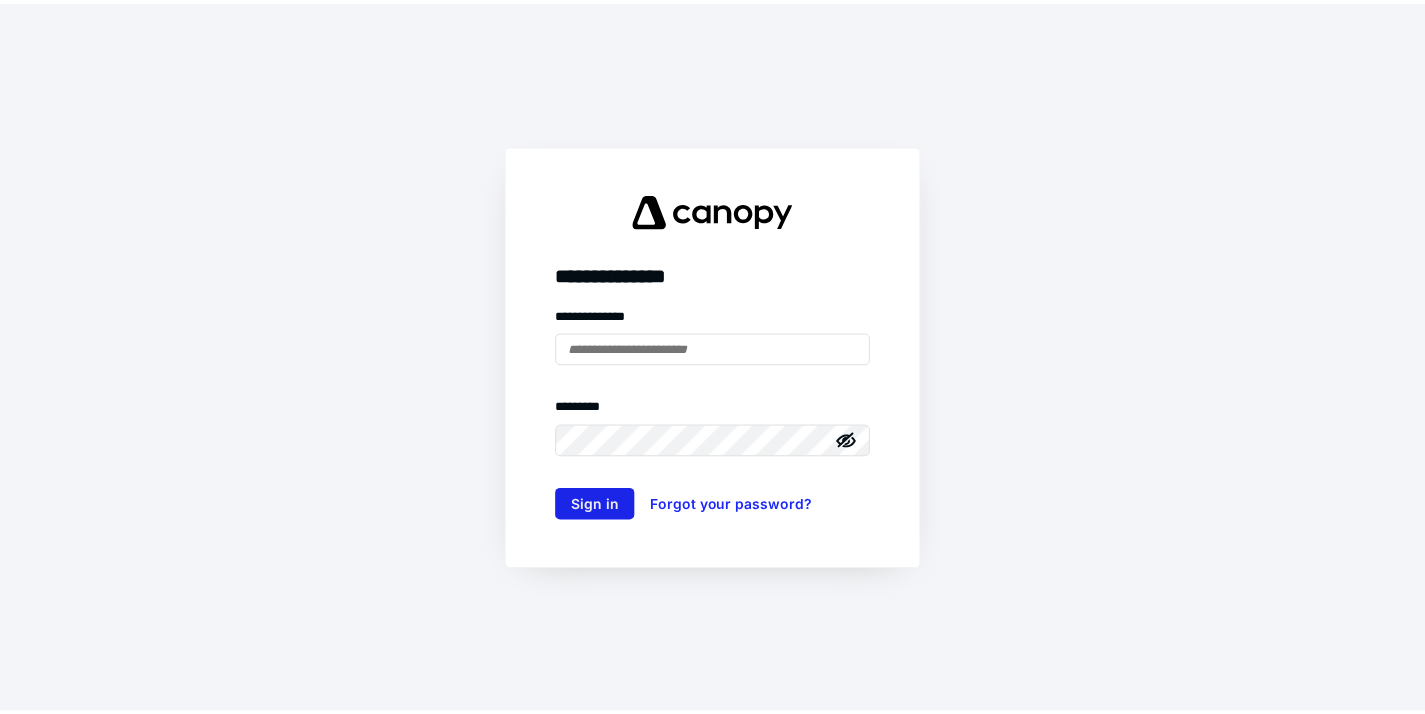scroll, scrollTop: 0, scrollLeft: 0, axis: both 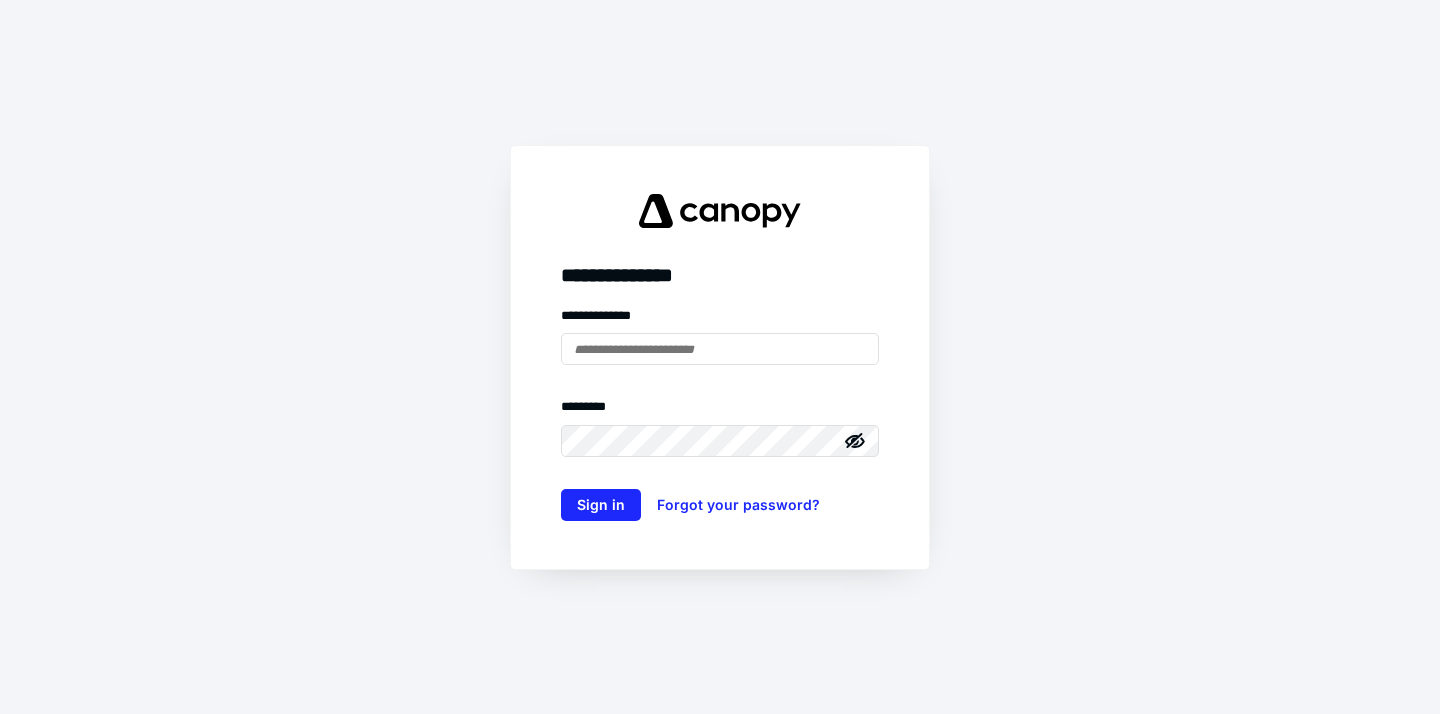 type on "**********" 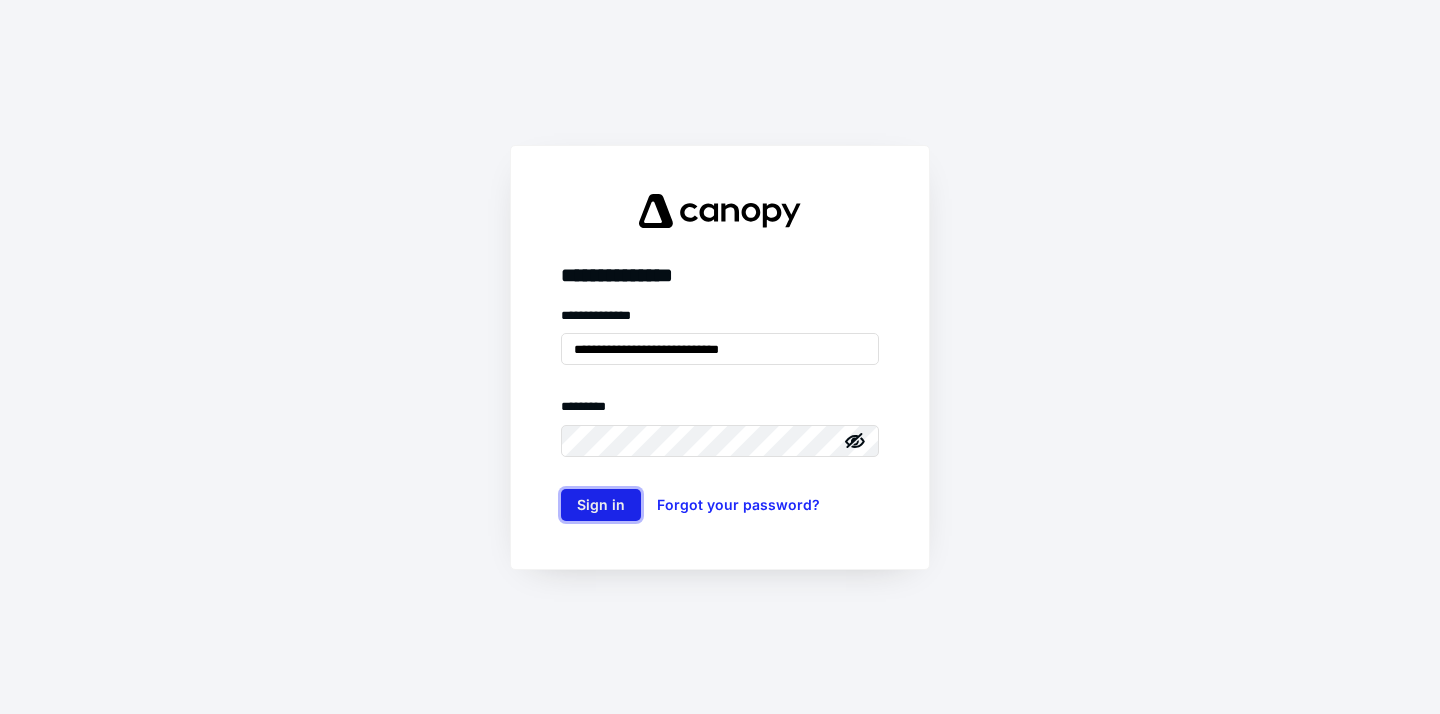 click on "Sign in" at bounding box center [601, 505] 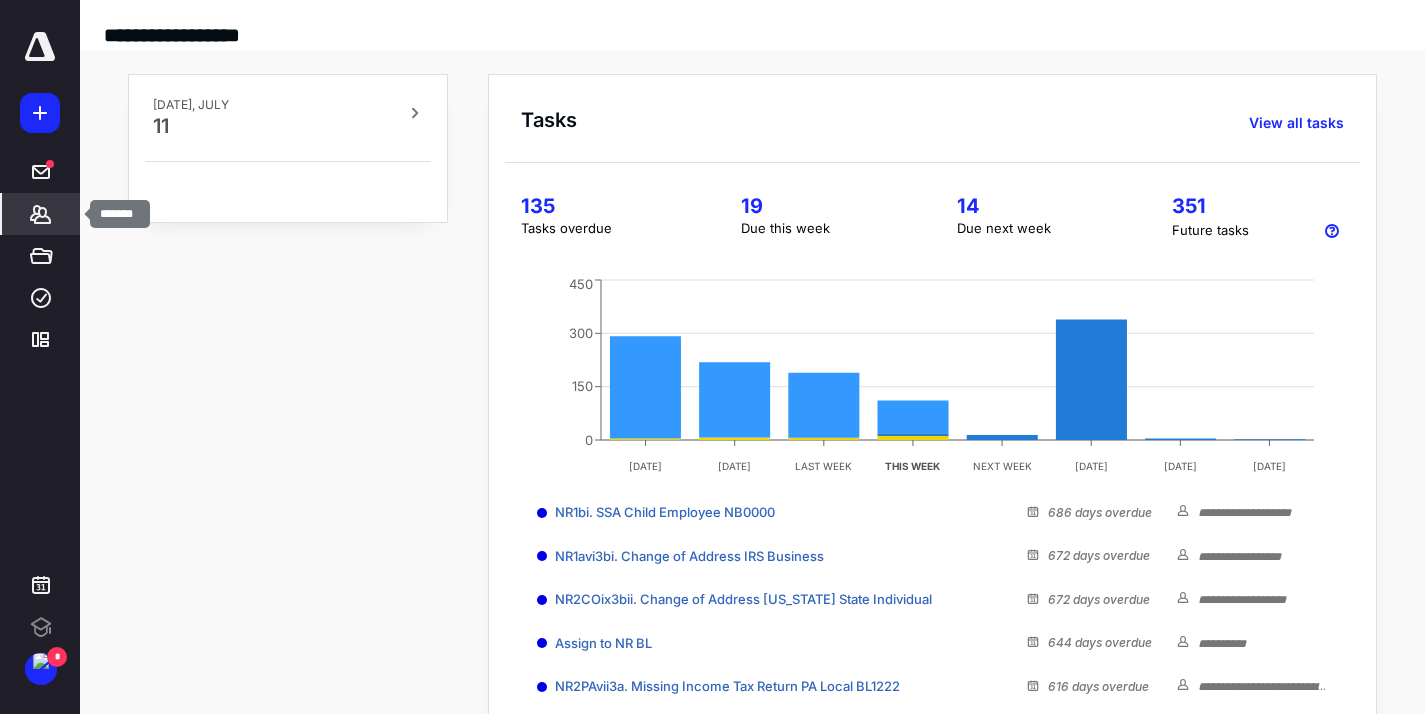 scroll, scrollTop: 0, scrollLeft: 0, axis: both 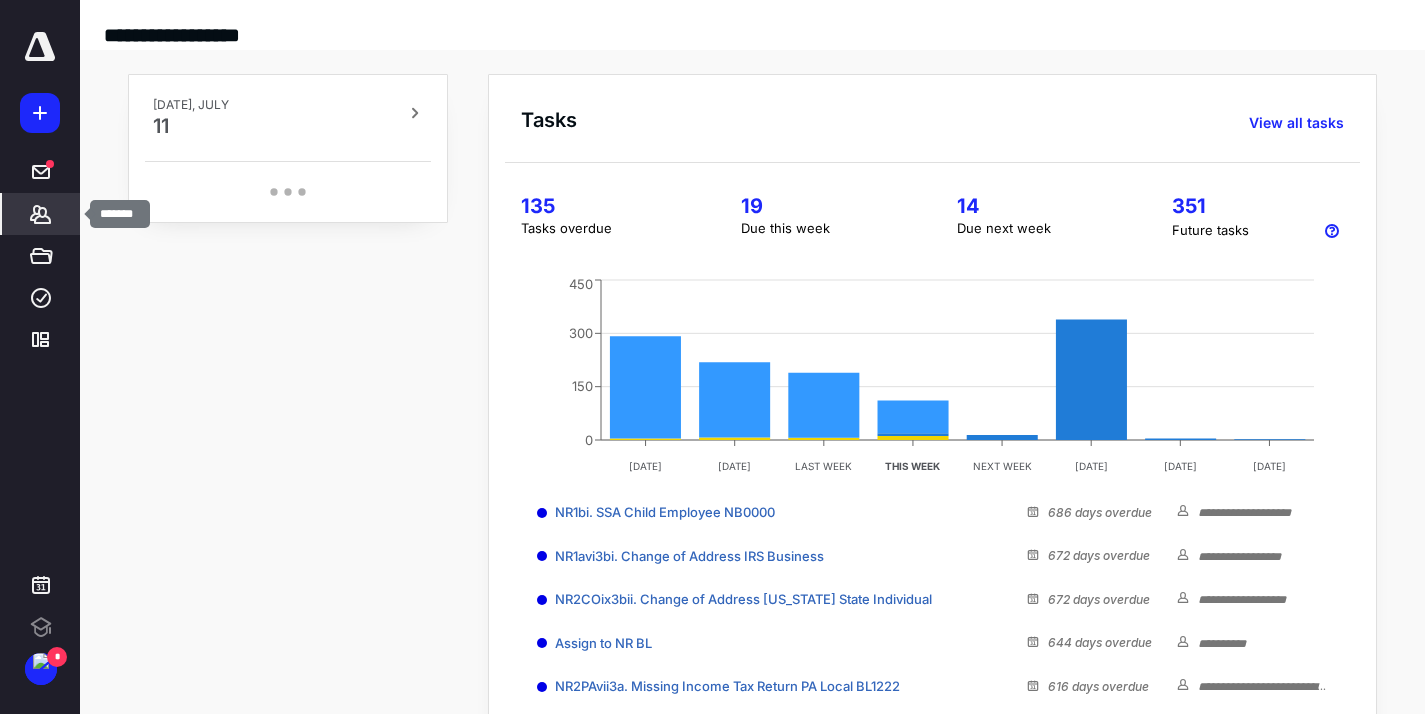 click on "*******" at bounding box center [41, 214] 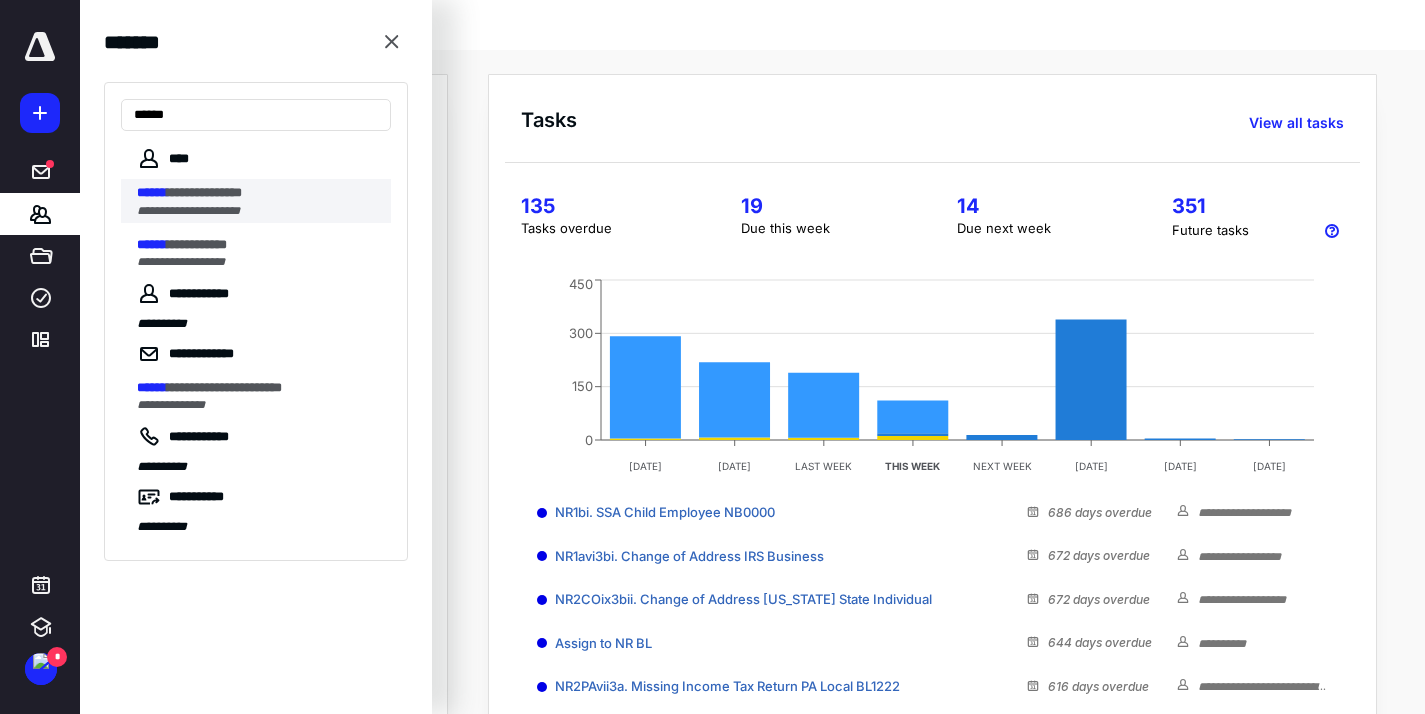 type on "******" 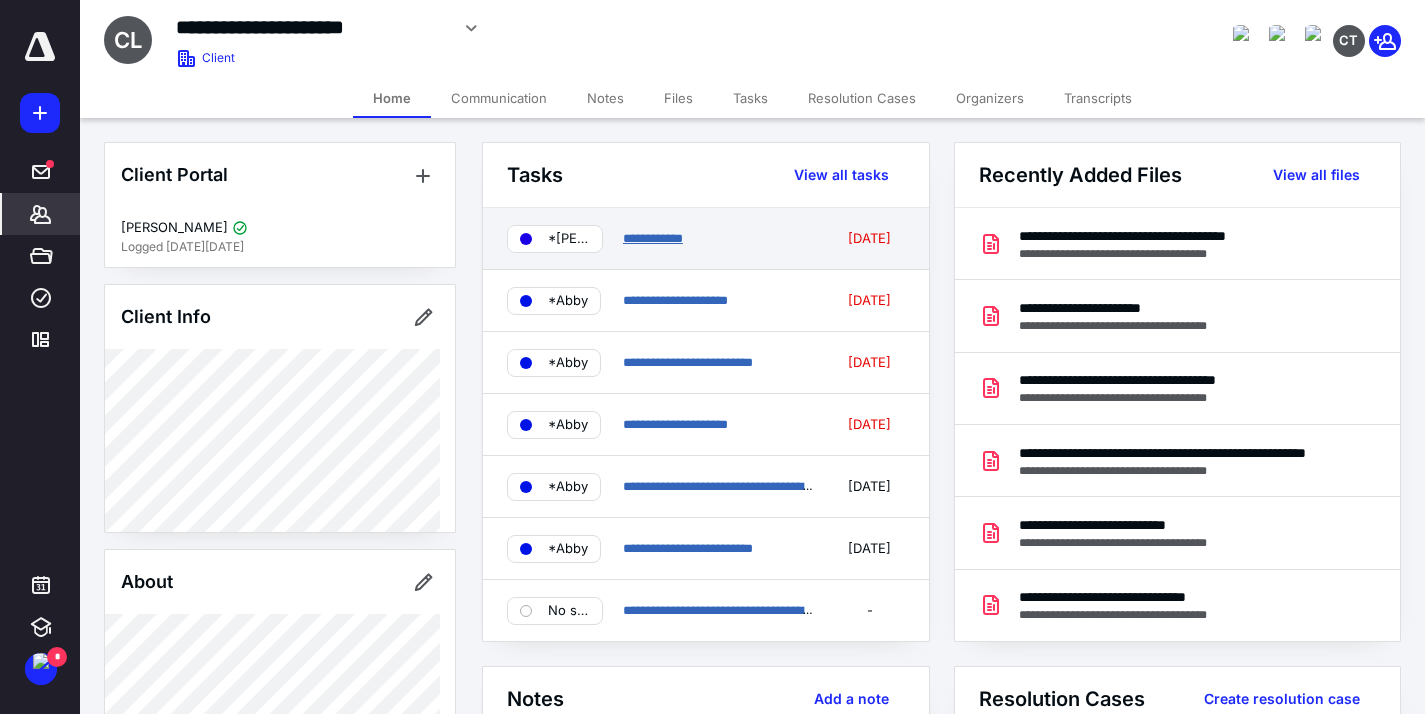 click on "**********" at bounding box center [653, 238] 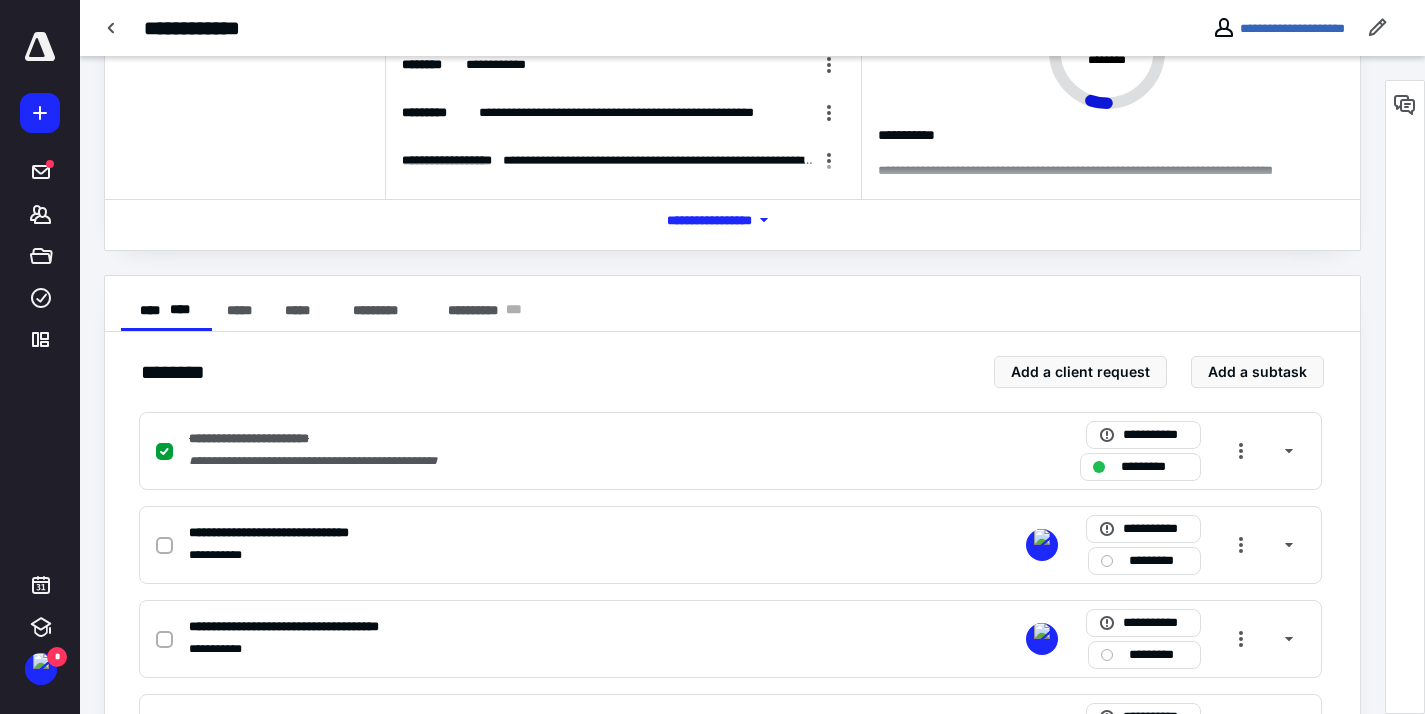 scroll, scrollTop: 255, scrollLeft: 0, axis: vertical 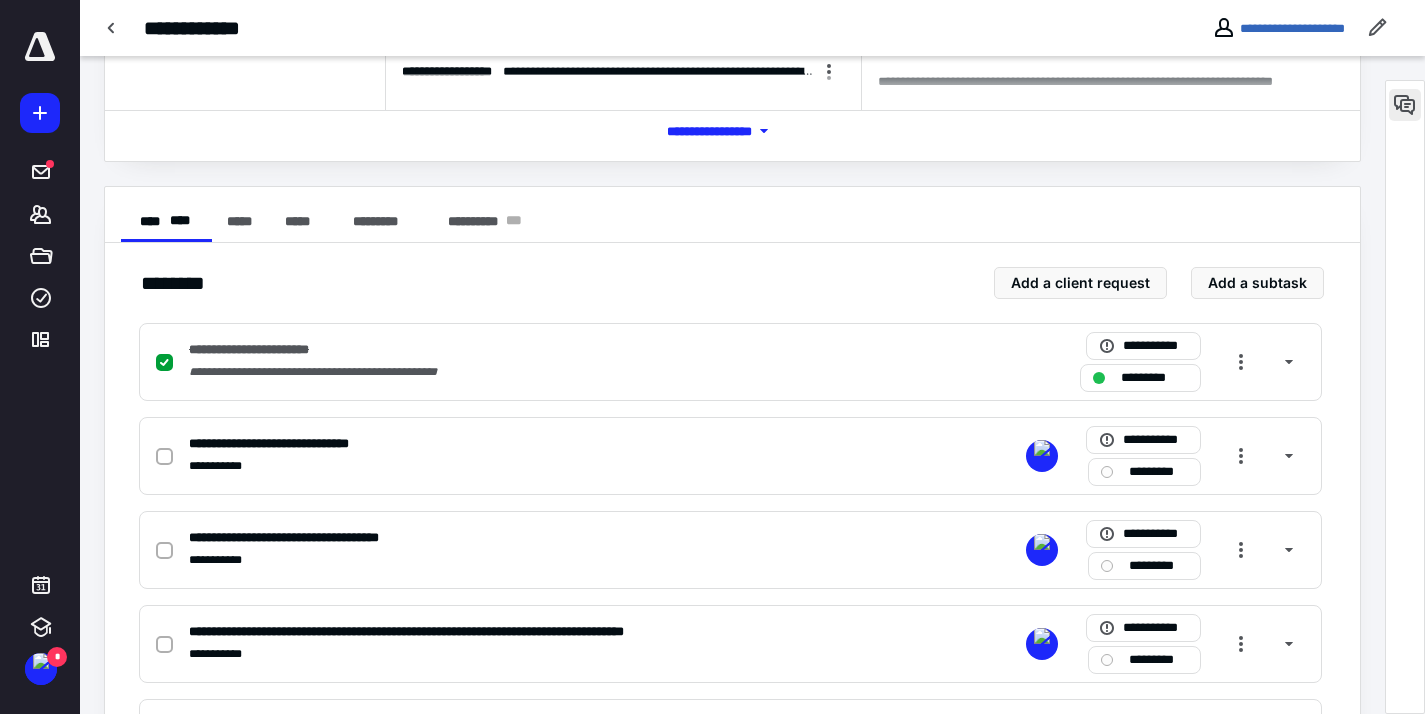 click at bounding box center [1405, 105] 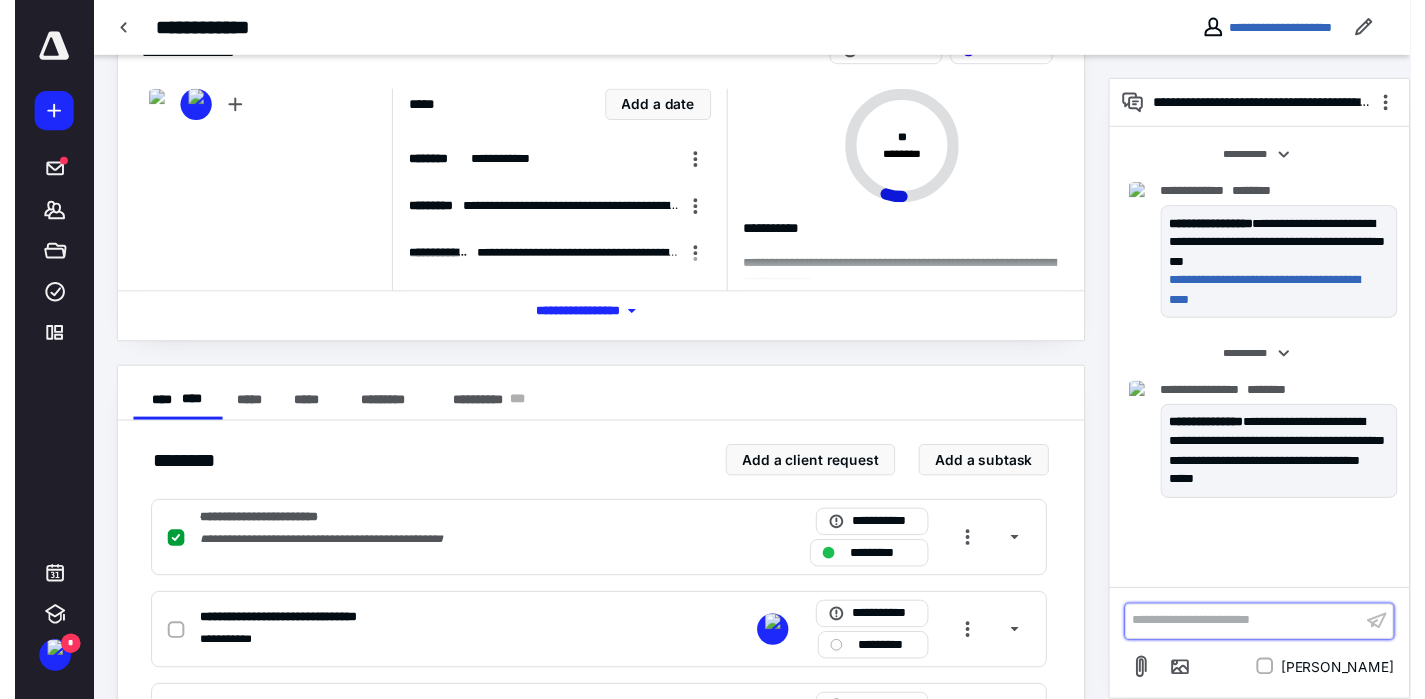 scroll, scrollTop: 0, scrollLeft: 0, axis: both 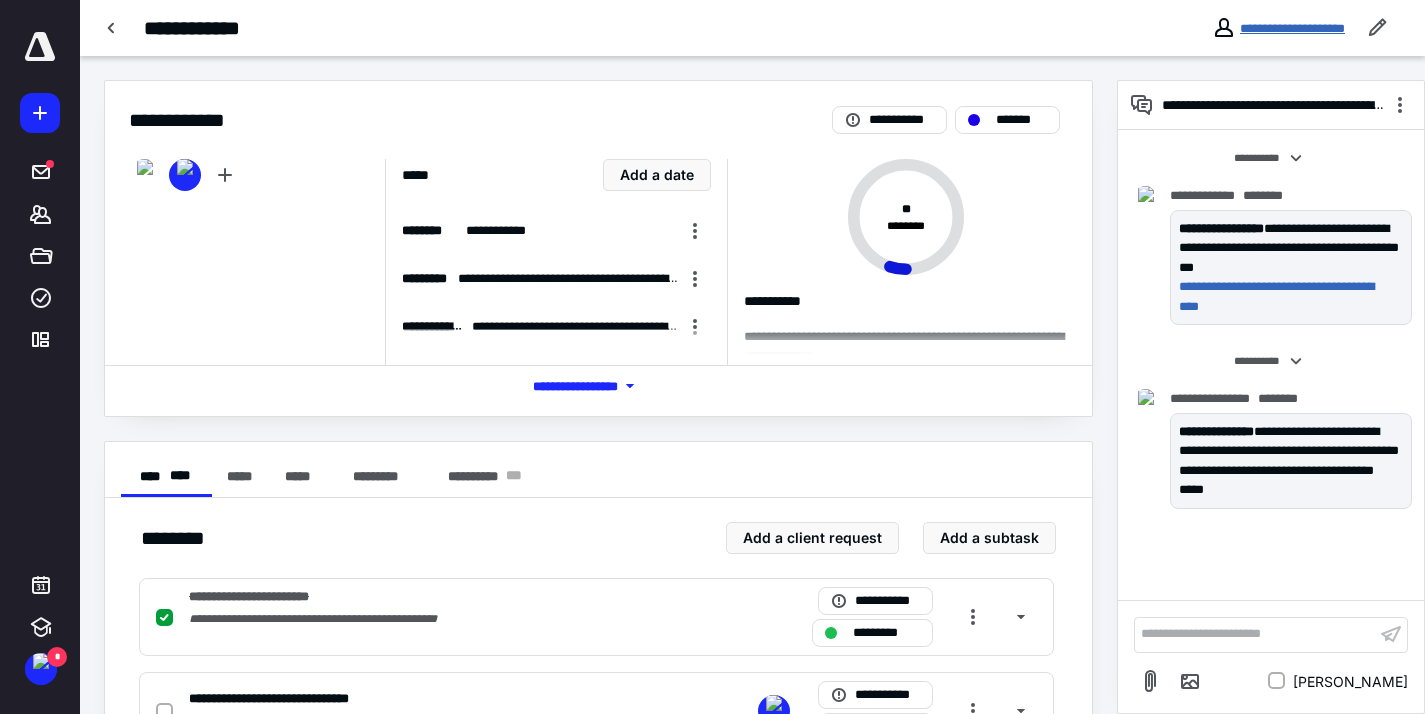 click on "**********" at bounding box center [1292, 28] 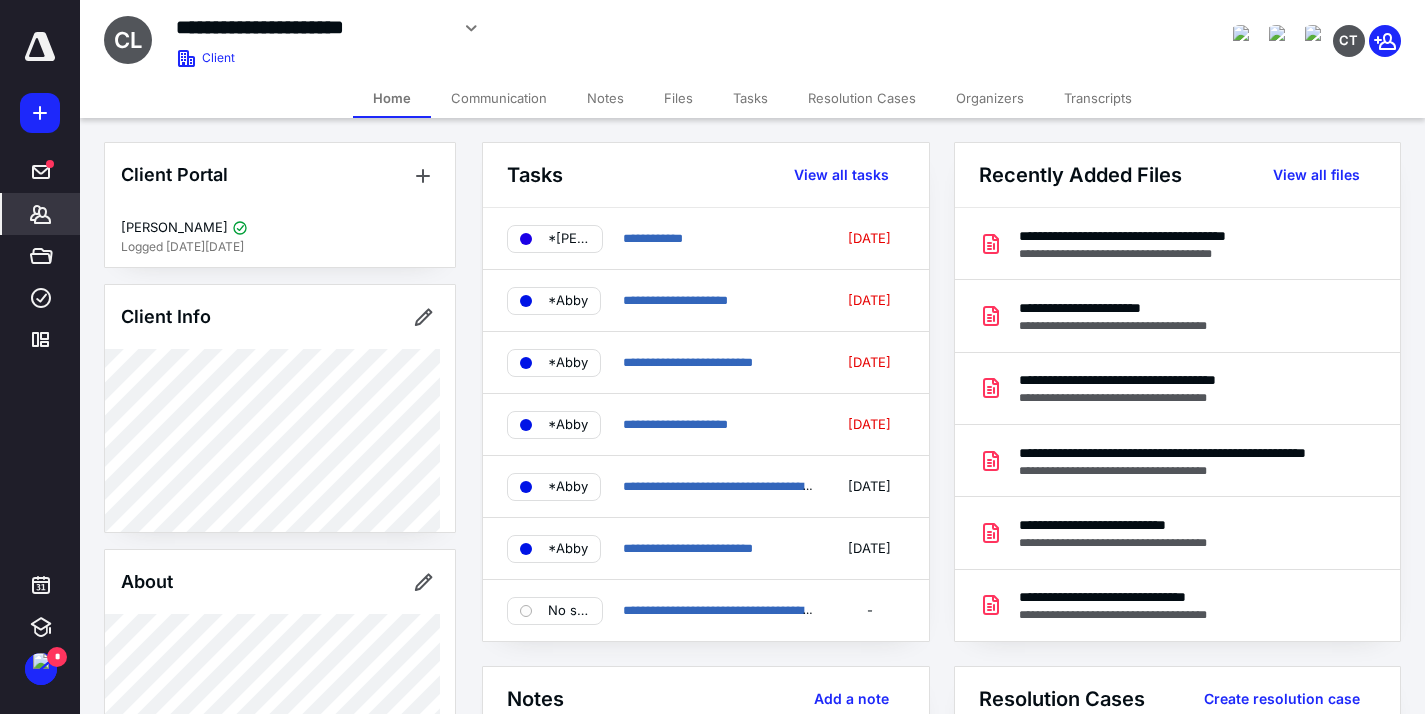 click on "Tasks" at bounding box center [750, 98] 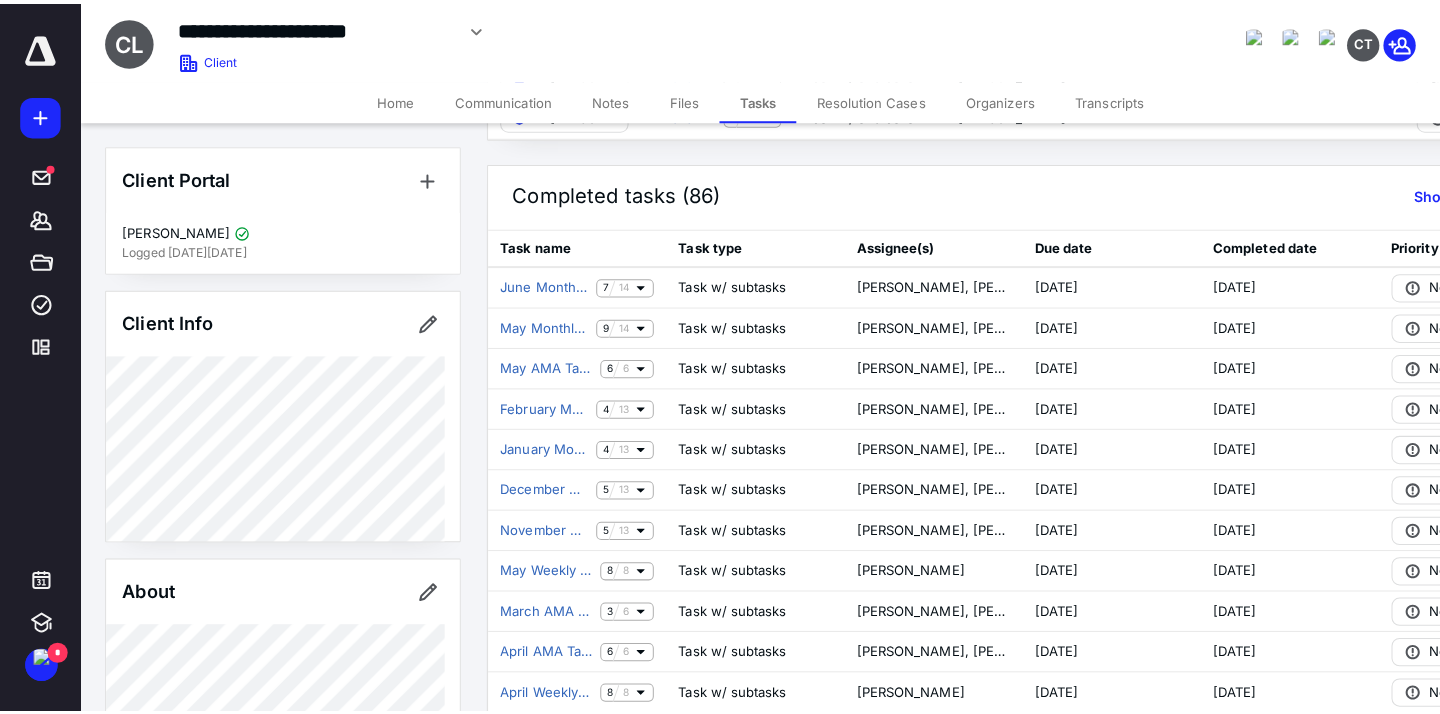 scroll, scrollTop: 0, scrollLeft: 0, axis: both 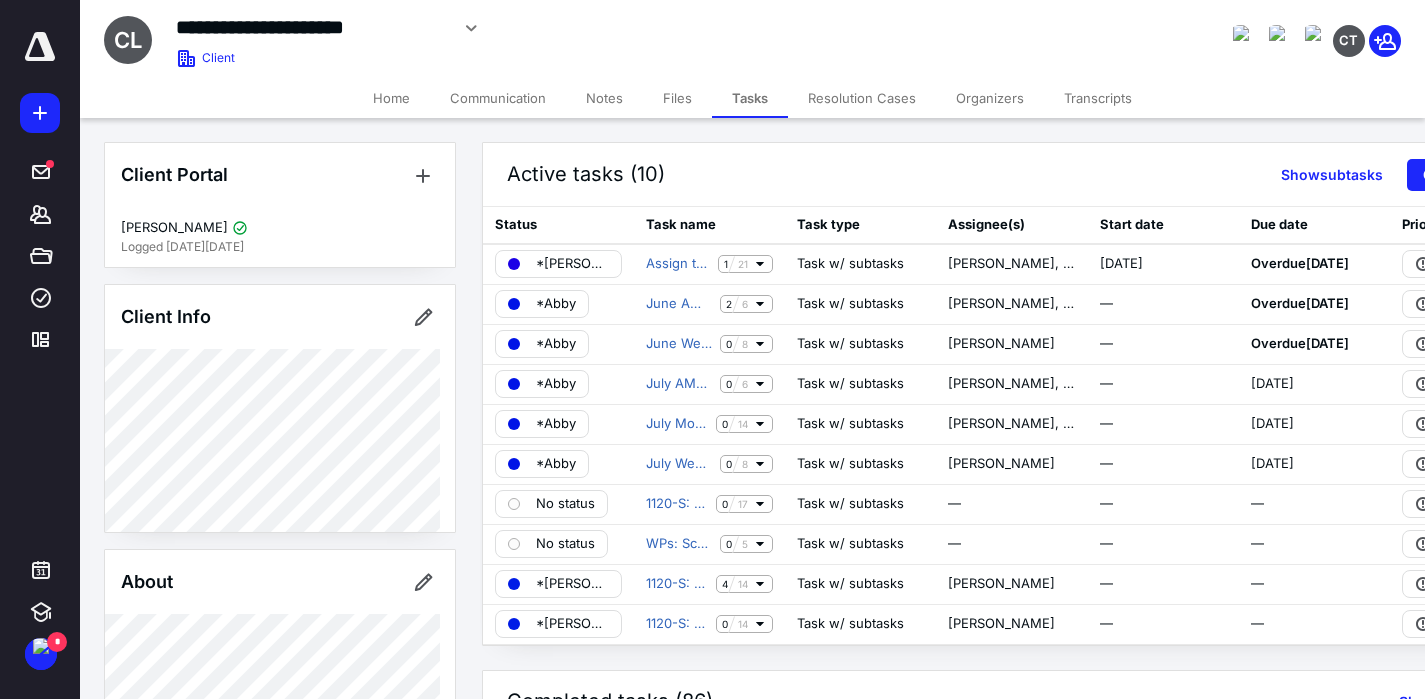 click on "Files" at bounding box center (677, 98) 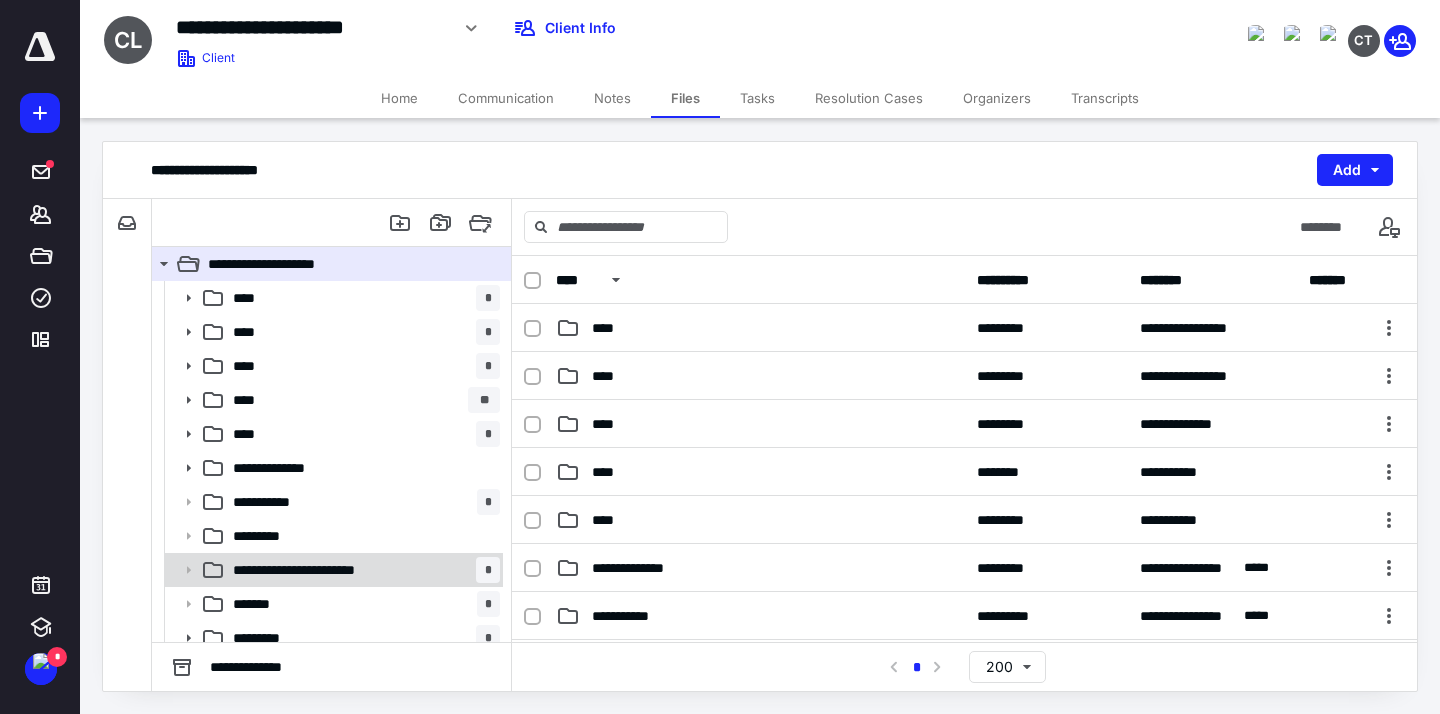 click on "**********" at bounding box center (362, 570) 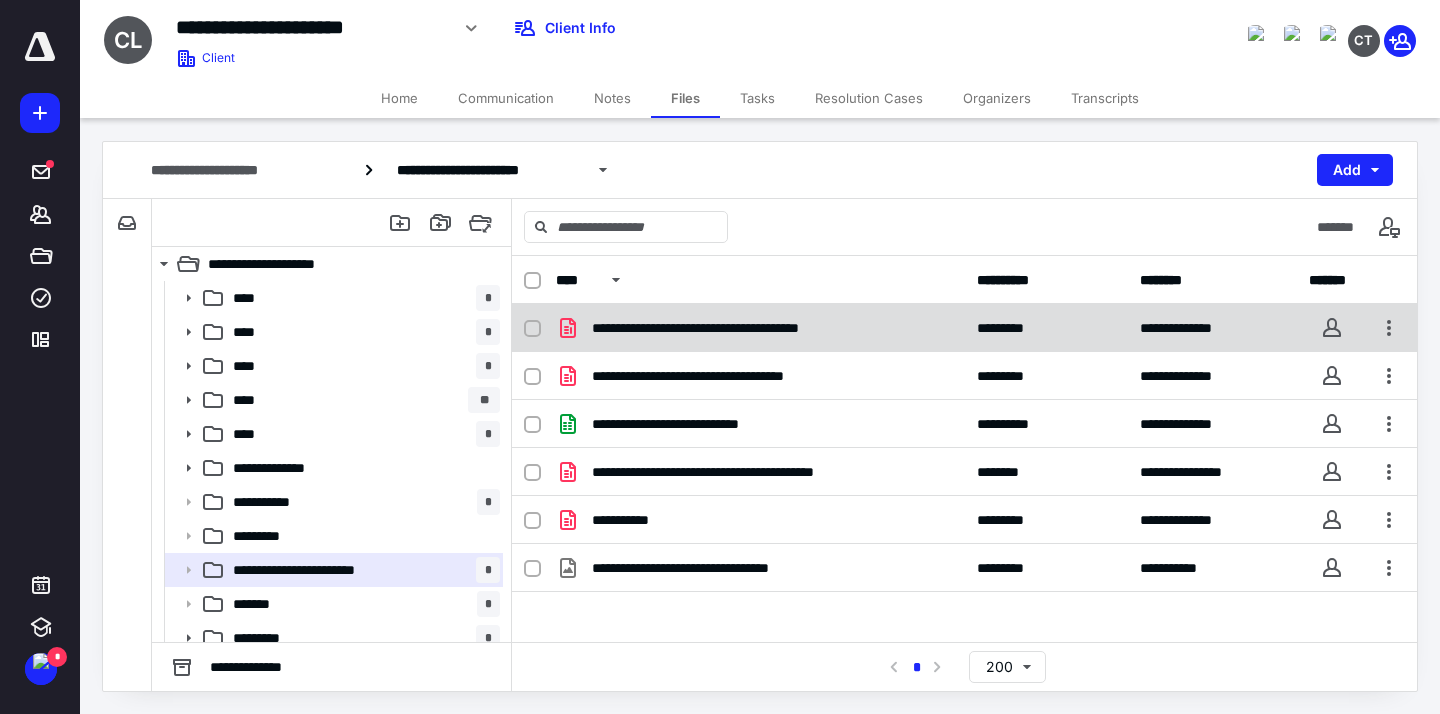 click on "**********" at bounding box center [760, 328] 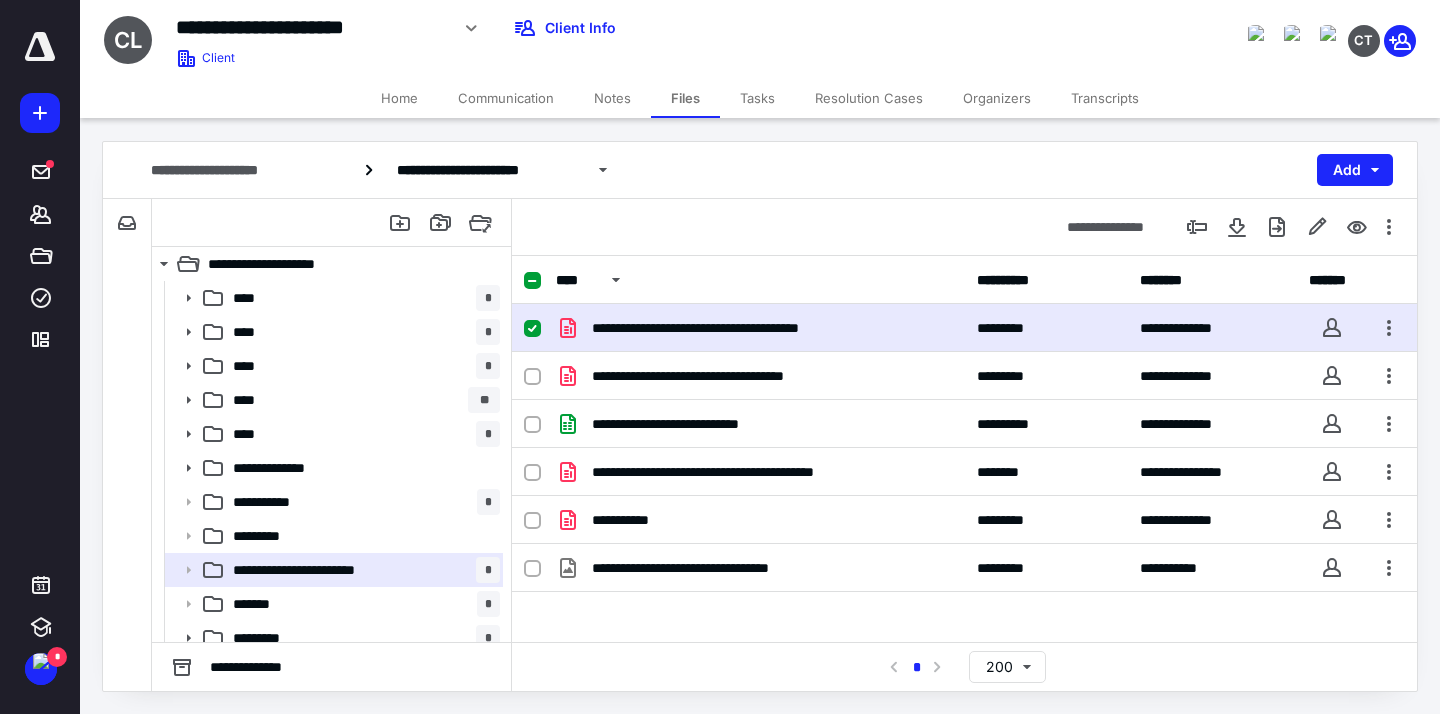 click on "**********" at bounding box center (760, 328) 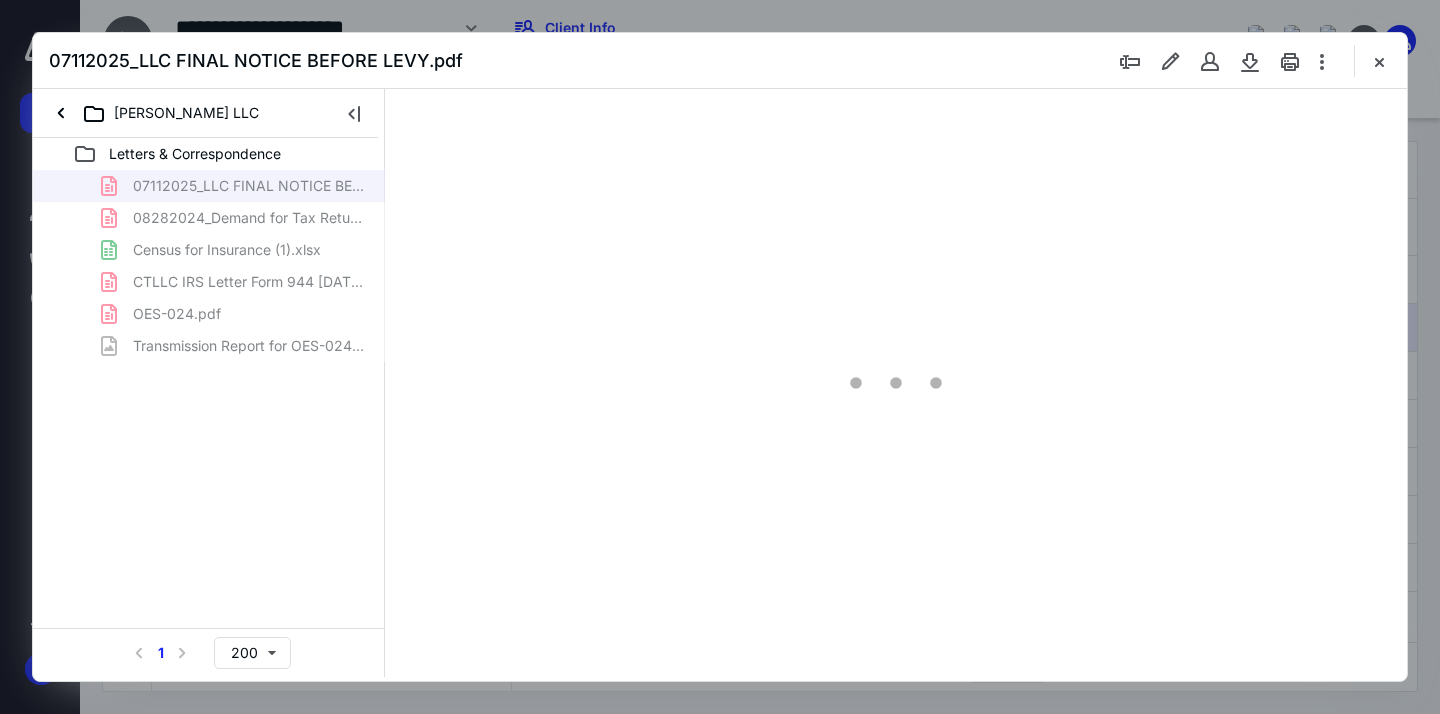scroll, scrollTop: 0, scrollLeft: 0, axis: both 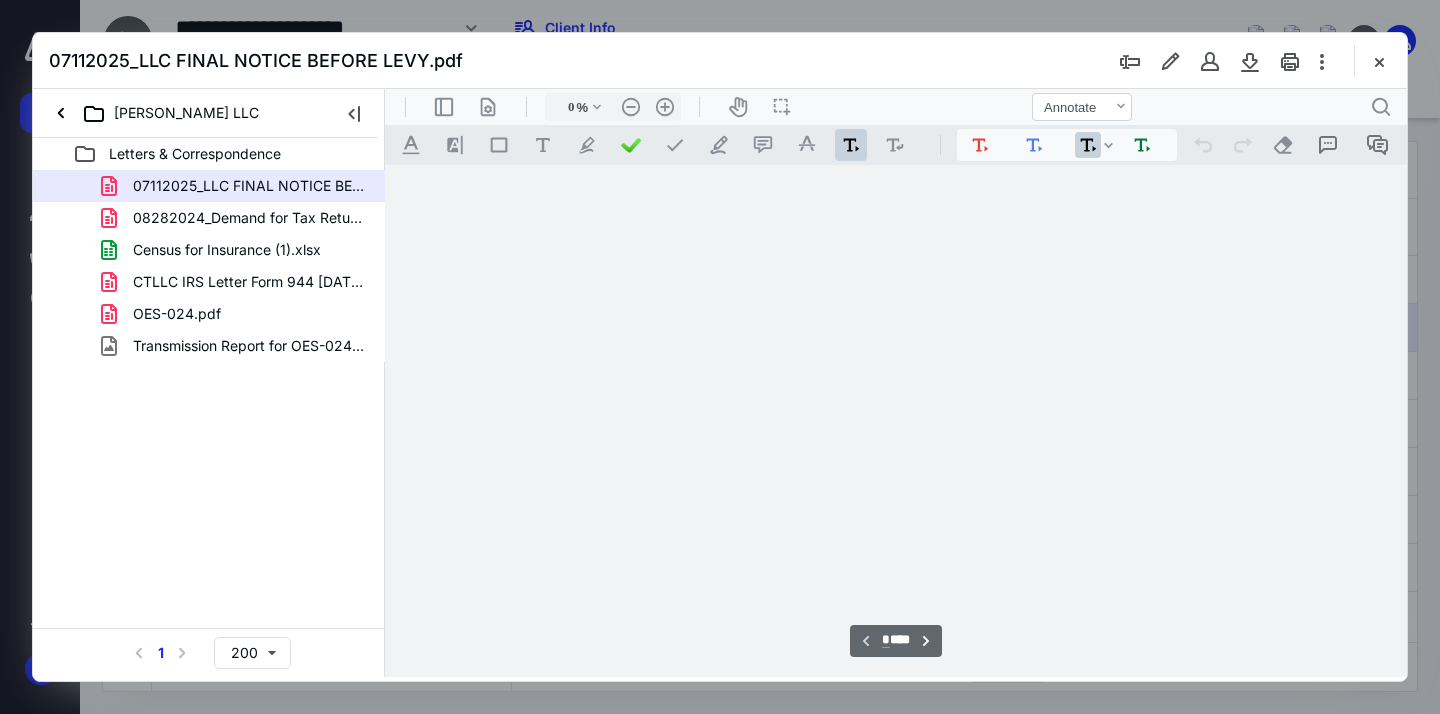 type on "163" 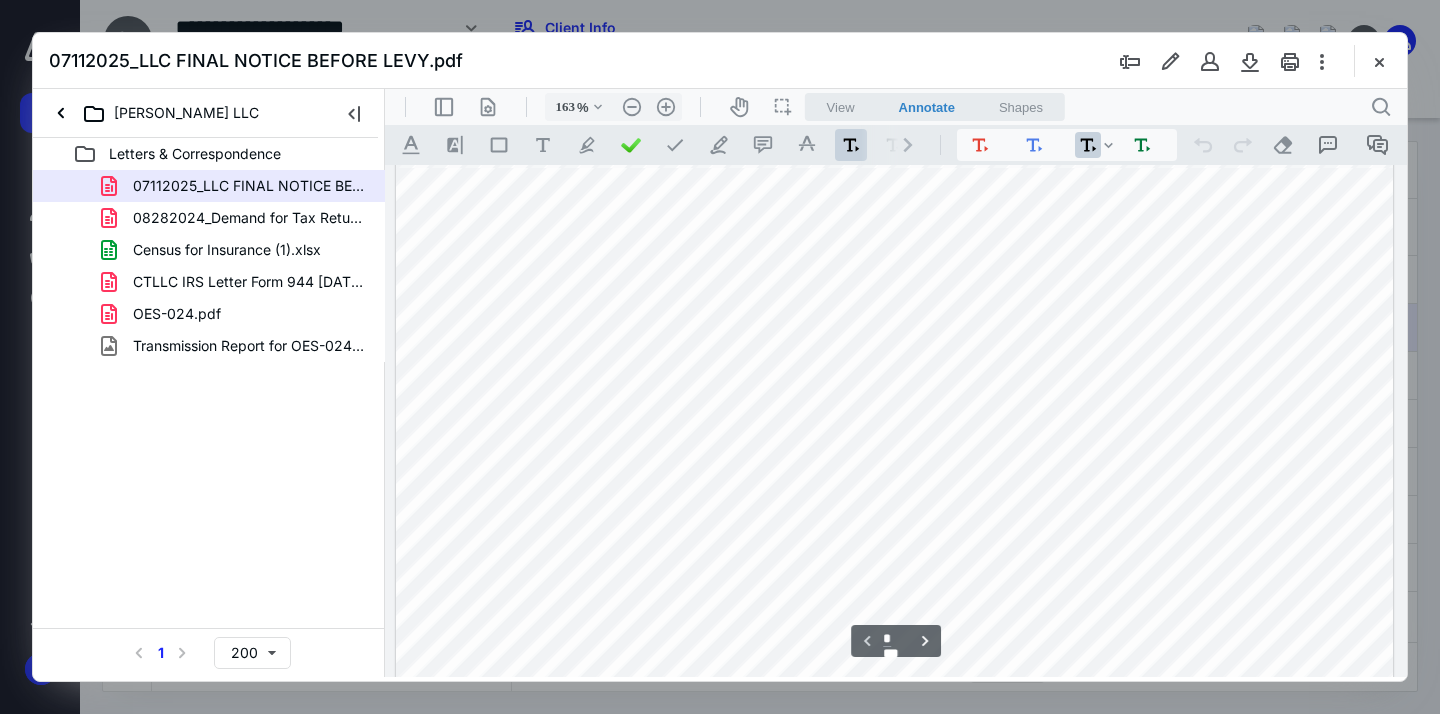 scroll, scrollTop: 782, scrollLeft: 0, axis: vertical 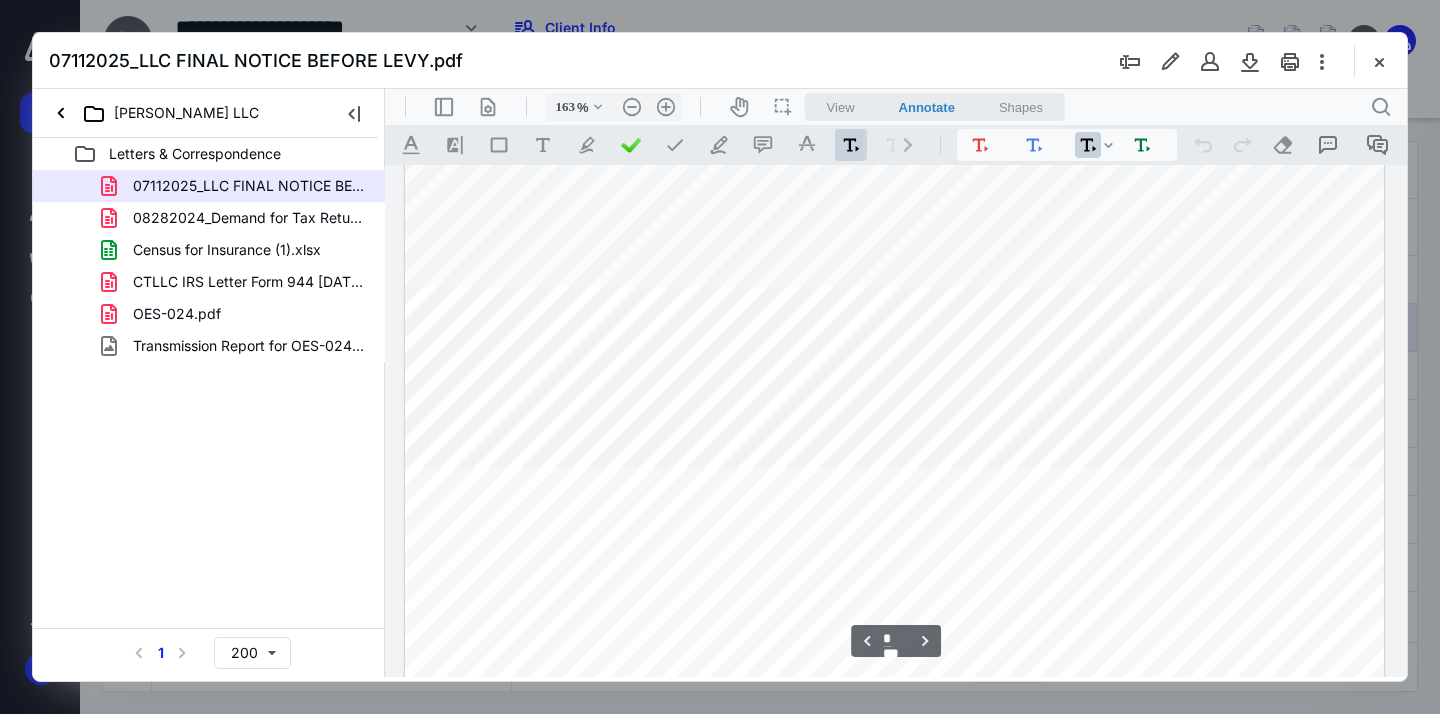 type on "*" 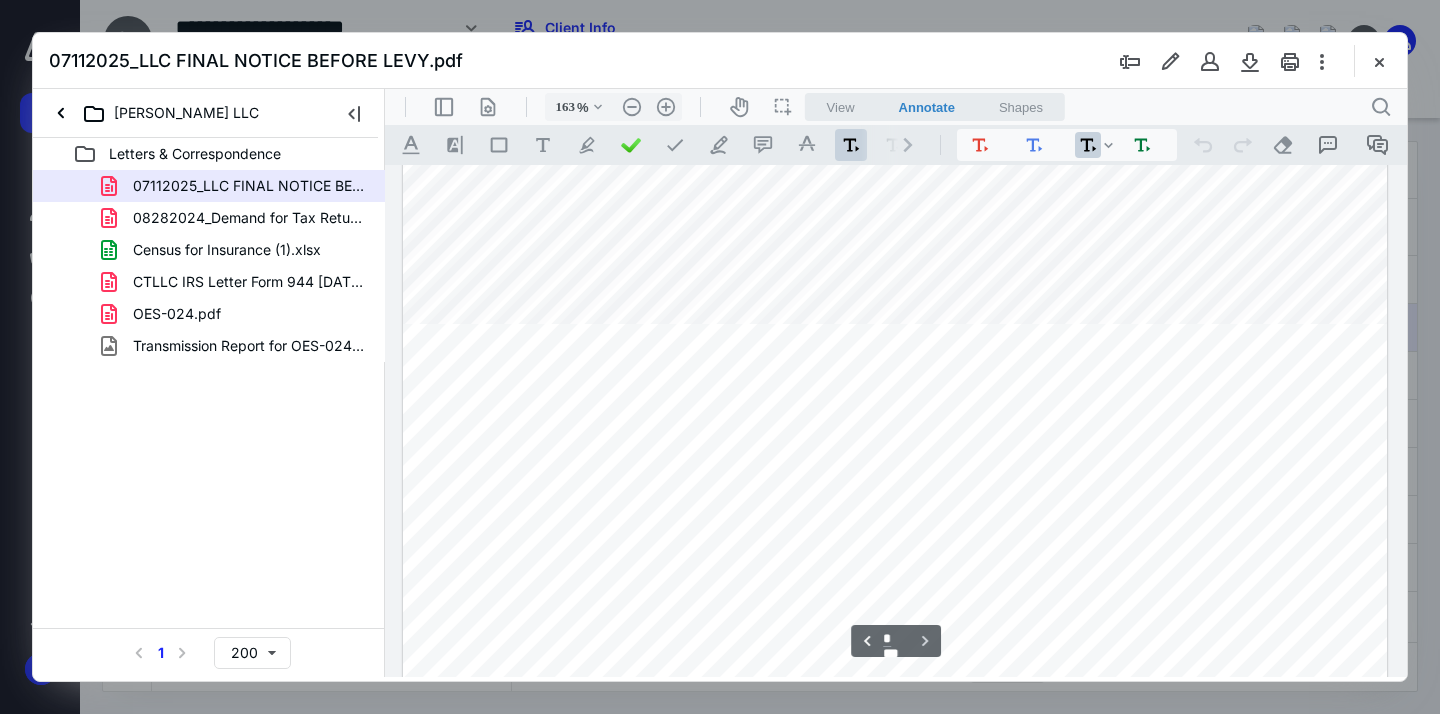 scroll, scrollTop: 3372, scrollLeft: 0, axis: vertical 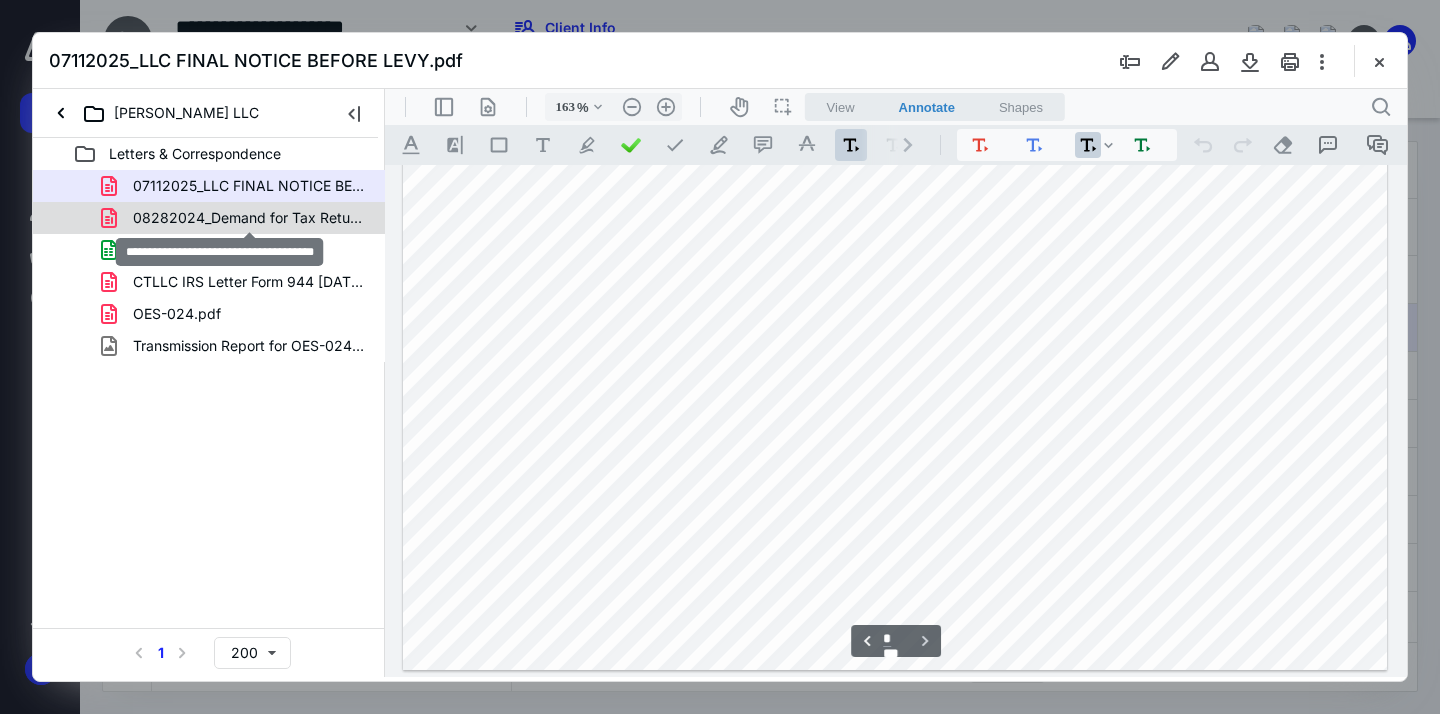click on "08282024_Demand for Tax Return_001.pdf" at bounding box center (249, 218) 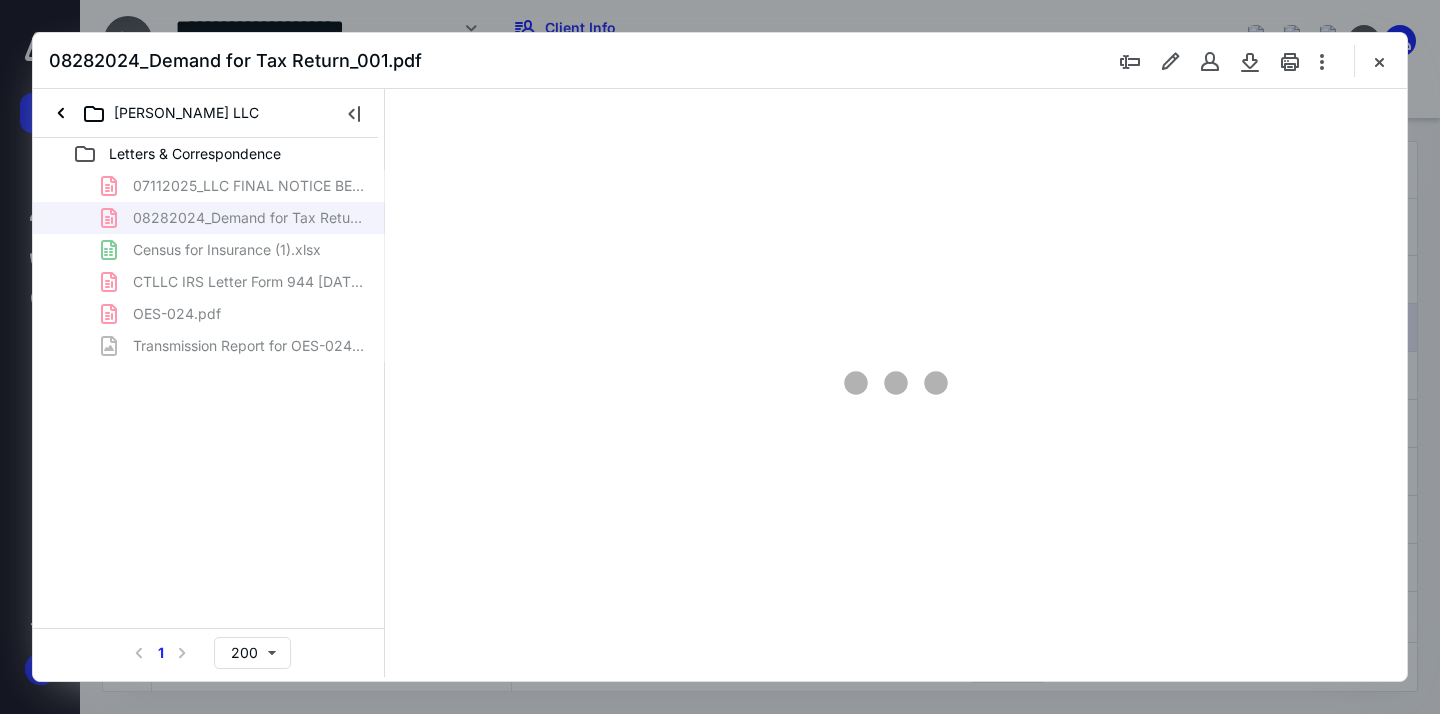 type on "166" 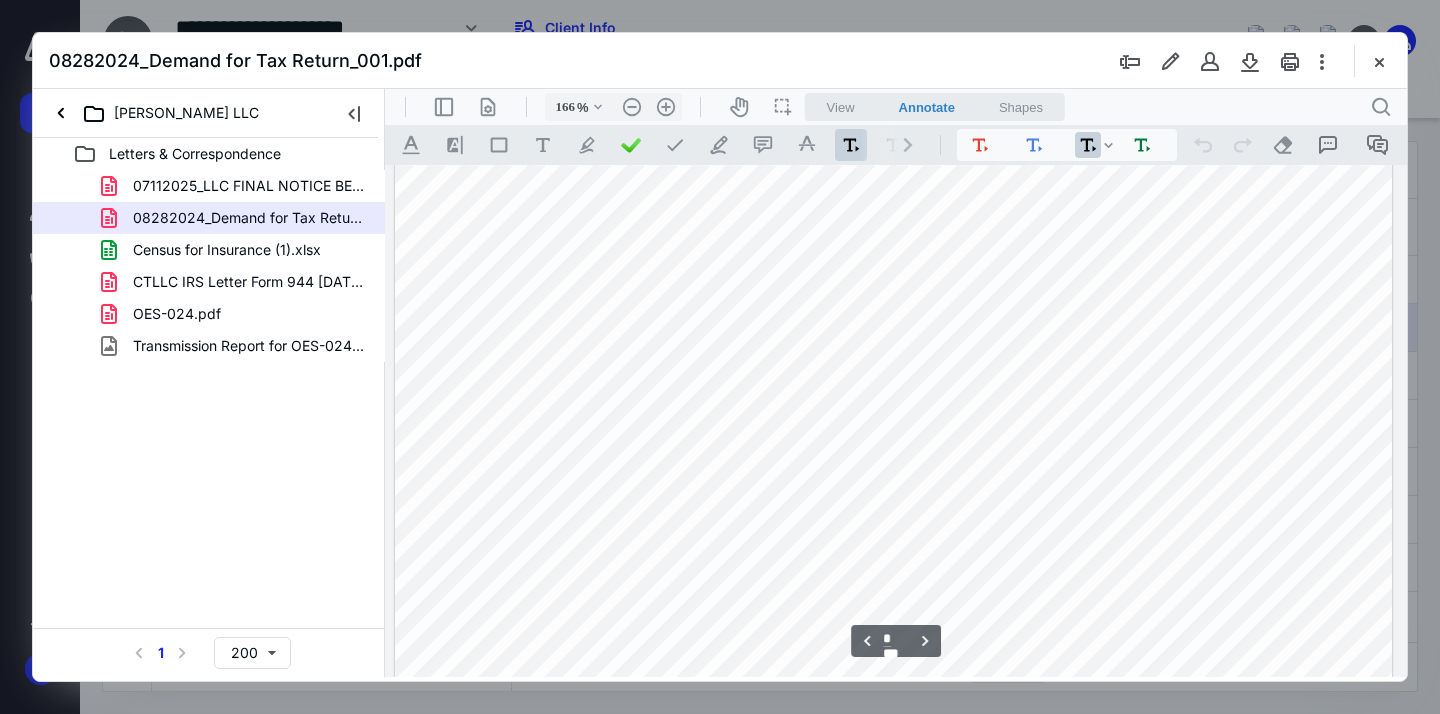 scroll, scrollTop: 4057, scrollLeft: 2, axis: both 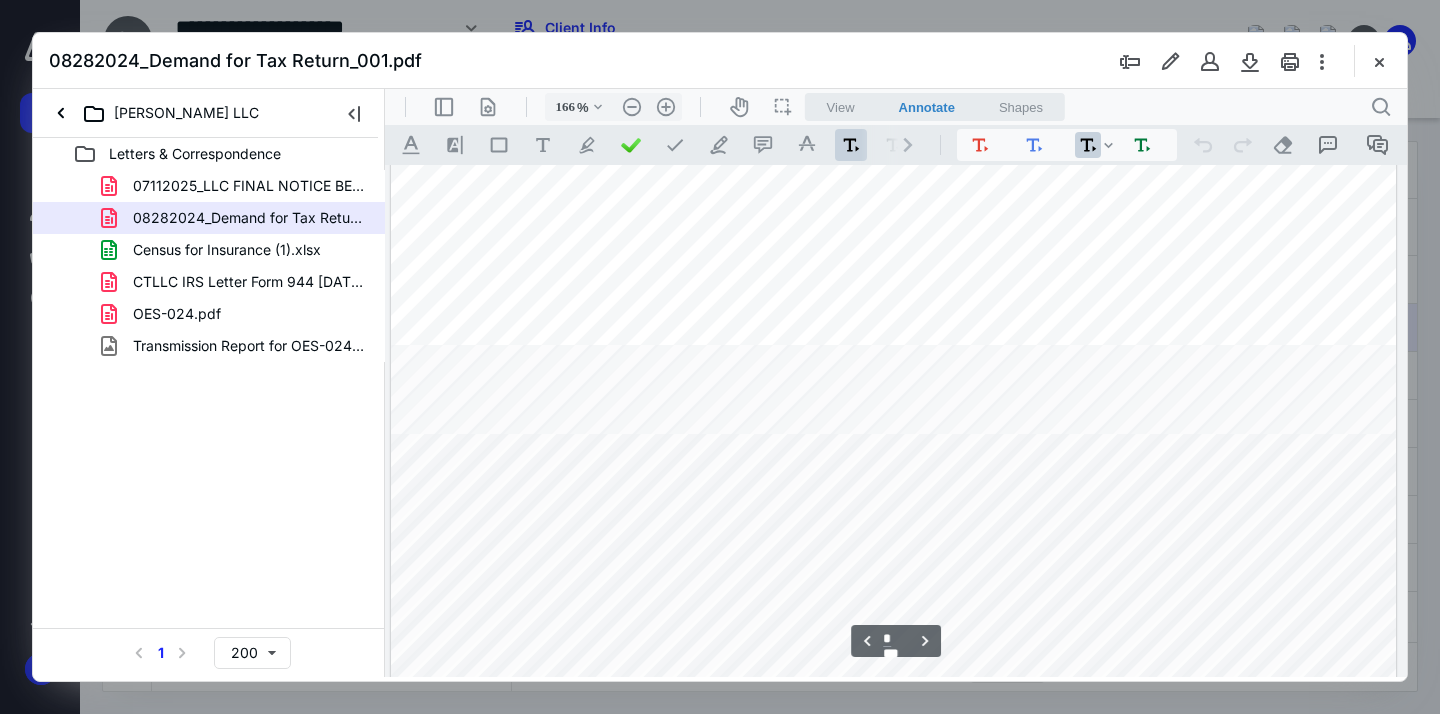 type on "*" 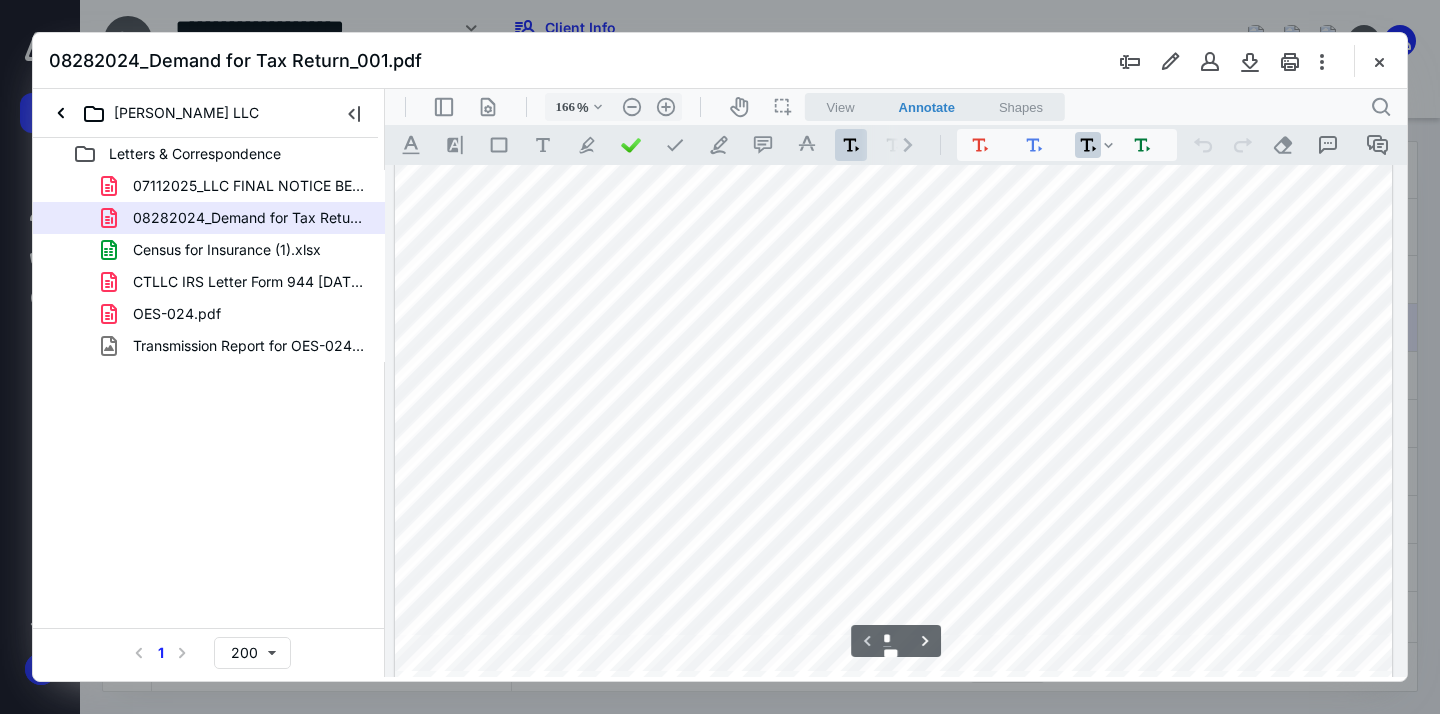scroll, scrollTop: 95, scrollLeft: 2, axis: both 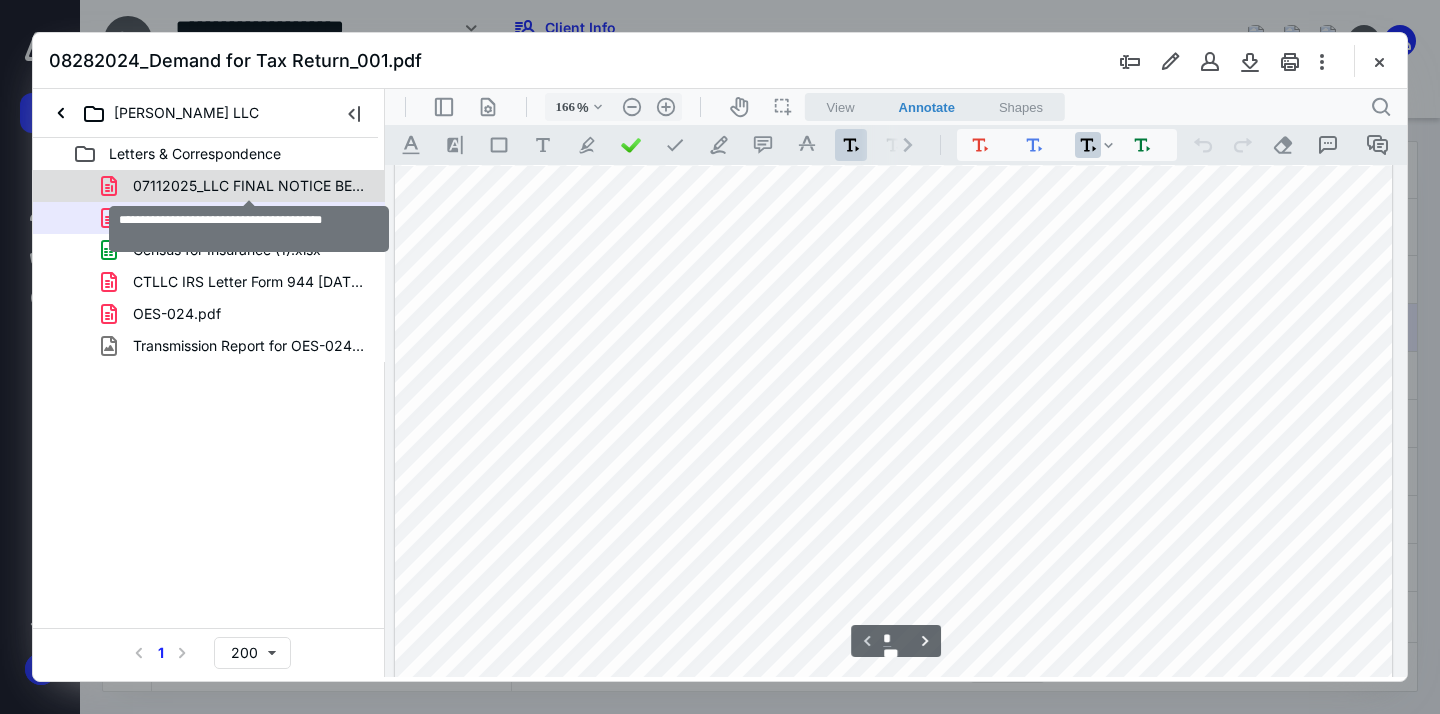 click on "07112025_LLC FINAL NOTICE BEFORE LEVY.pdf" at bounding box center (249, 186) 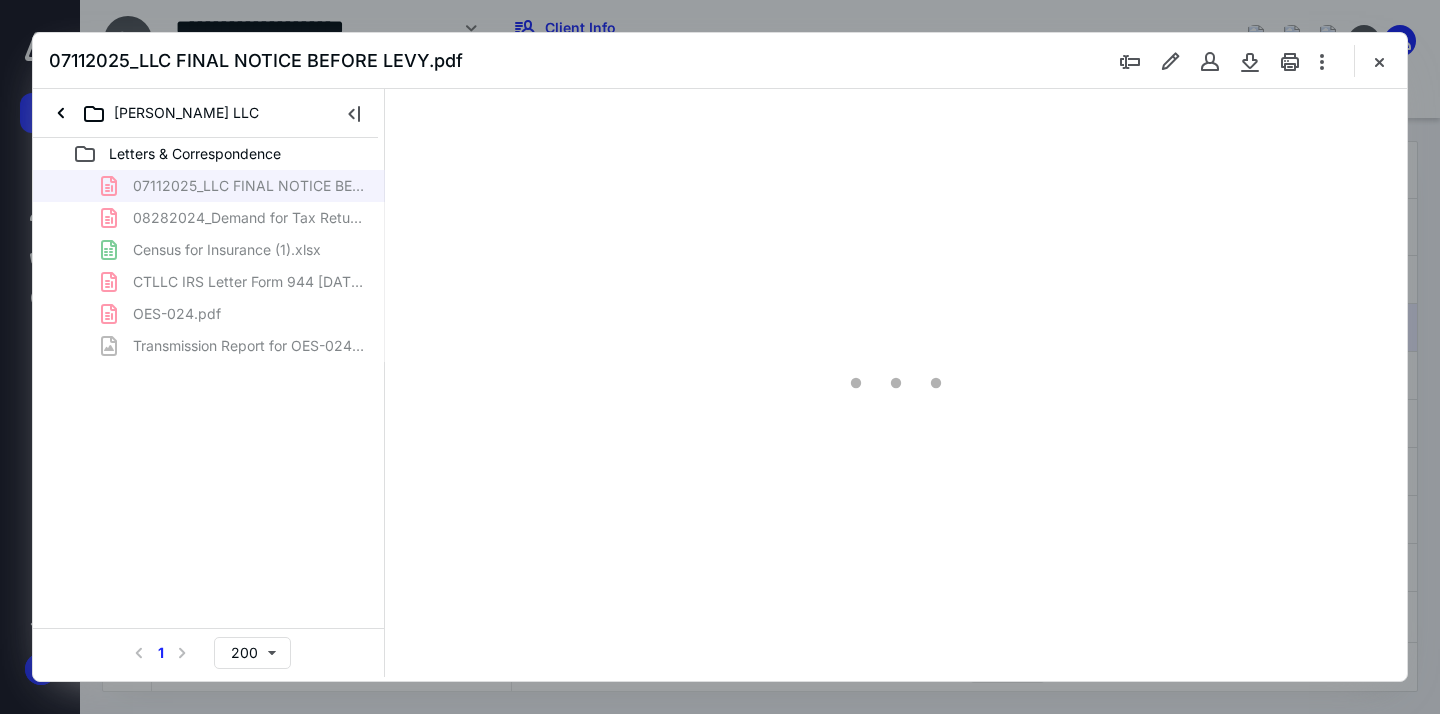 type on "163" 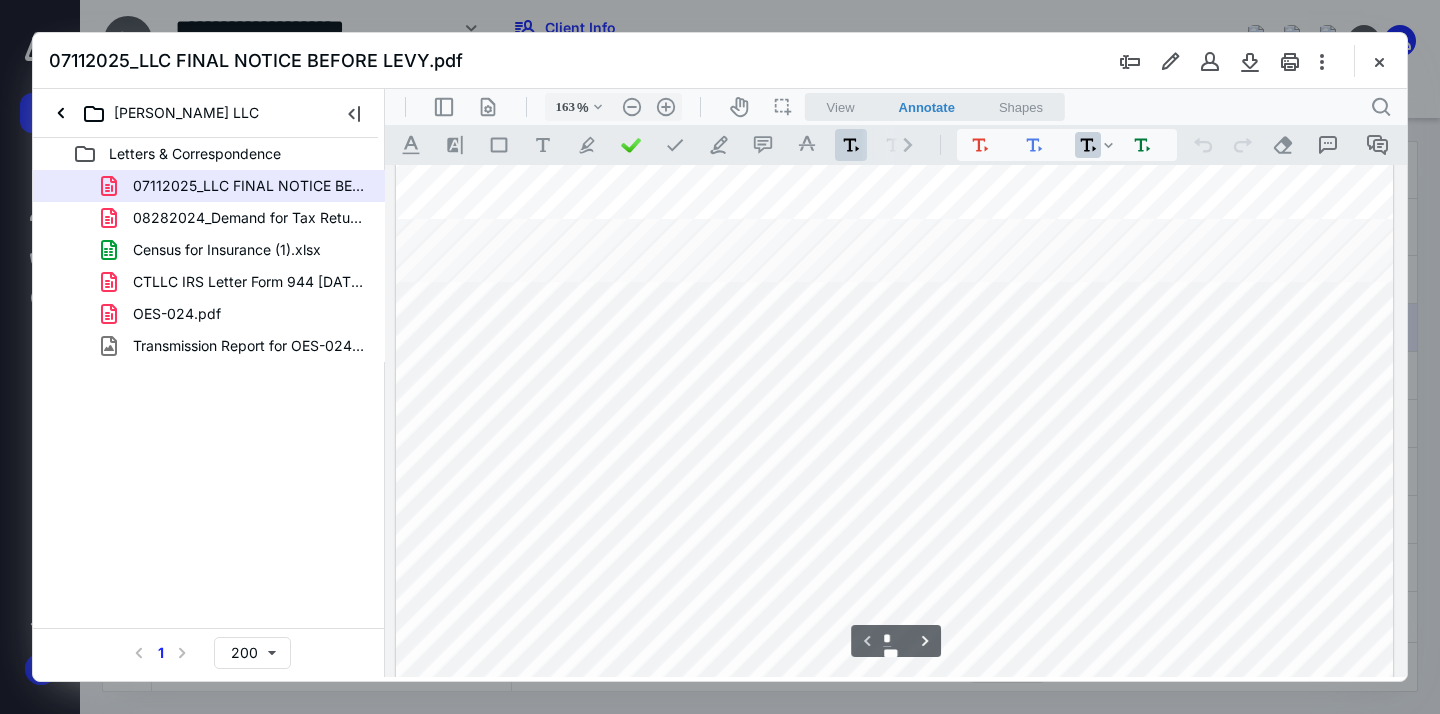 scroll, scrollTop: 0, scrollLeft: 0, axis: both 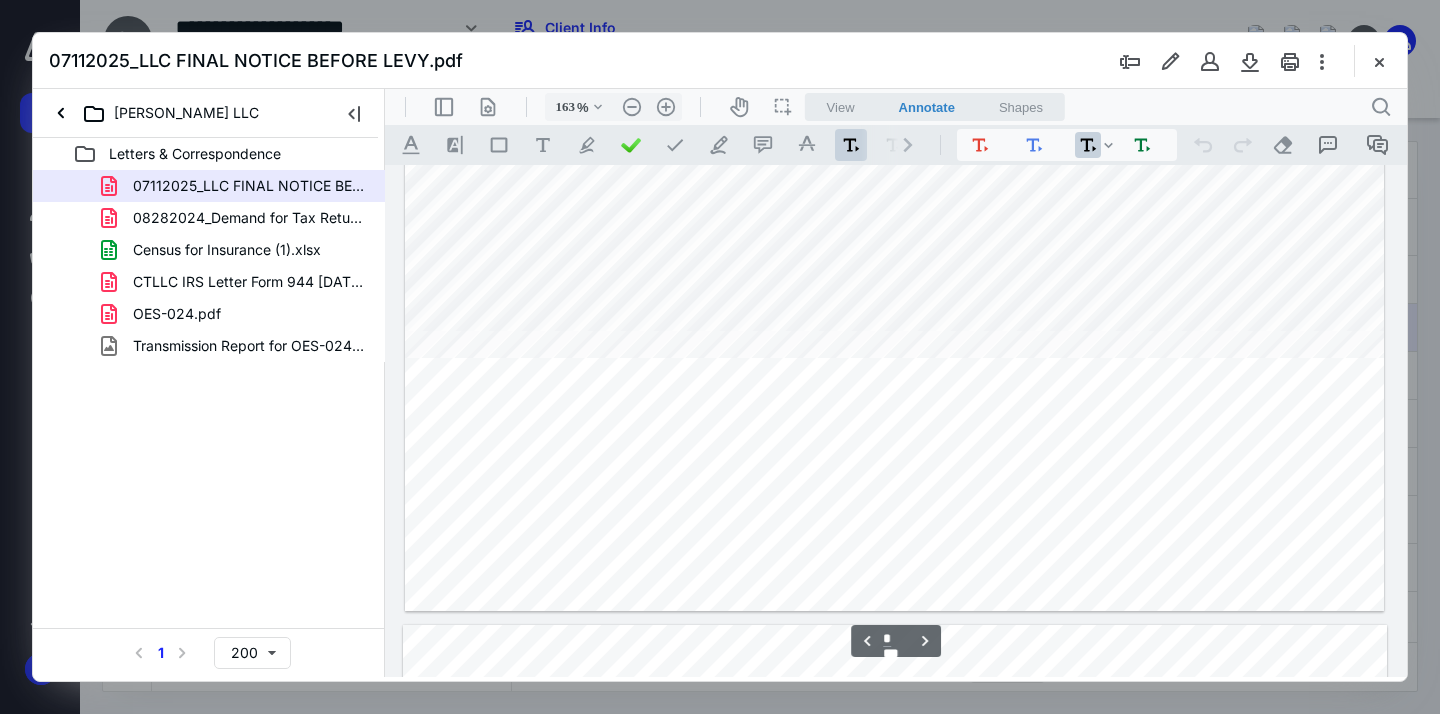 type on "*" 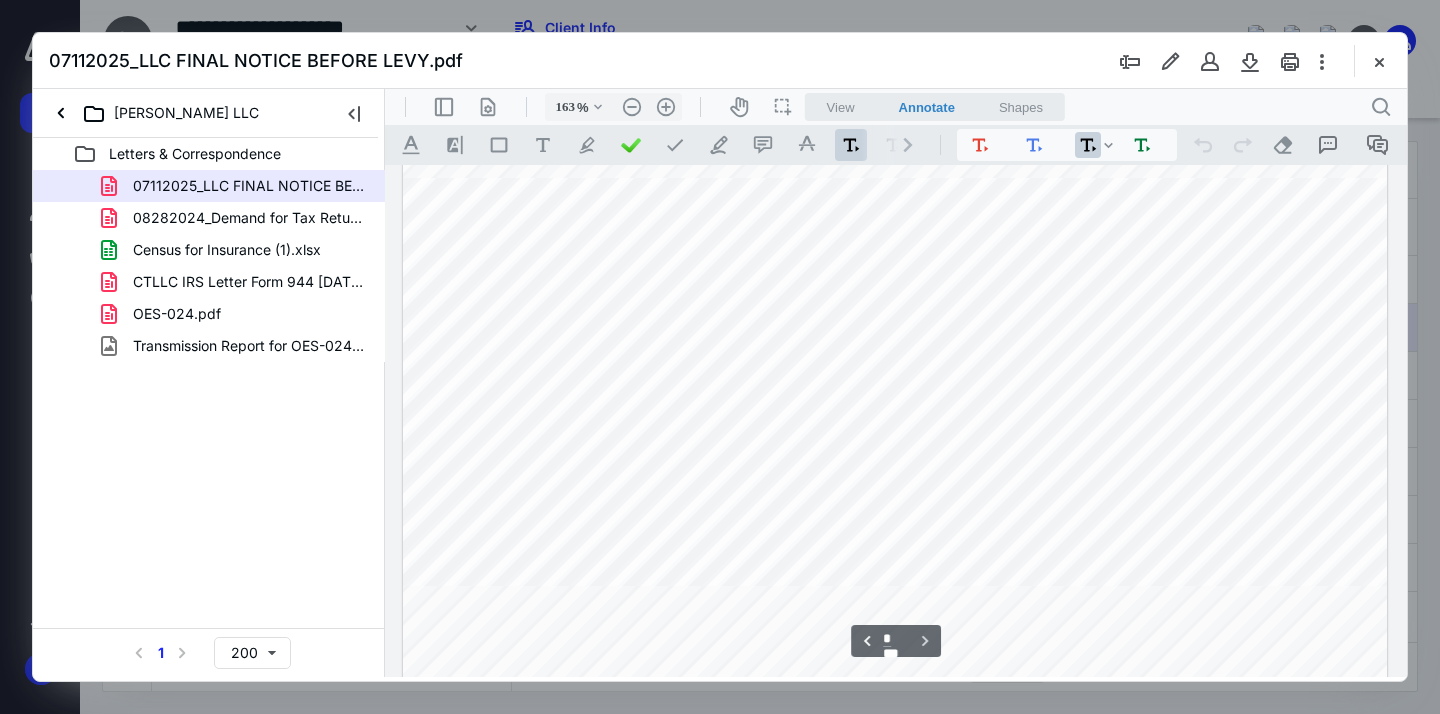 scroll, scrollTop: 3372, scrollLeft: 0, axis: vertical 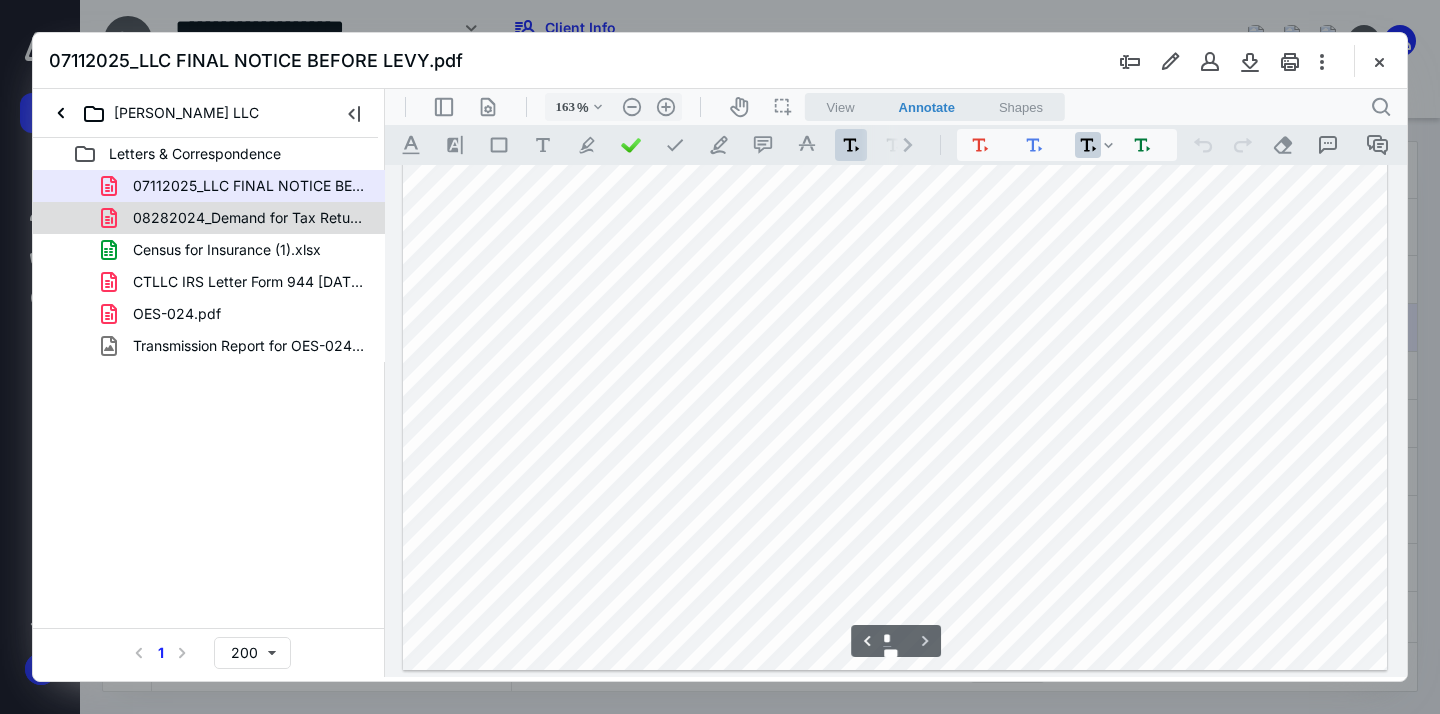 click on "08282024_Demand for Tax Return_001.pdf" at bounding box center (249, 218) 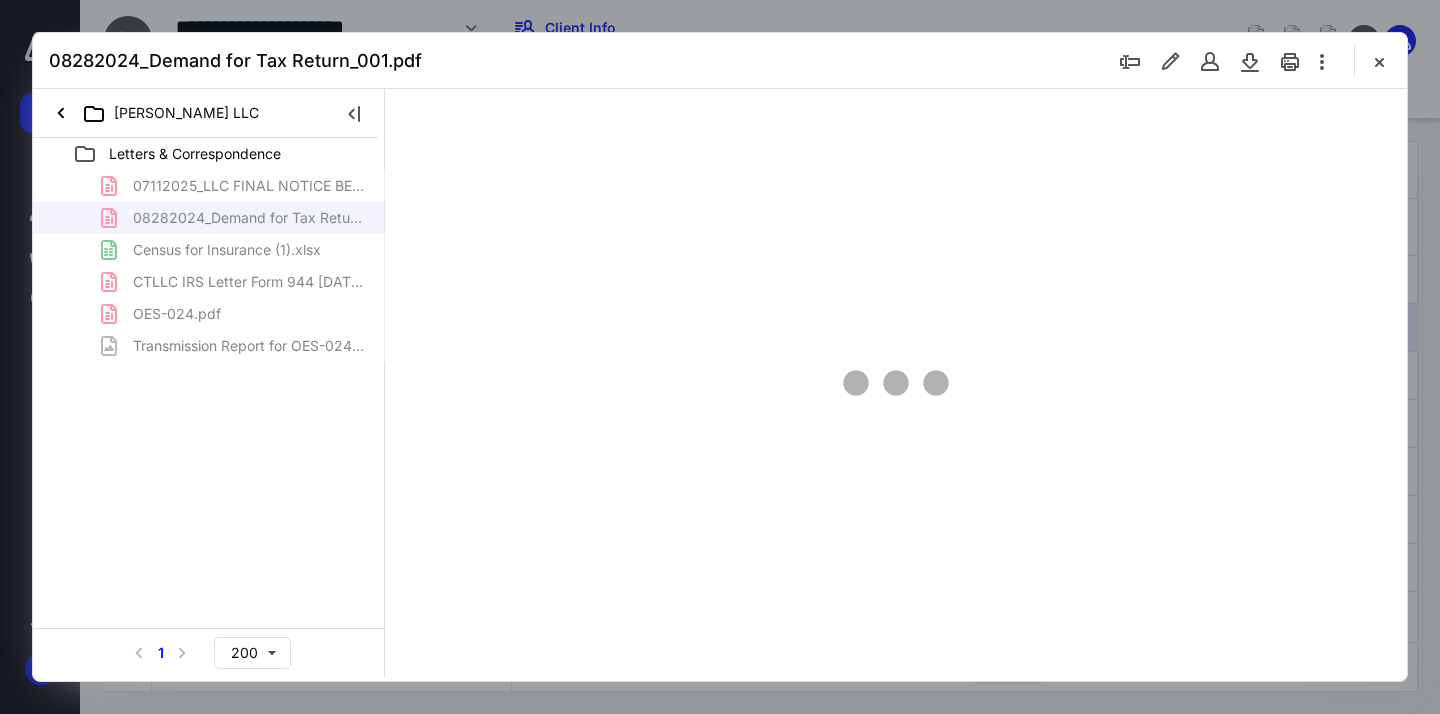type on "166" 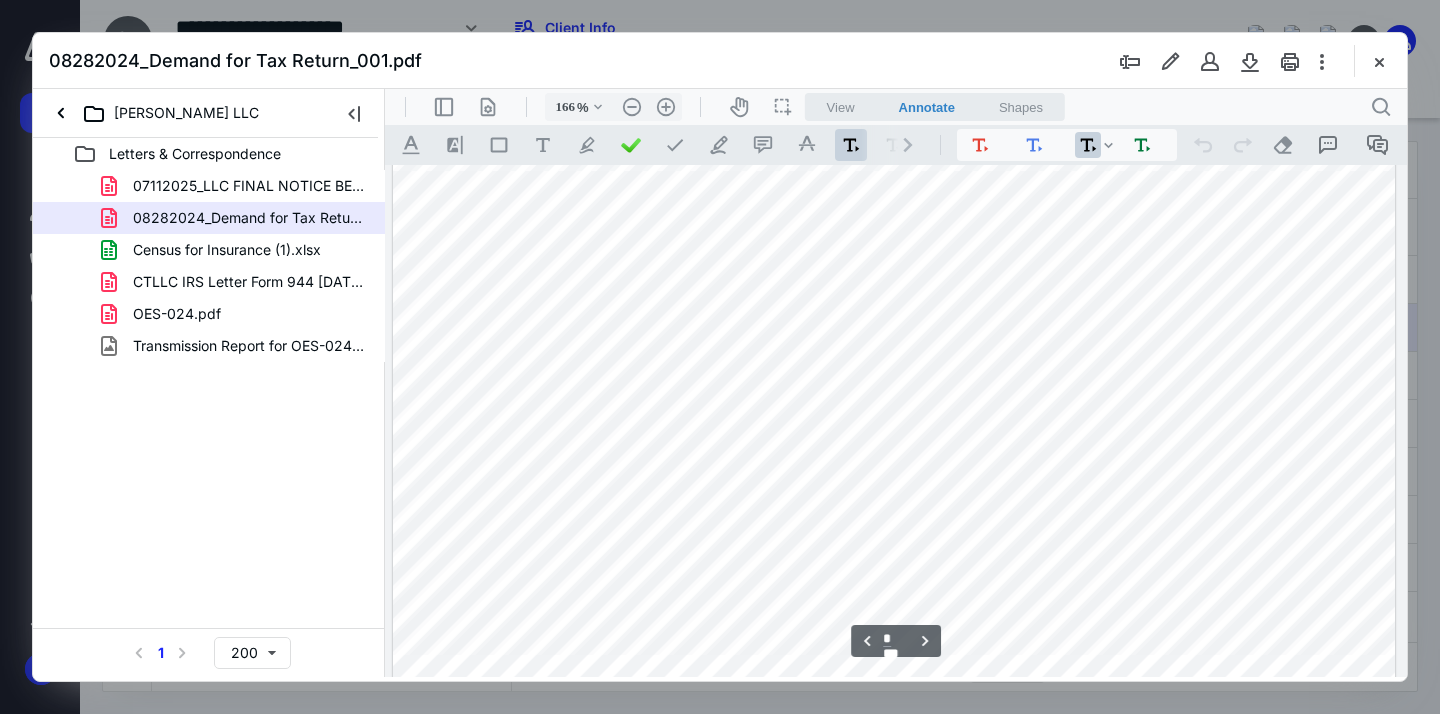 scroll, scrollTop: 6837, scrollLeft: 2, axis: both 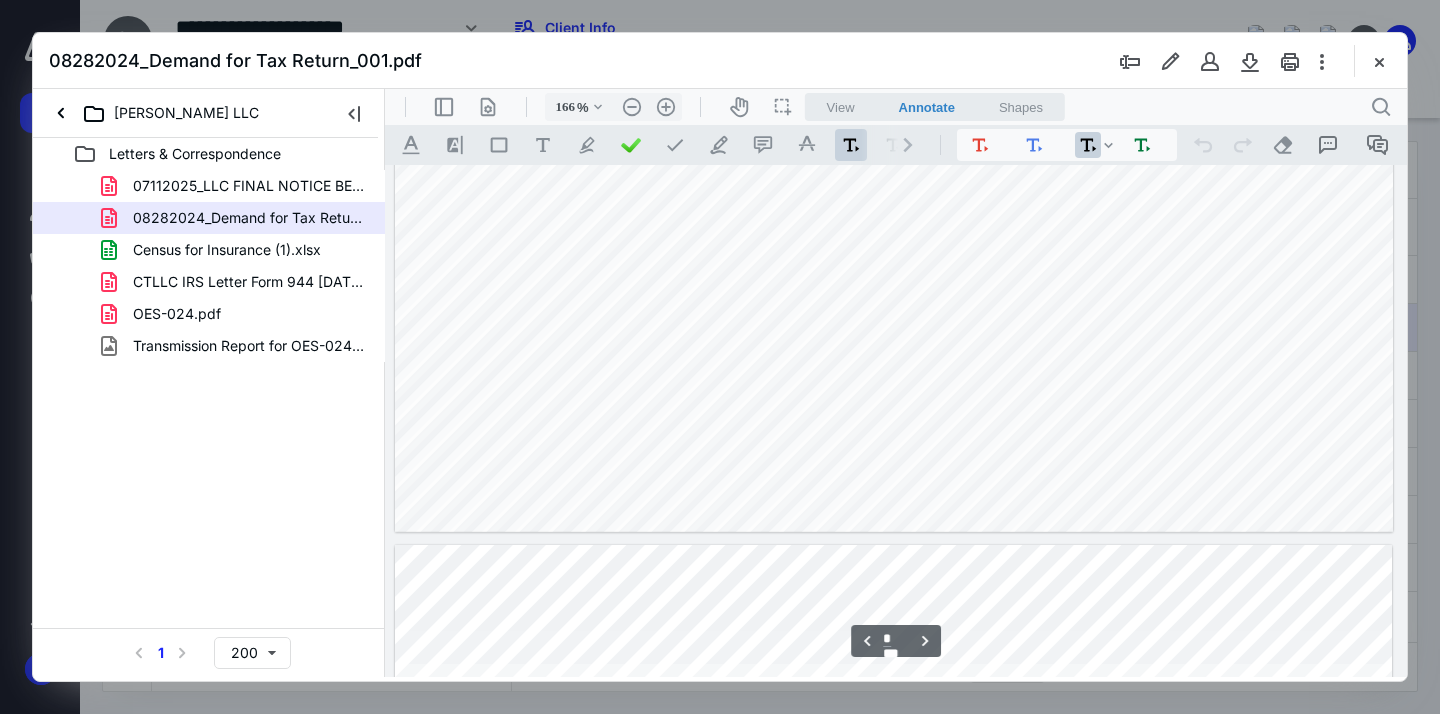 type on "*" 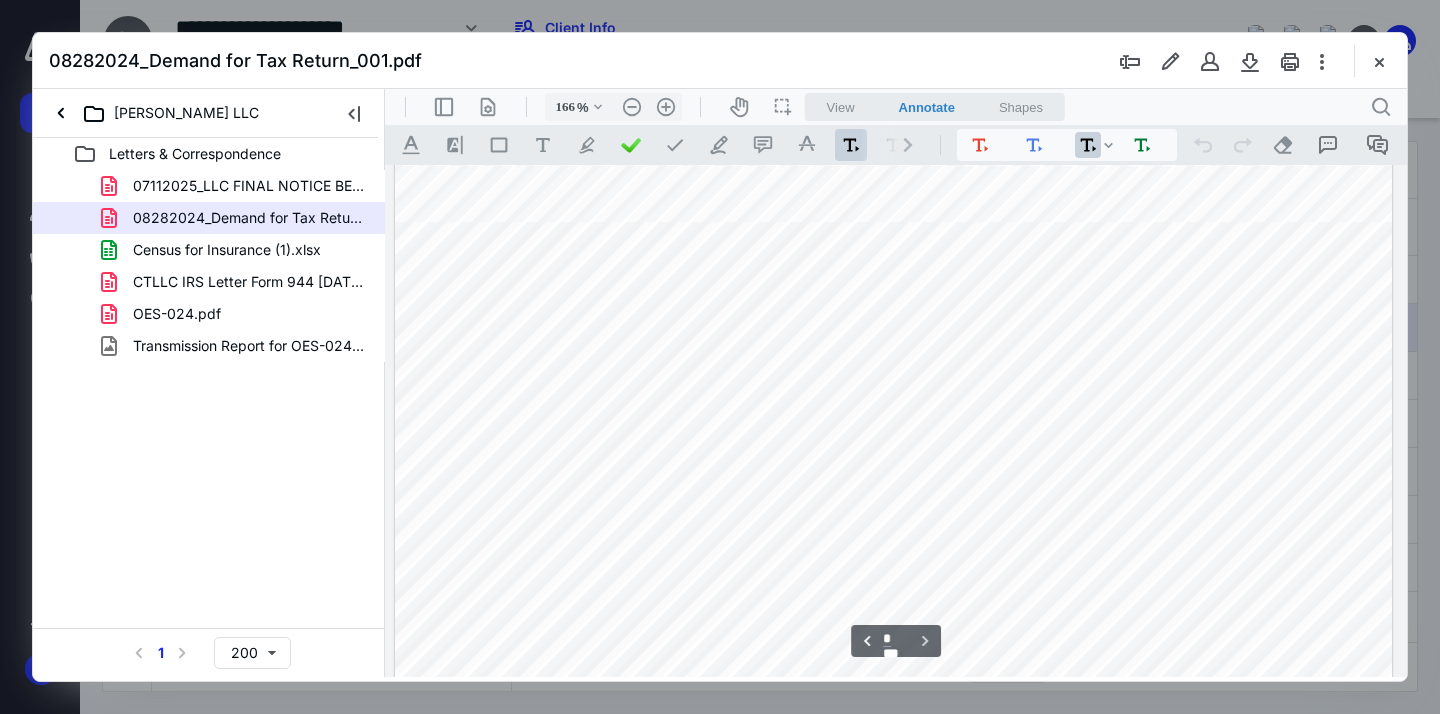 scroll, scrollTop: 9933, scrollLeft: 2, axis: both 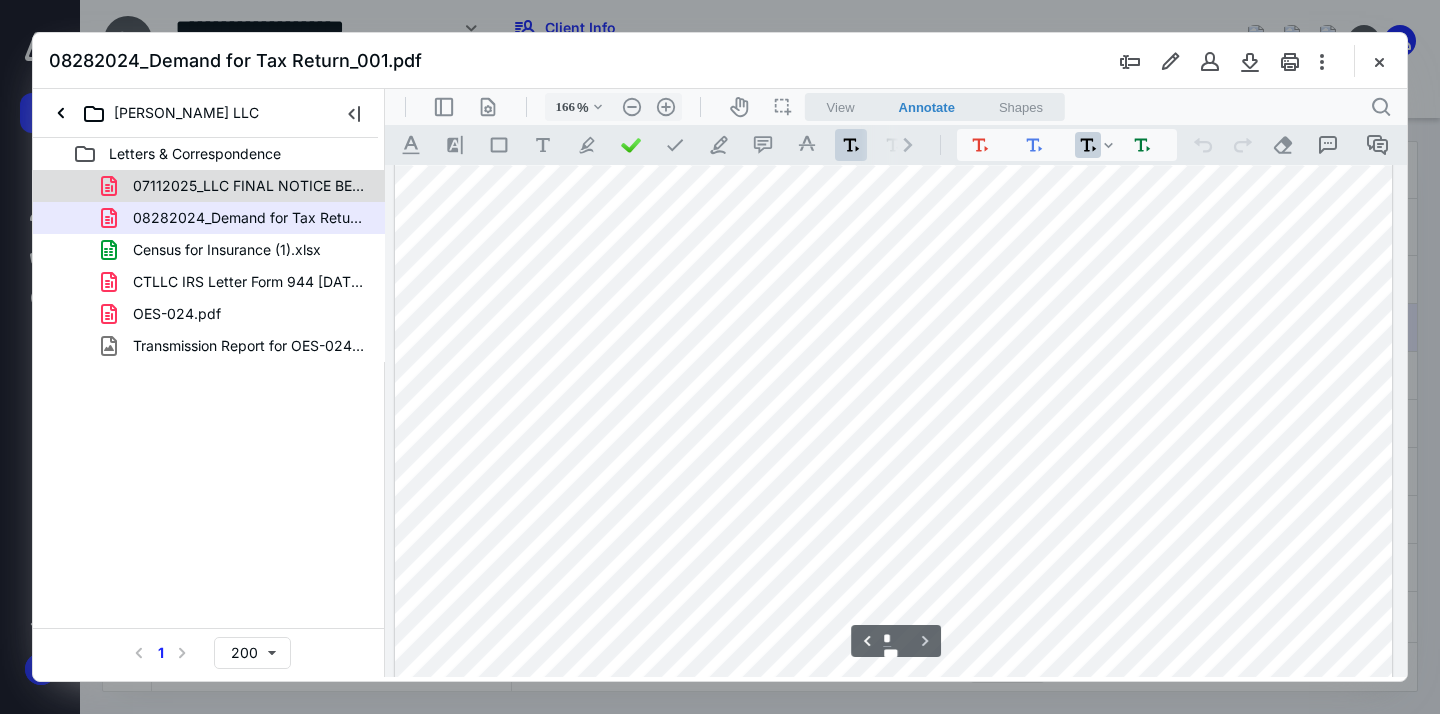 click on "07112025_LLC FINAL NOTICE BEFORE LEVY.pdf" at bounding box center [249, 186] 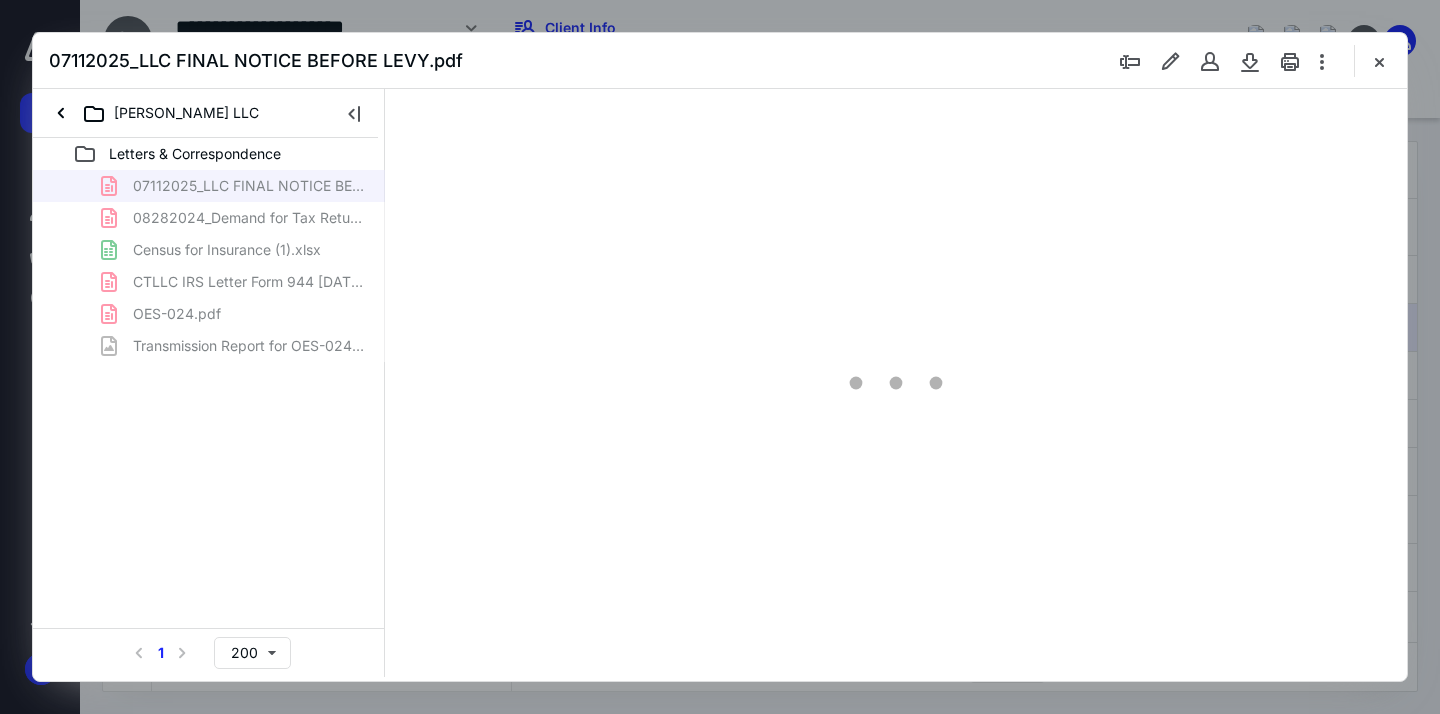 type on "163" 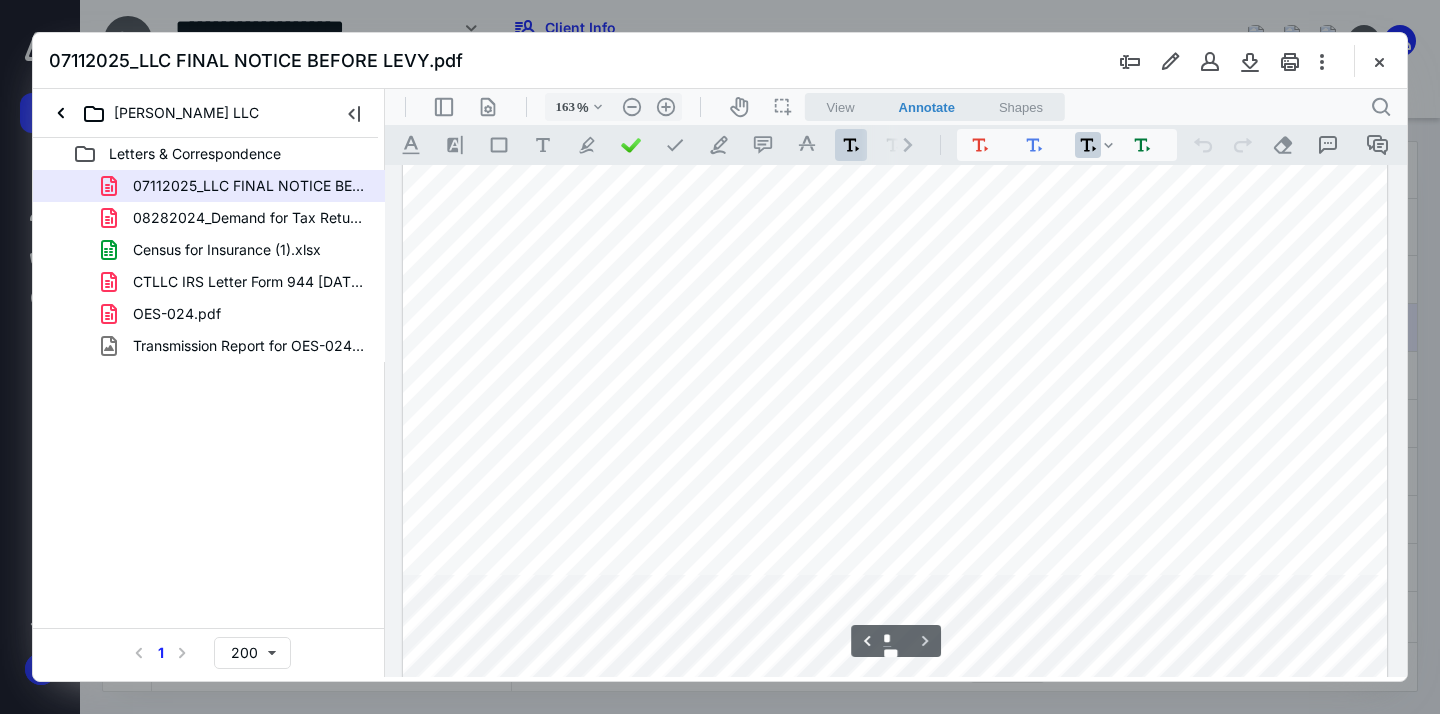 scroll, scrollTop: 1777, scrollLeft: 0, axis: vertical 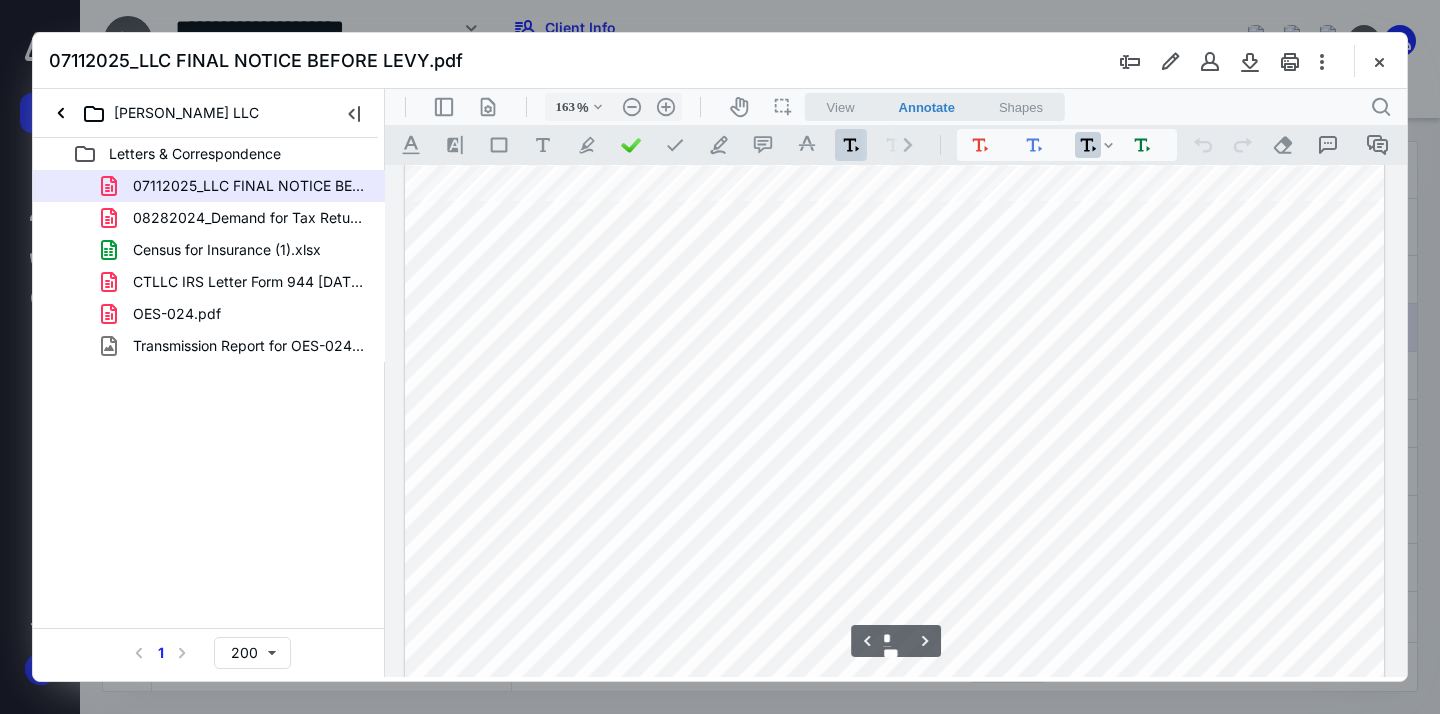 type on "*" 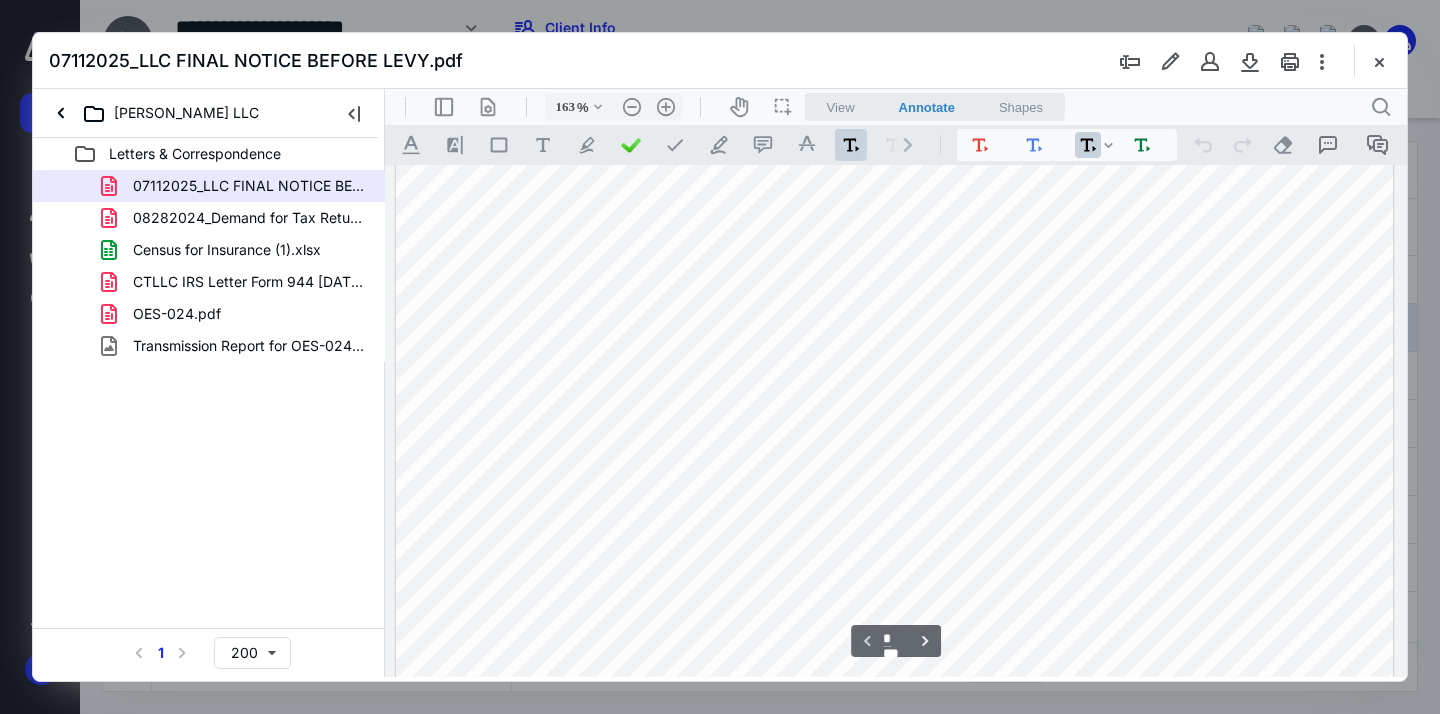 scroll, scrollTop: 795, scrollLeft: 0, axis: vertical 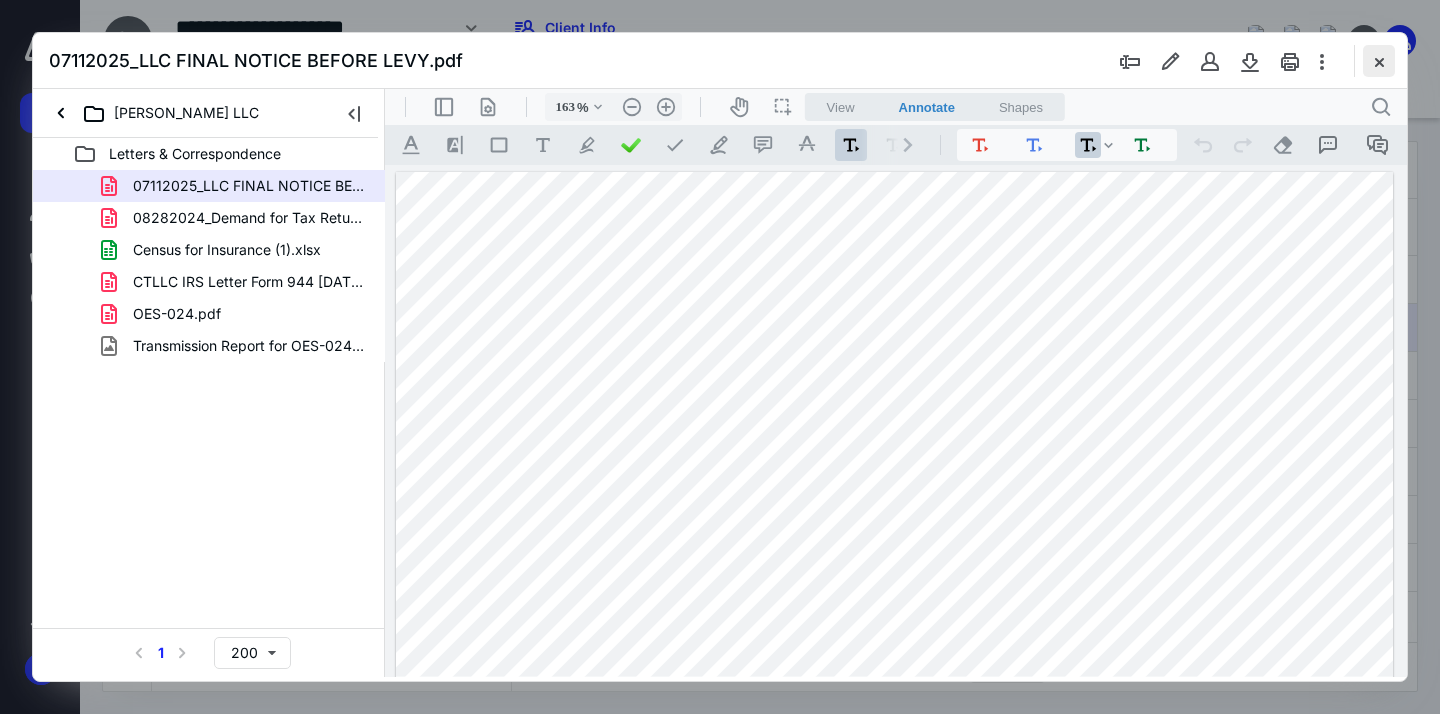click at bounding box center [1379, 61] 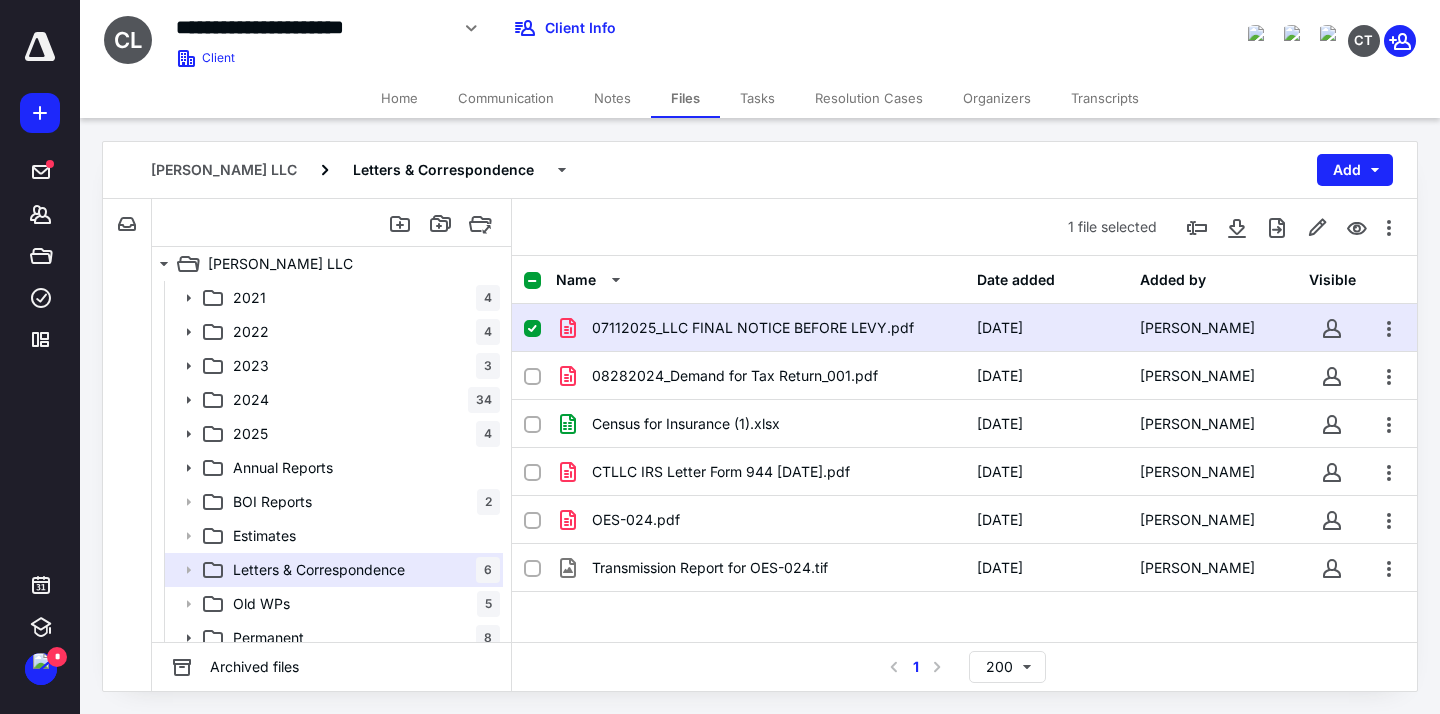 click on "**********" at bounding box center (574, 28) 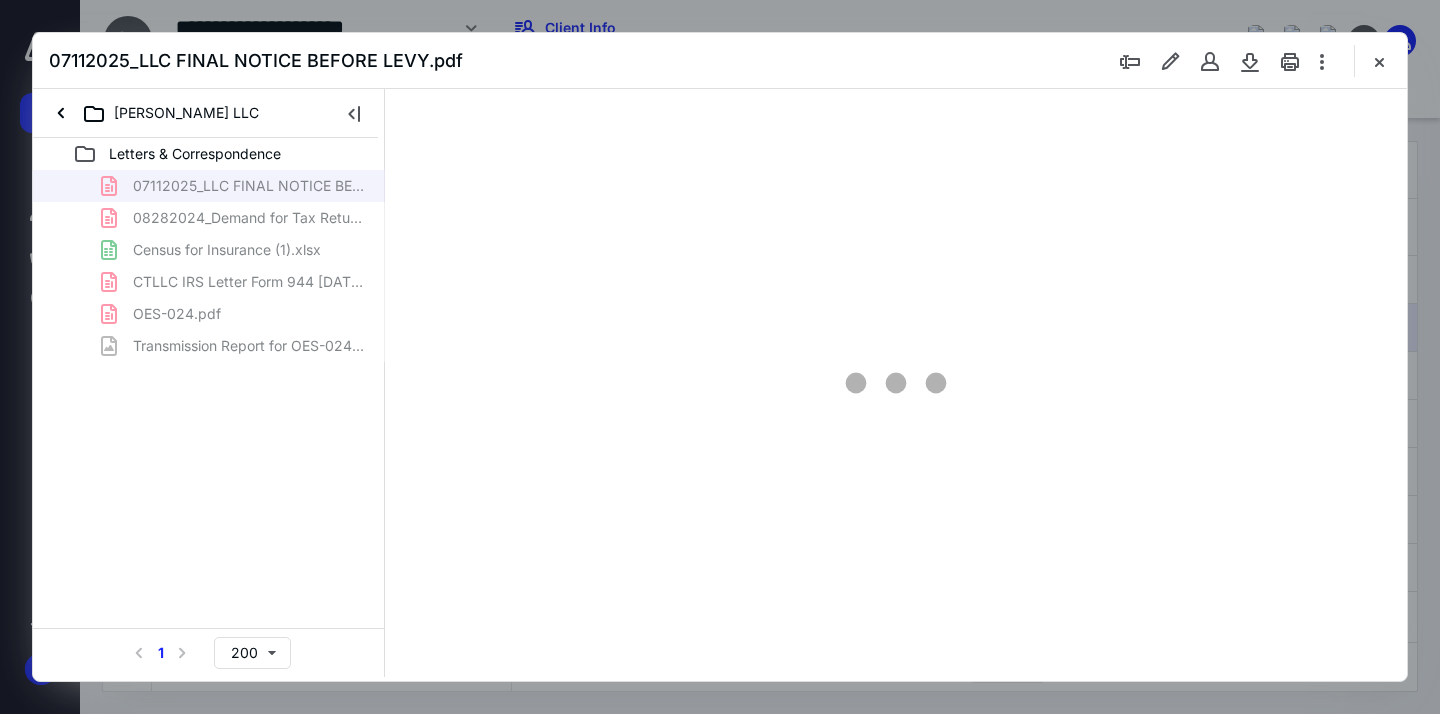 scroll, scrollTop: 0, scrollLeft: 0, axis: both 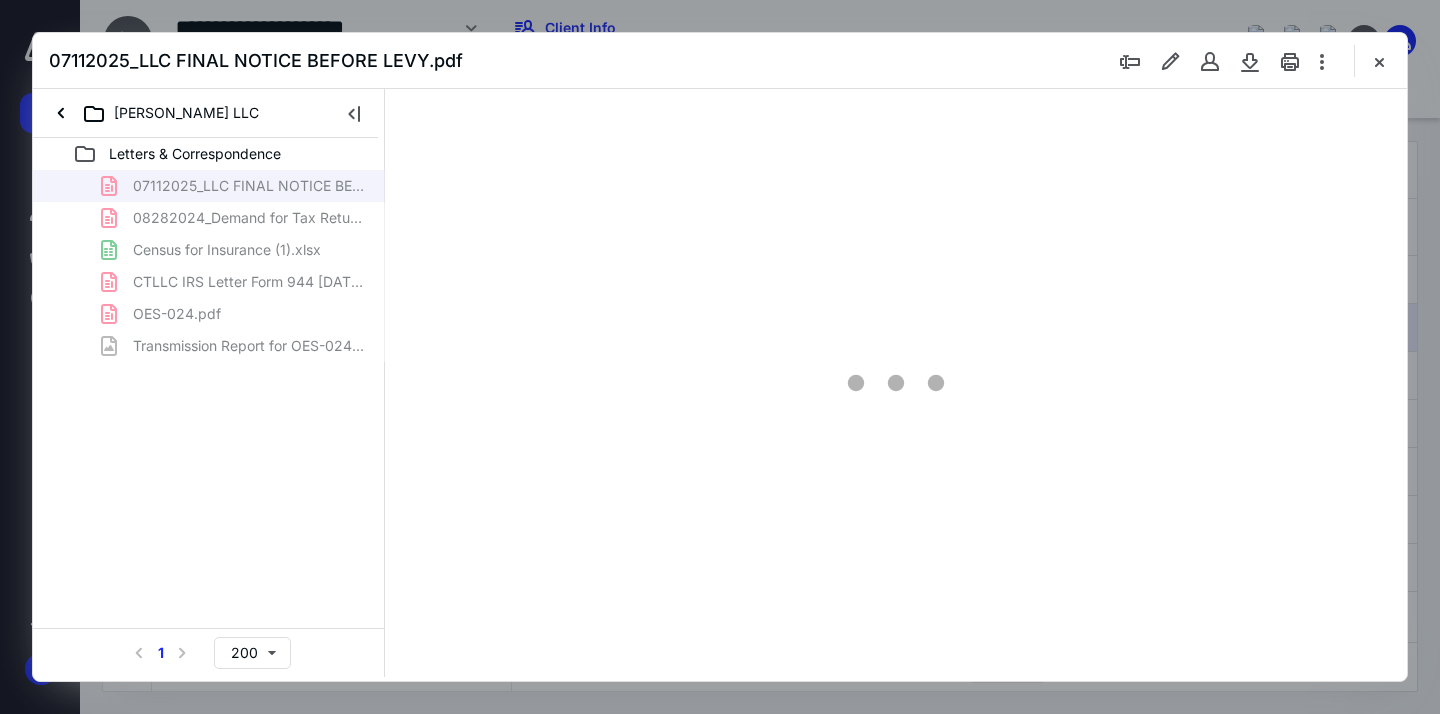 type on "163" 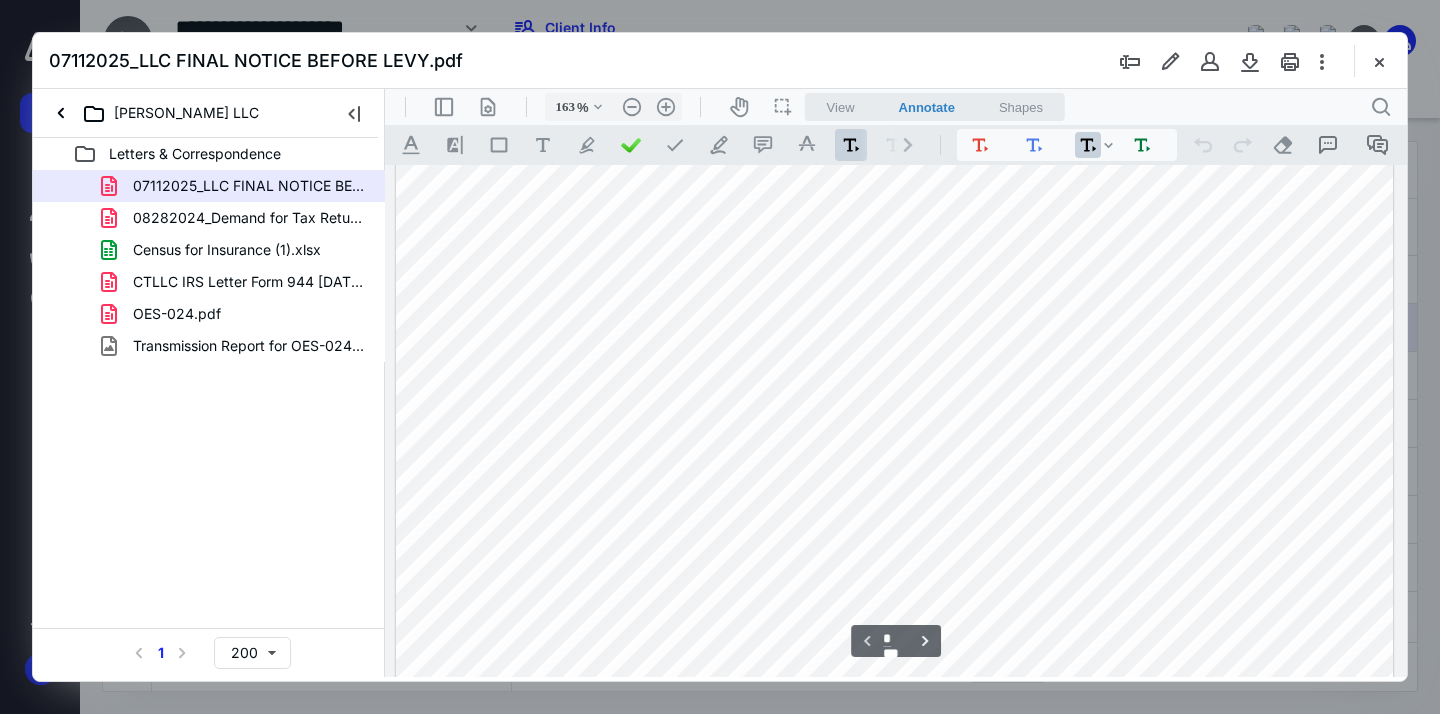 scroll, scrollTop: 0, scrollLeft: 0, axis: both 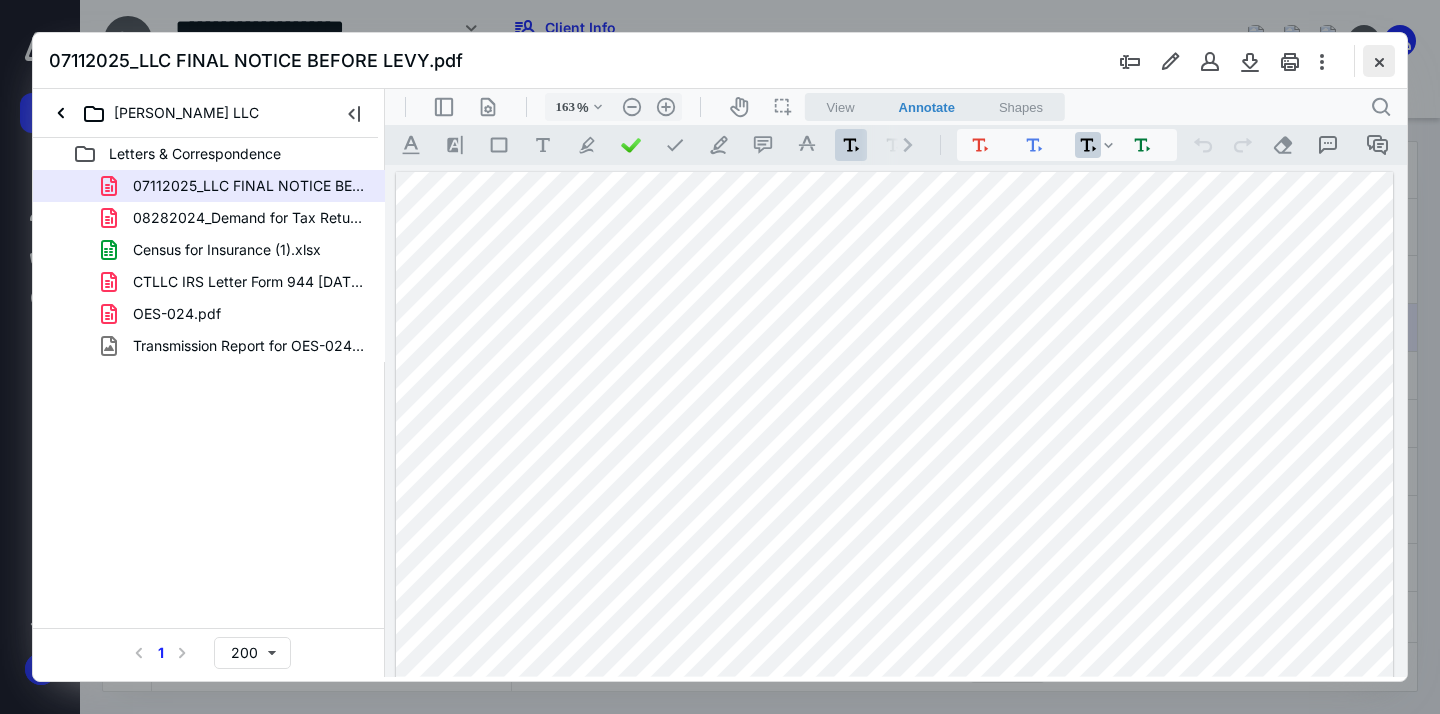 click at bounding box center [1379, 61] 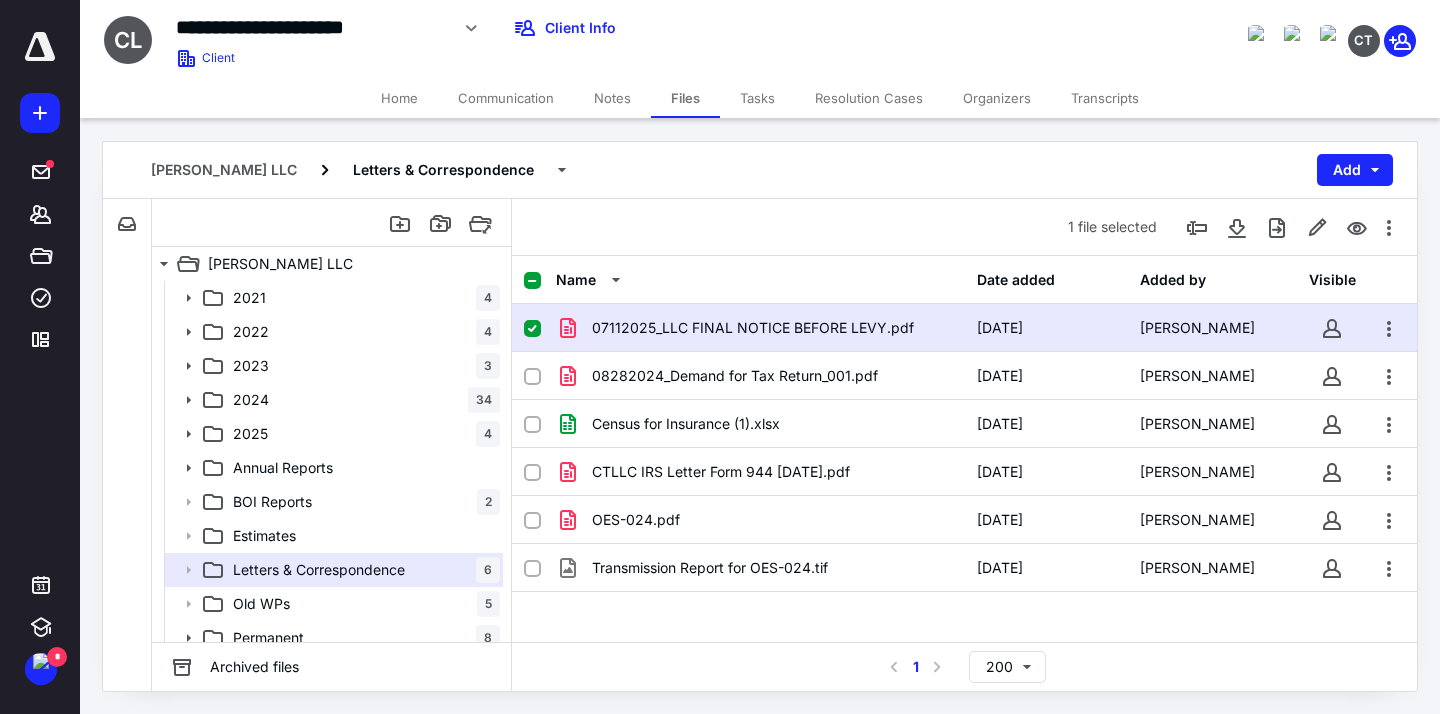 click 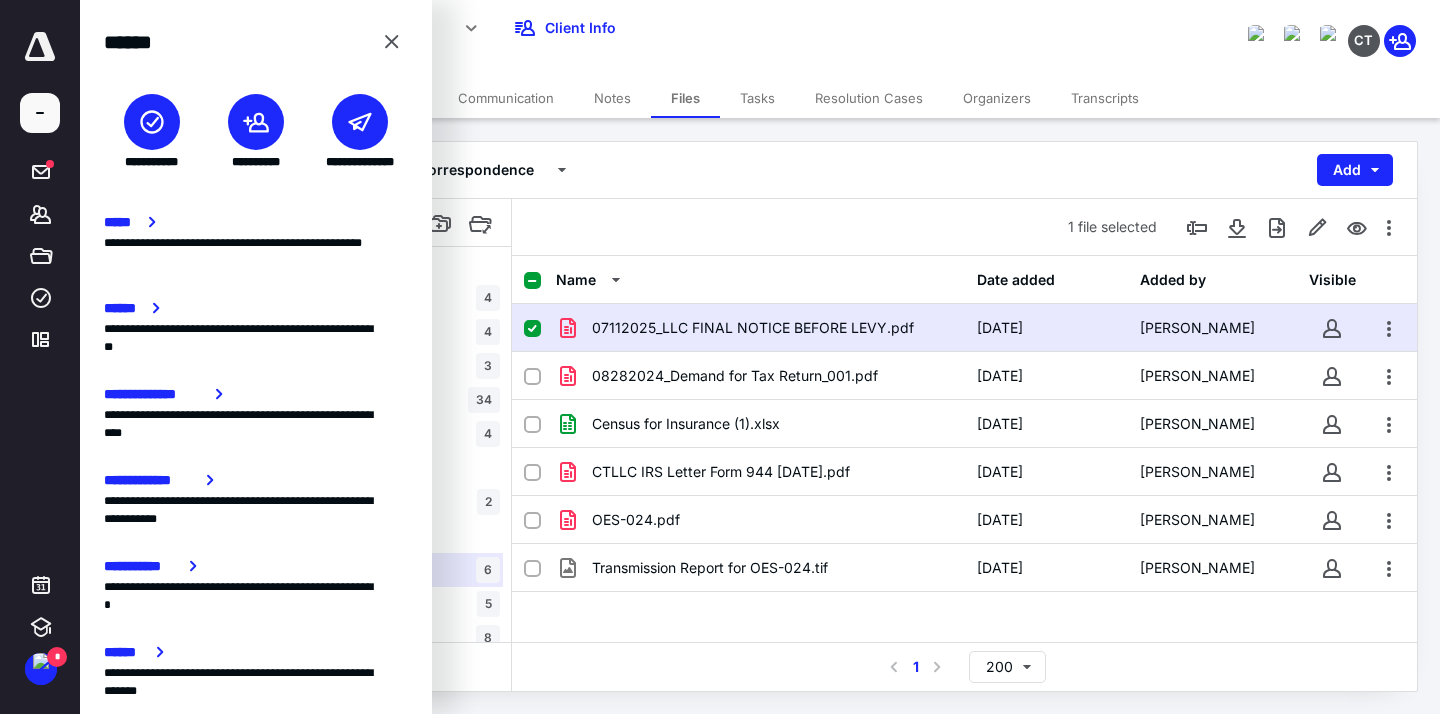 click 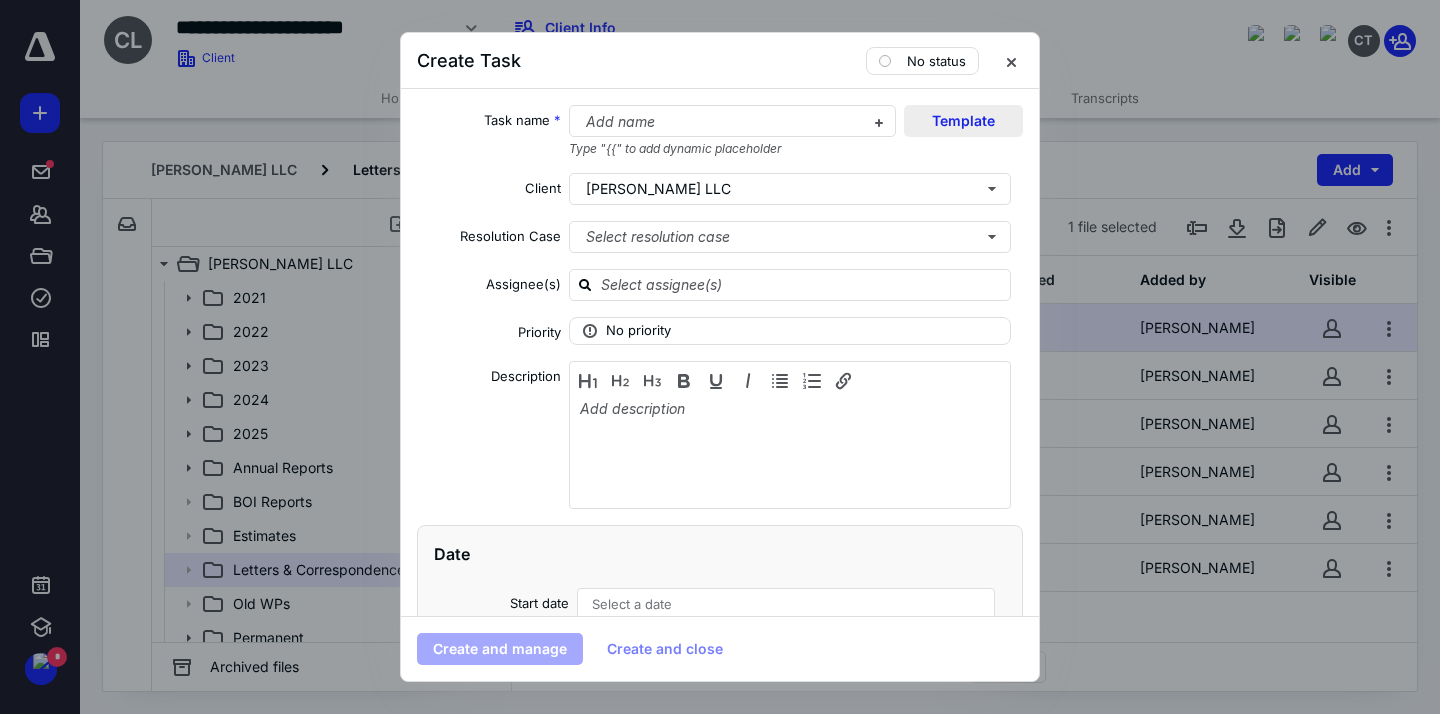 click on "Template" at bounding box center (963, 121) 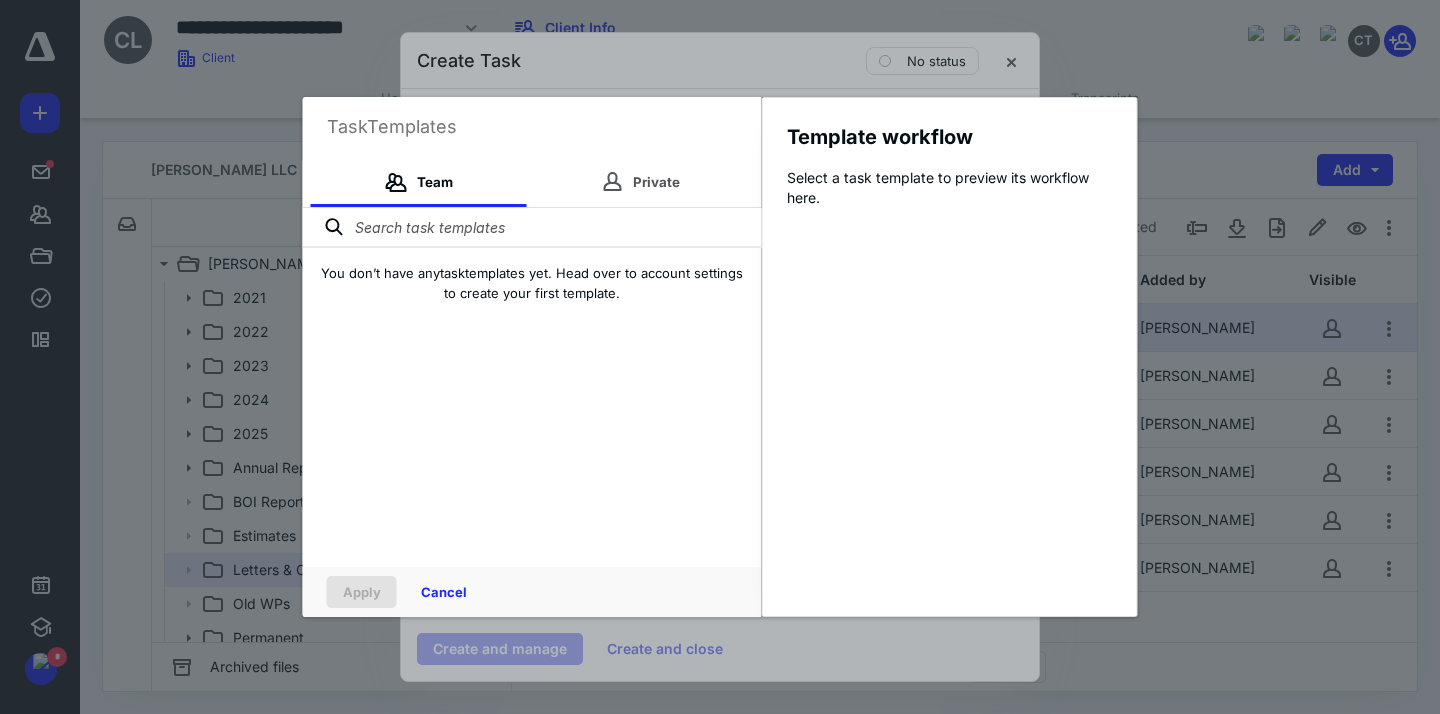click at bounding box center [532, 228] 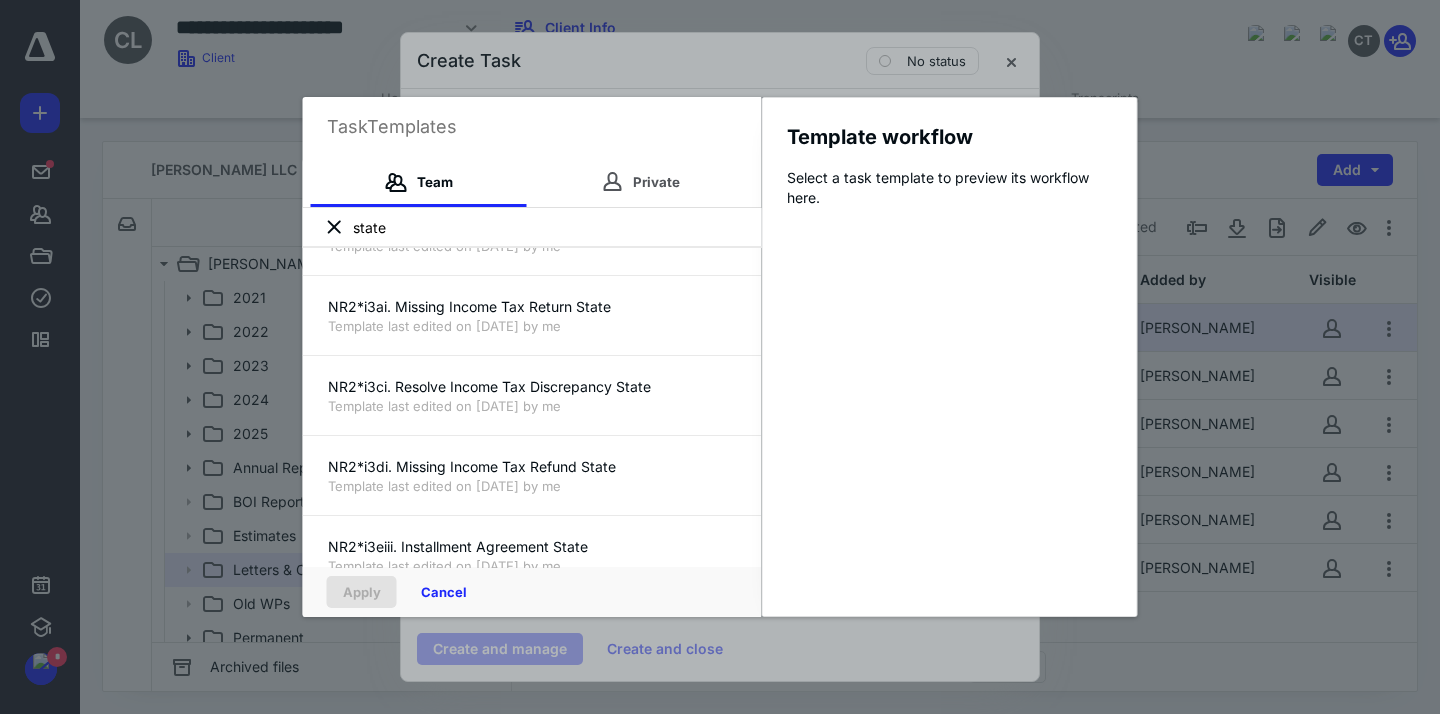 scroll, scrollTop: 3048, scrollLeft: 0, axis: vertical 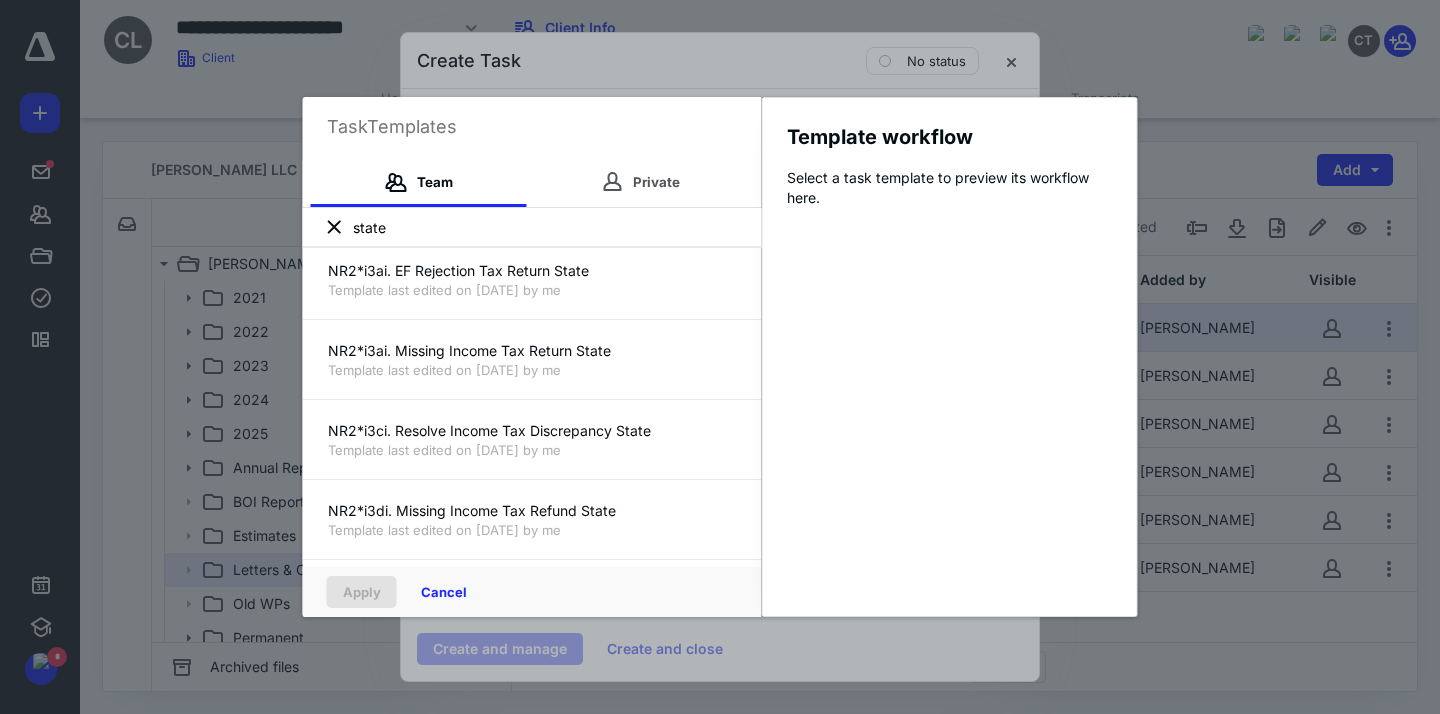 type on "state" 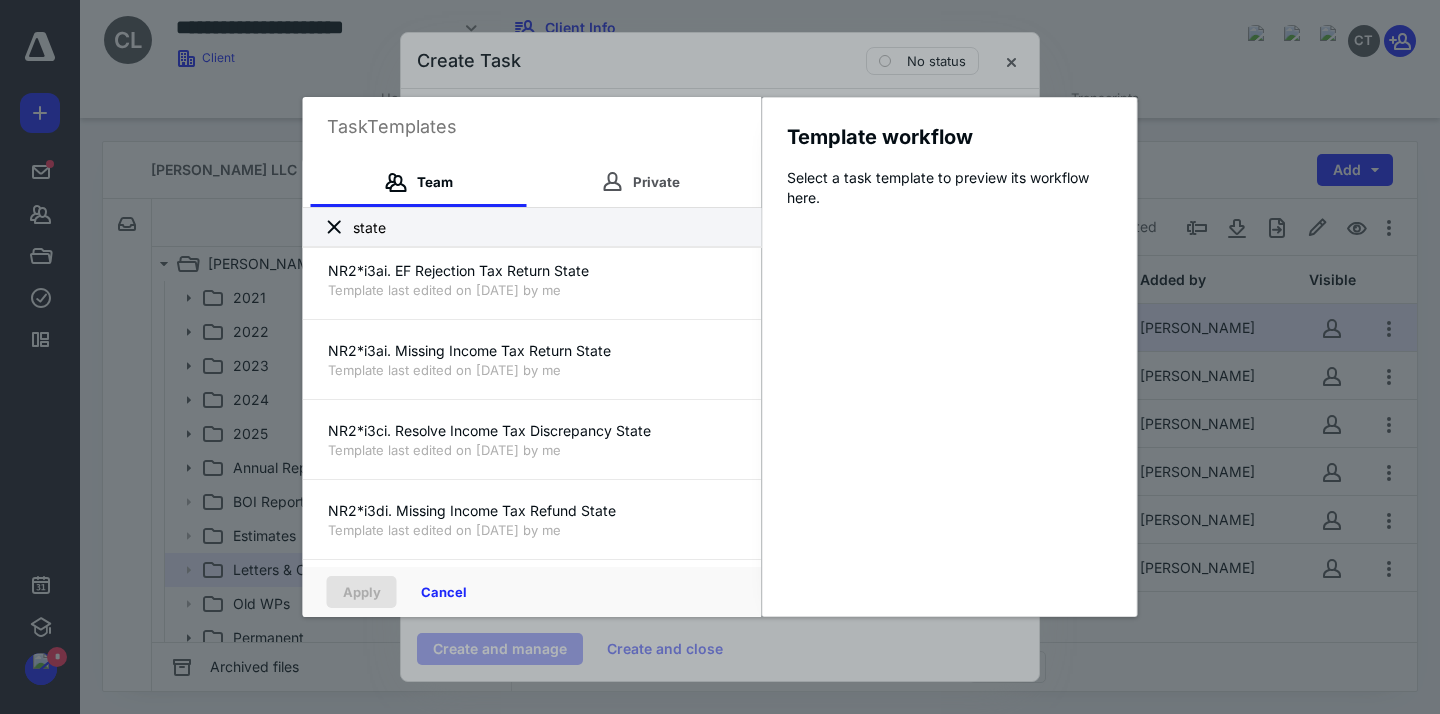 click on "NR2*i3ai. Missing Income Tax Return State" at bounding box center [532, 351] 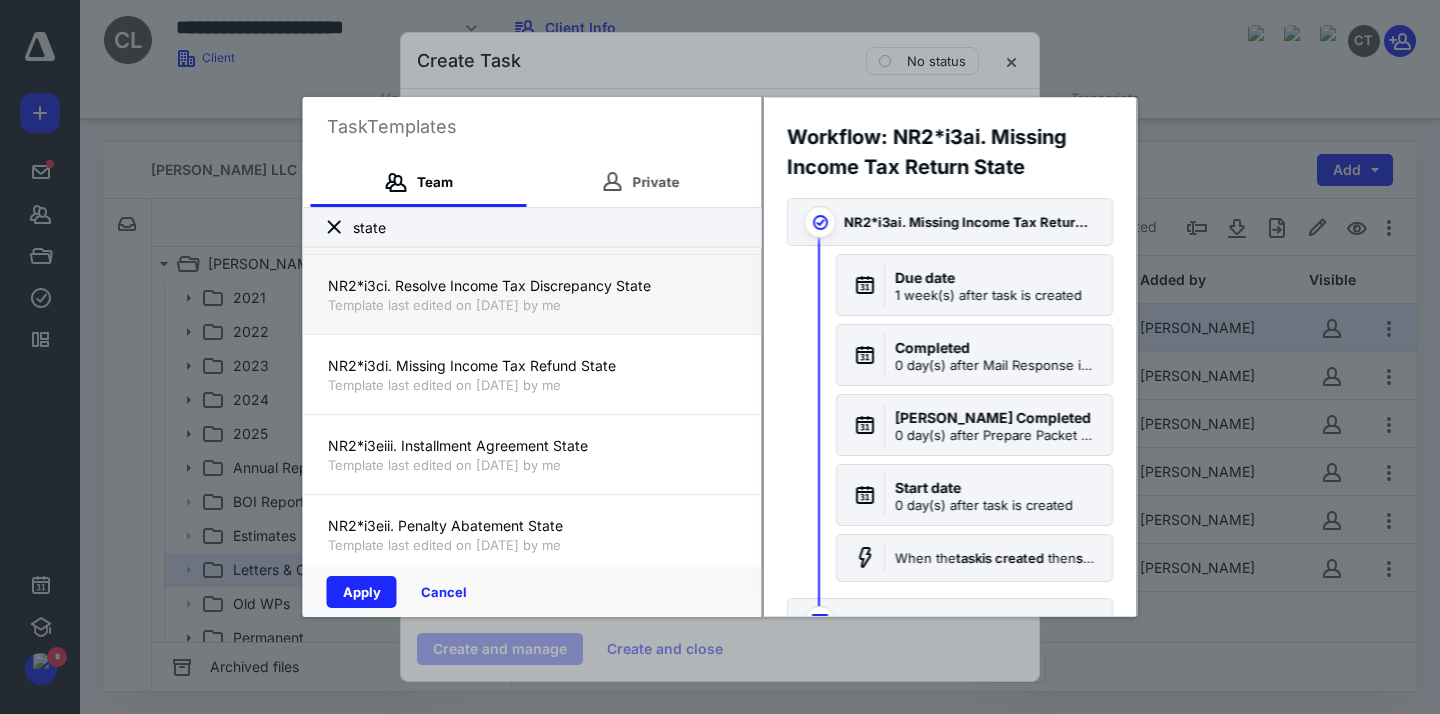 scroll, scrollTop: 3216, scrollLeft: 0, axis: vertical 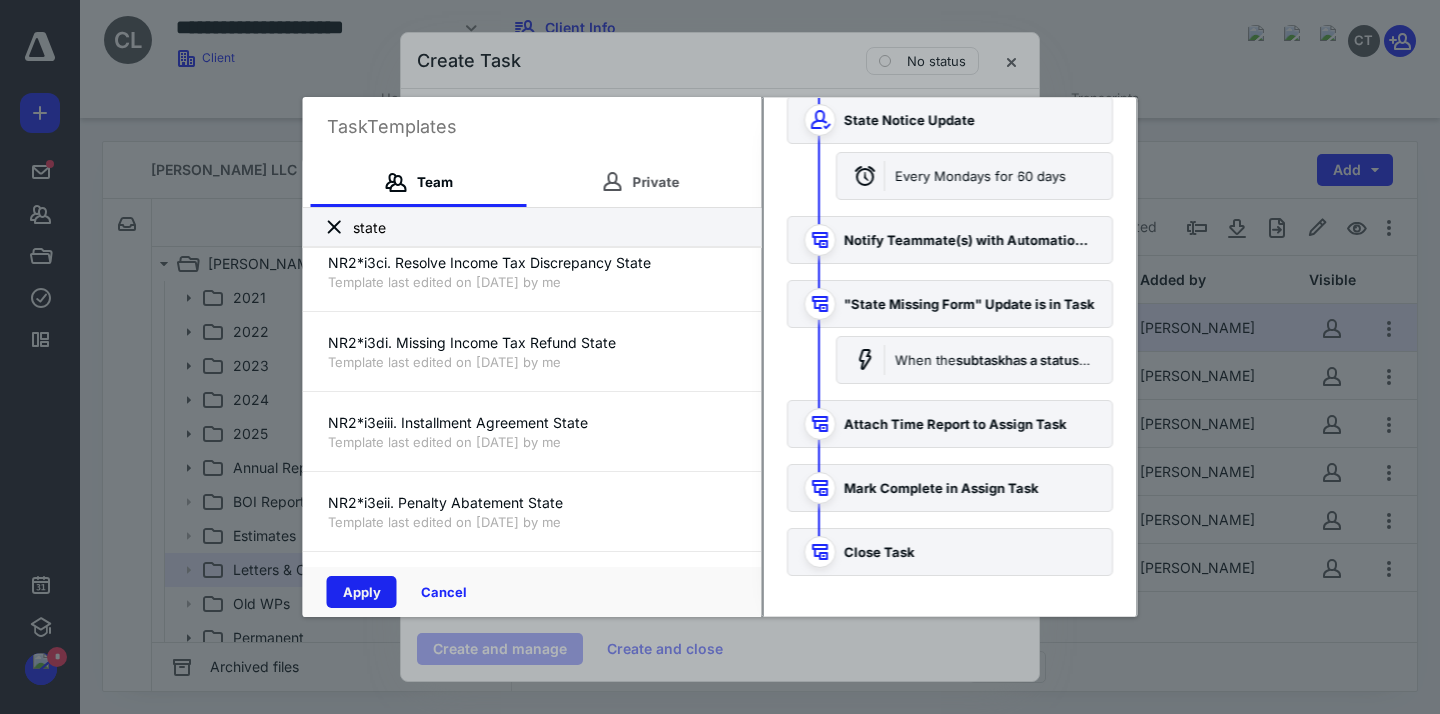click on "Apply" at bounding box center [362, 592] 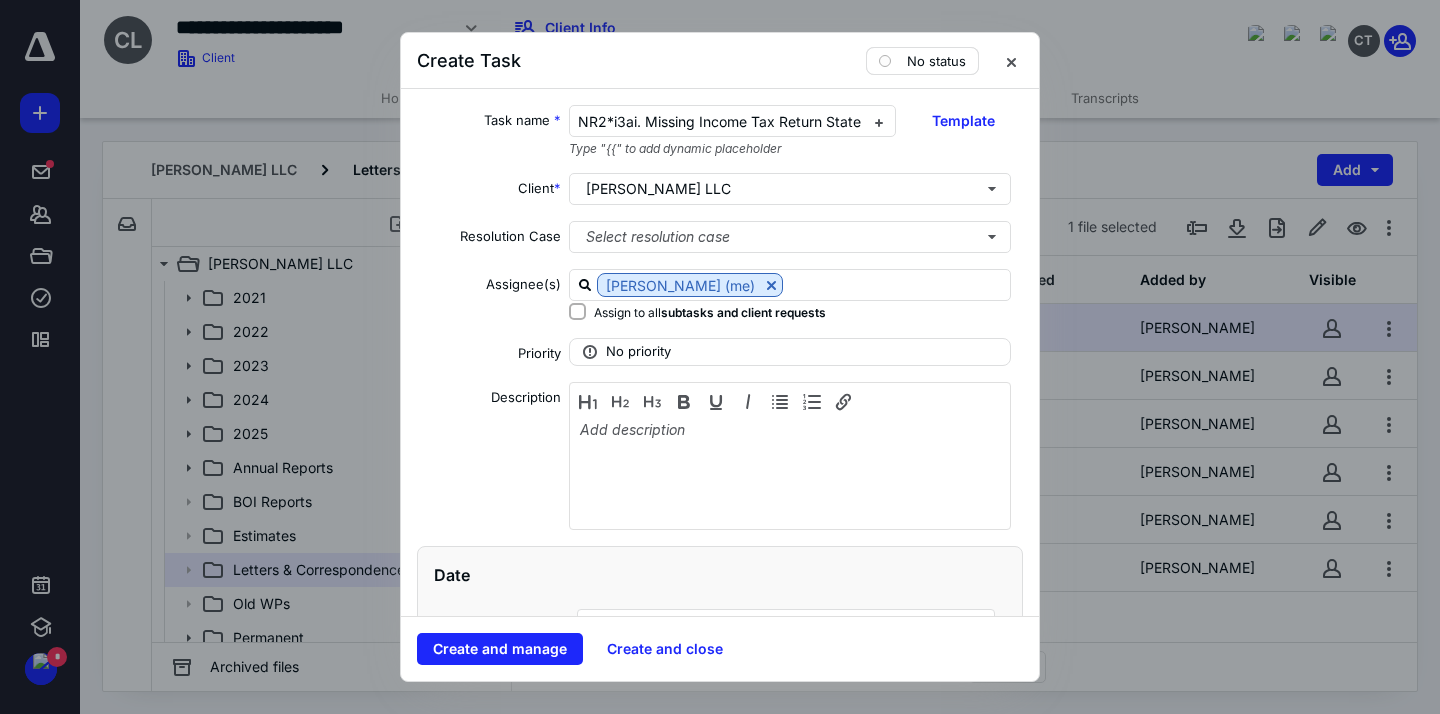 click on "No status" at bounding box center (936, 61) 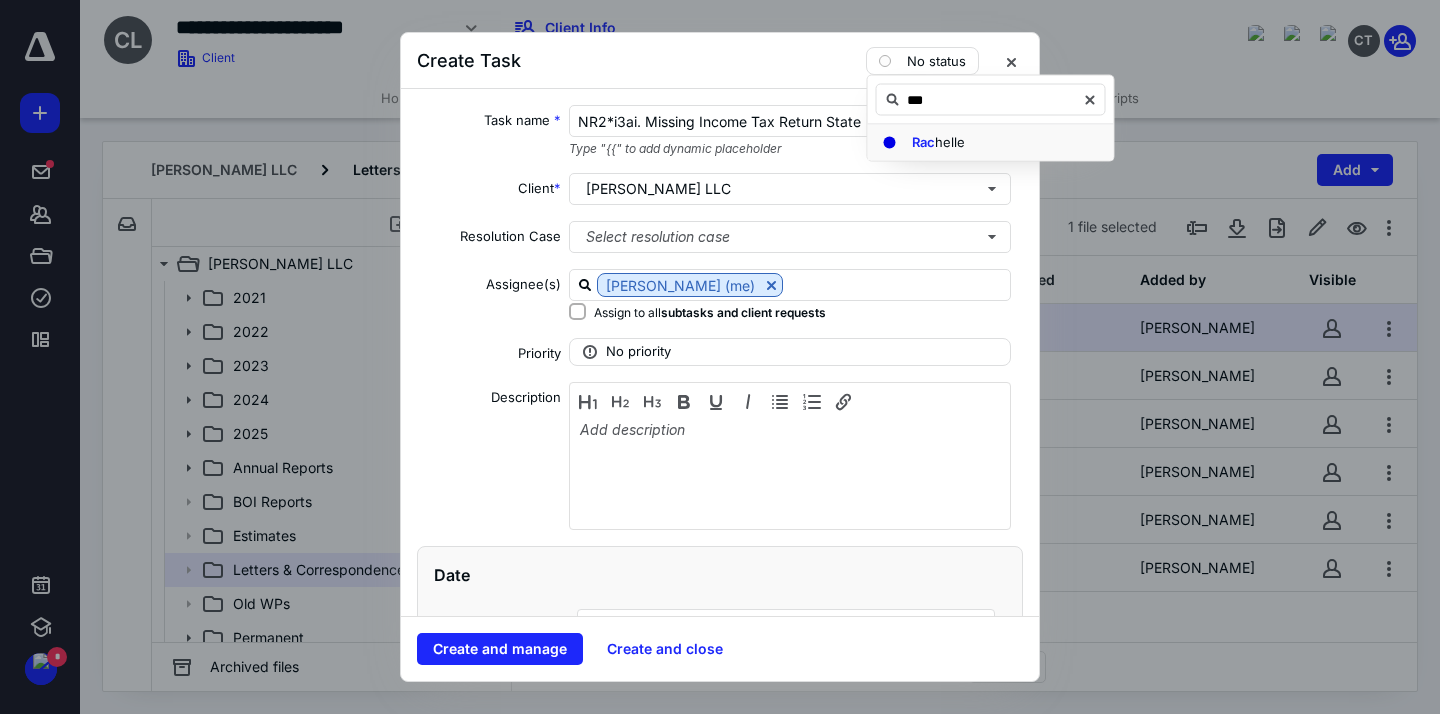 type on "***" 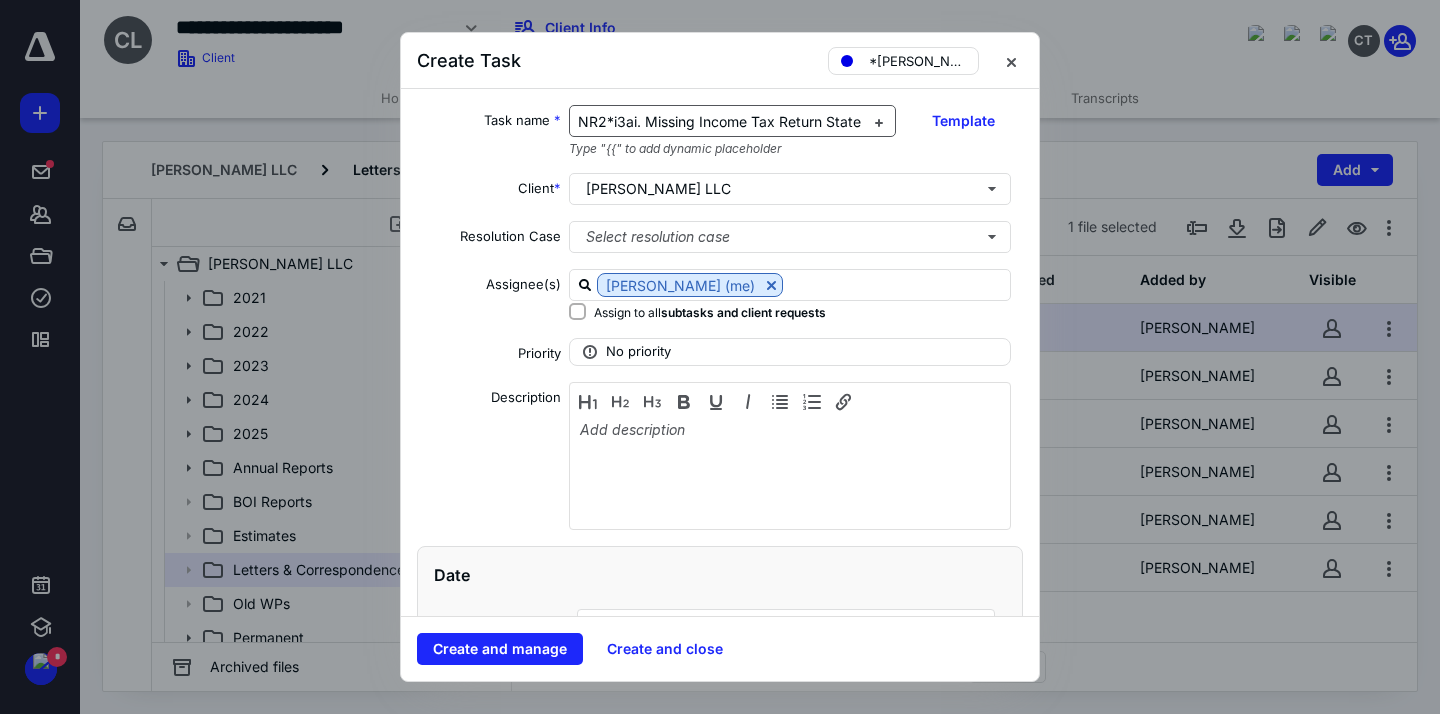 drag, startPoint x: 604, startPoint y: 128, endPoint x: 600, endPoint y: 115, distance: 13.601471 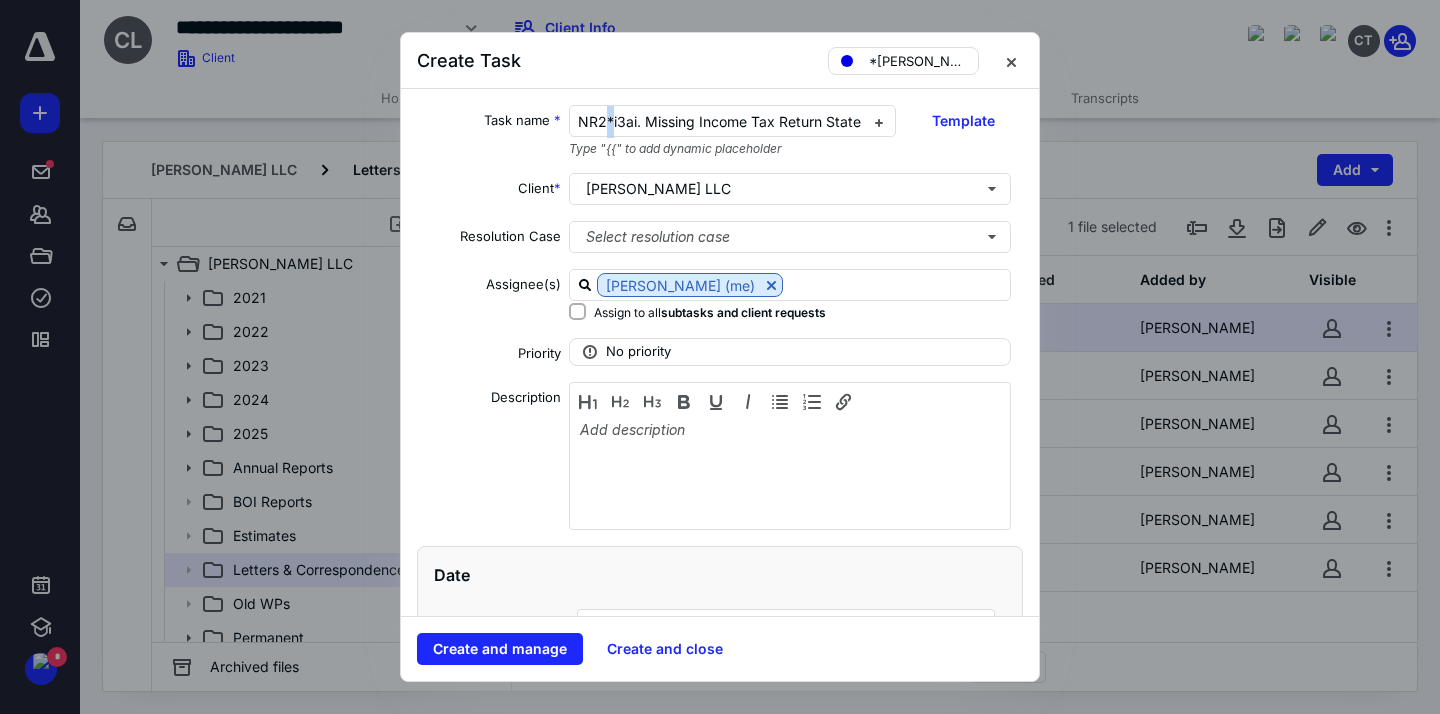 type 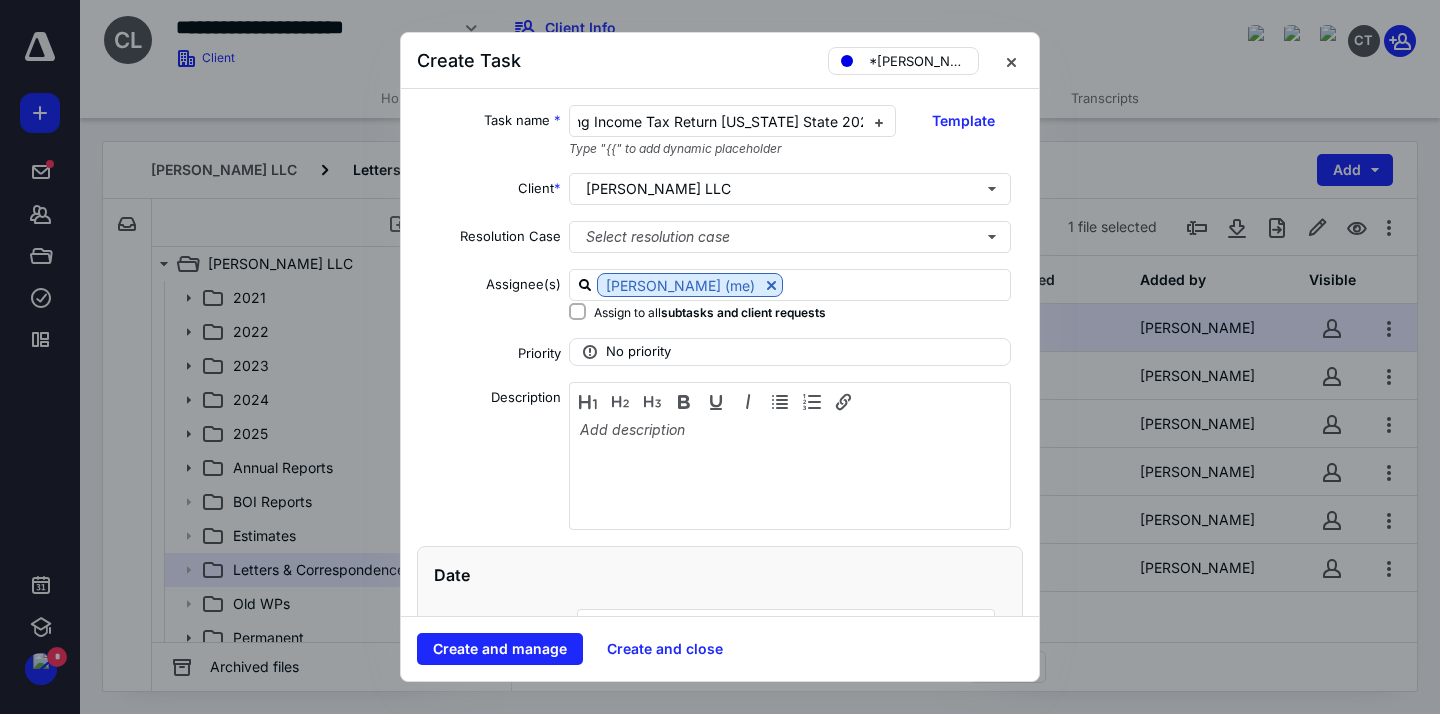 scroll, scrollTop: 0, scrollLeft: 124, axis: horizontal 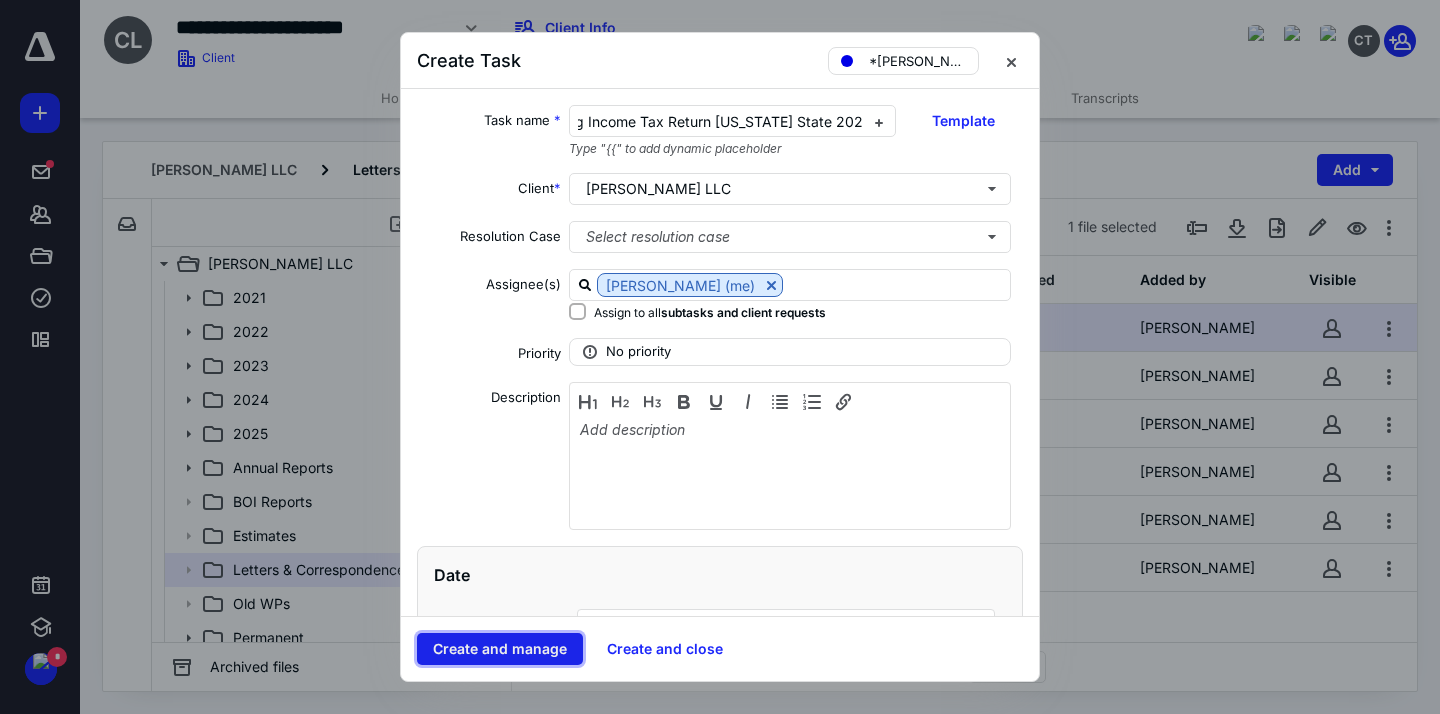 click on "Create and manage" at bounding box center (500, 649) 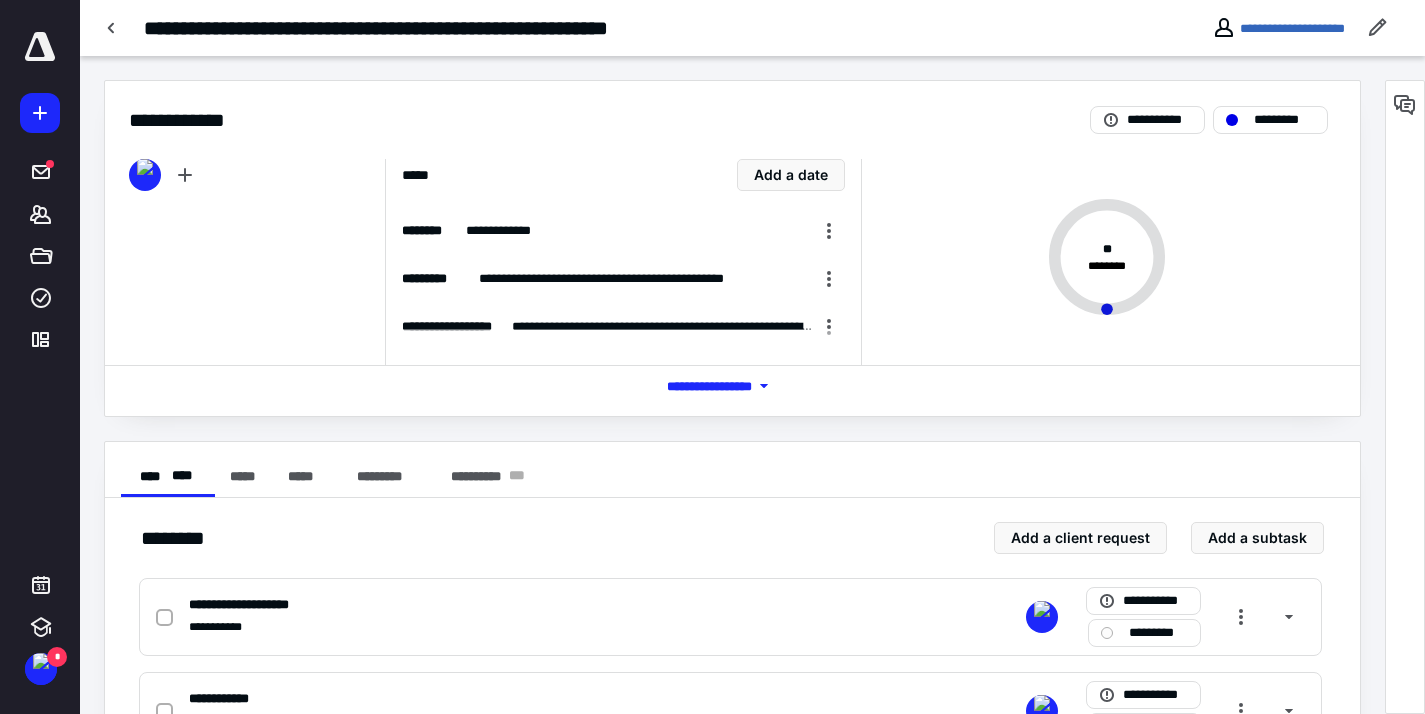 click on "**********" at bounding box center (732, 1273) 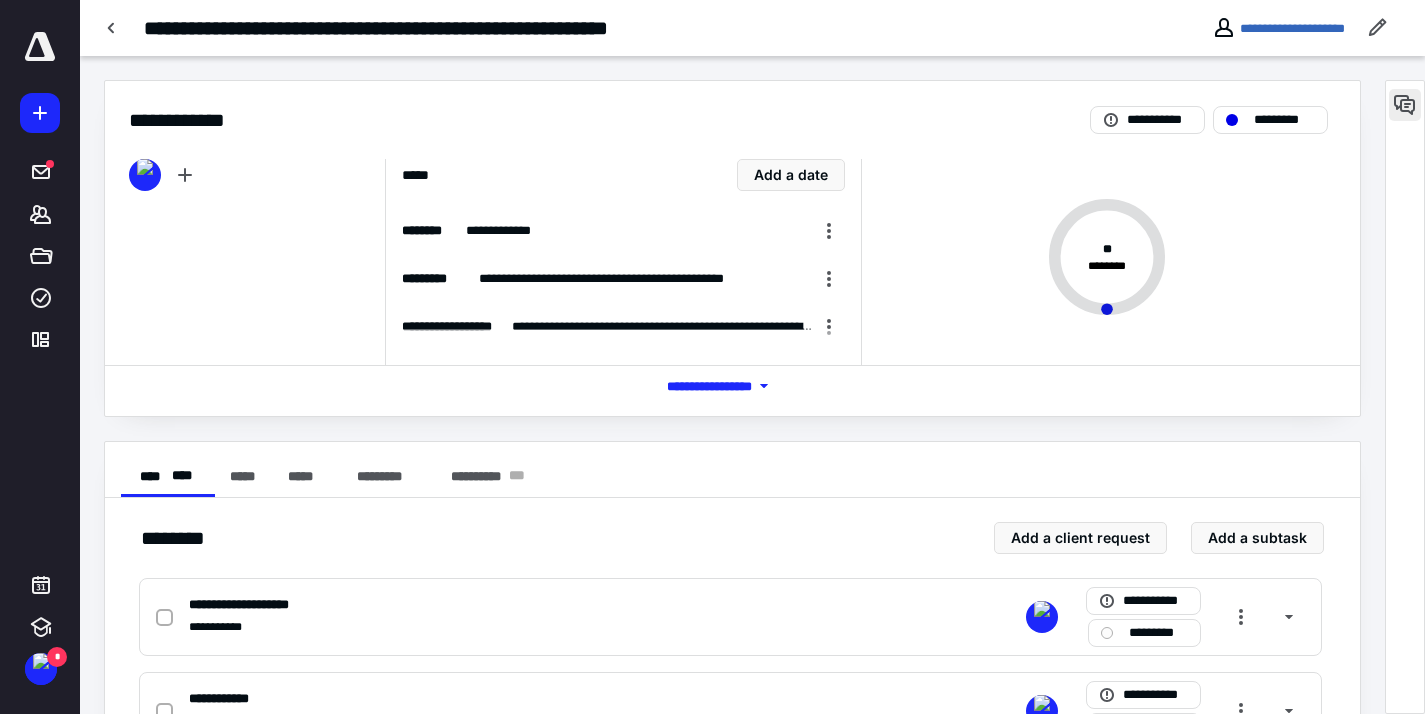 click at bounding box center (1405, 105) 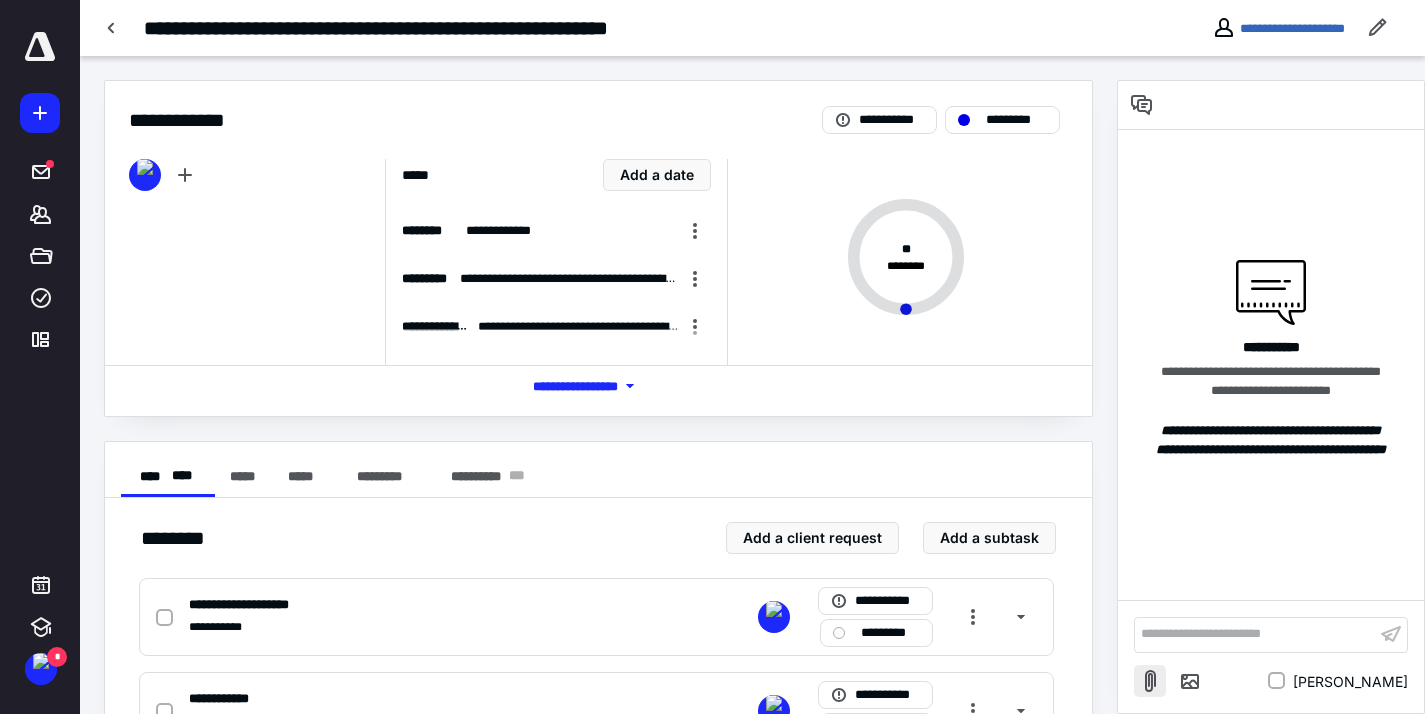 click at bounding box center [1150, 681] 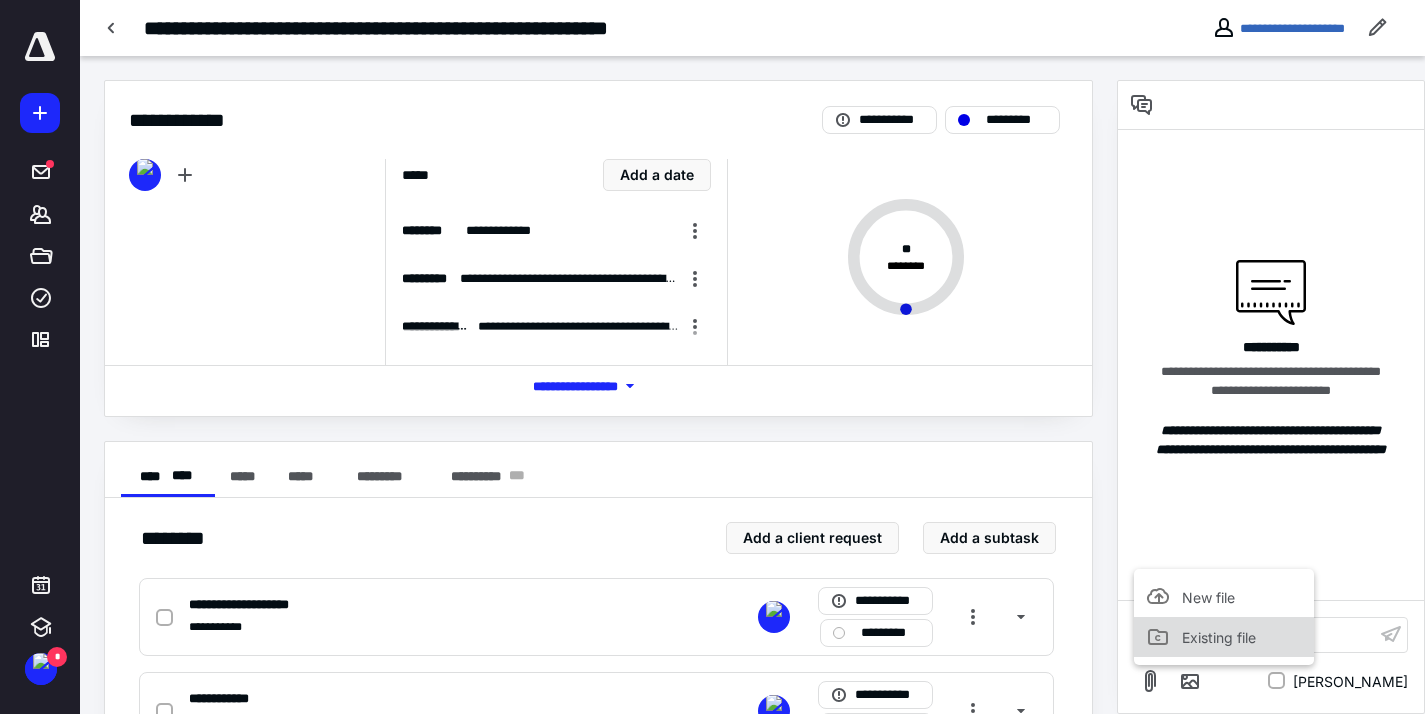 click on "Existing file" at bounding box center (1219, 637) 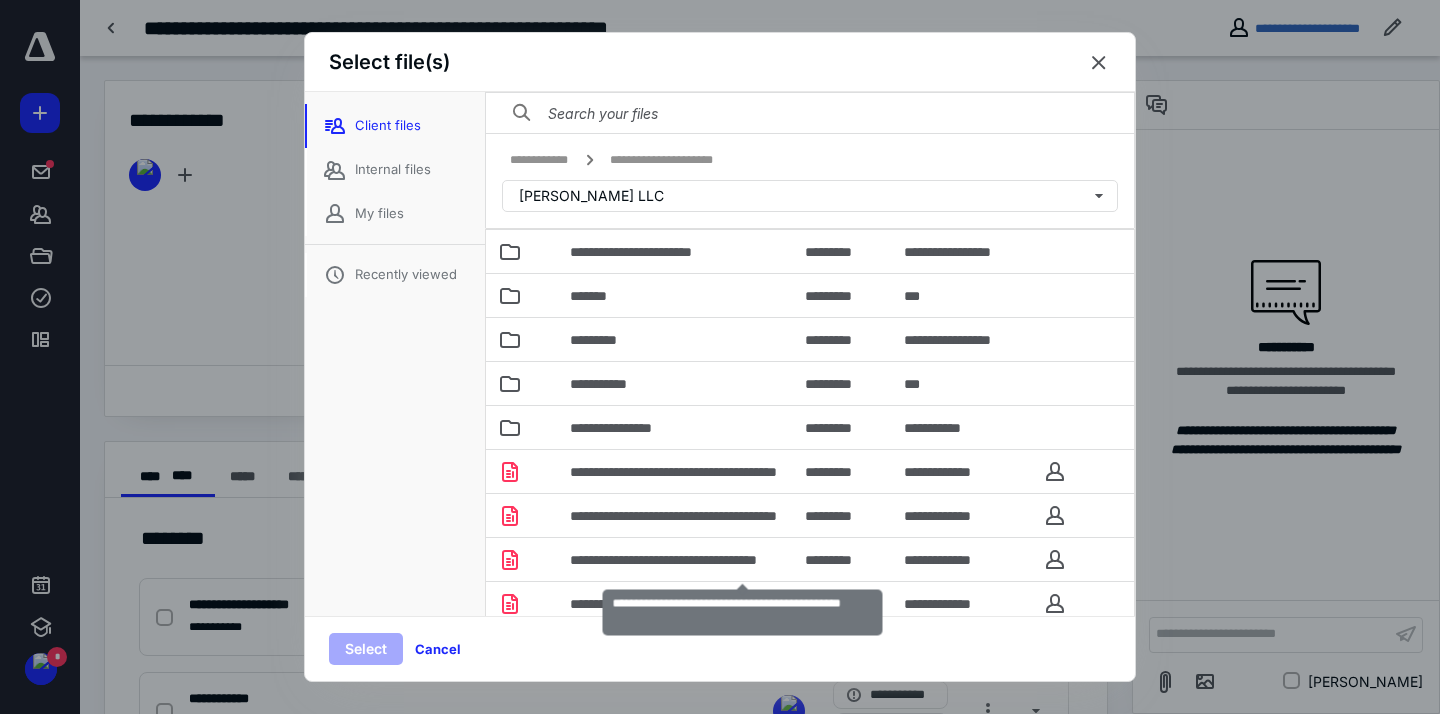 scroll, scrollTop: 263, scrollLeft: 0, axis: vertical 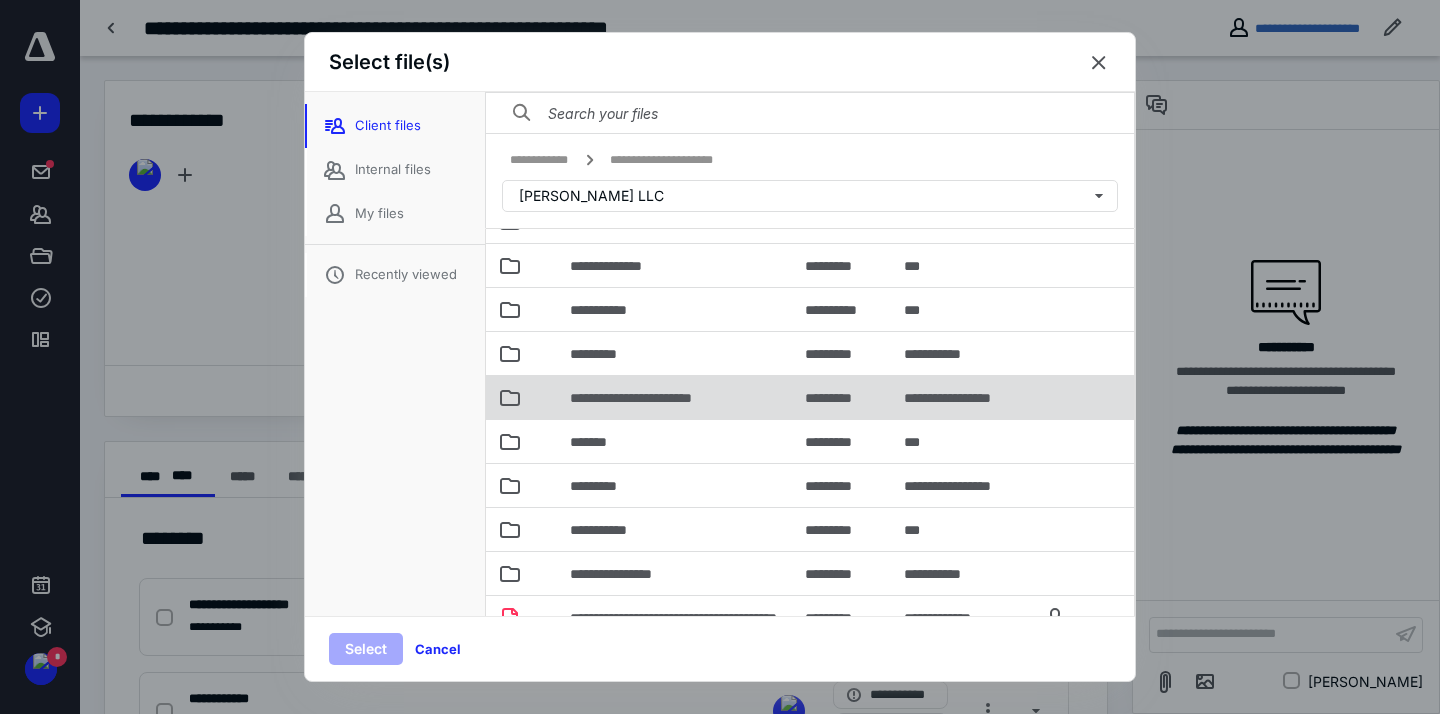 click on "**********" at bounding box center (675, 397) 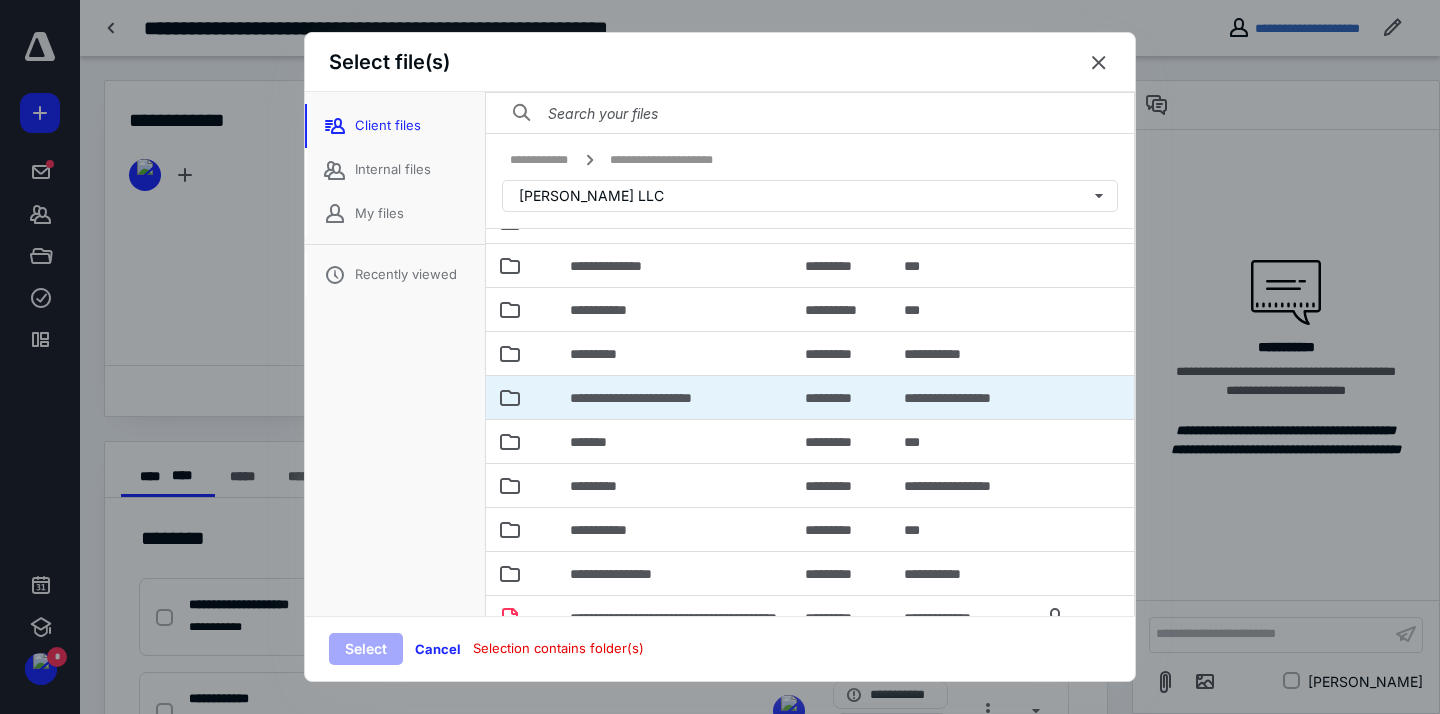 click on "**********" at bounding box center (675, 397) 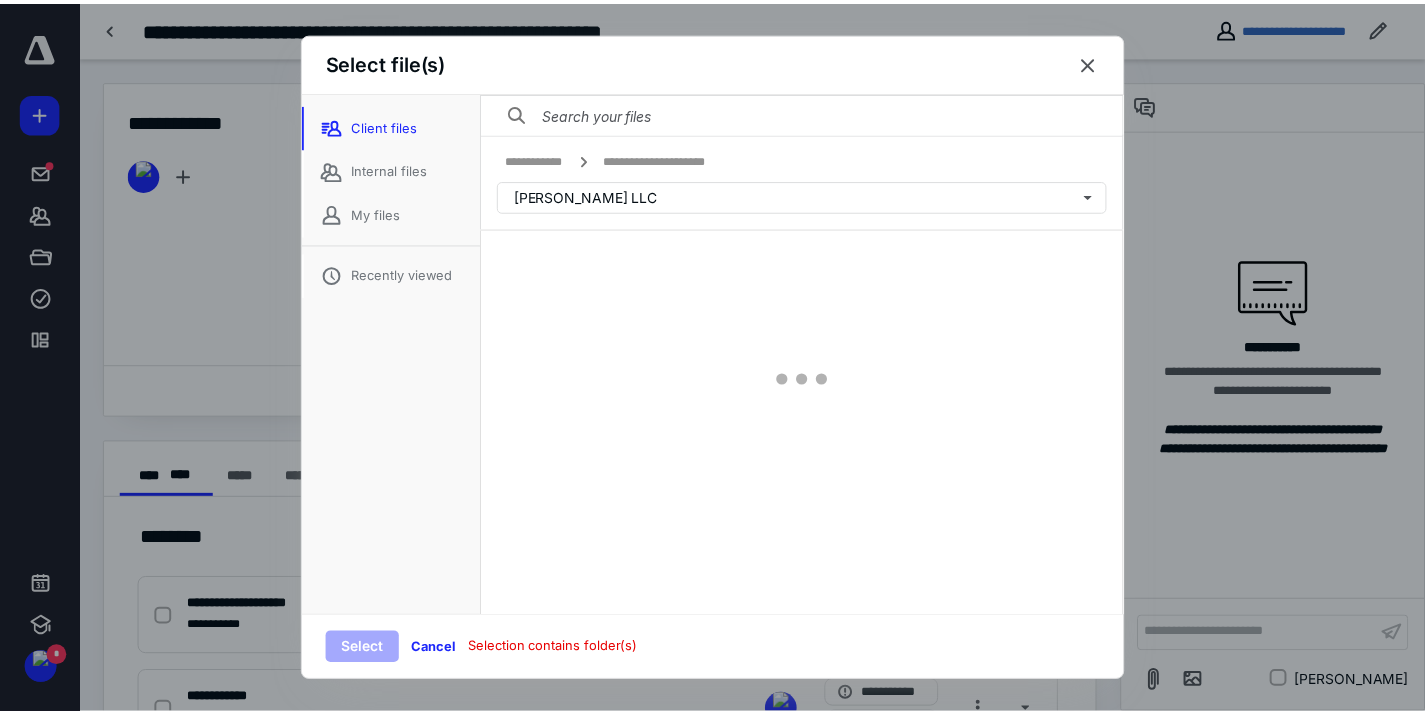 scroll, scrollTop: 0, scrollLeft: 0, axis: both 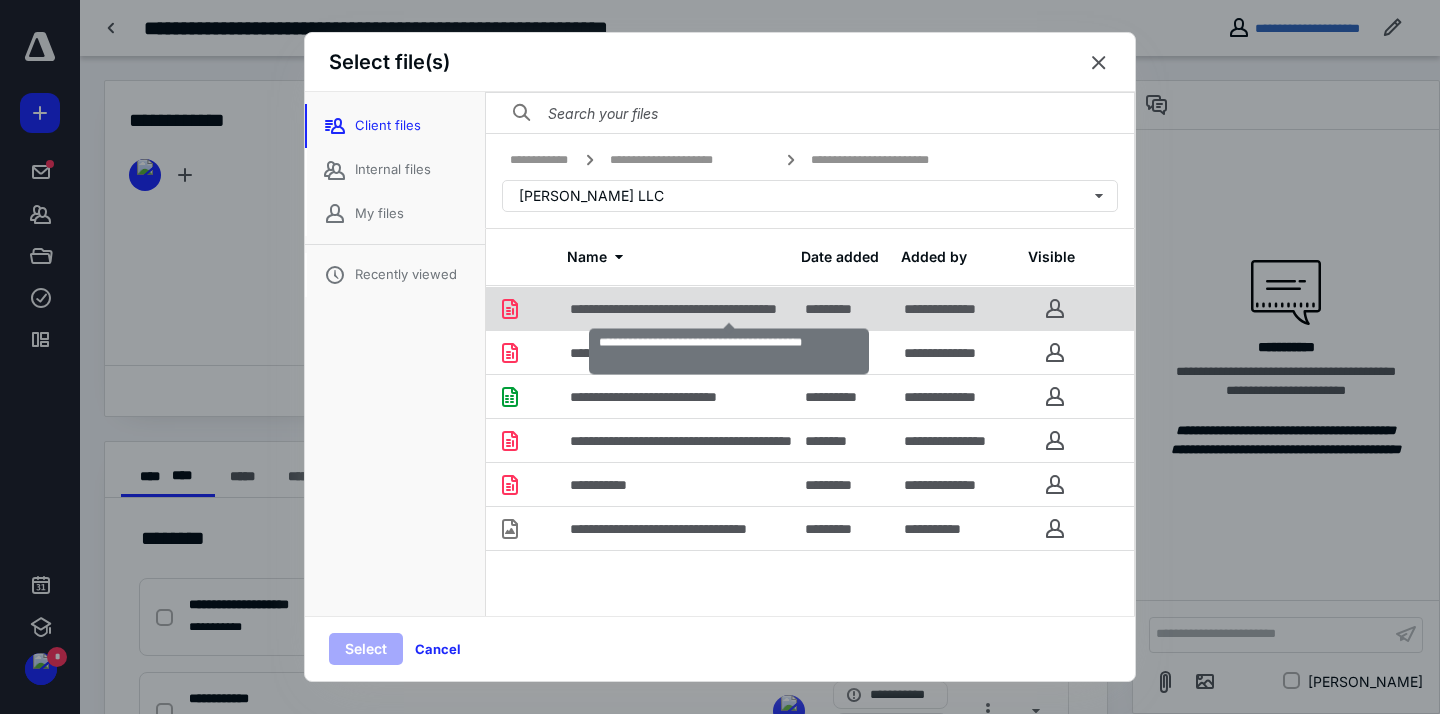click on "**********" at bounding box center [729, 309] 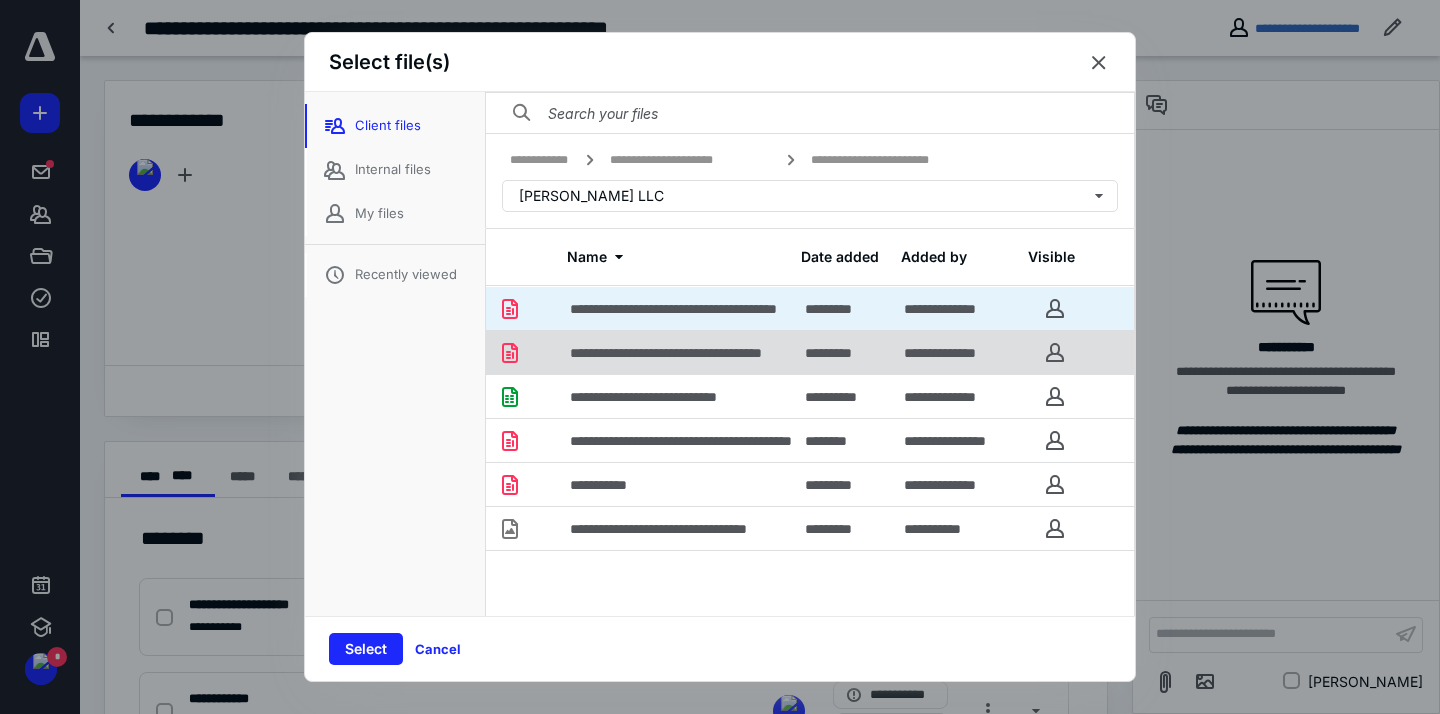 click on "**********" at bounding box center [712, 353] 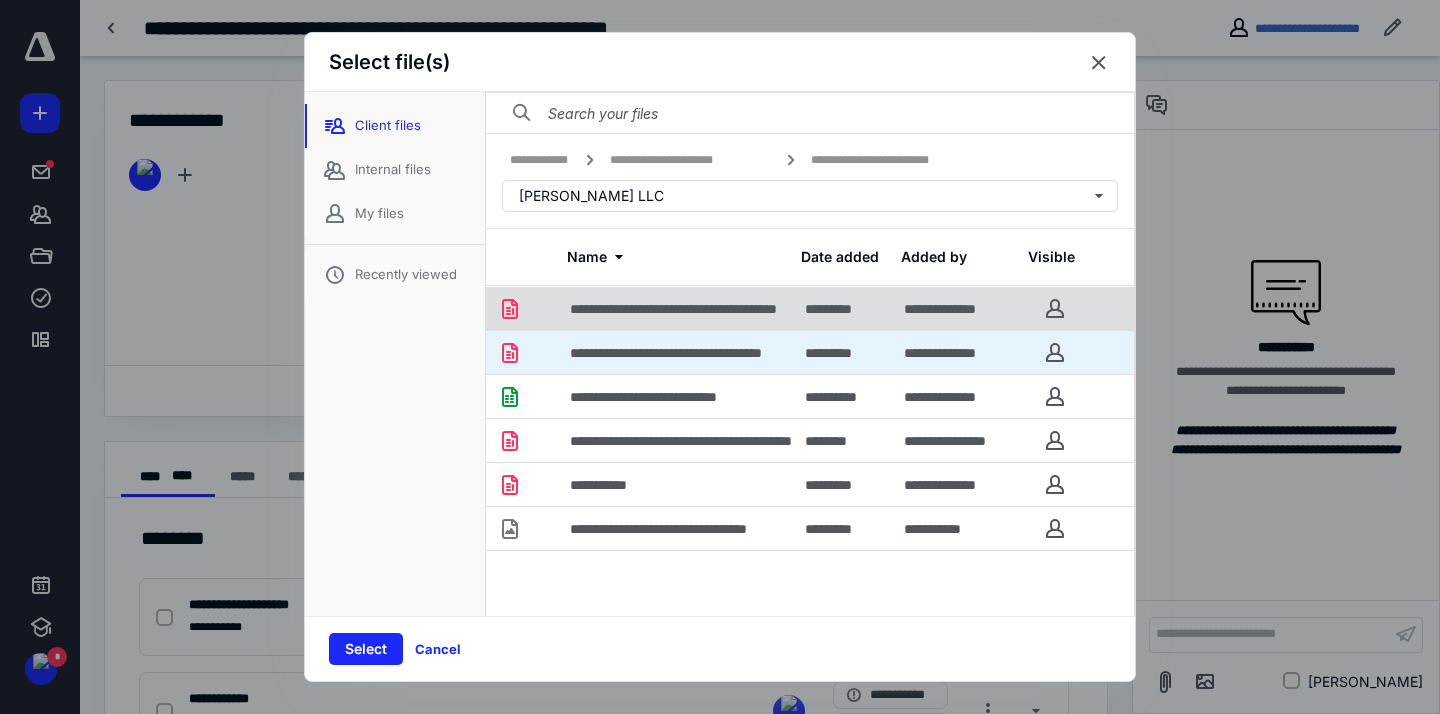click on "**********" at bounding box center [729, 309] 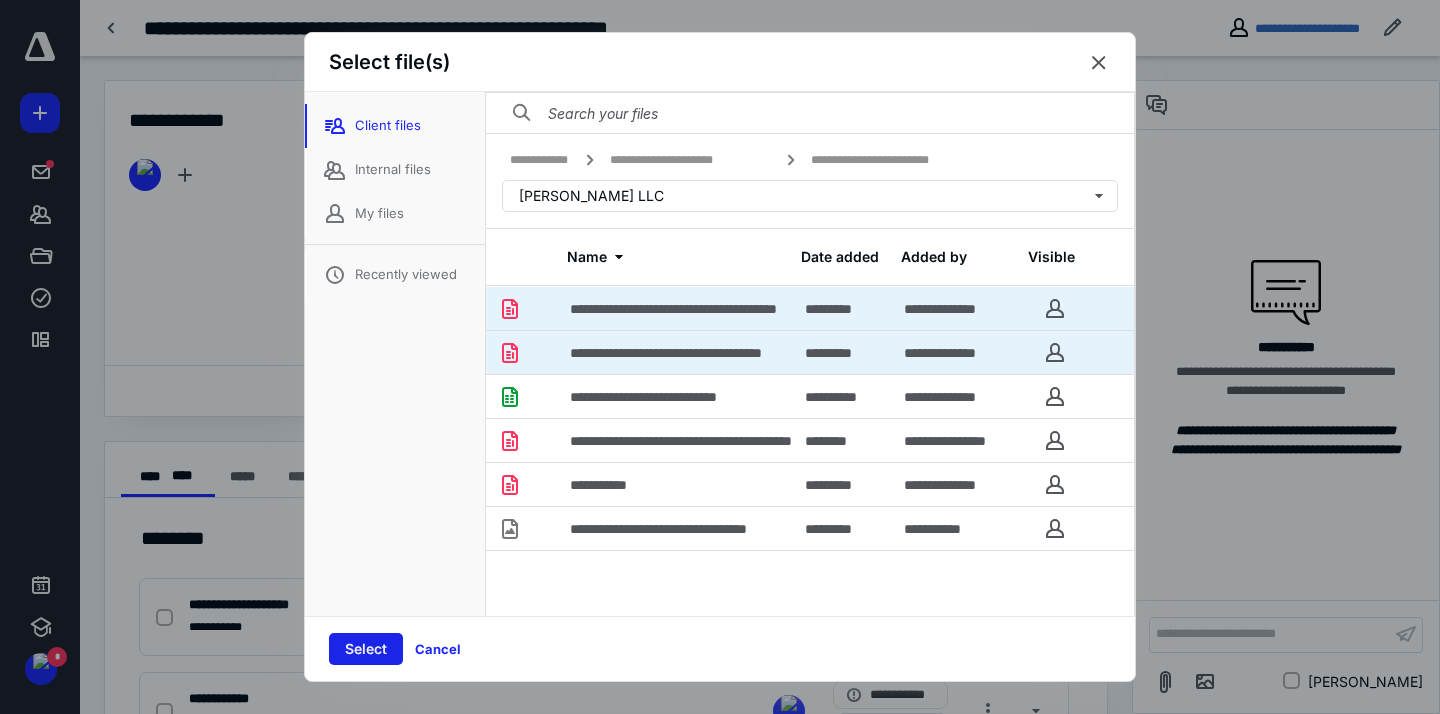 click on "Select" at bounding box center [366, 649] 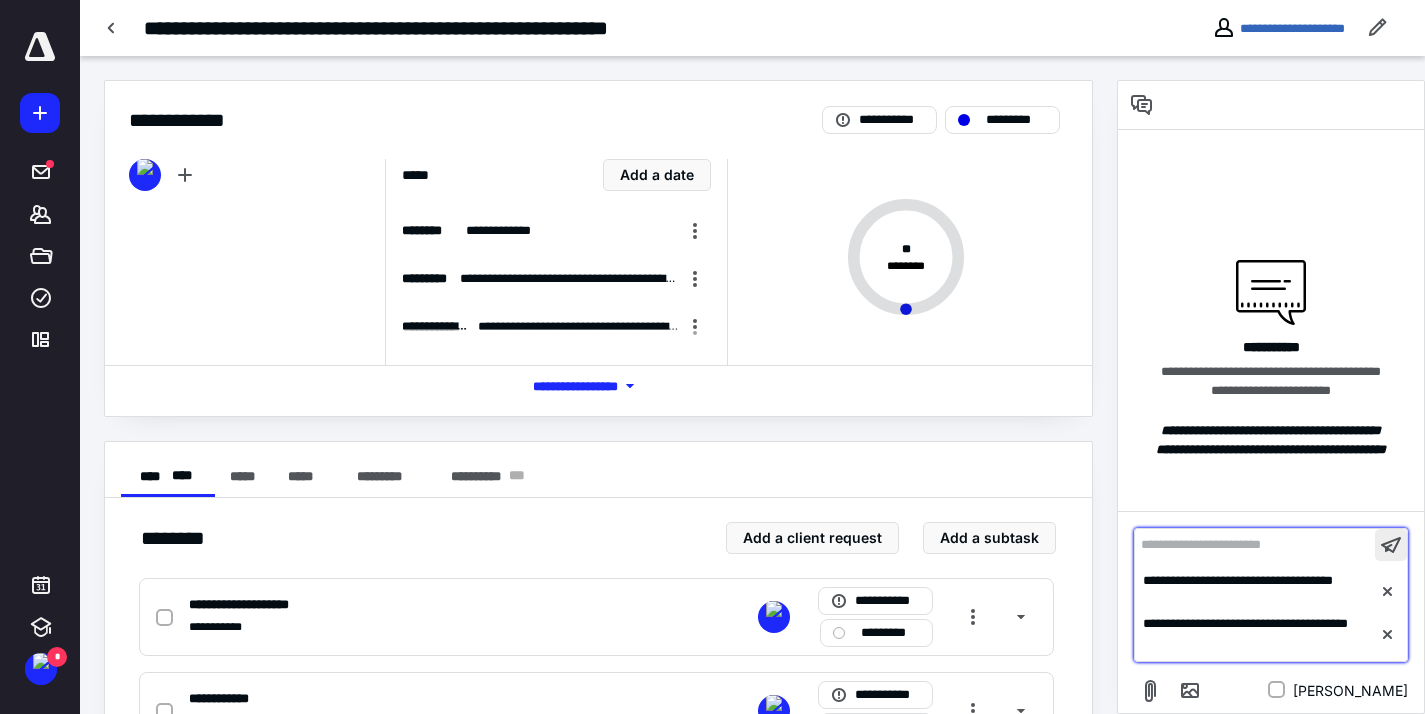 click at bounding box center [1391, 545] 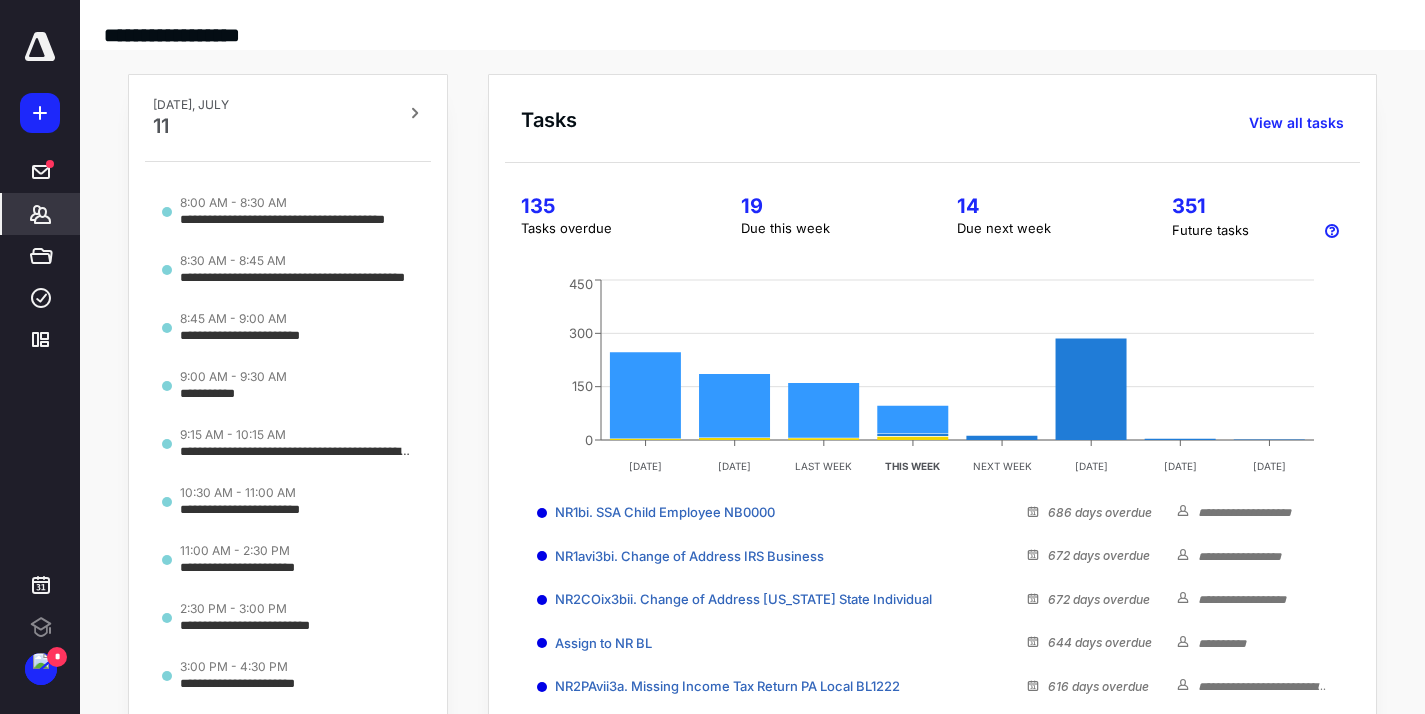 scroll, scrollTop: 0, scrollLeft: 0, axis: both 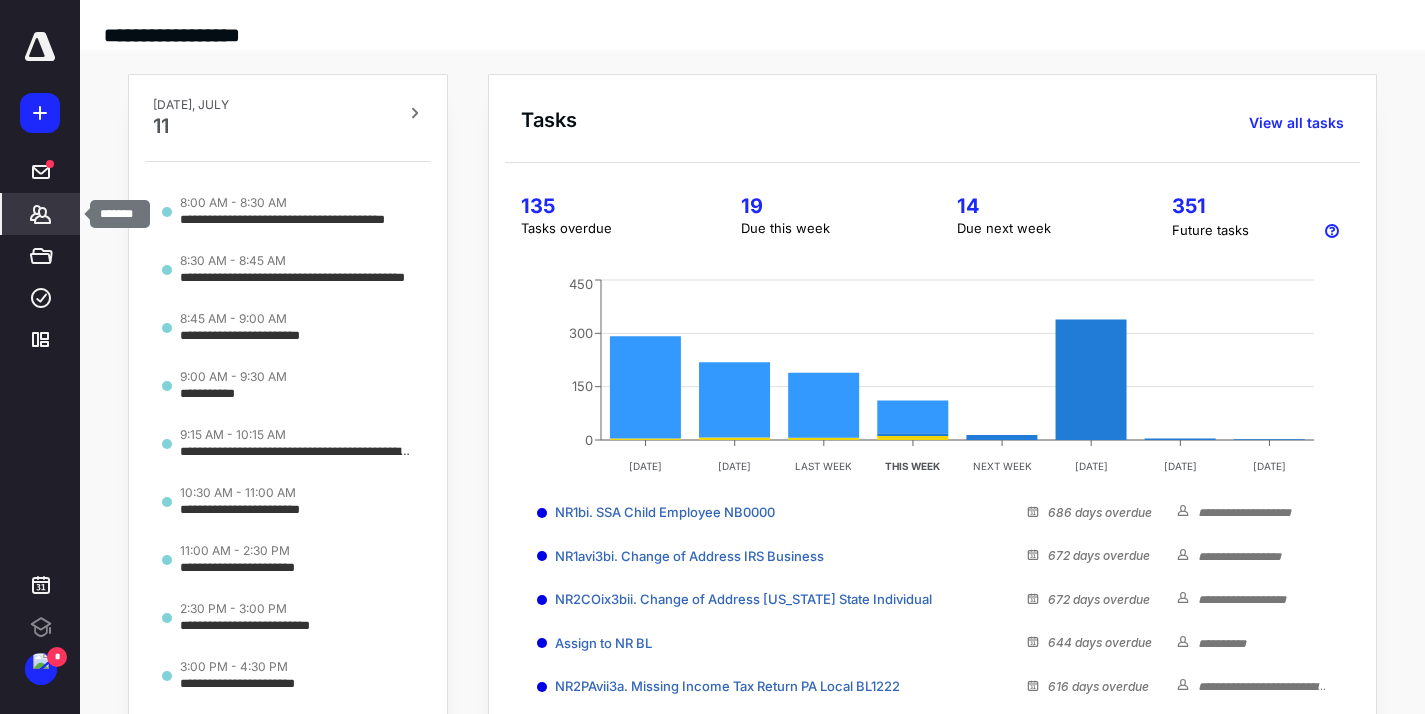 click on "*******" at bounding box center [41, 214] 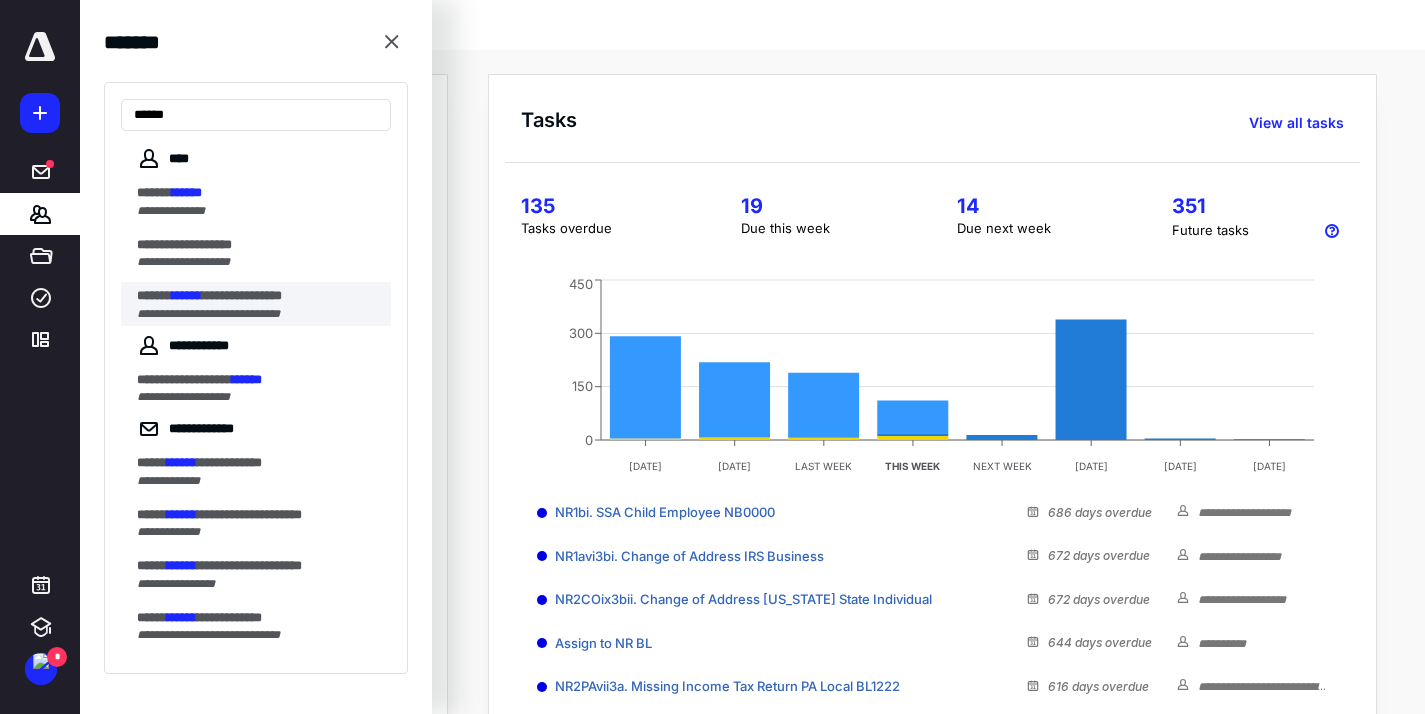 type on "******" 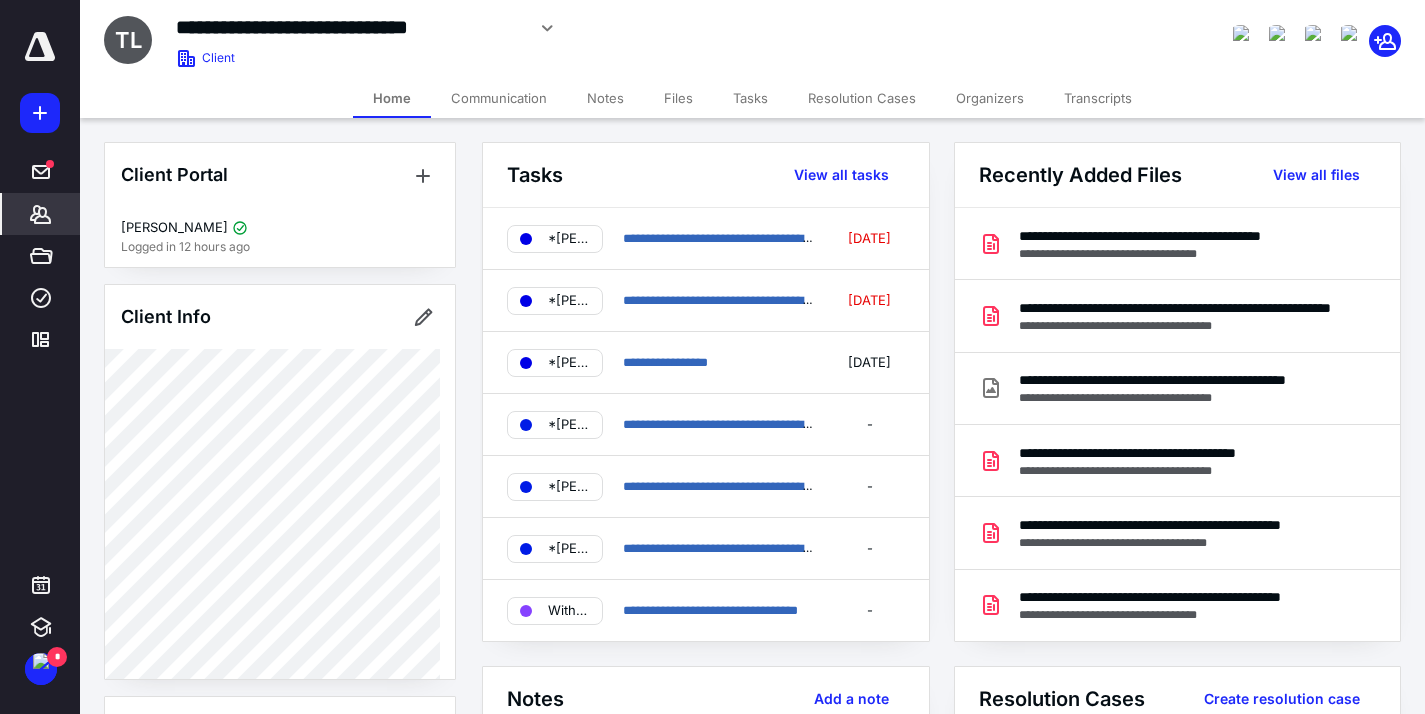 click on "Tasks" at bounding box center (750, 98) 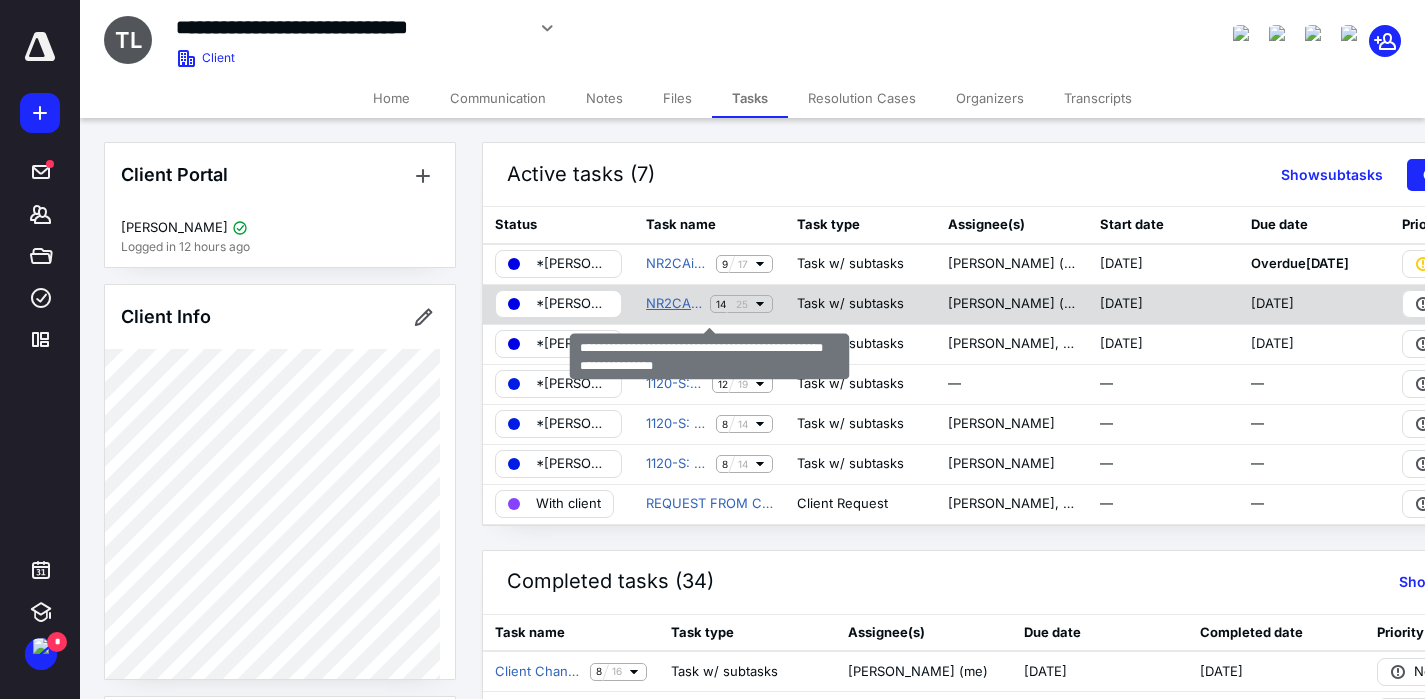 click on "NR2CAi3ai. Missing Income Tax Return [US_STATE] State 2021 NB0000" at bounding box center (674, 304) 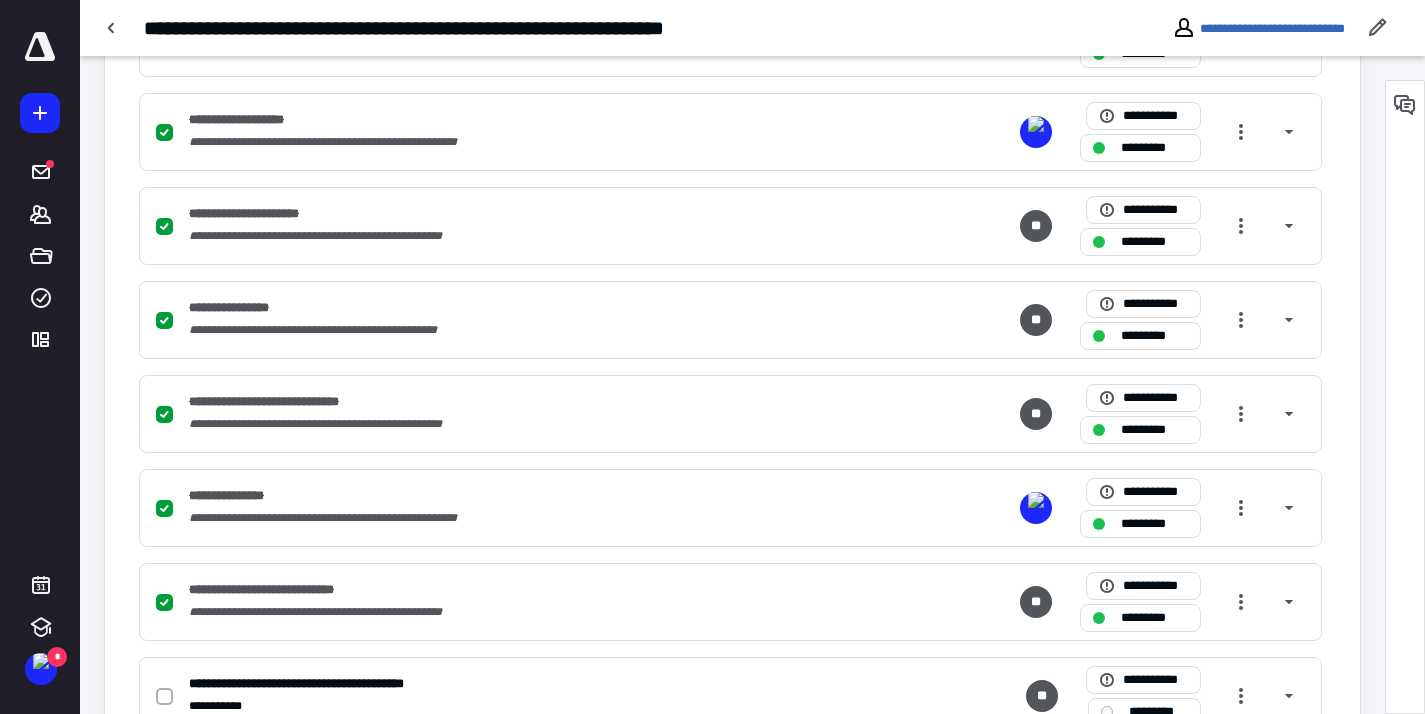 scroll, scrollTop: 1520, scrollLeft: 0, axis: vertical 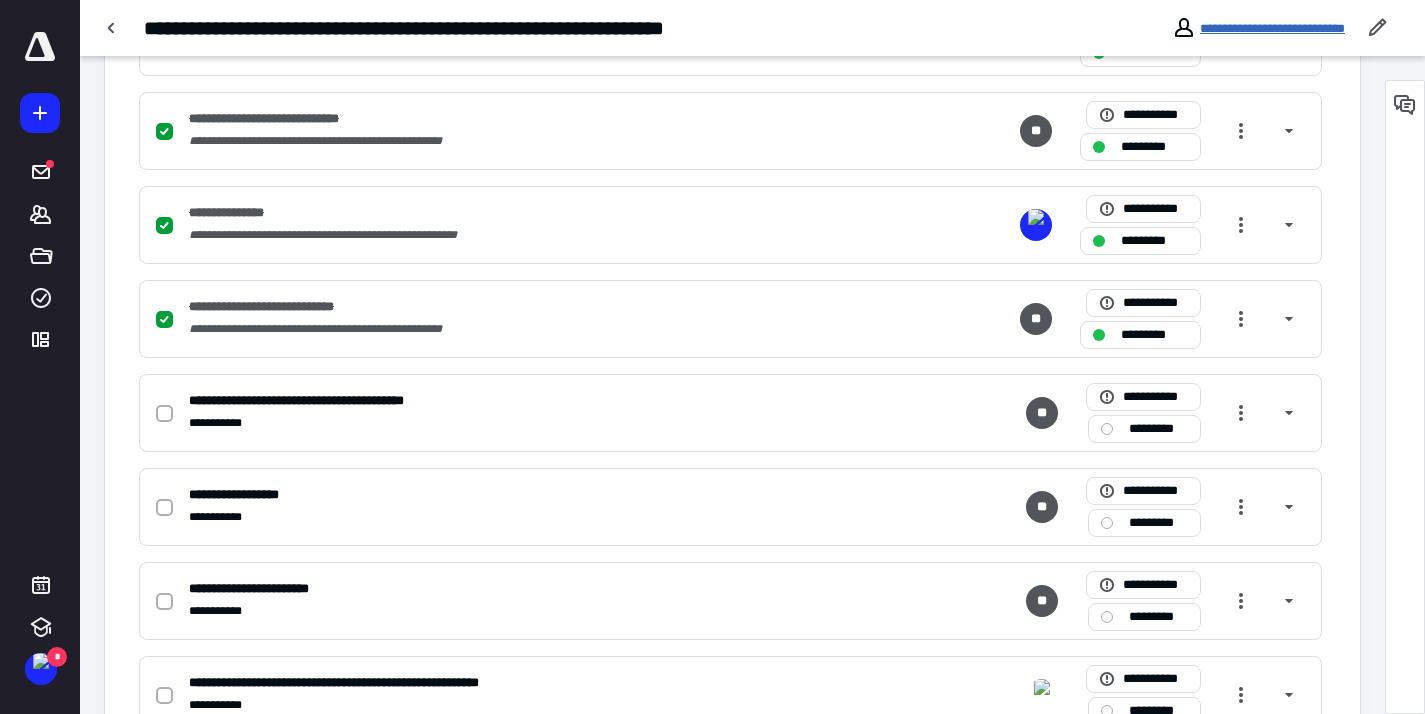 click on "**********" at bounding box center [1272, 28] 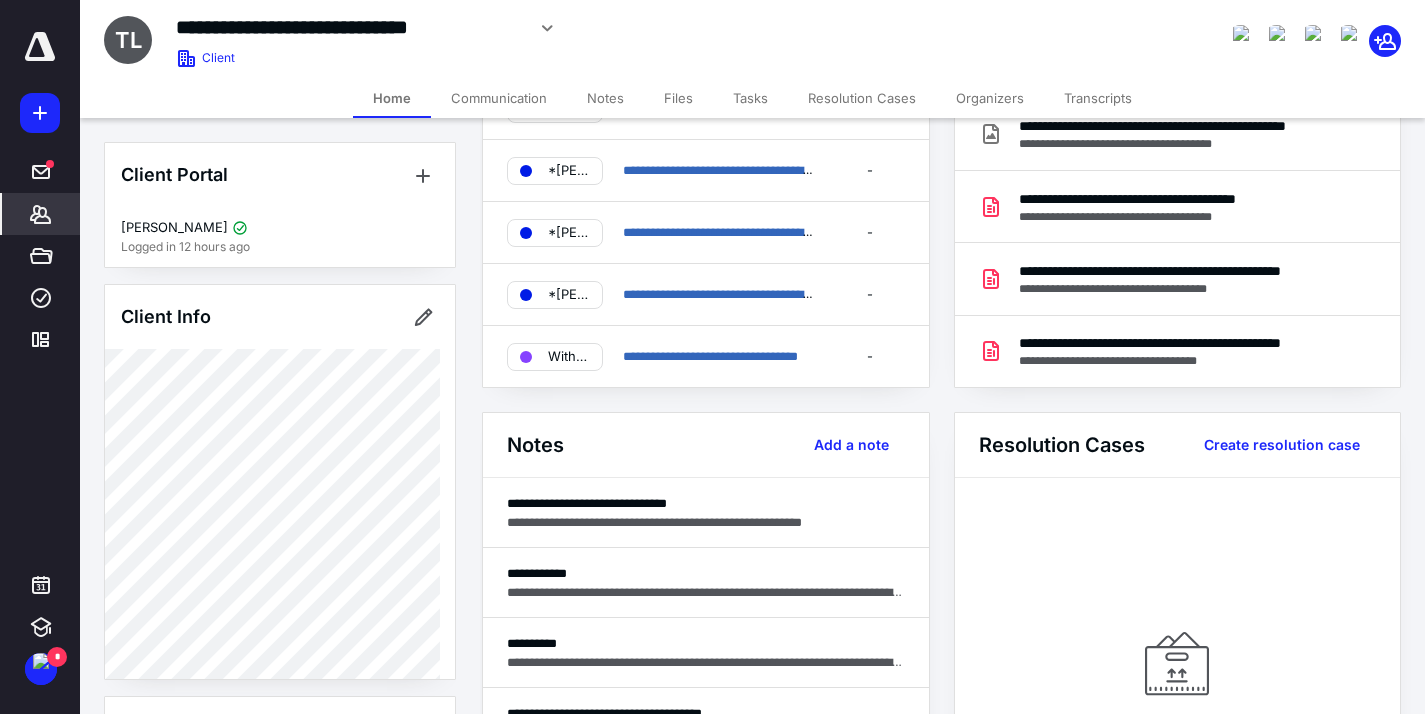 scroll, scrollTop: 0, scrollLeft: 0, axis: both 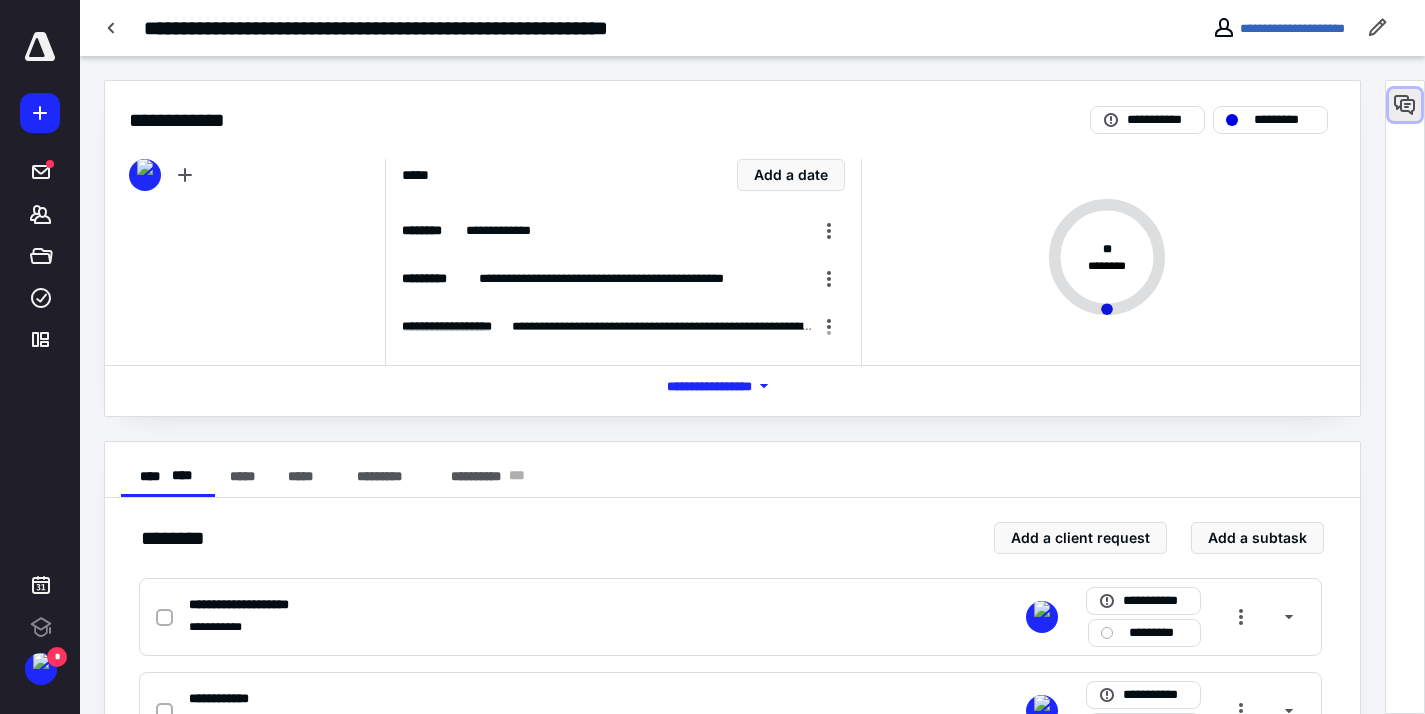 click at bounding box center [1405, 105] 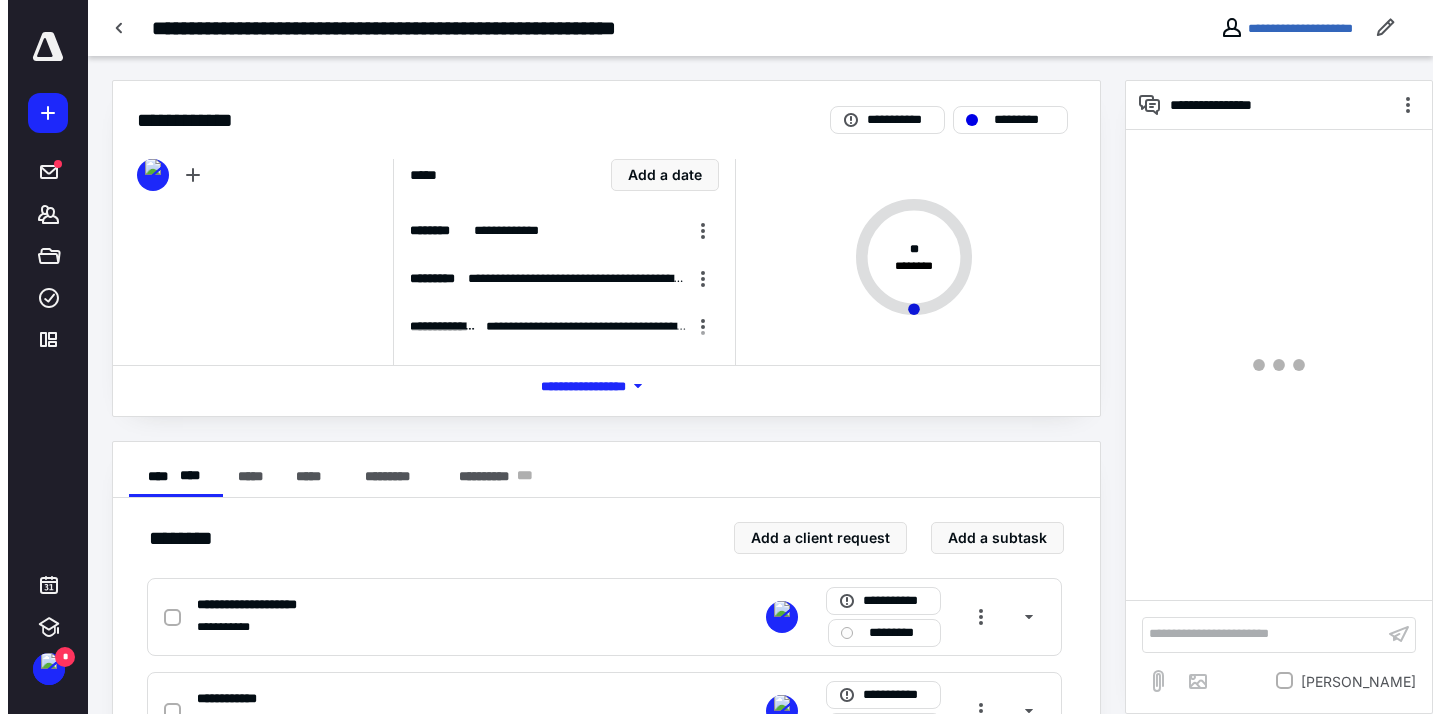 scroll, scrollTop: 0, scrollLeft: 0, axis: both 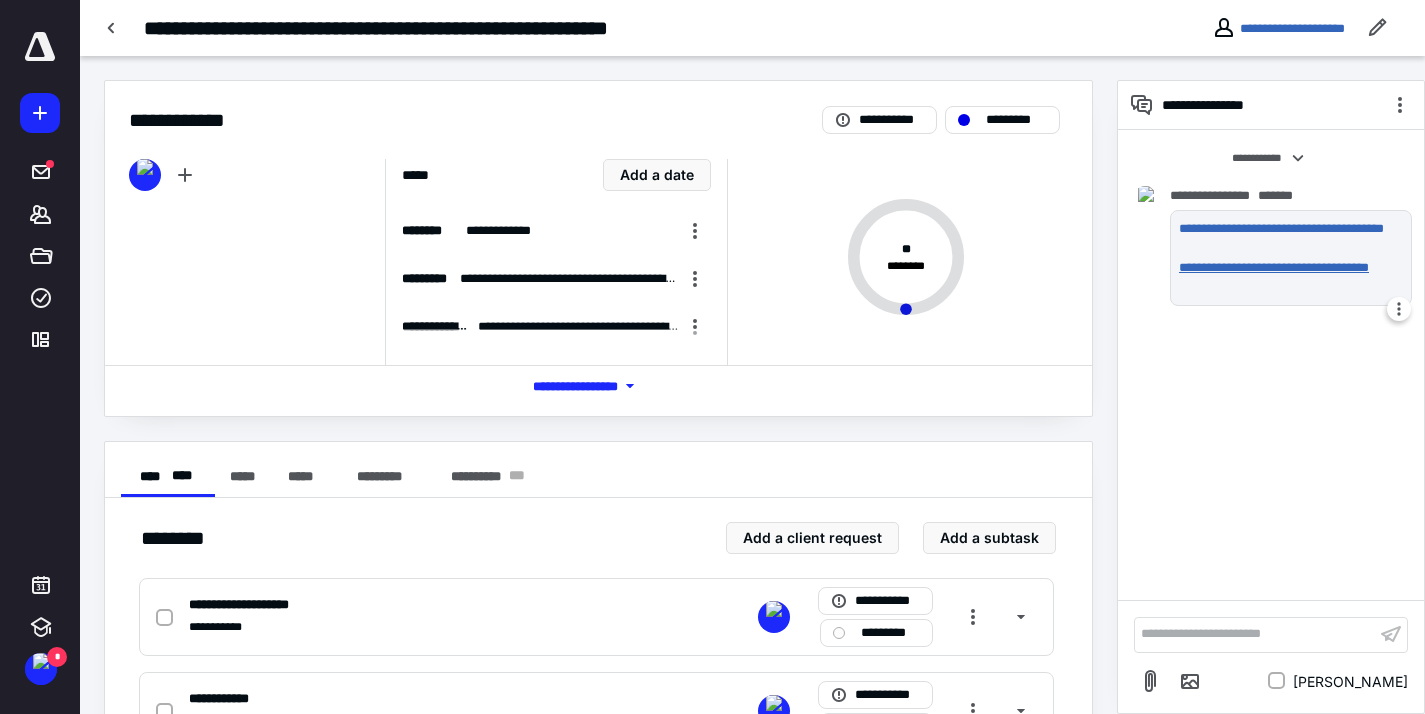 click on "**********" at bounding box center [1287, 277] 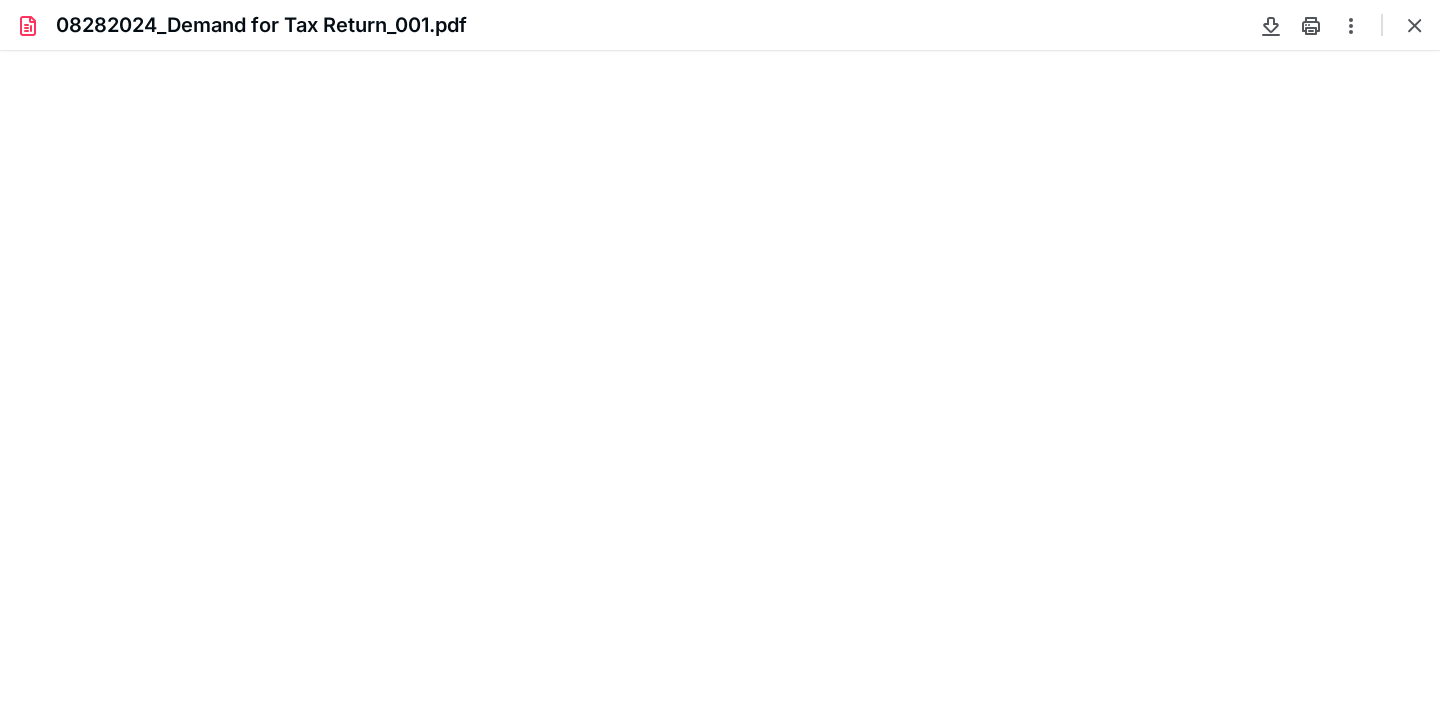 scroll, scrollTop: 0, scrollLeft: 0, axis: both 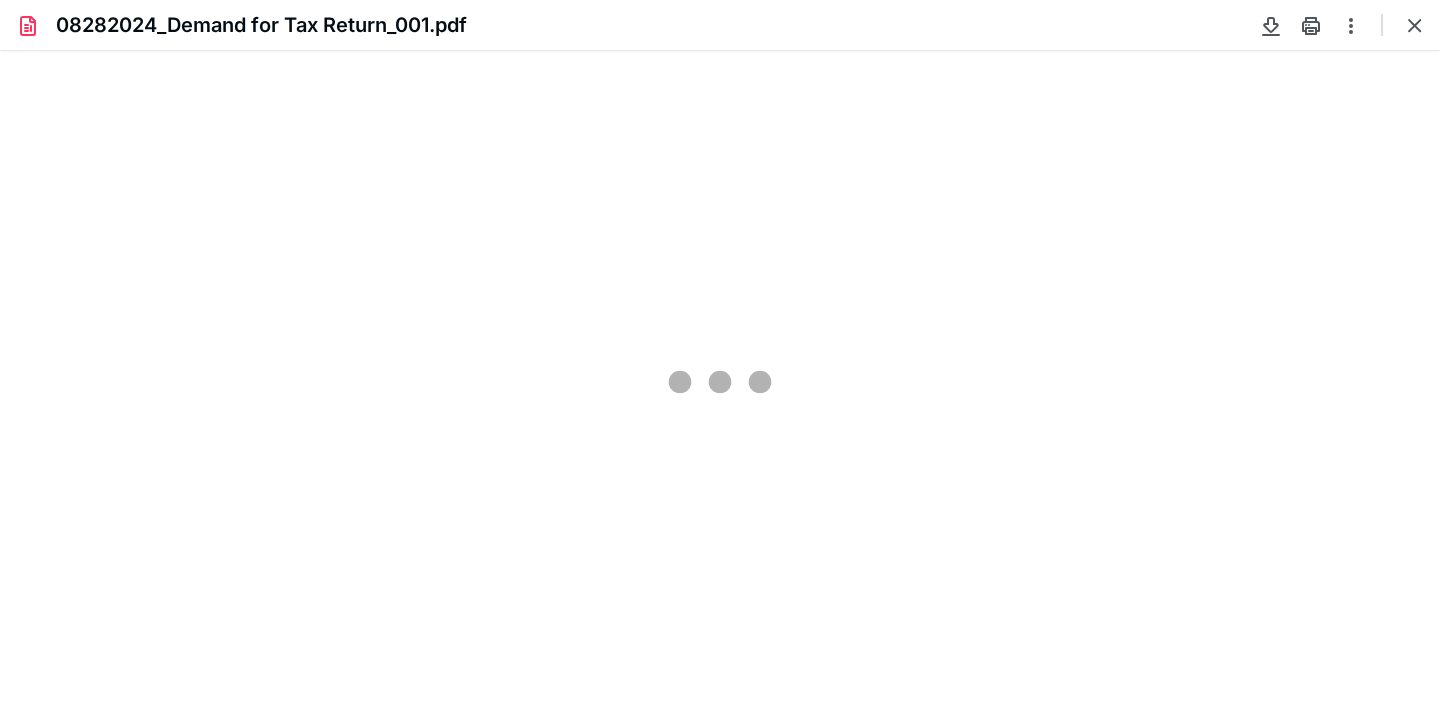 click on "08282024_Demand for Tax Return_001.pdf" at bounding box center [720, 25] 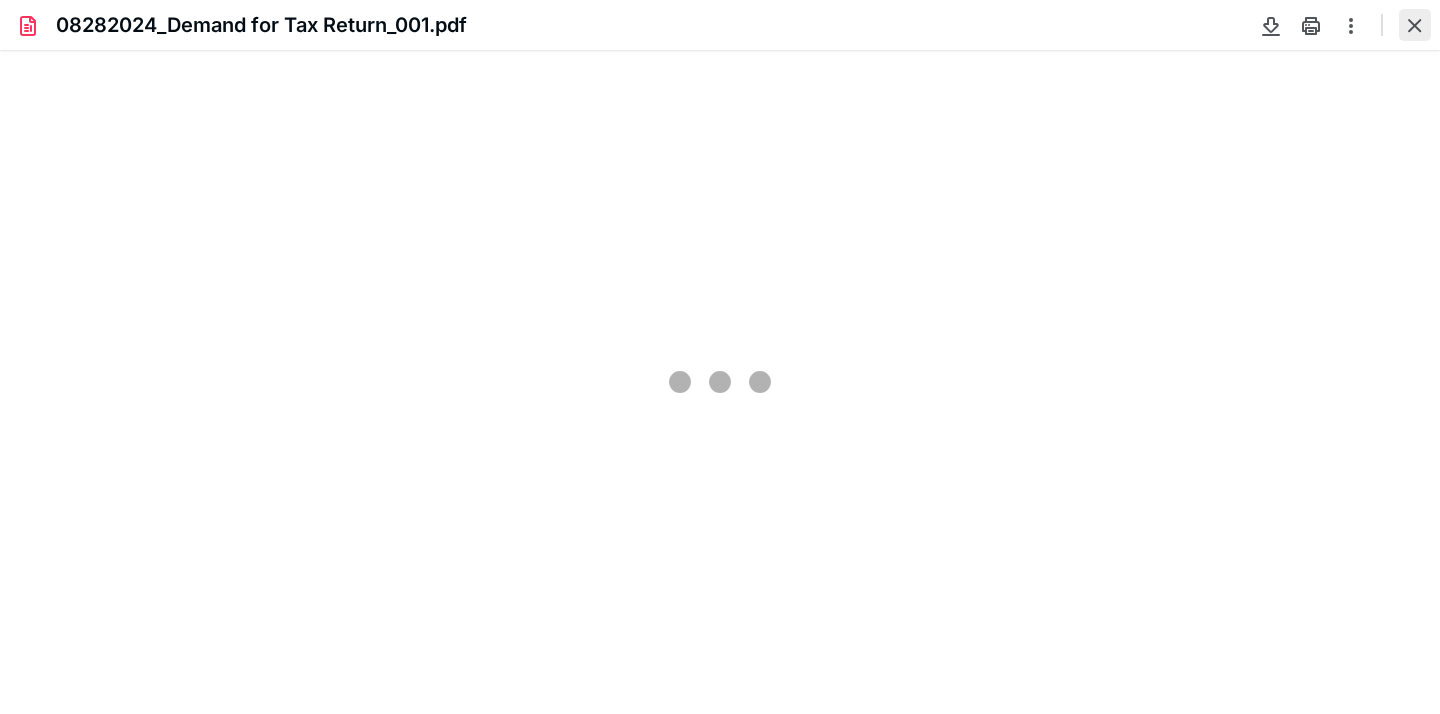 click at bounding box center [1415, 25] 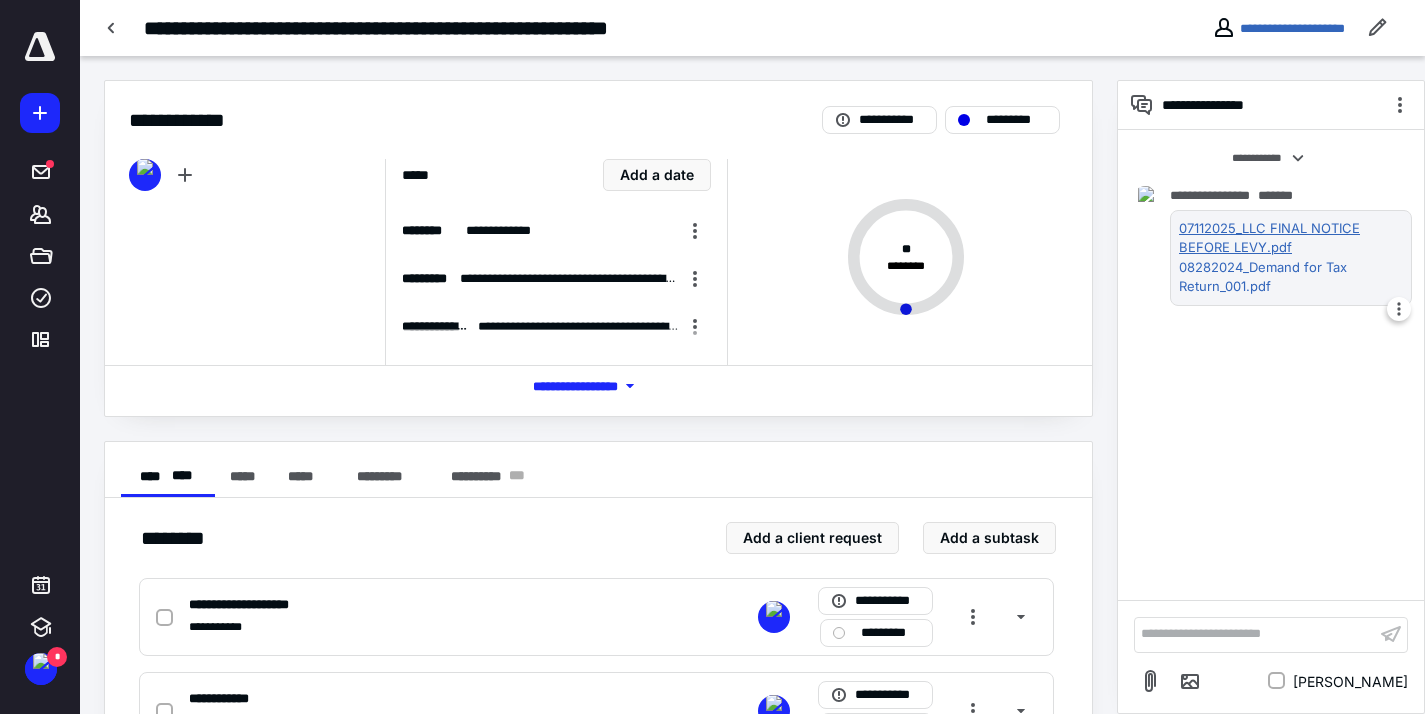 click on "07112025_LLC FINAL NOTICE BEFORE LEVY.pdf" at bounding box center [1287, 238] 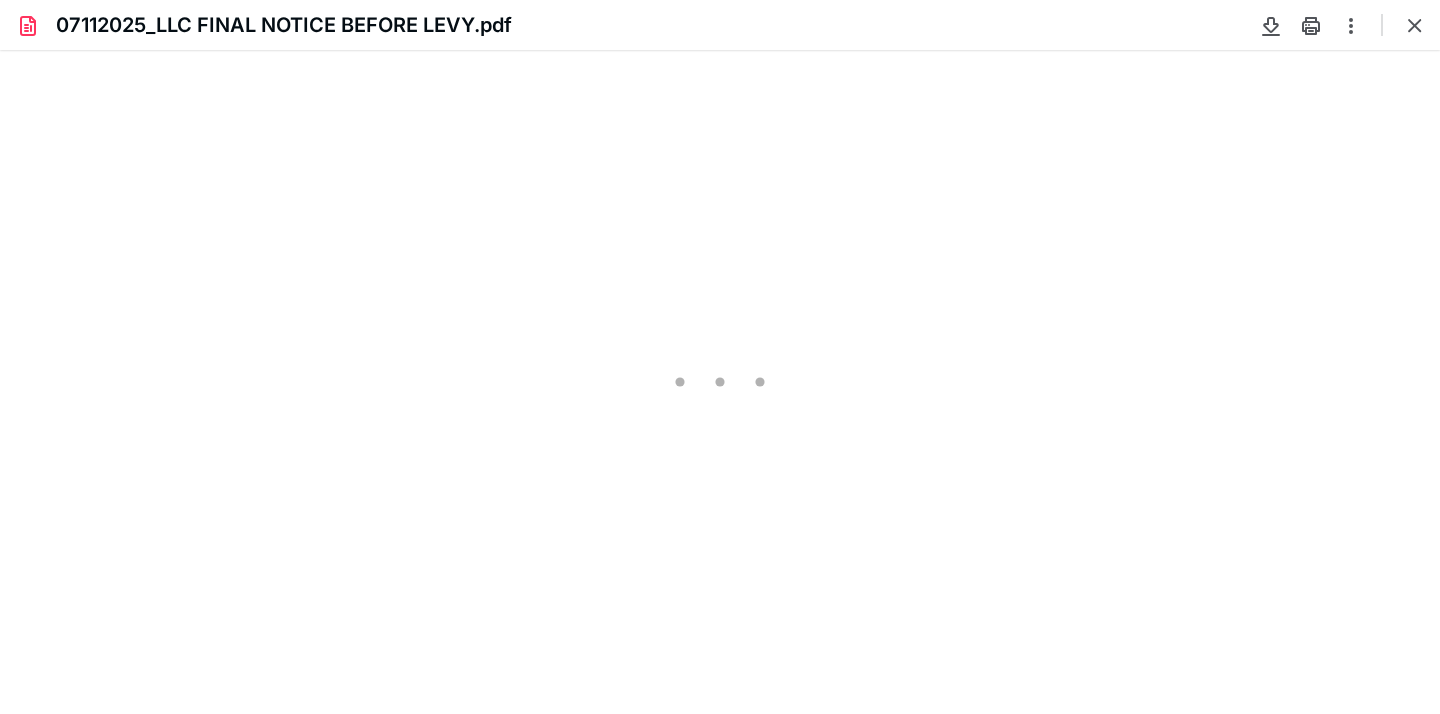 scroll, scrollTop: 0, scrollLeft: 0, axis: both 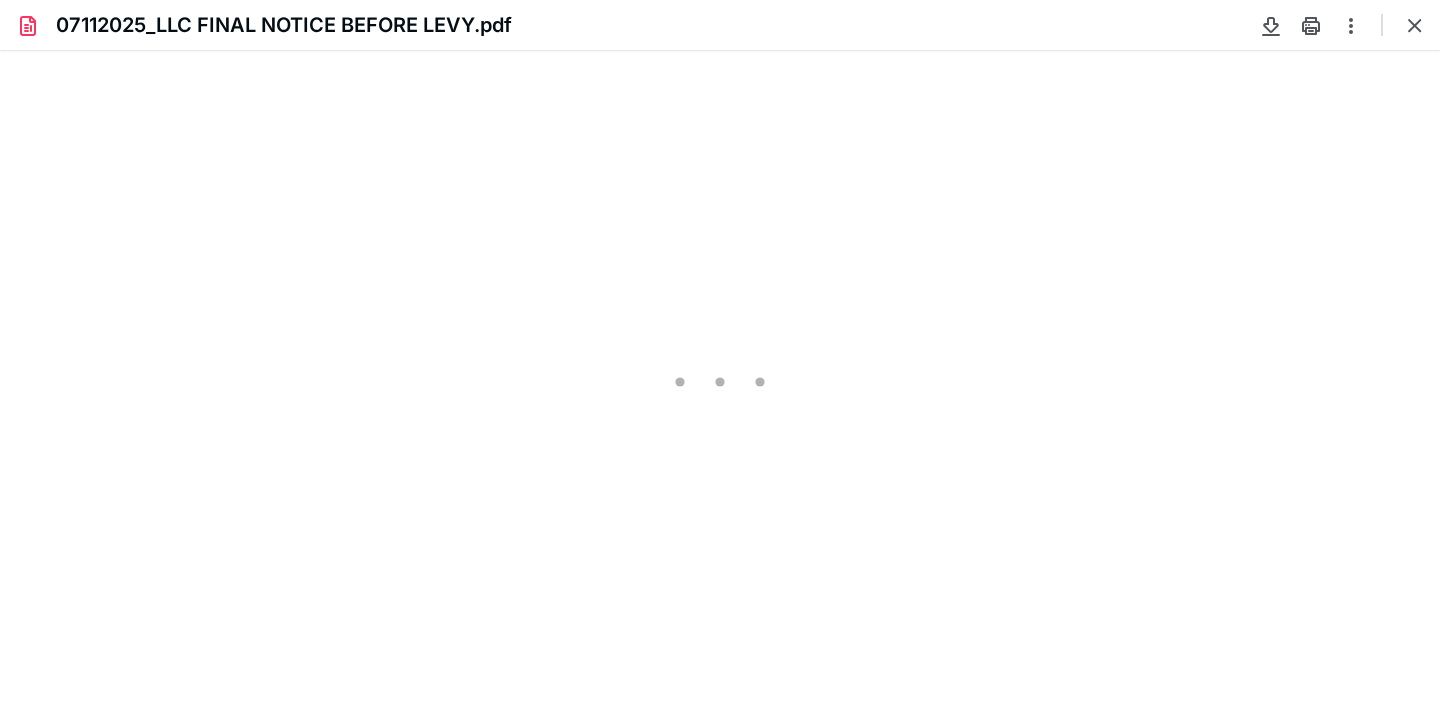 type on "230" 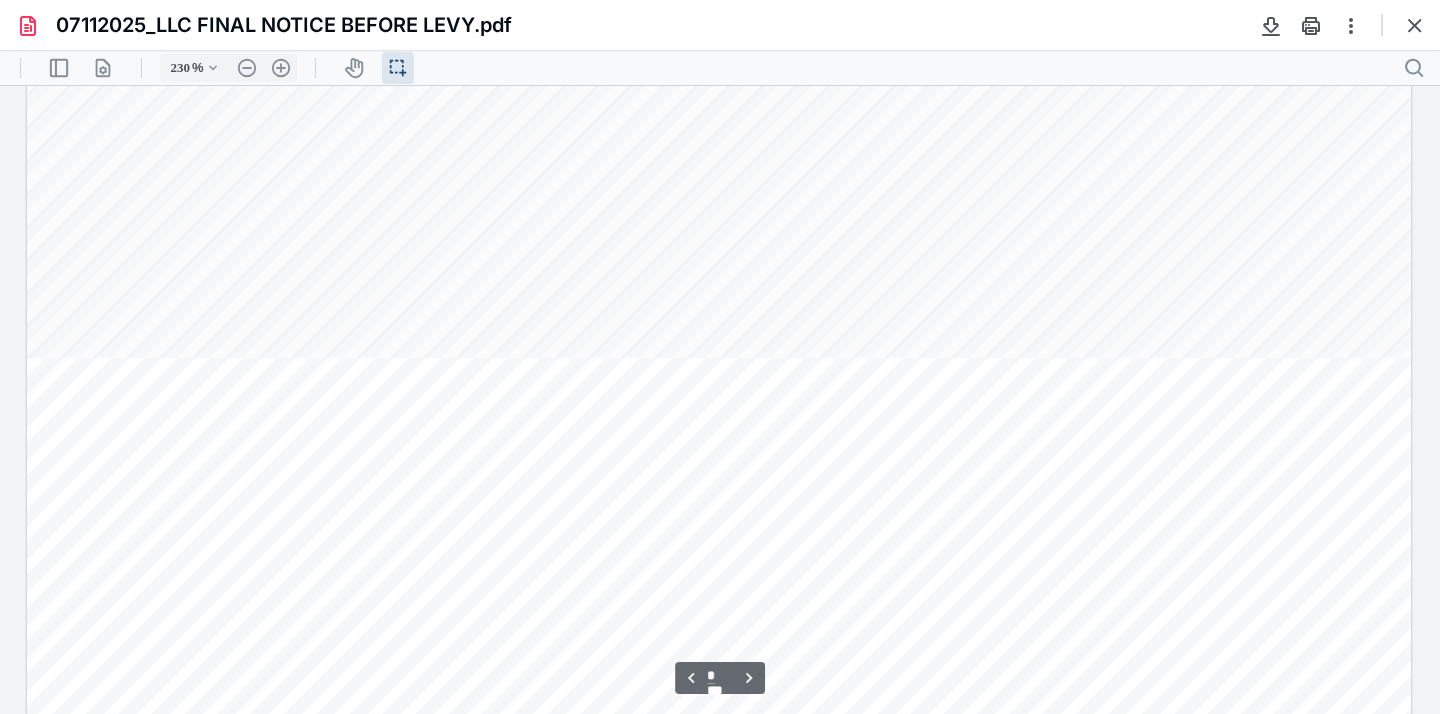 scroll, scrollTop: 2811, scrollLeft: 0, axis: vertical 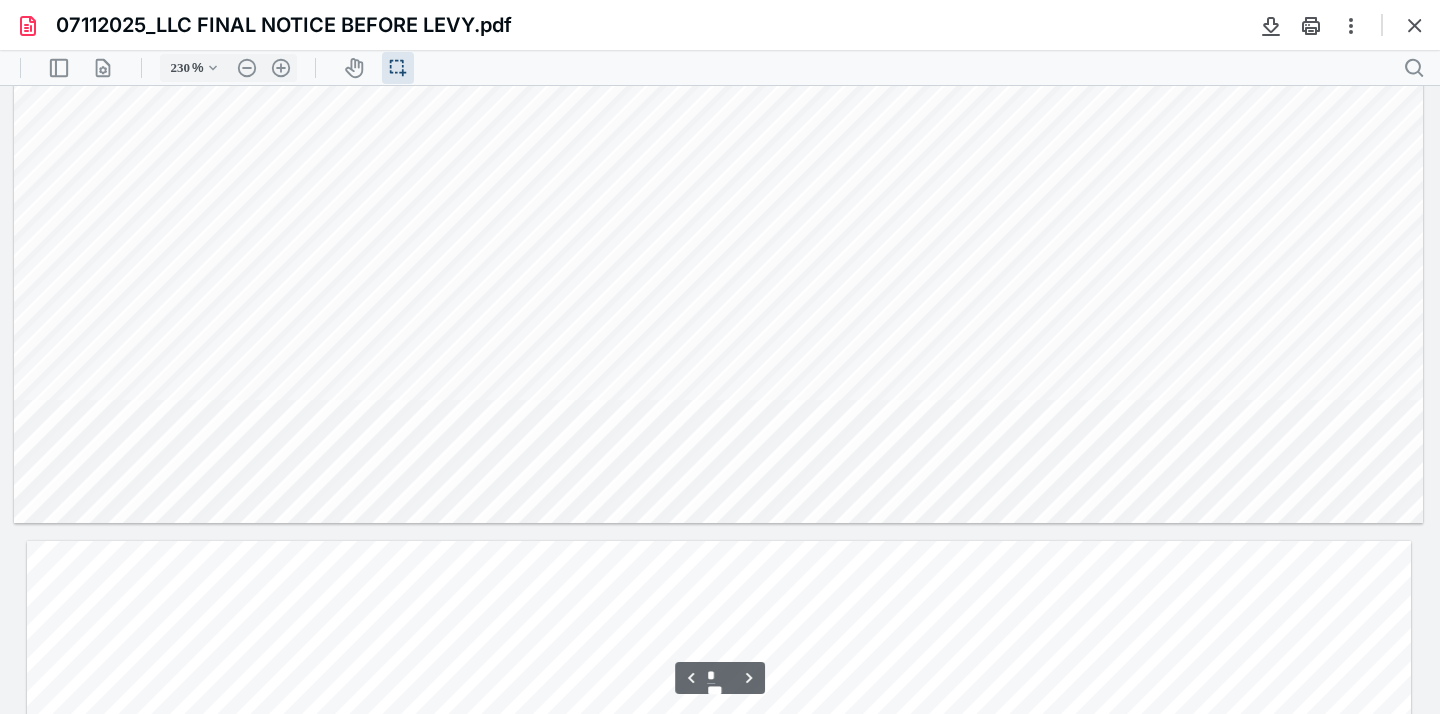 type on "*" 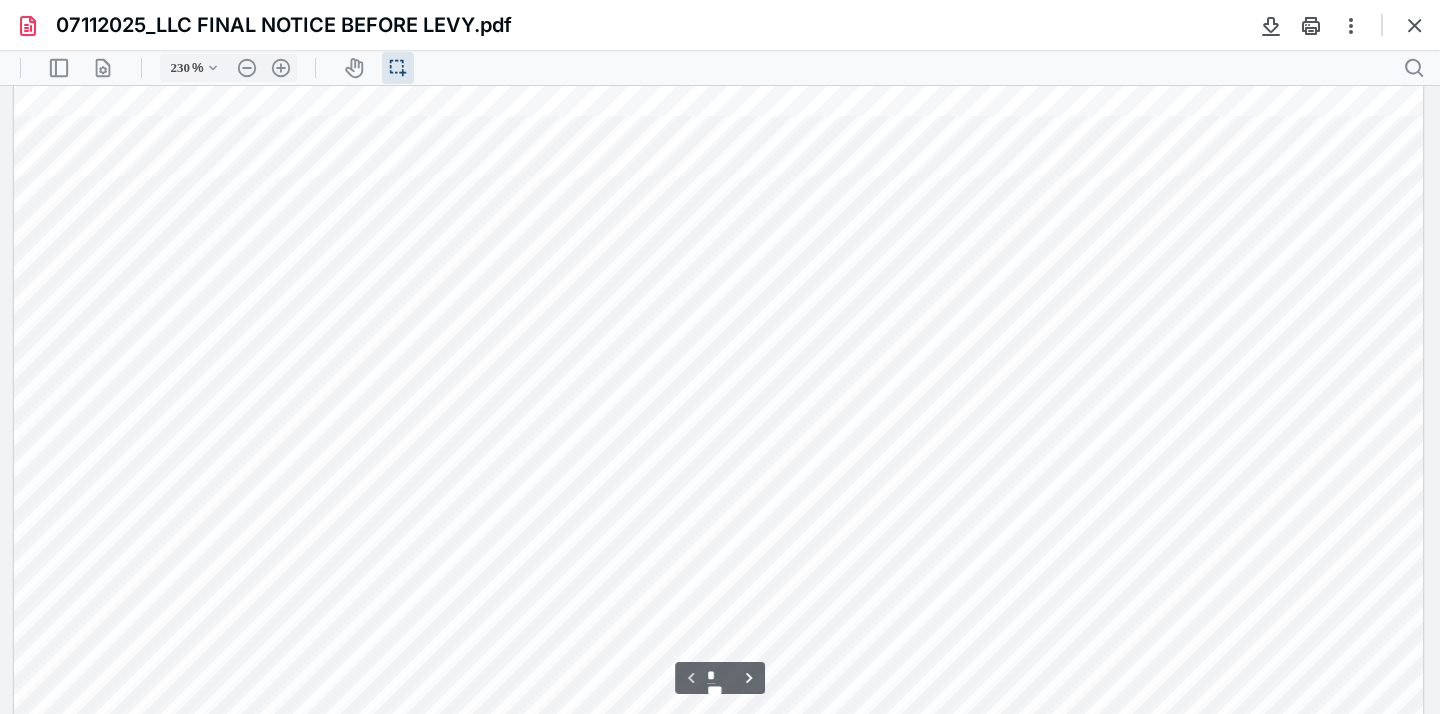 scroll, scrollTop: 967, scrollLeft: 0, axis: vertical 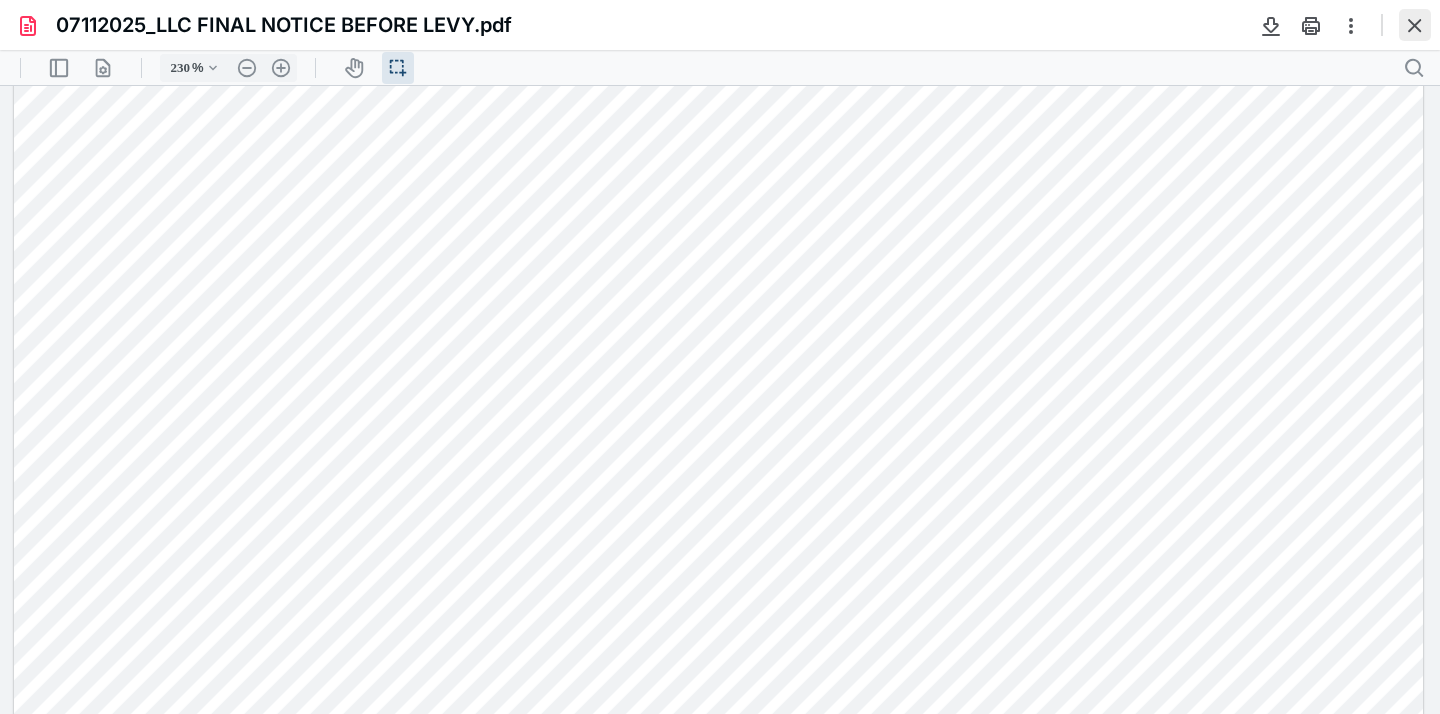click at bounding box center [1415, 25] 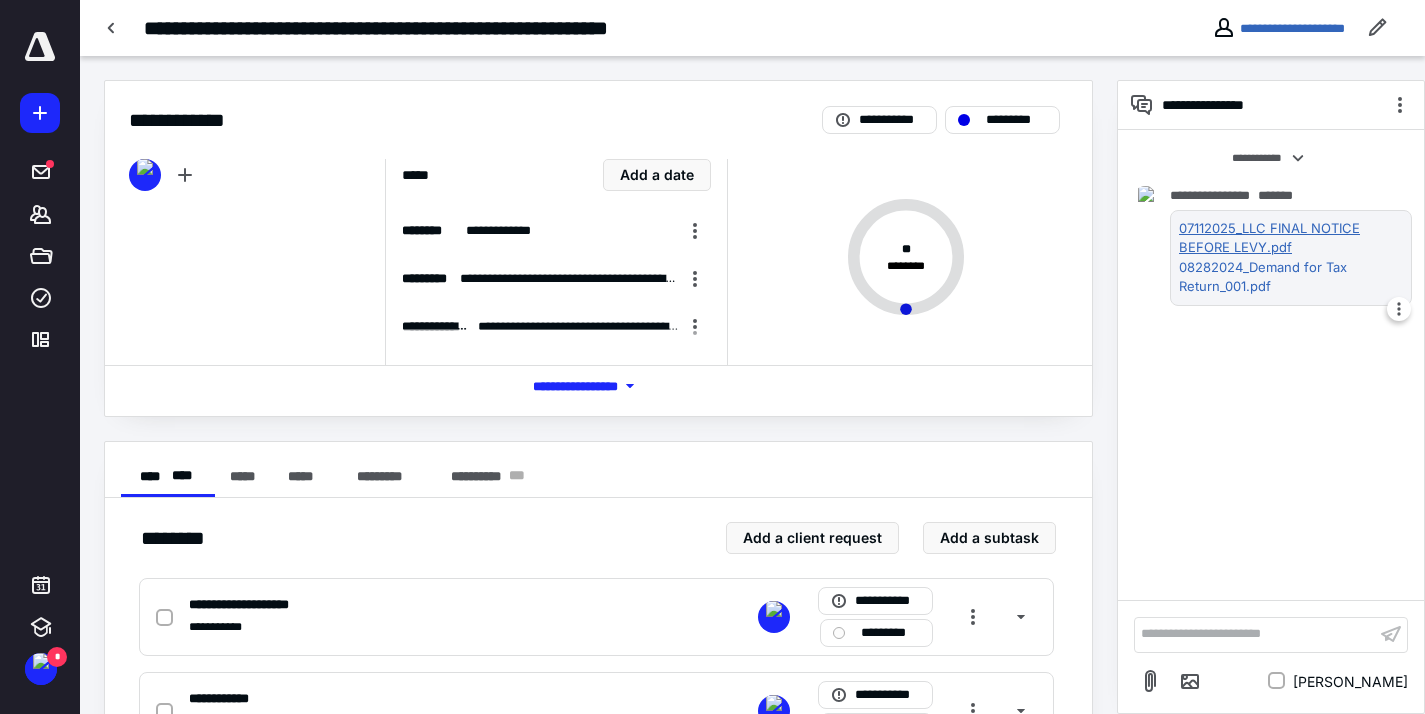 click on "07112025_LLC FINAL NOTICE BEFORE LEVY.pdf" at bounding box center (1287, 238) 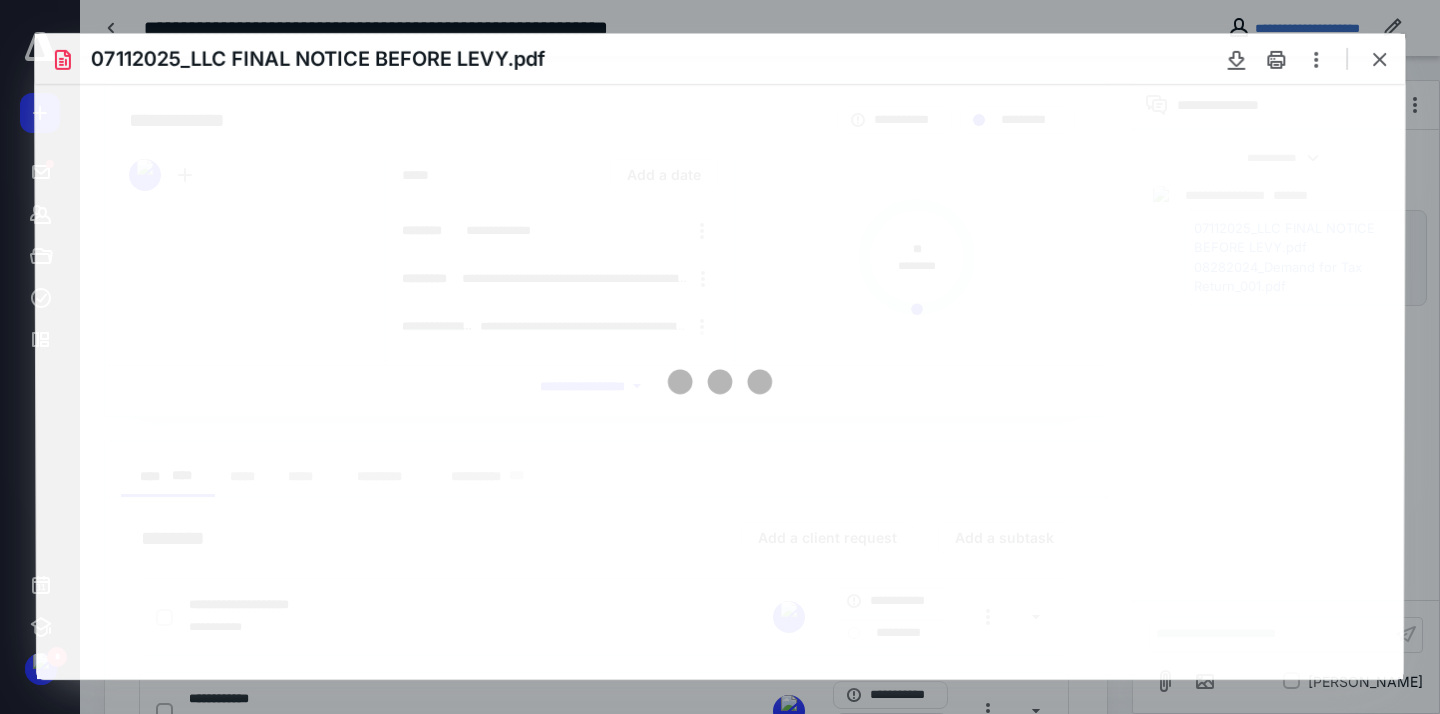 scroll, scrollTop: 0, scrollLeft: 0, axis: both 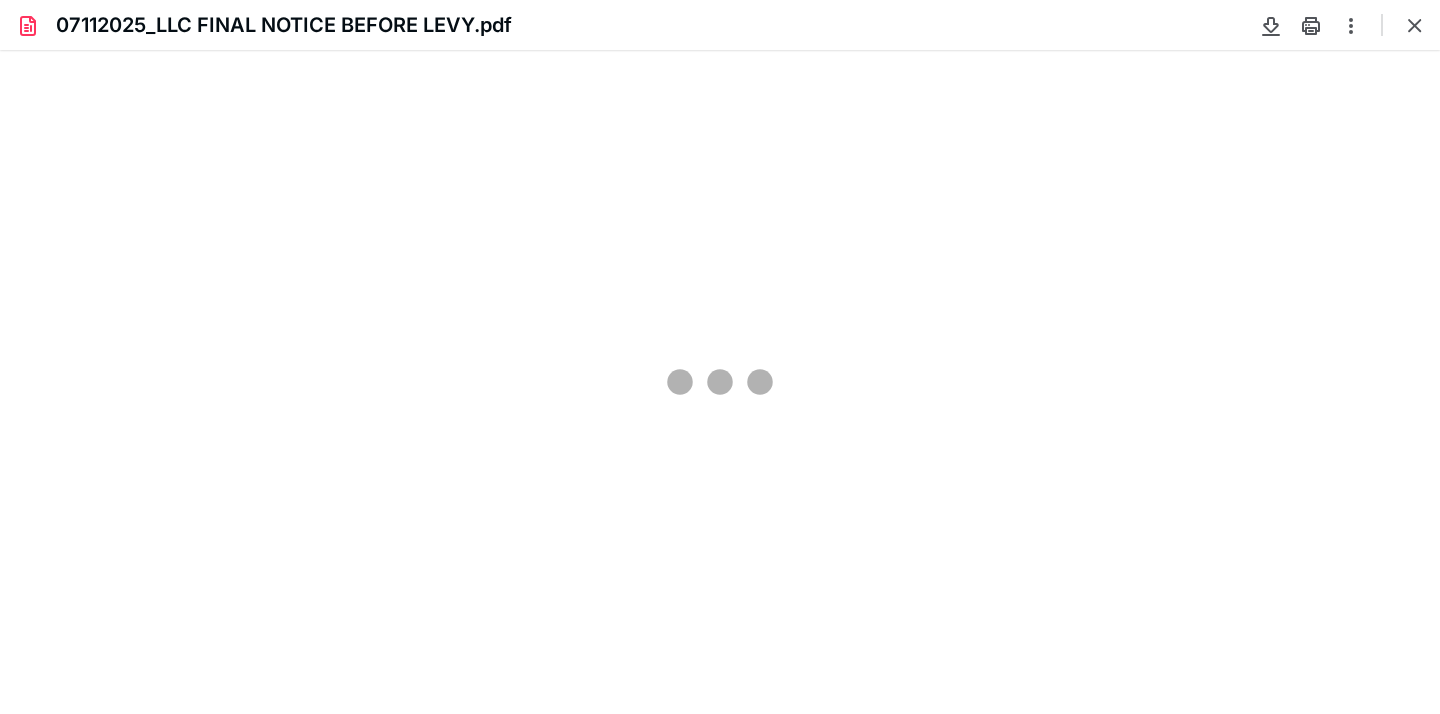 type on "230" 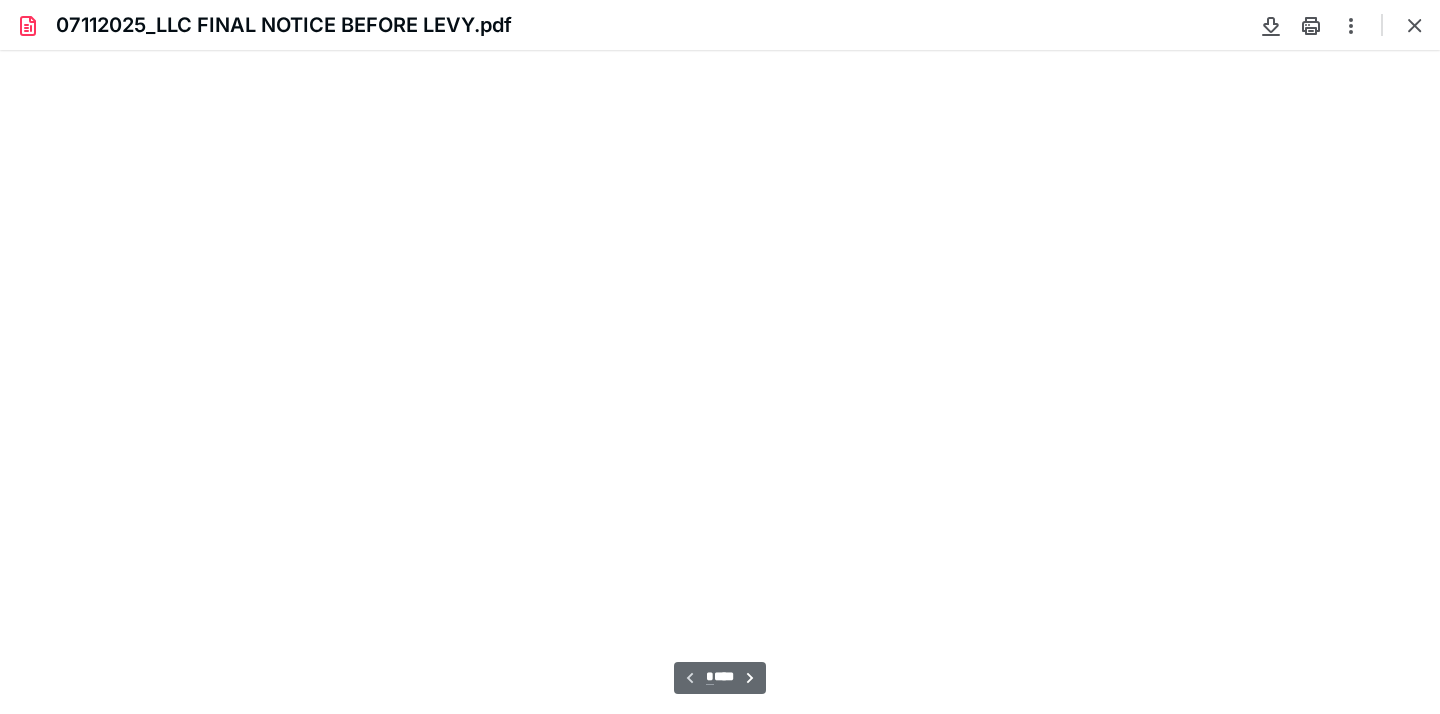 scroll, scrollTop: 45, scrollLeft: 0, axis: vertical 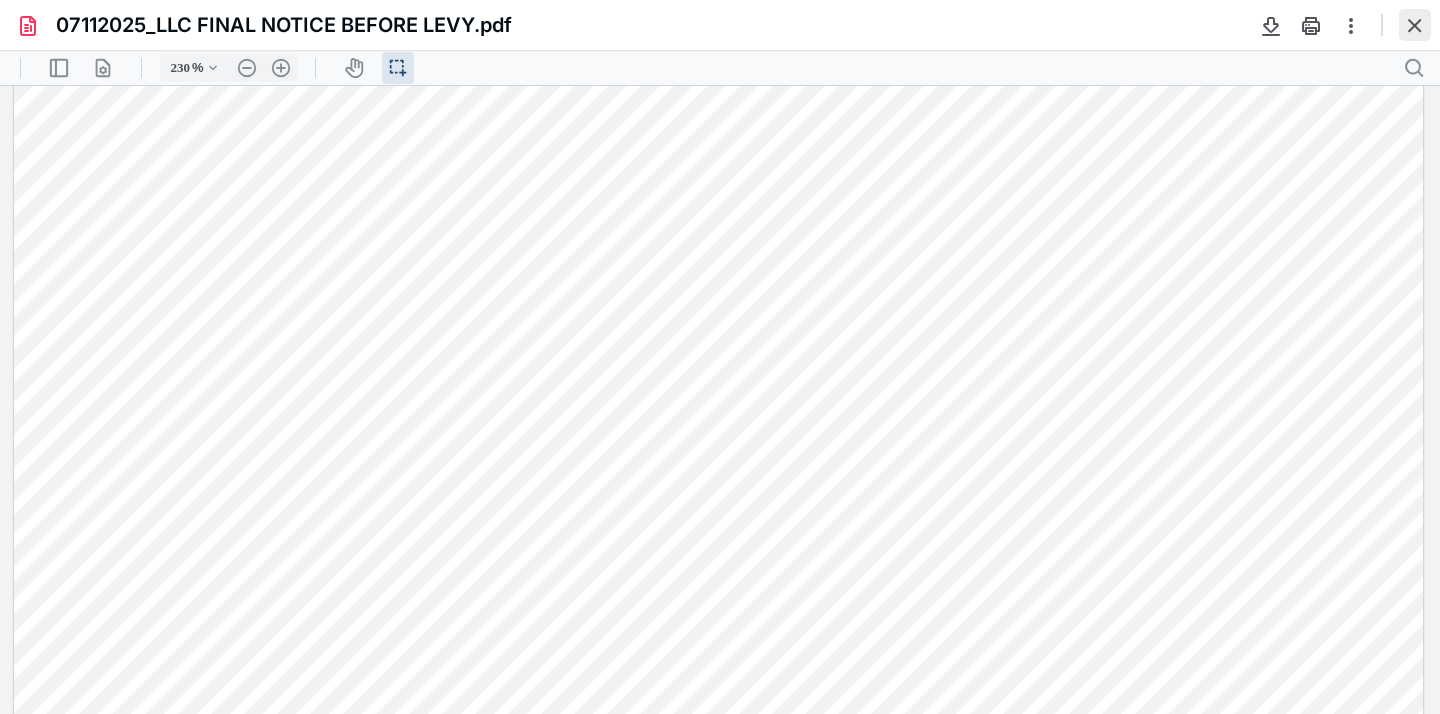 click at bounding box center (1415, 25) 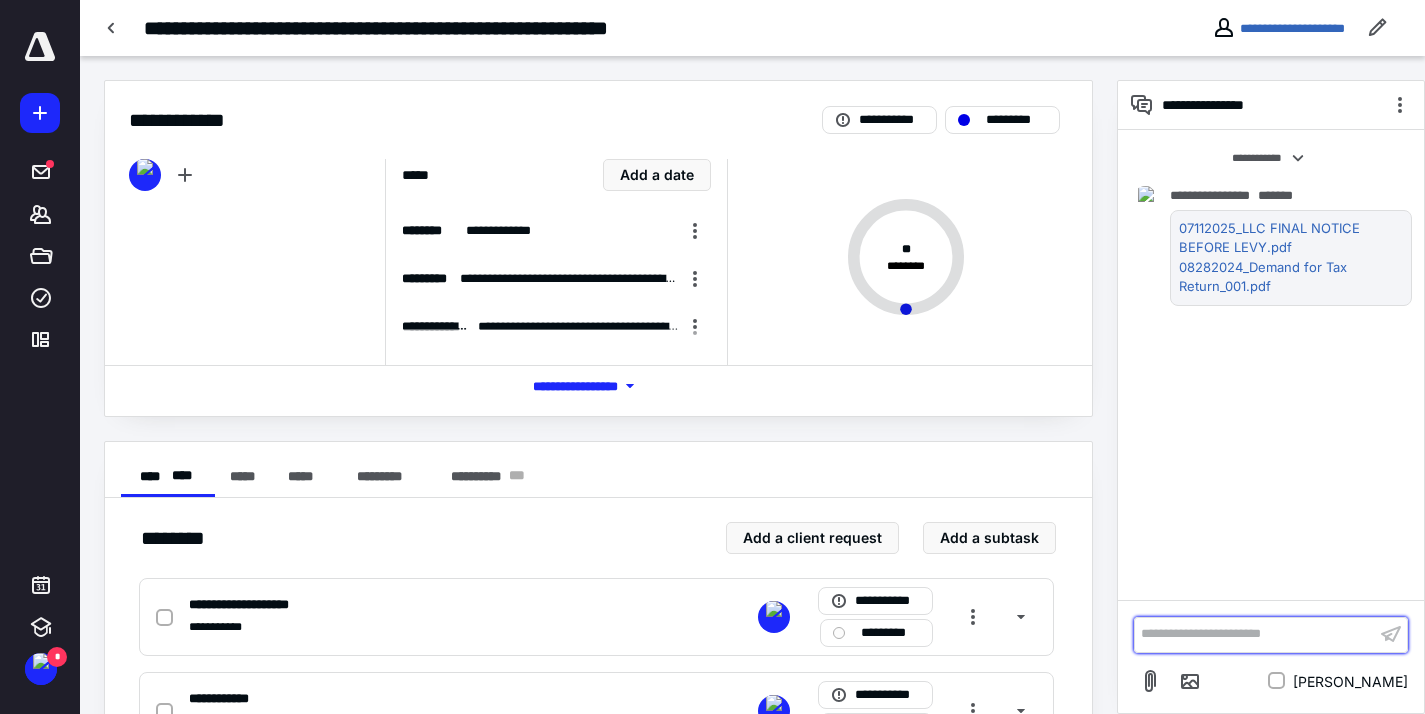 click on "**********" at bounding box center (1255, 634) 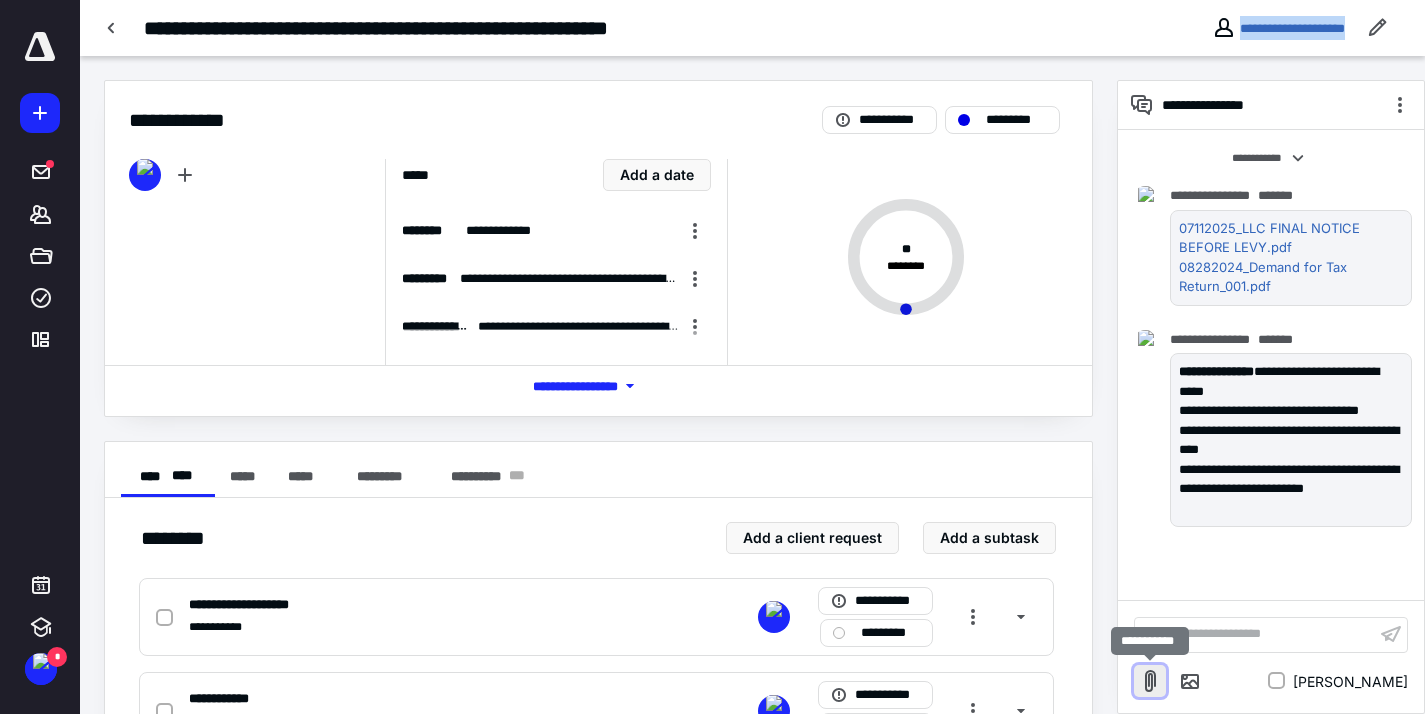 click at bounding box center (1150, 681) 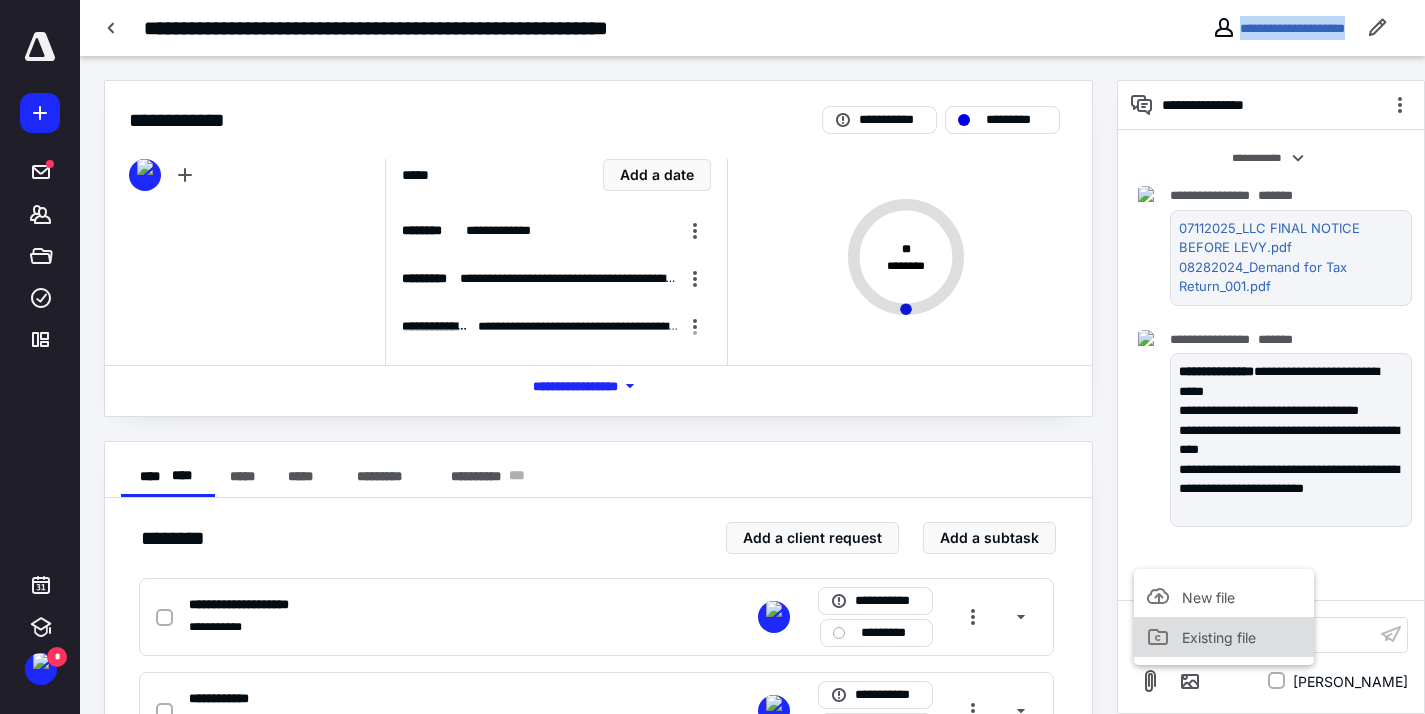 click on "Existing file" at bounding box center [1224, 637] 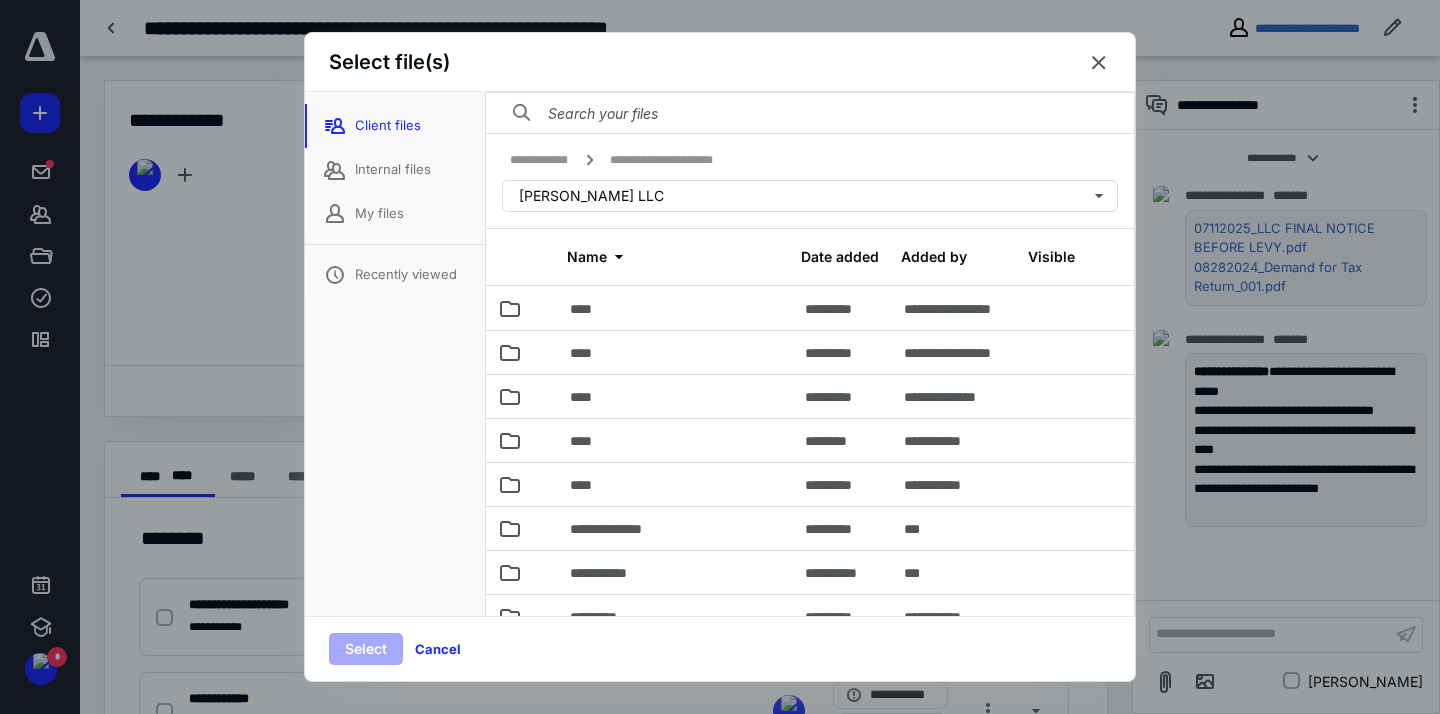 click at bounding box center [810, 113] 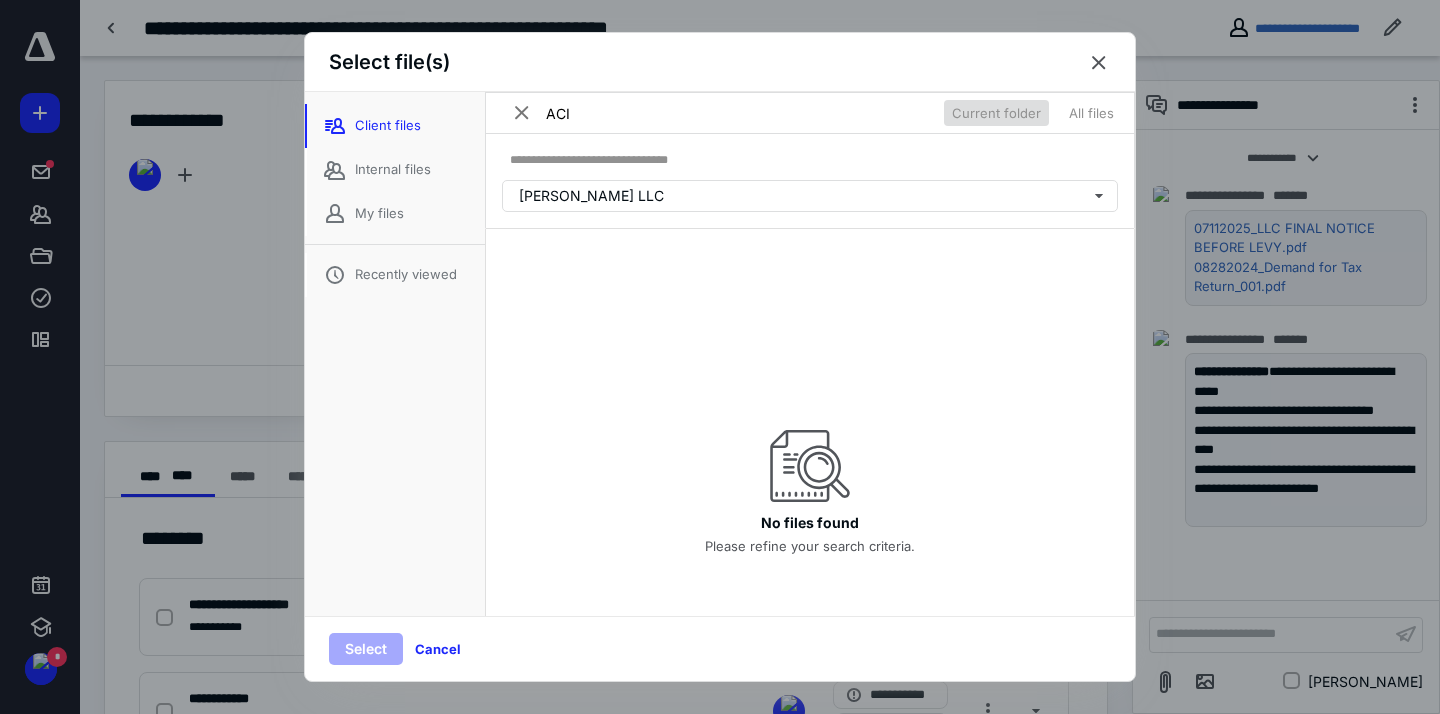 click on "All files" at bounding box center (1091, 113) 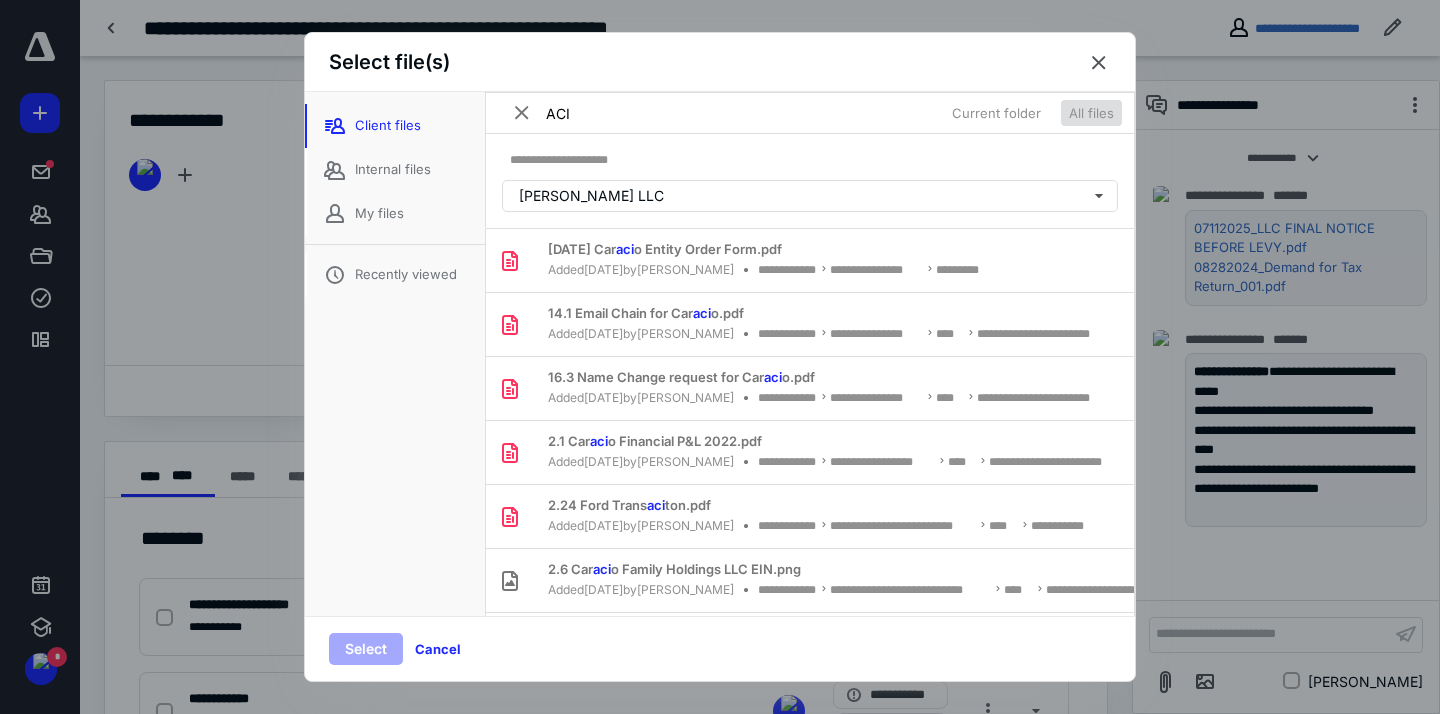 click on "ACI" at bounding box center [810, 113] 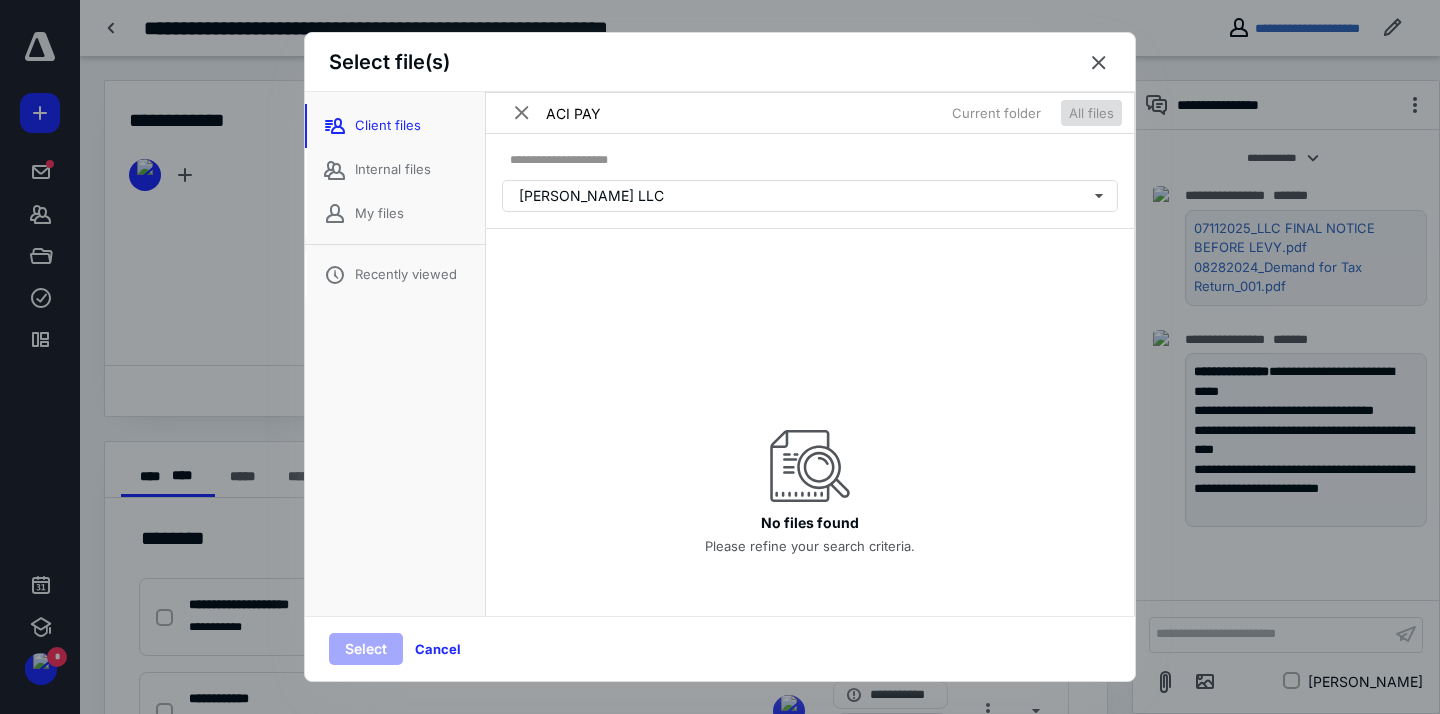type on "ACI PAY" 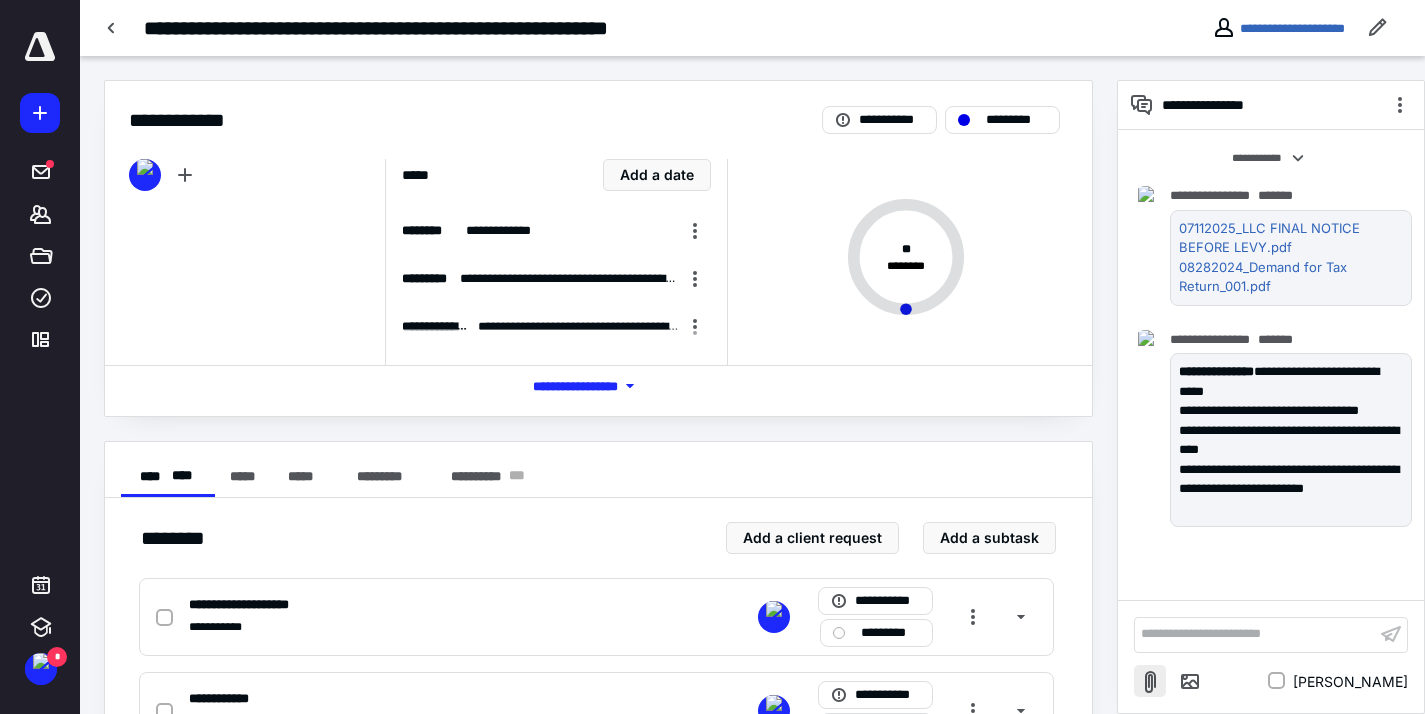 click at bounding box center (1150, 681) 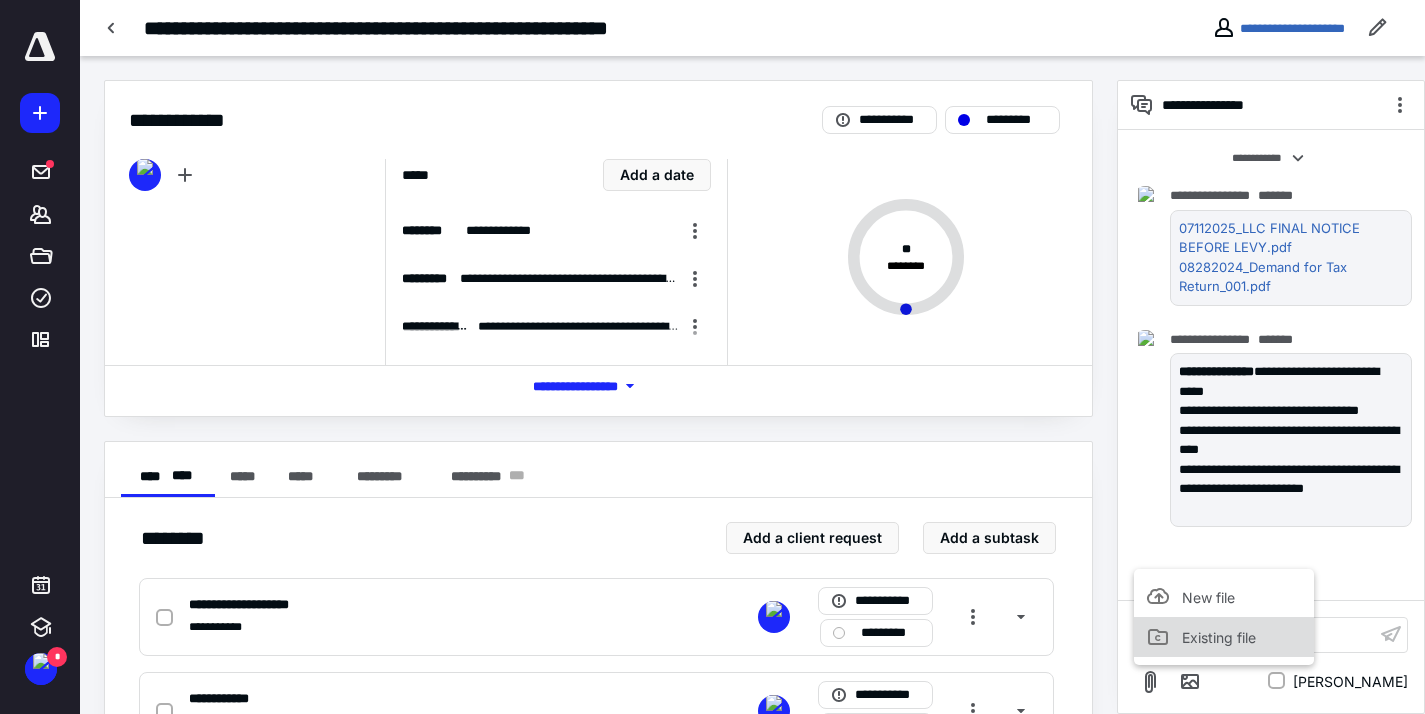 click on "Existing file" at bounding box center [1224, 637] 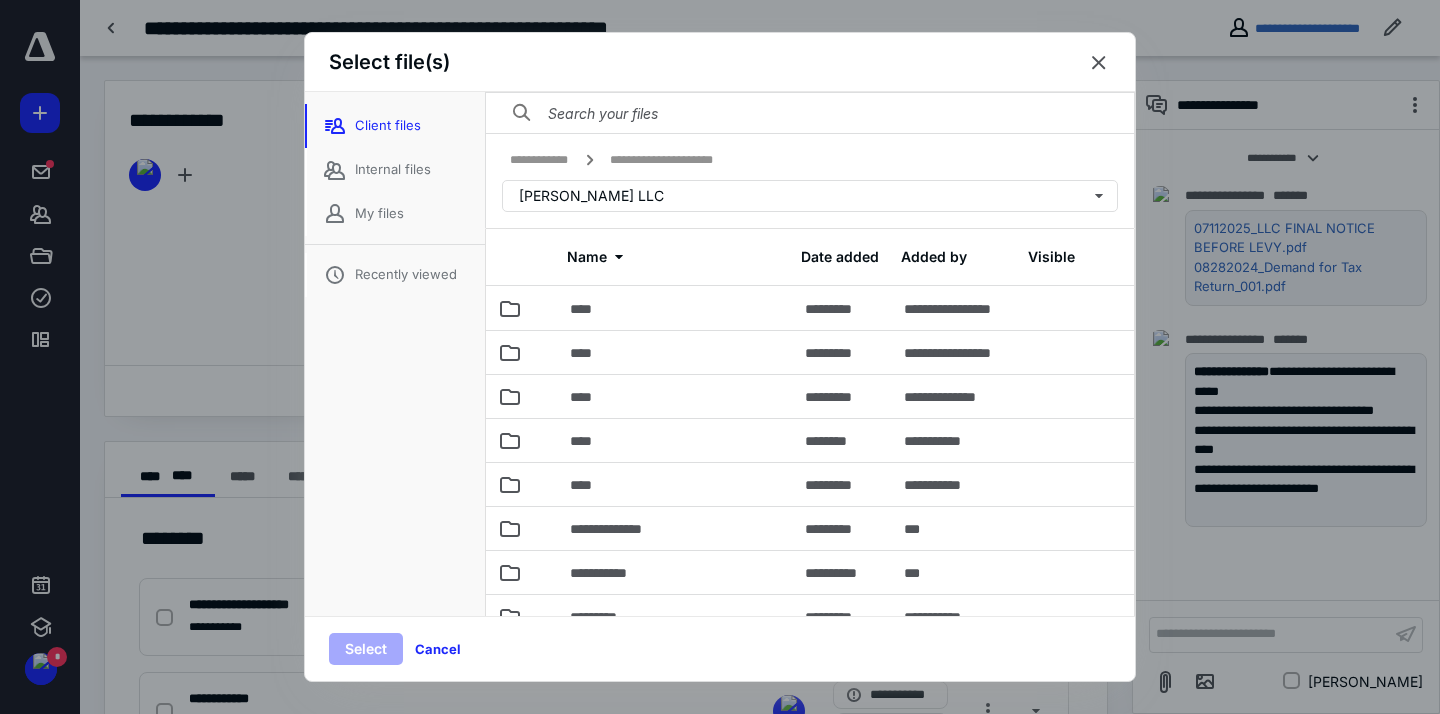 click at bounding box center [810, 113] 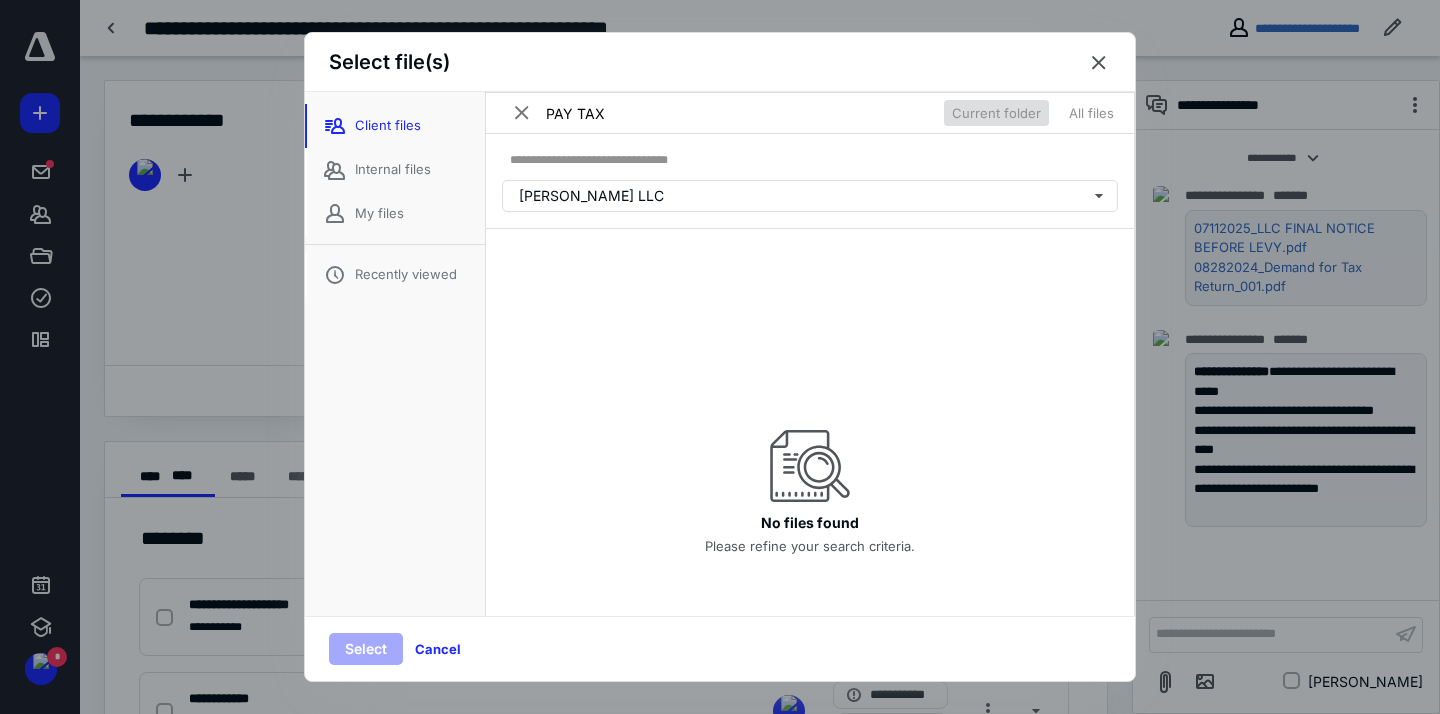 type on "PAY TAX" 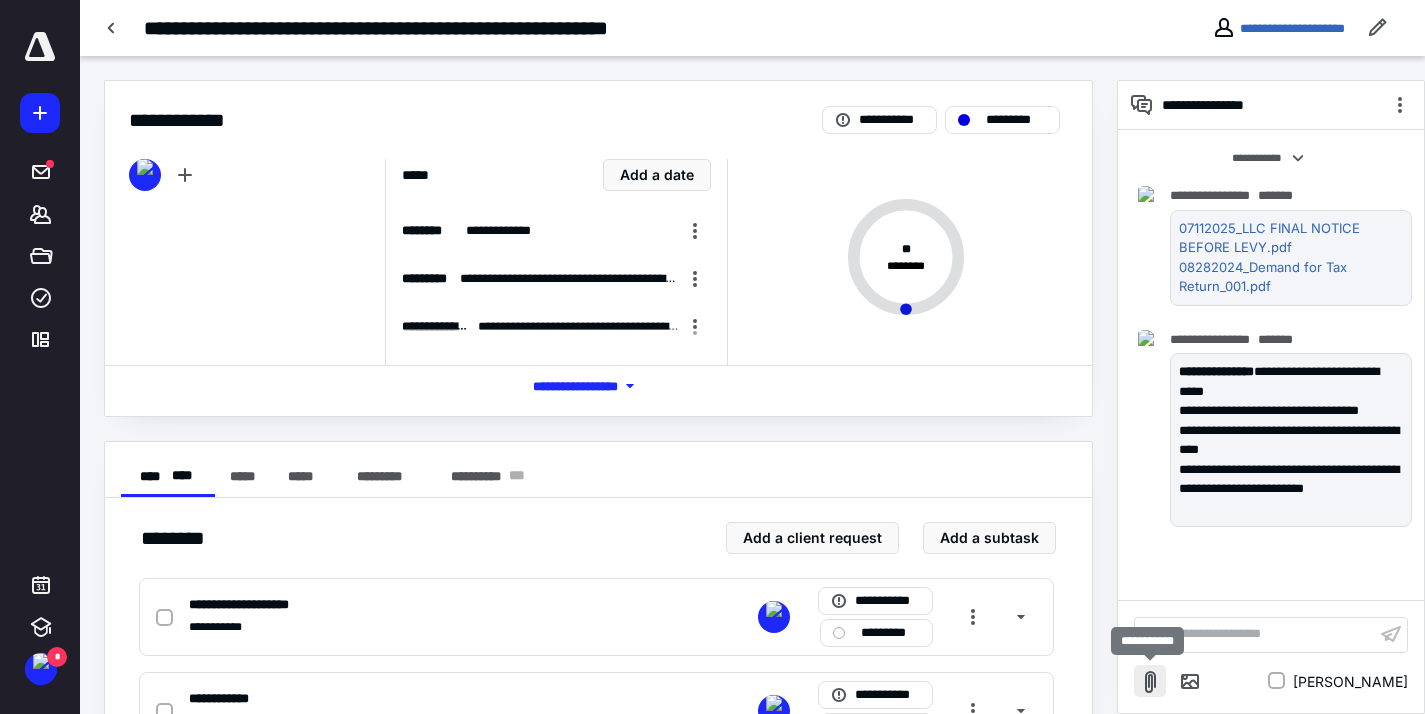 click at bounding box center [1150, 681] 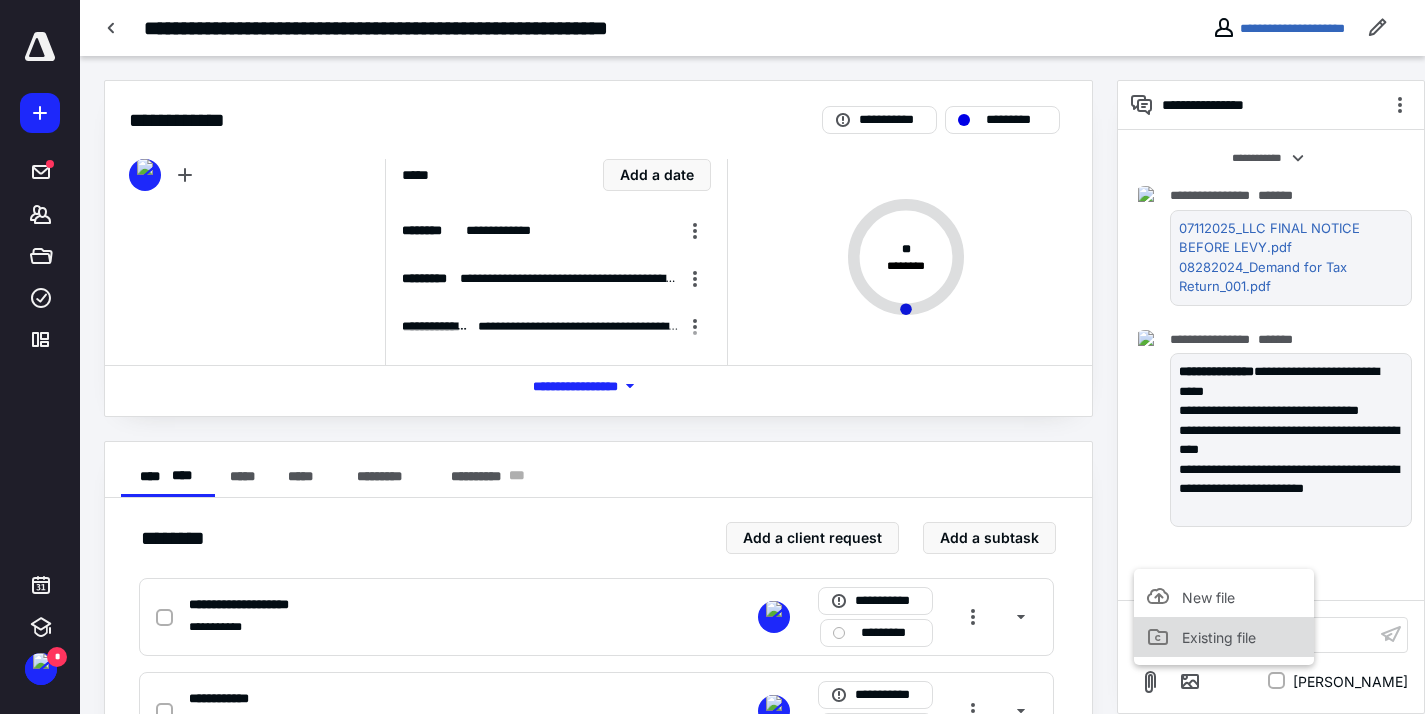 click on "Existing file" at bounding box center [1224, 637] 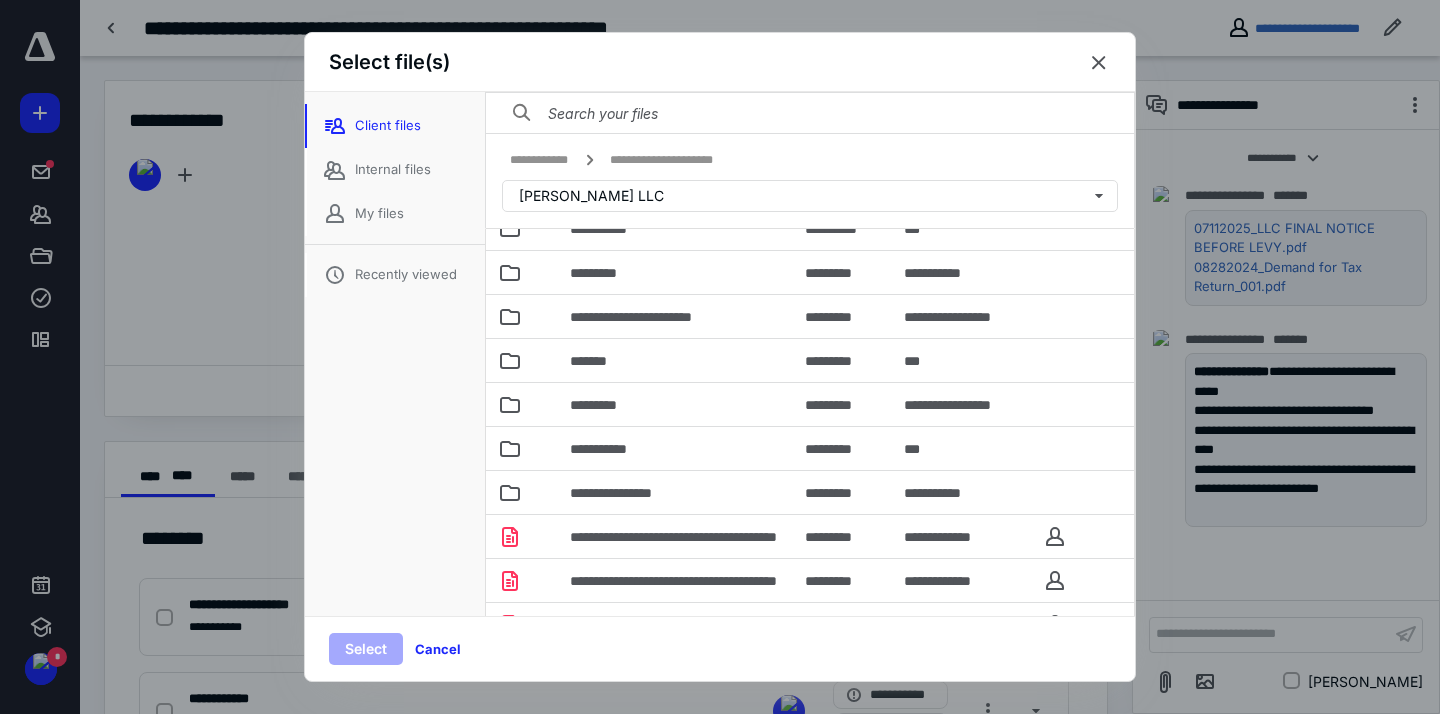 scroll, scrollTop: 357, scrollLeft: 0, axis: vertical 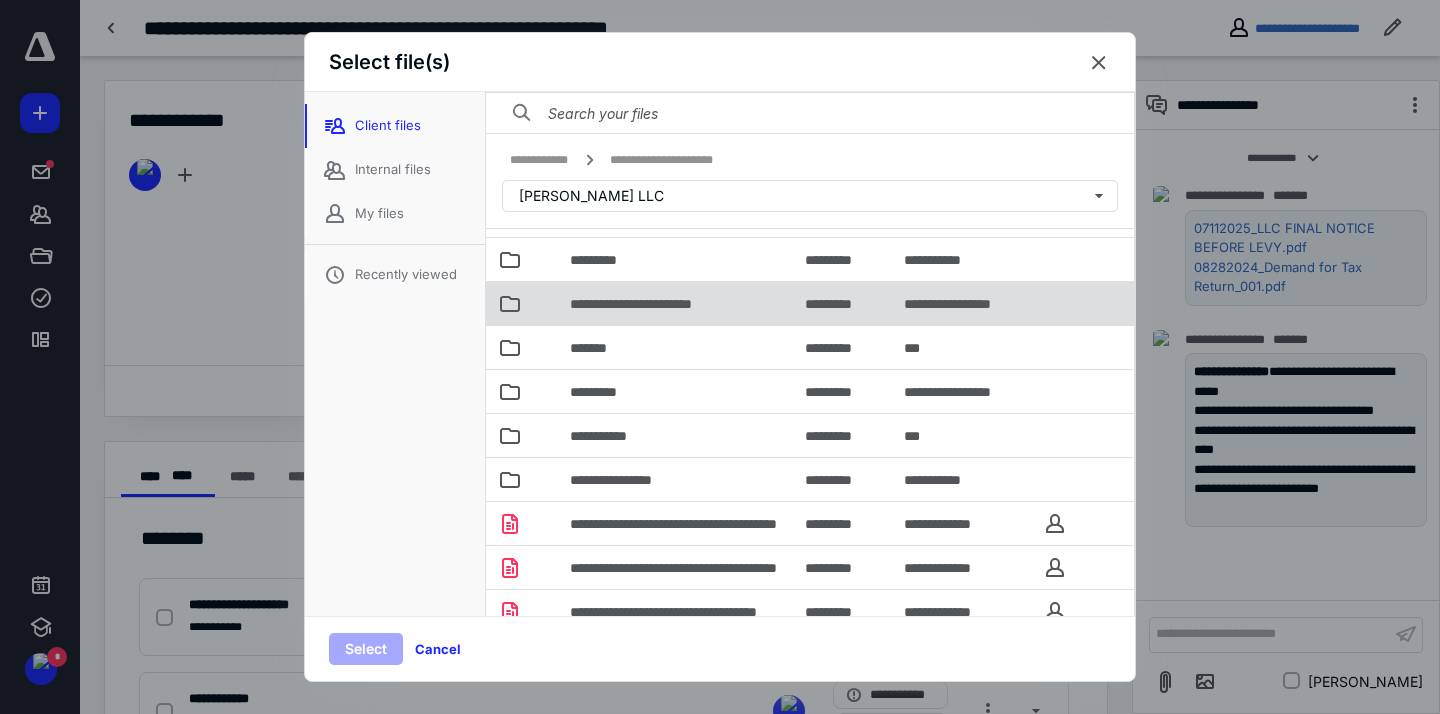 click on "**********" at bounding box center [675, 303] 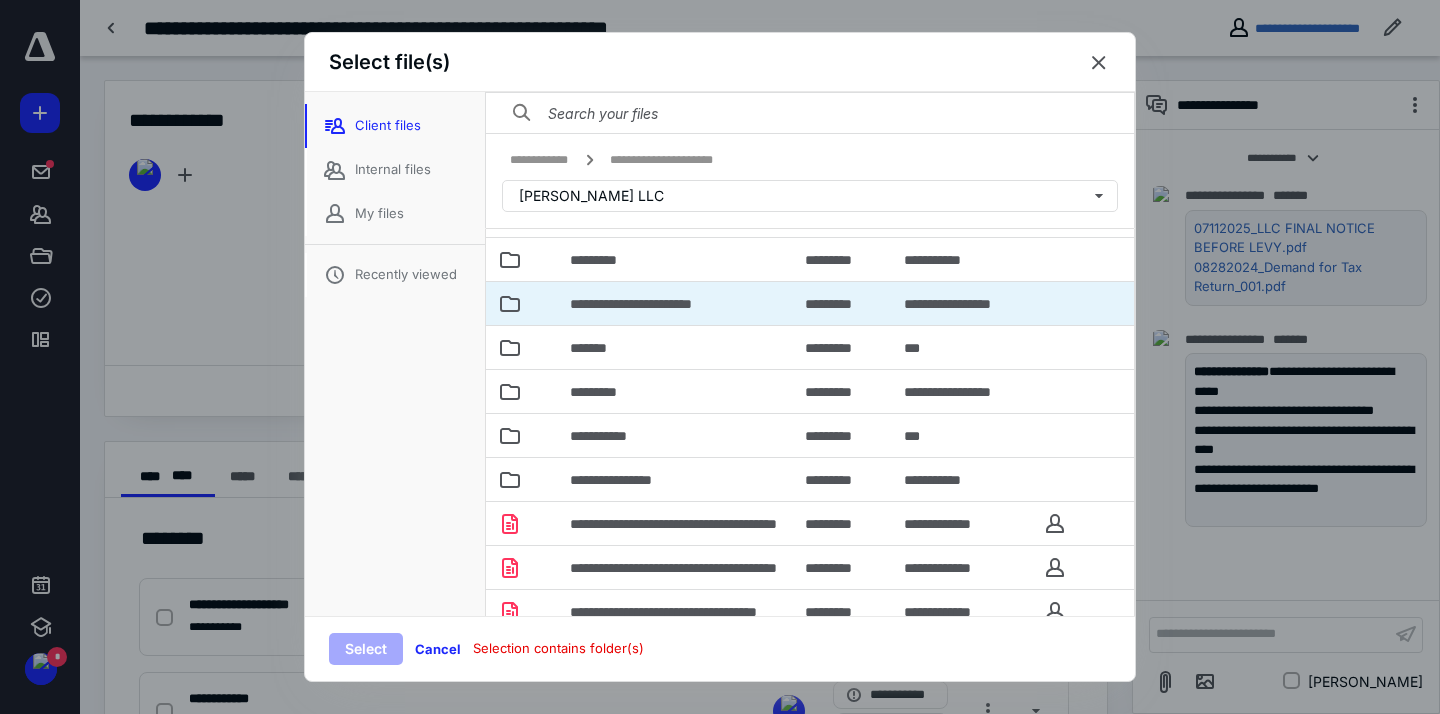 click on "**********" at bounding box center [675, 303] 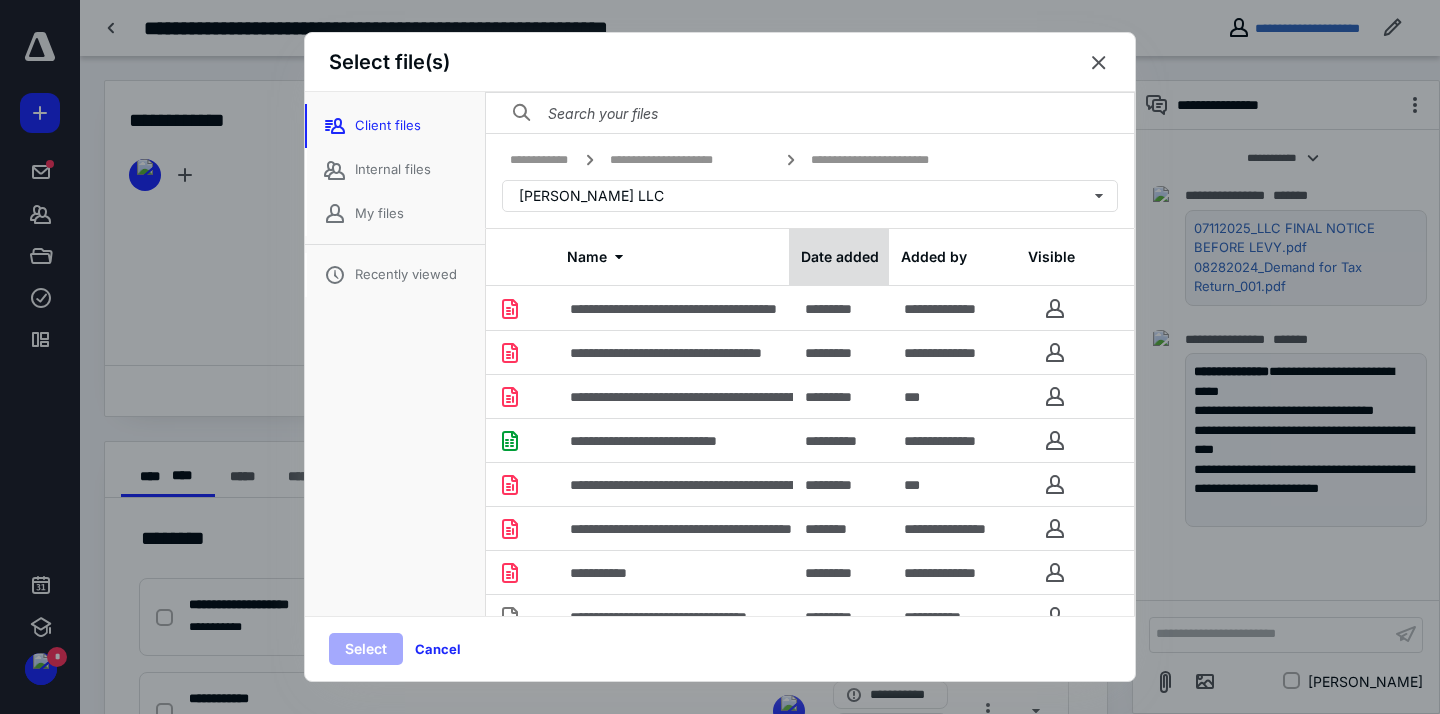 click on "Date added" at bounding box center [839, 257] 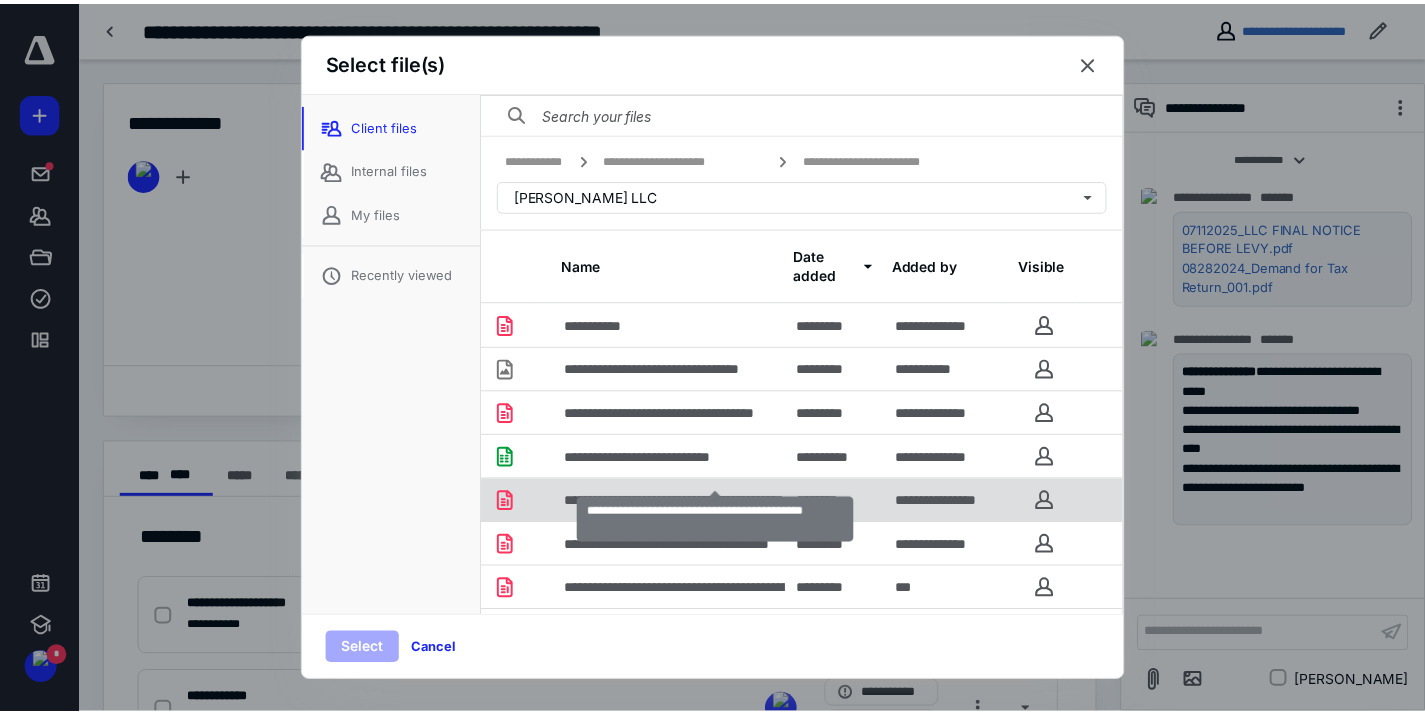 scroll, scrollTop: 73, scrollLeft: 0, axis: vertical 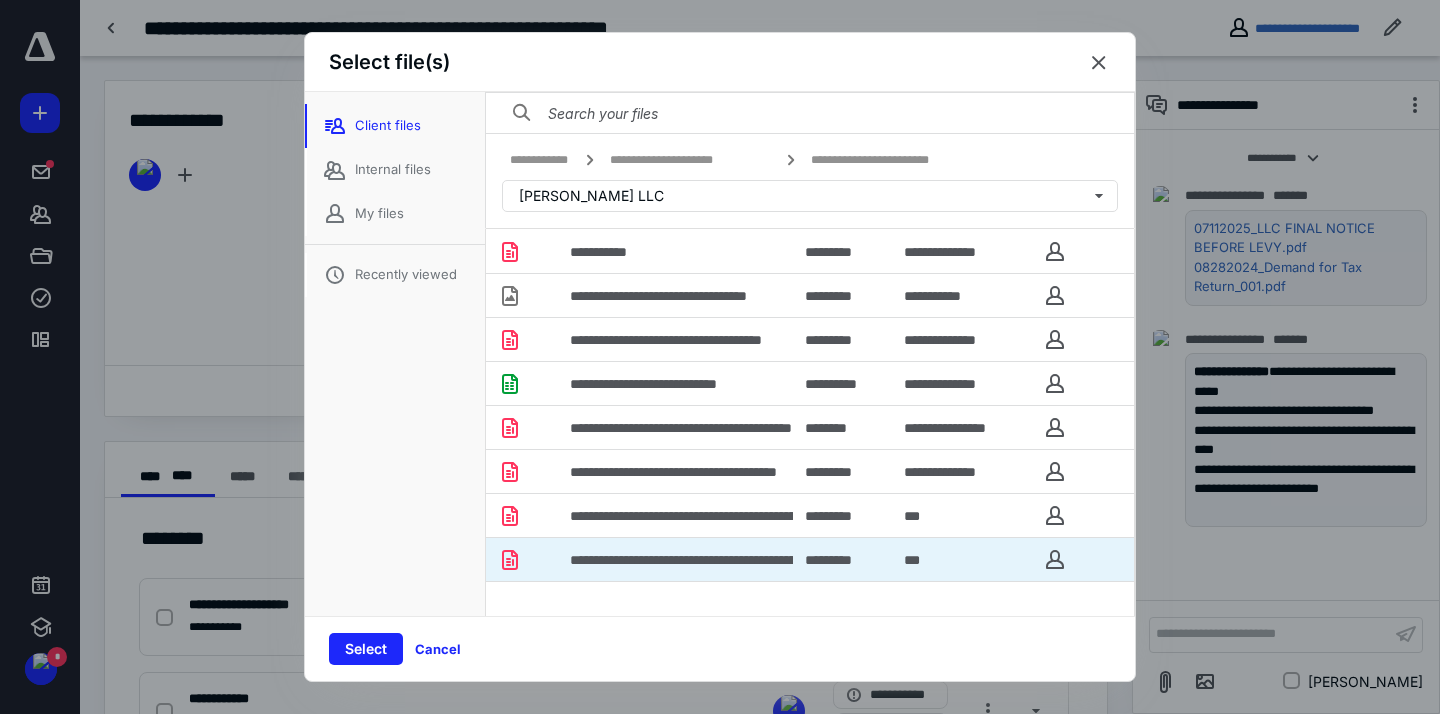click on "**********" at bounding box center [675, 559] 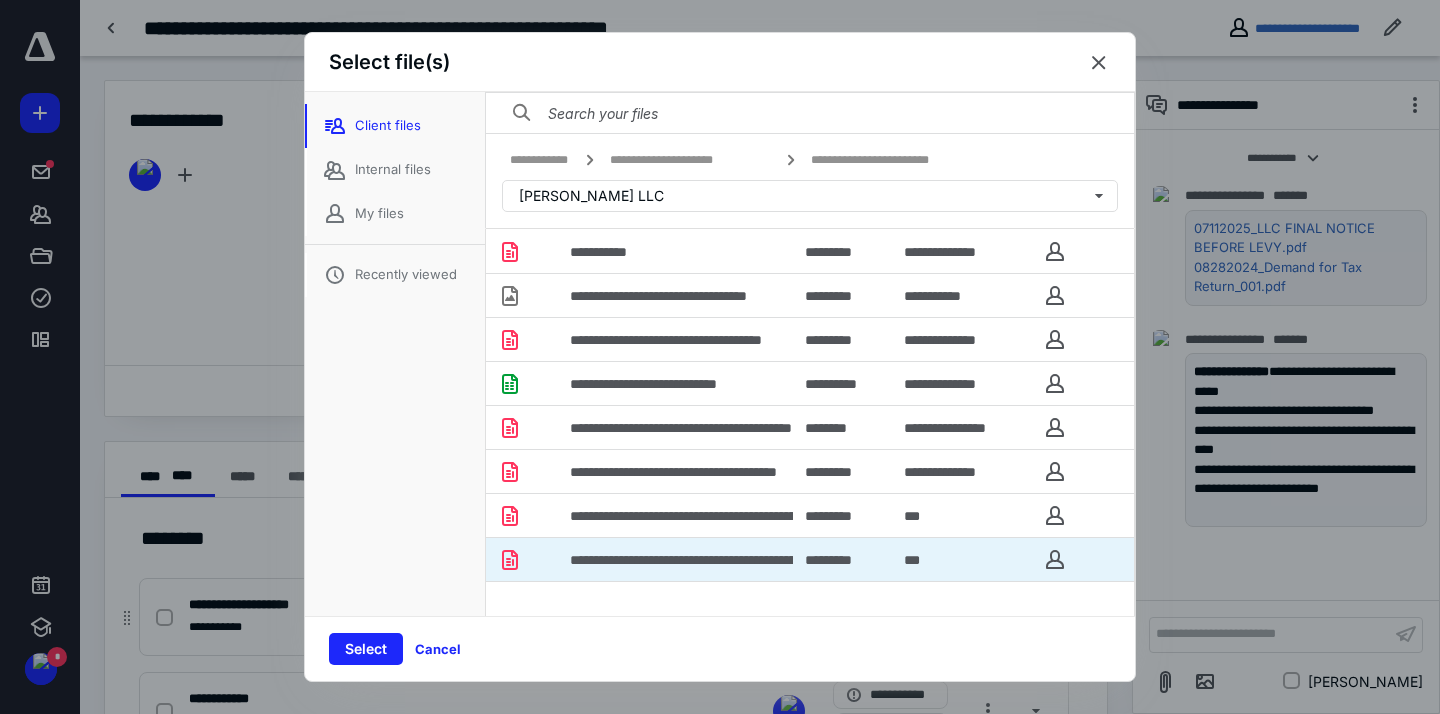 drag, startPoint x: 358, startPoint y: 649, endPoint x: 368, endPoint y: 646, distance: 10.440307 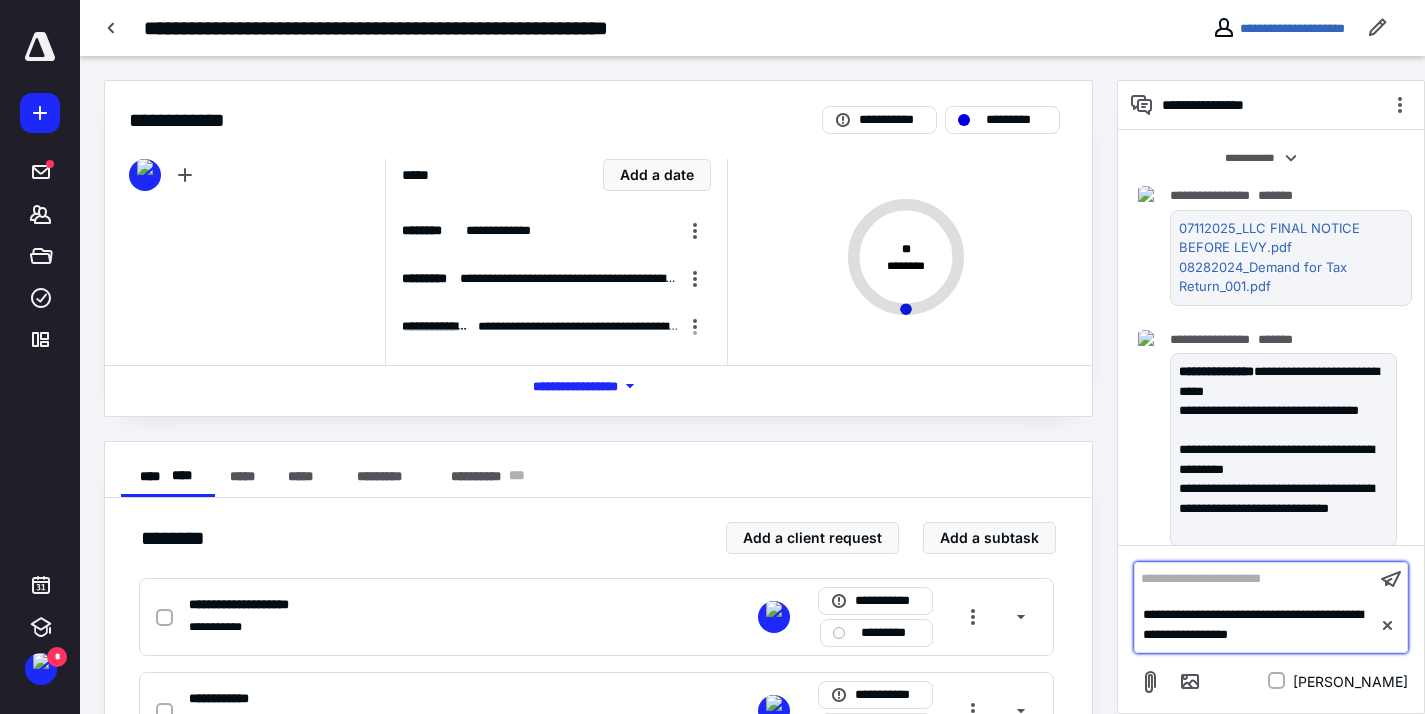 click on "**********" at bounding box center (1255, 579) 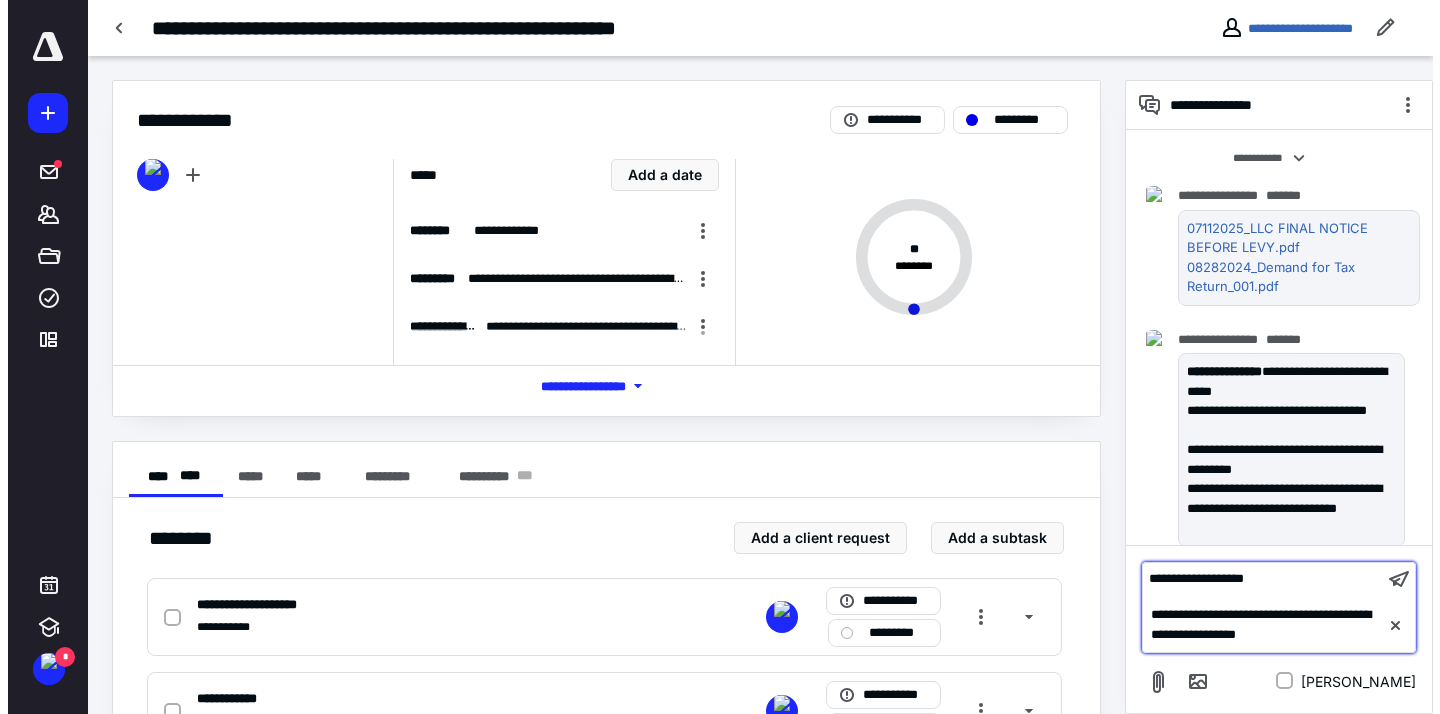 scroll, scrollTop: 51, scrollLeft: 0, axis: vertical 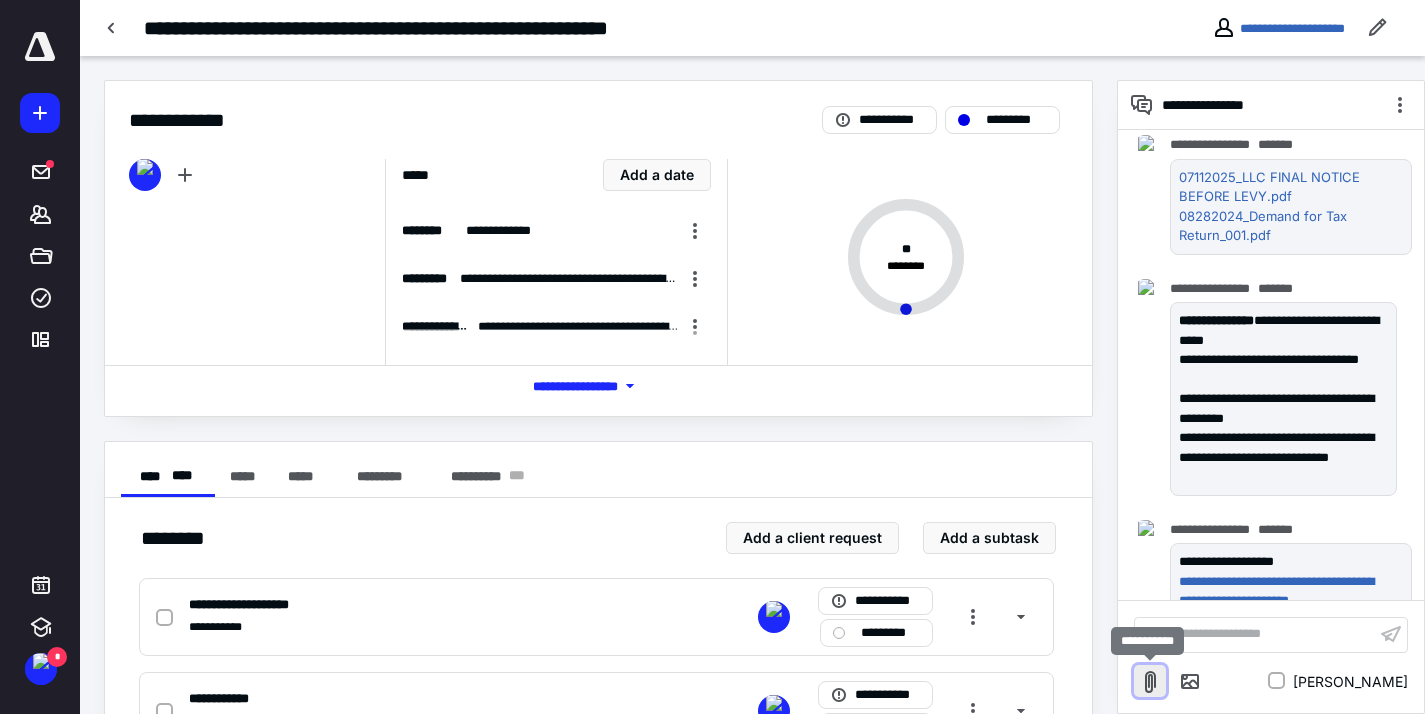 click at bounding box center [1150, 681] 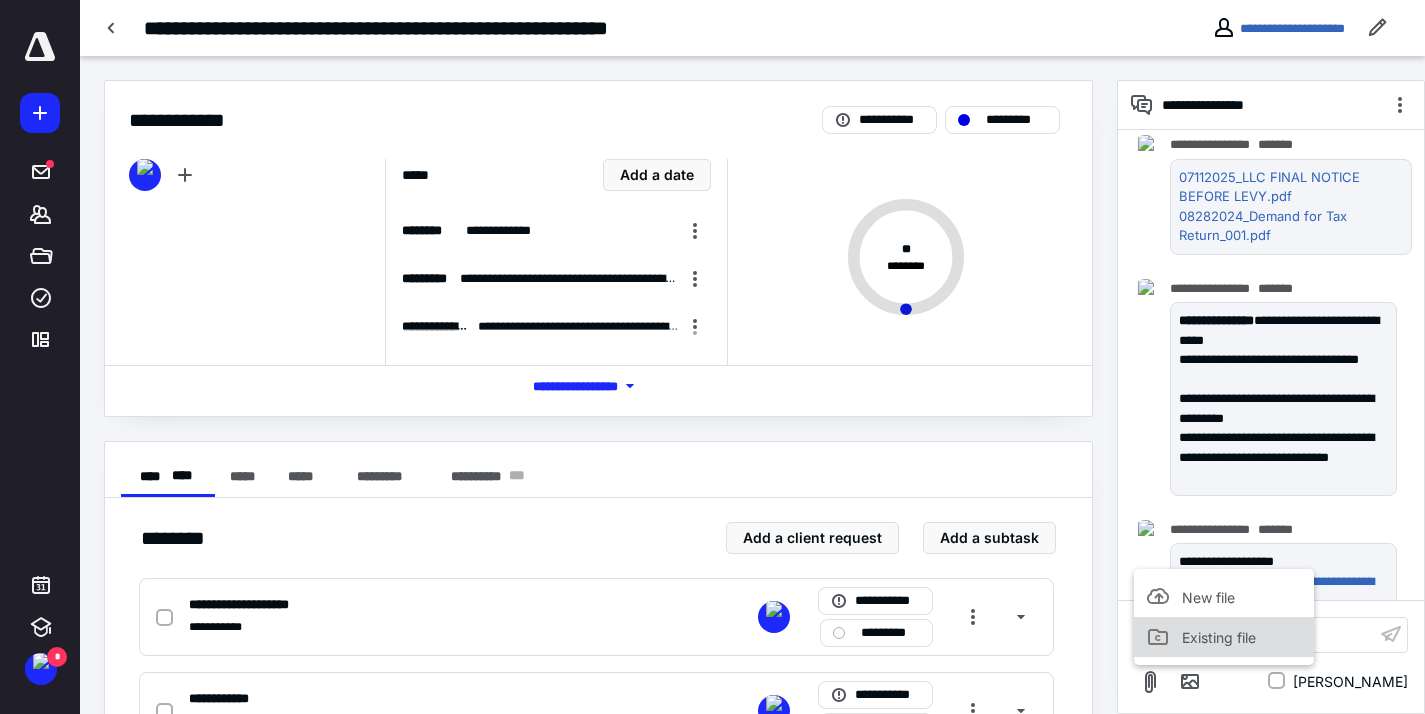 click 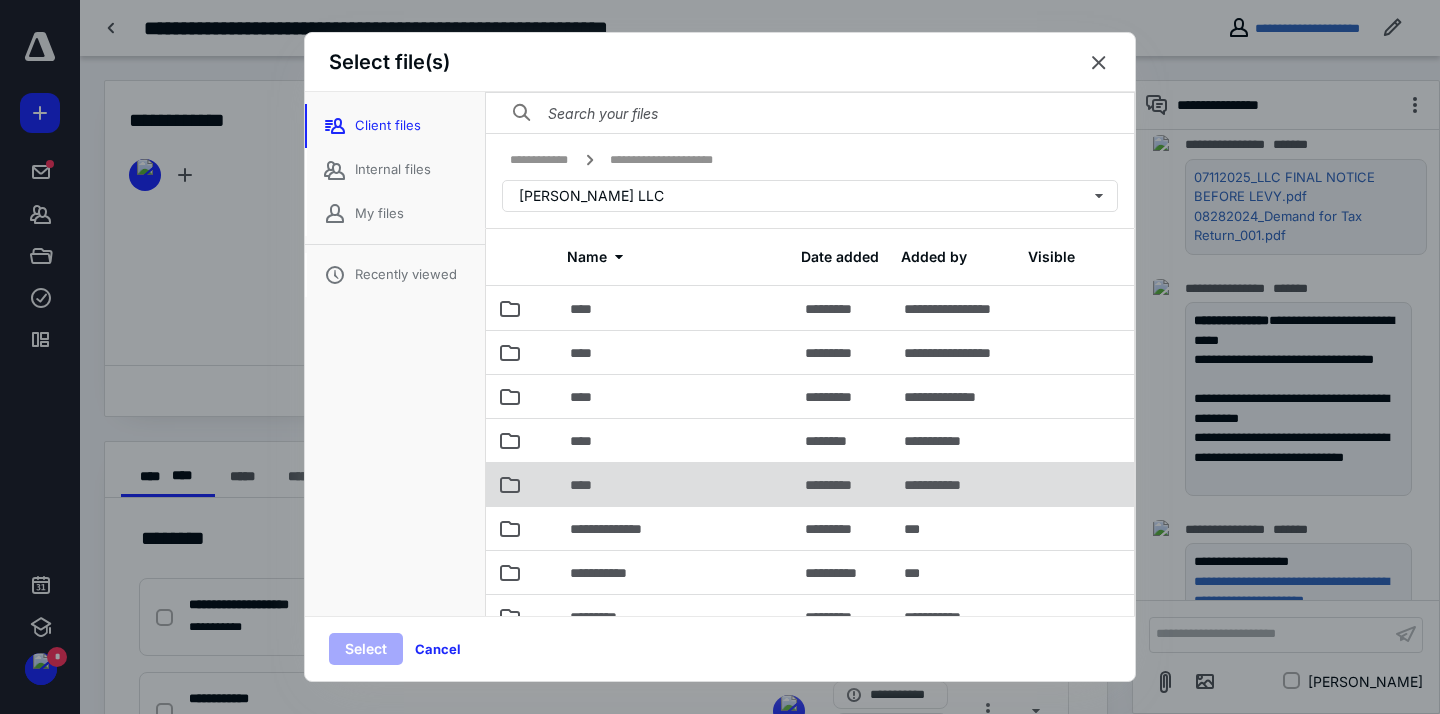 scroll, scrollTop: 195, scrollLeft: 0, axis: vertical 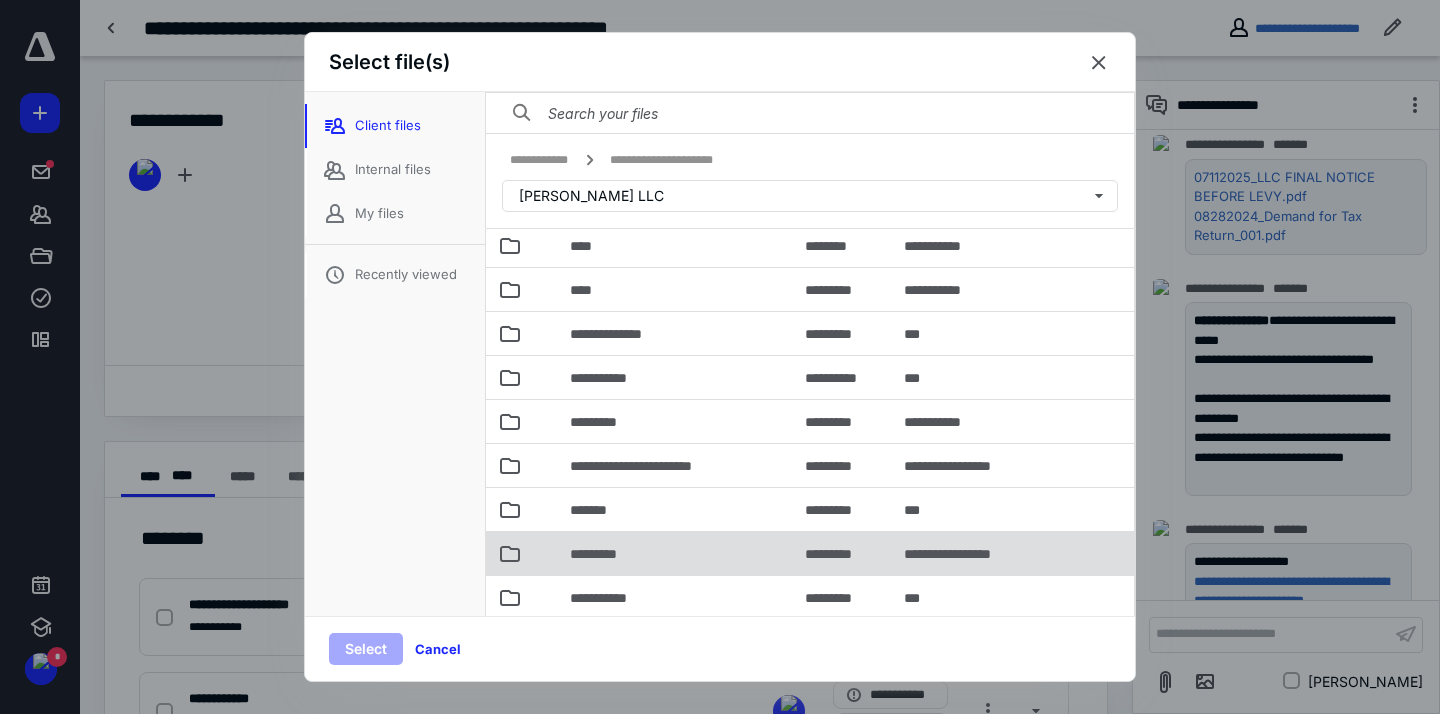 click on "*********" at bounding box center [606, 554] 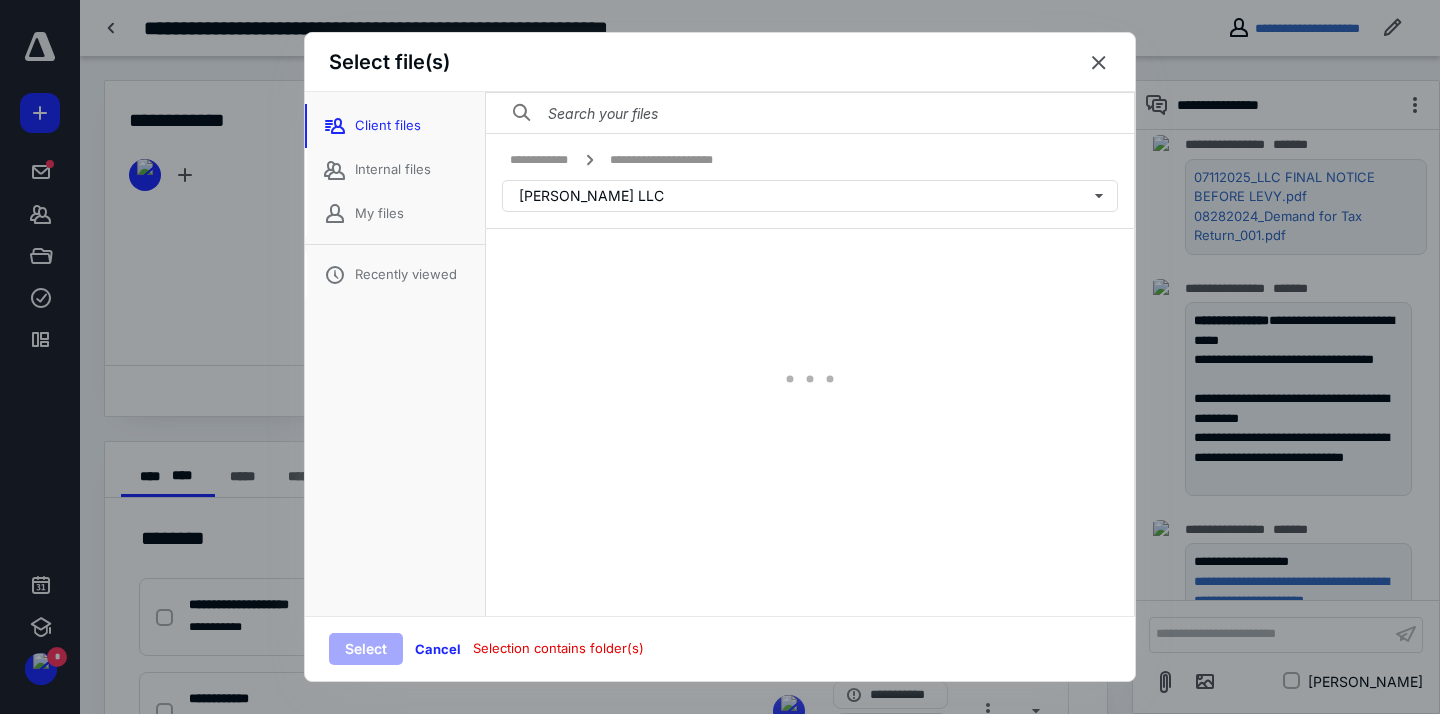 scroll, scrollTop: 0, scrollLeft: 0, axis: both 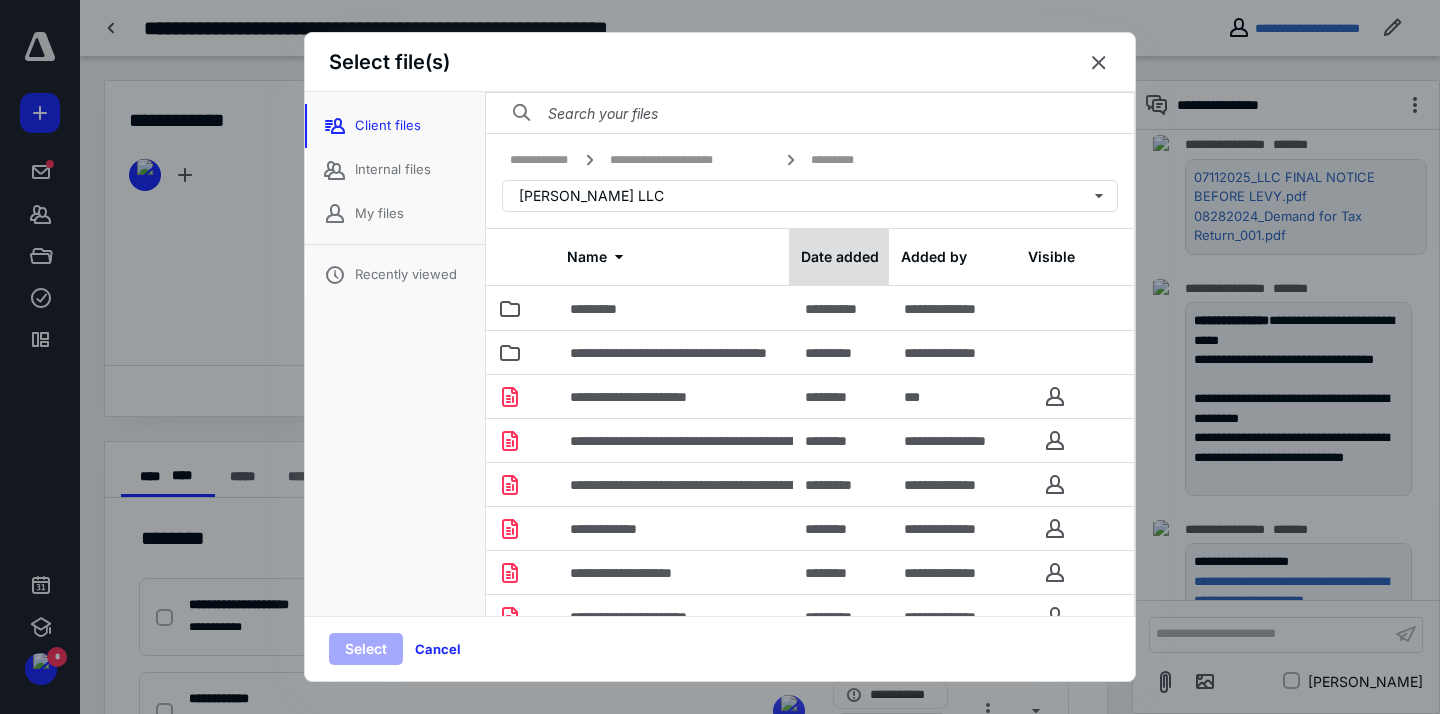 click on "Date added" at bounding box center [839, 257] 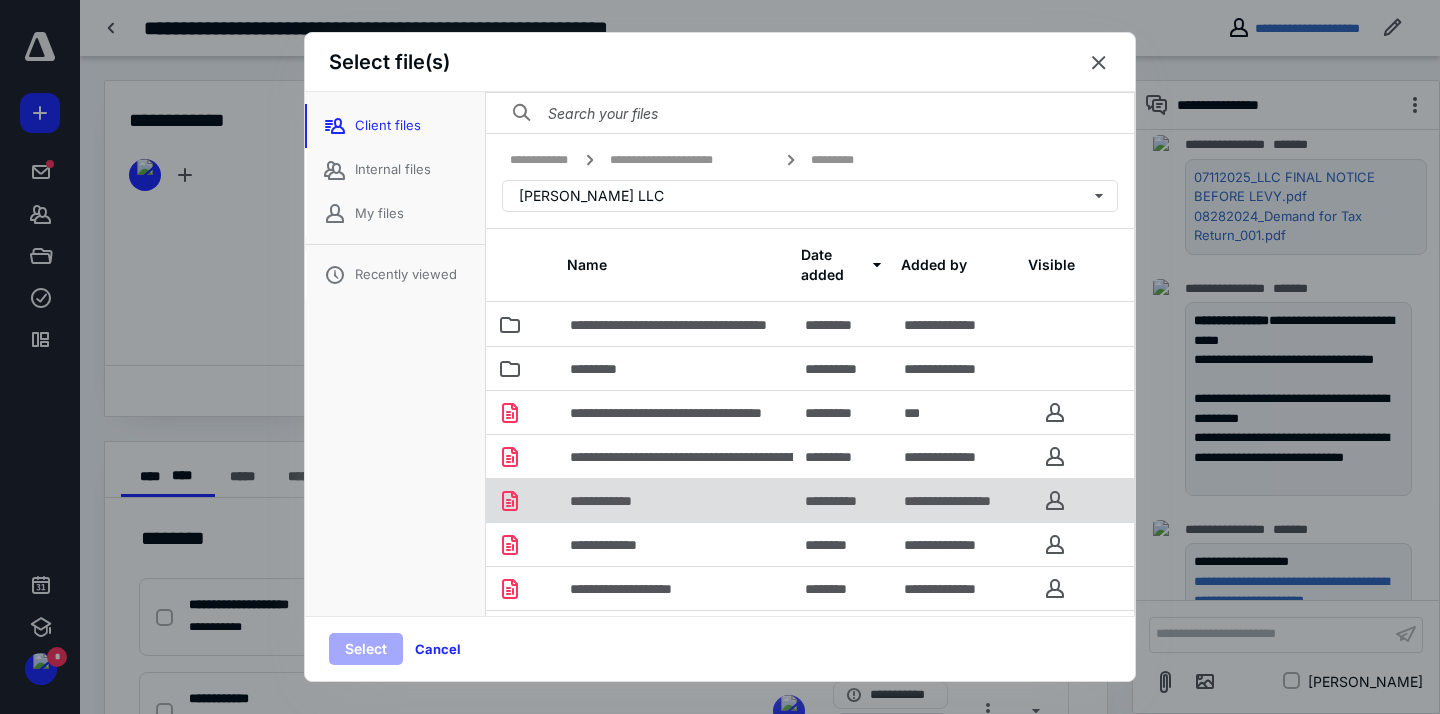 scroll, scrollTop: 160, scrollLeft: 0, axis: vertical 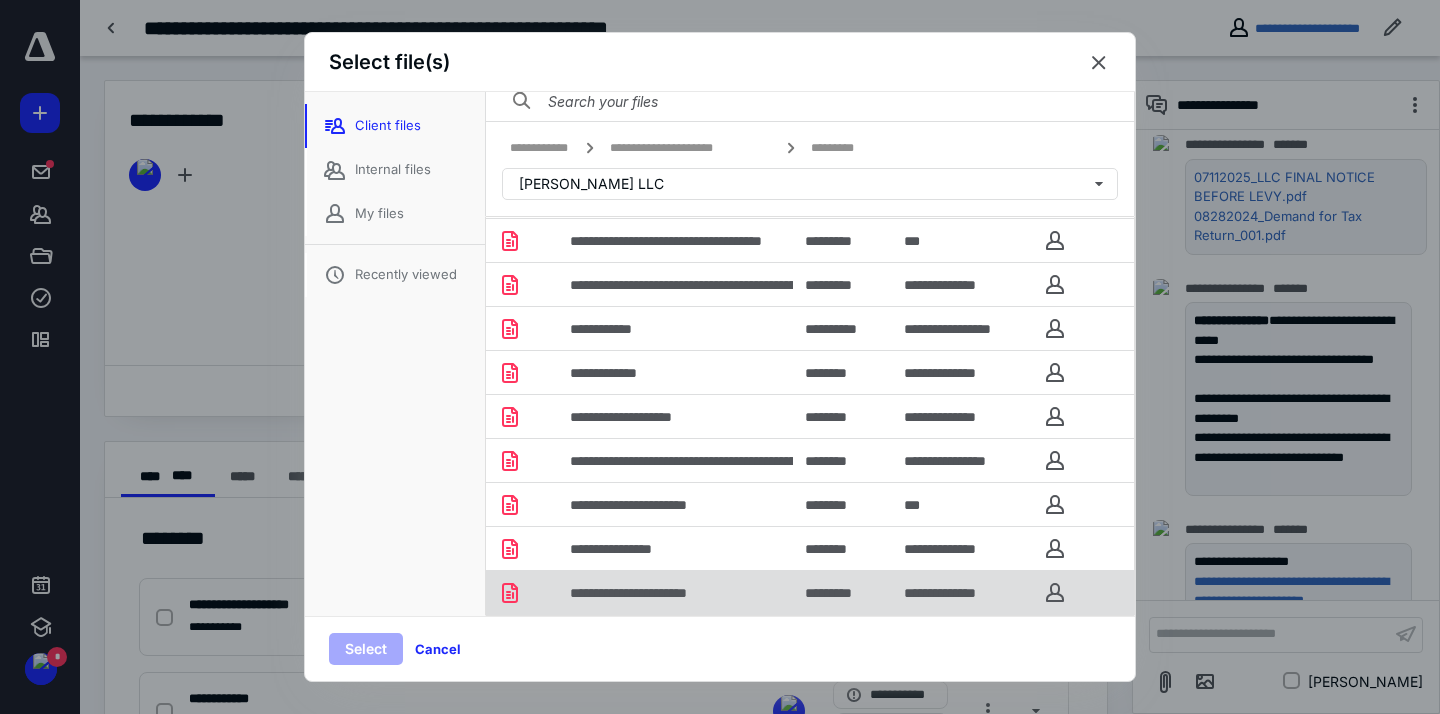 click on "**********" at bounding box center (661, 593) 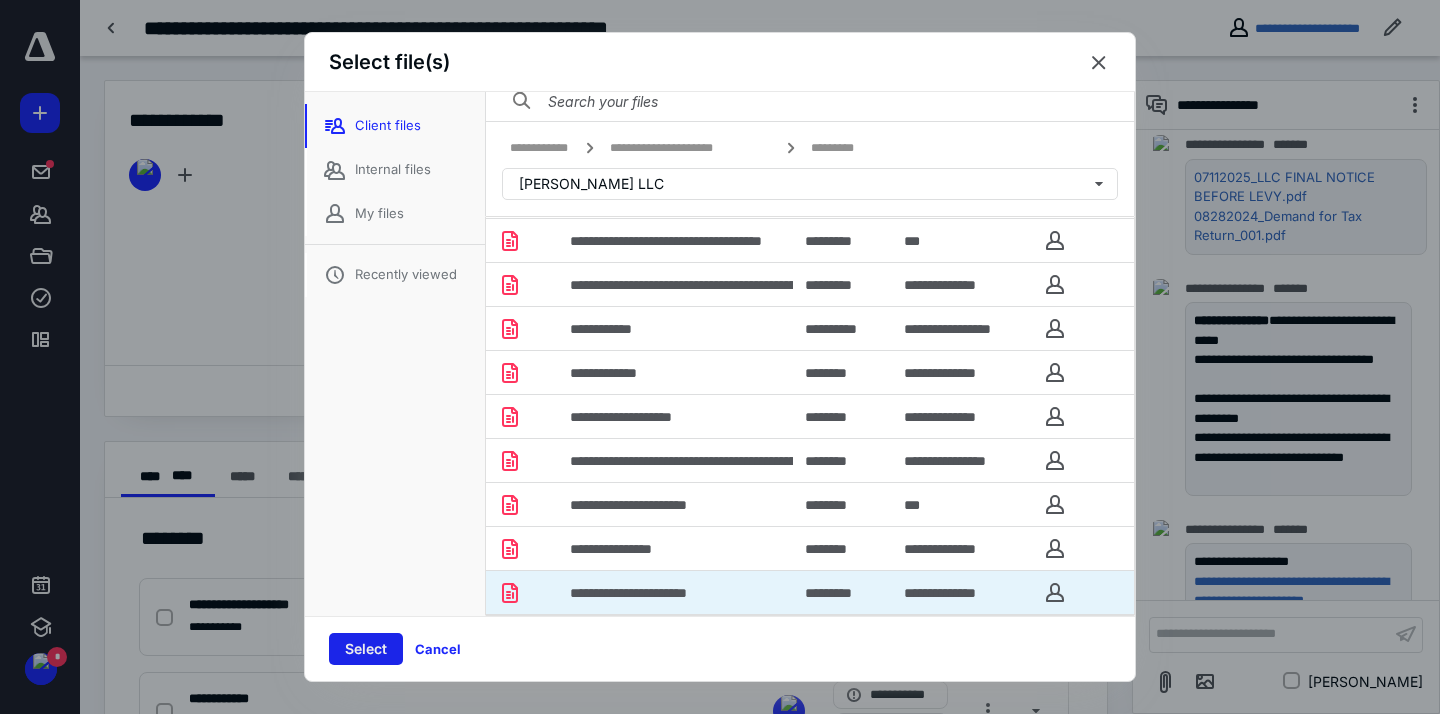 click on "Select" at bounding box center (366, 649) 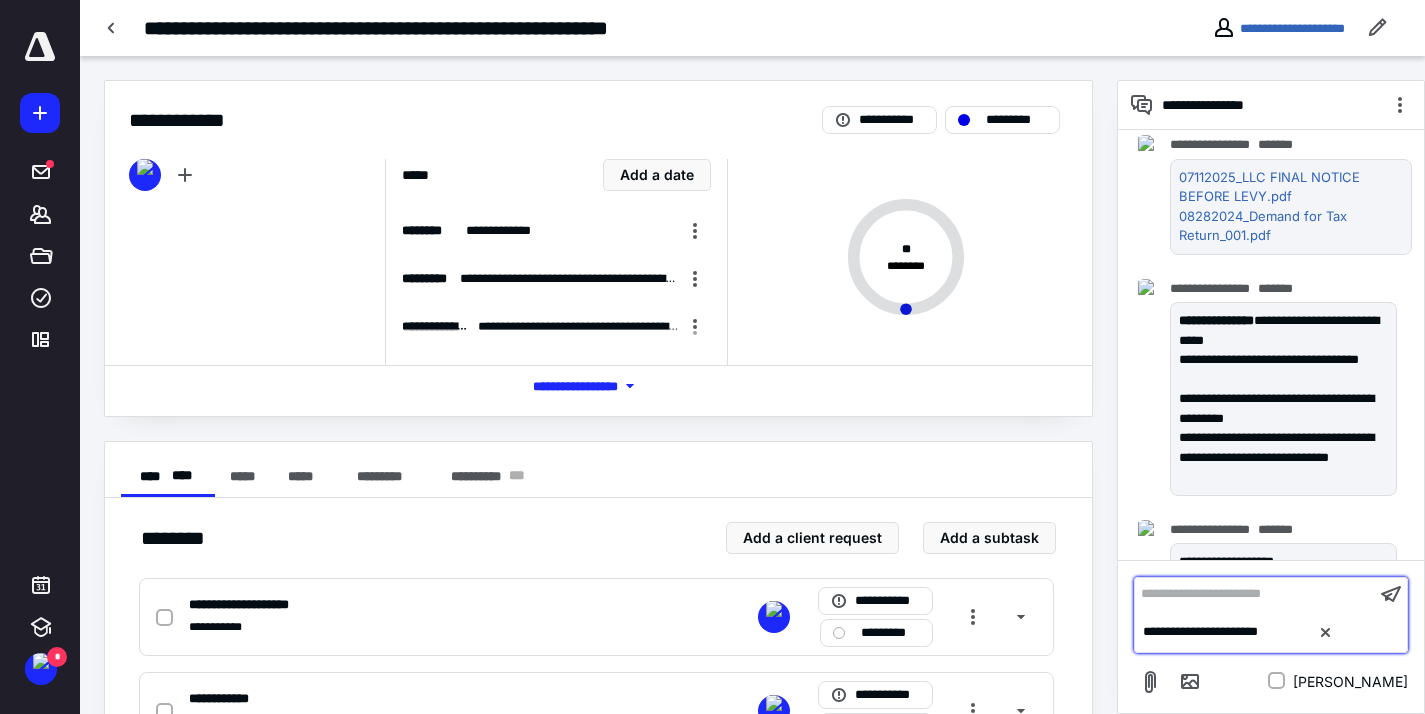 click on "**********" at bounding box center [1255, 594] 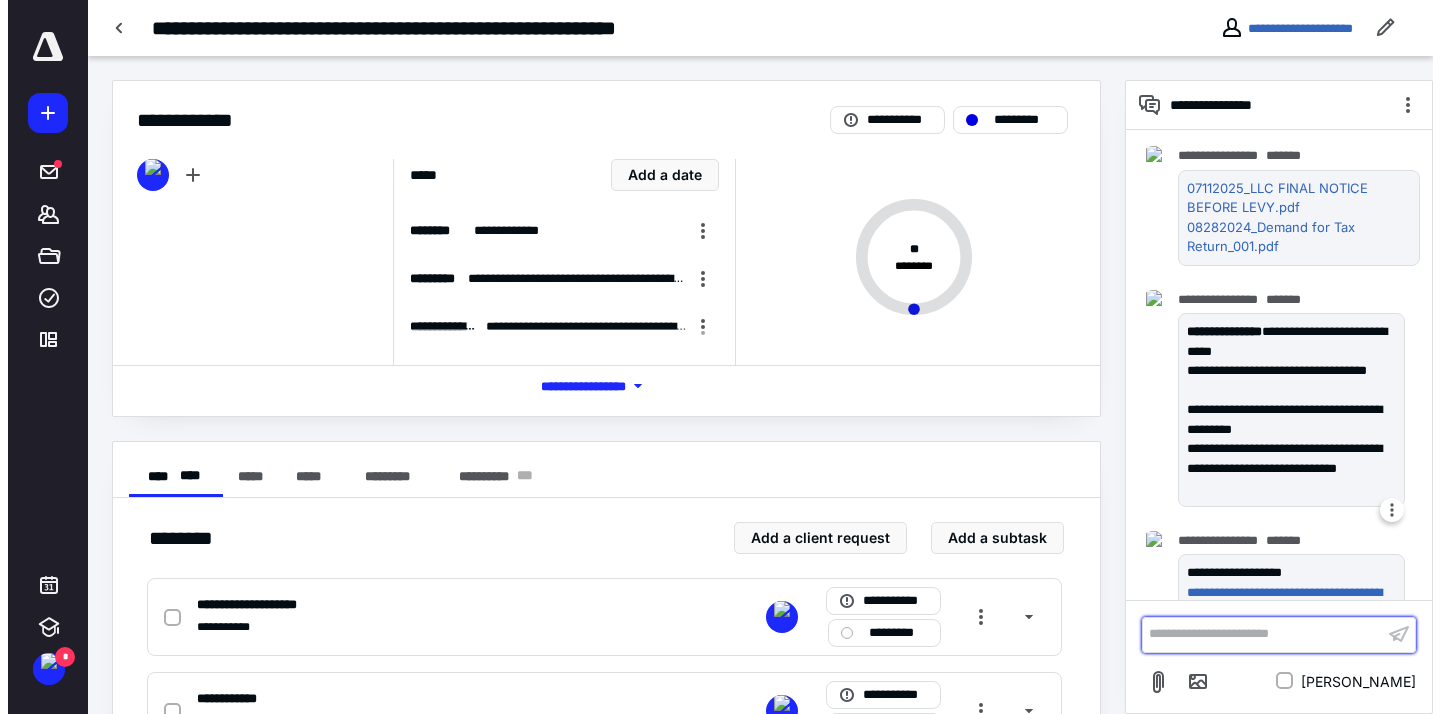 scroll, scrollTop: 0, scrollLeft: 0, axis: both 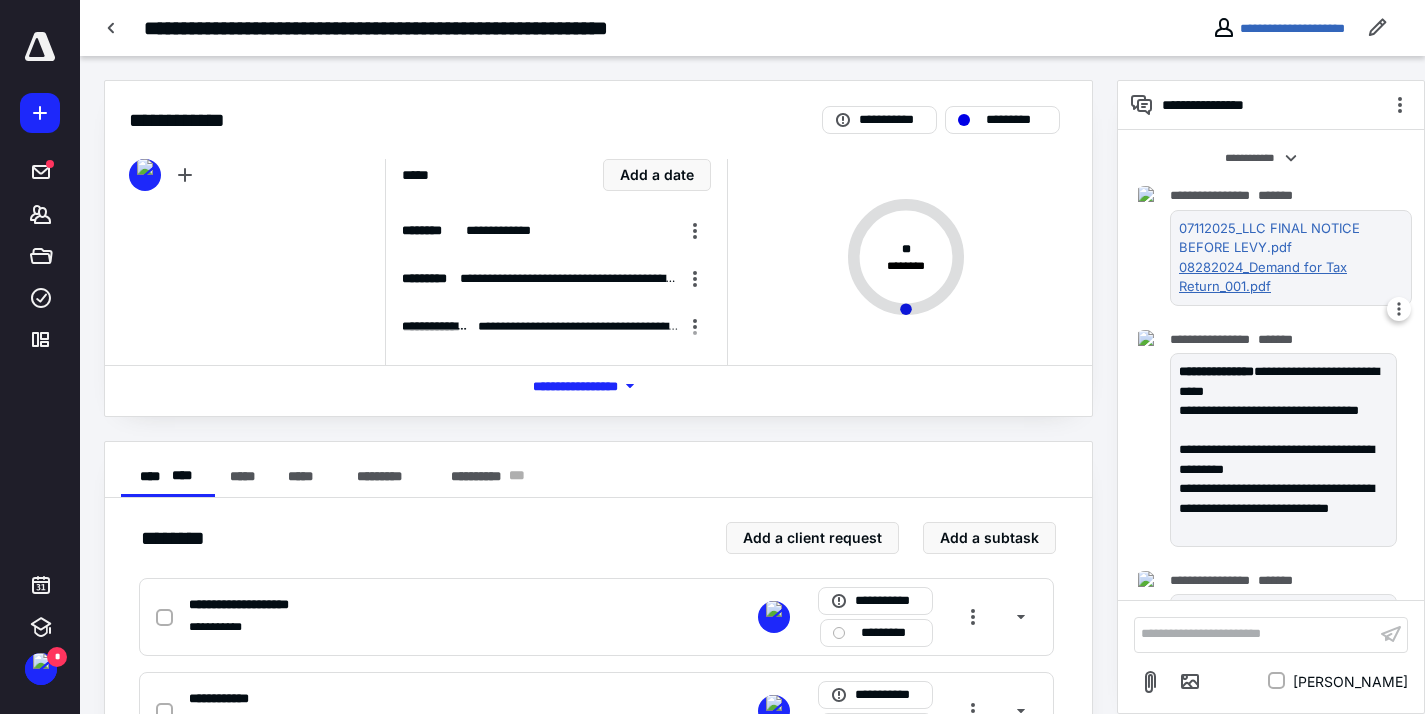 click on "08282024_Demand for Tax Return_001.pdf" at bounding box center (1287, 277) 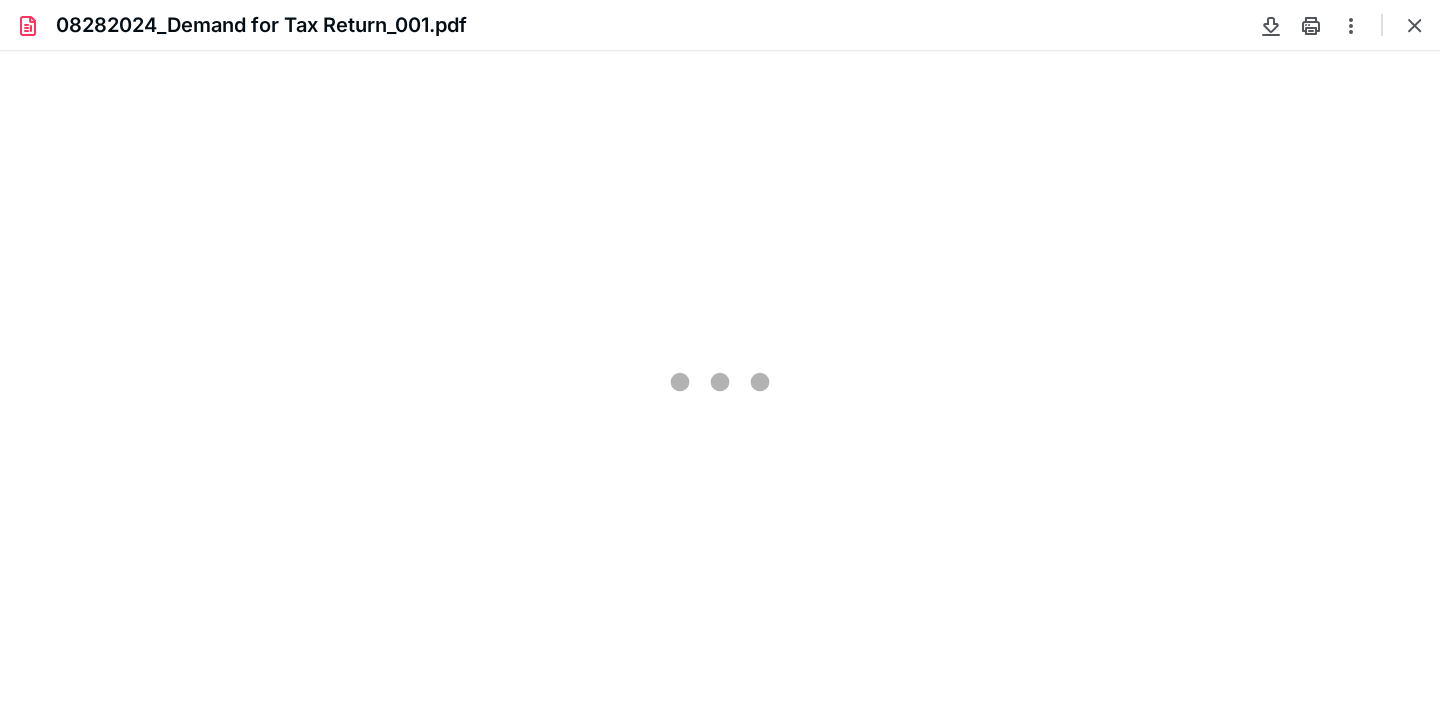 scroll, scrollTop: 0, scrollLeft: 0, axis: both 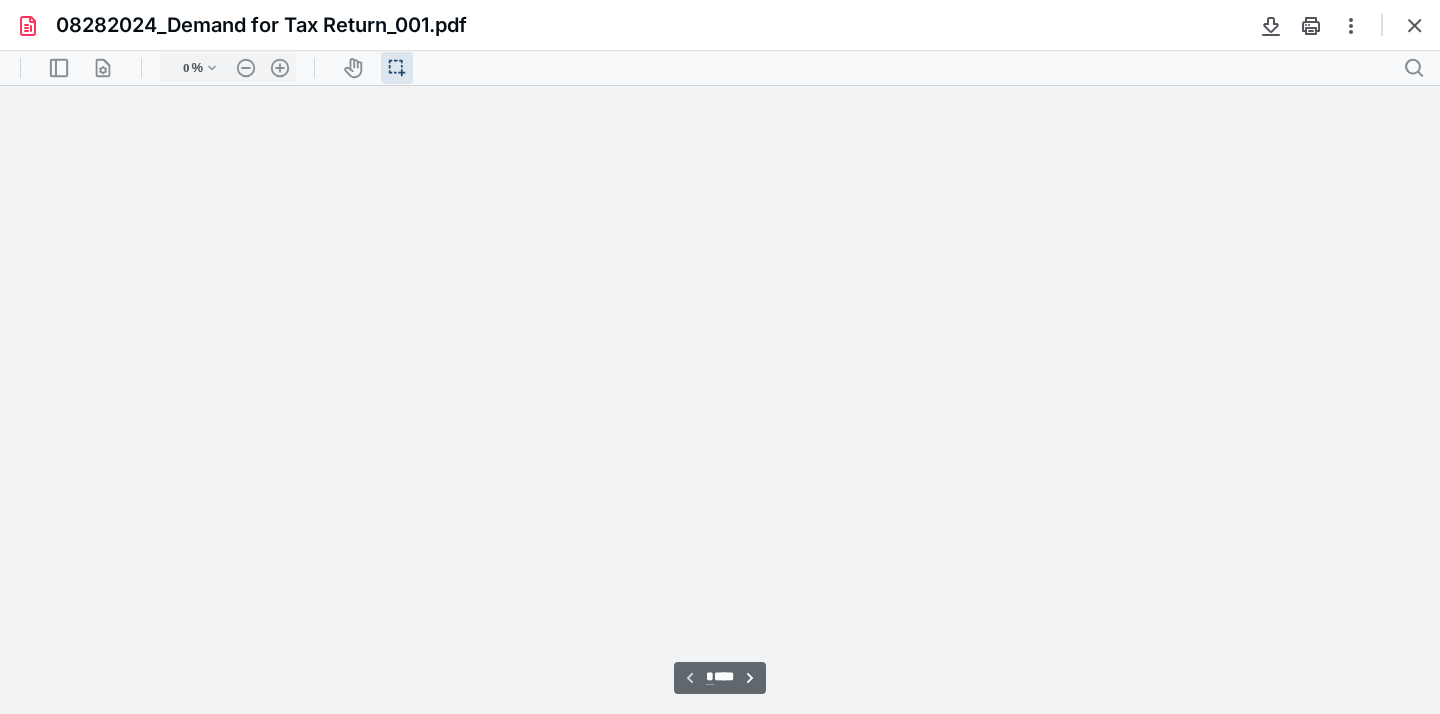 type on "235" 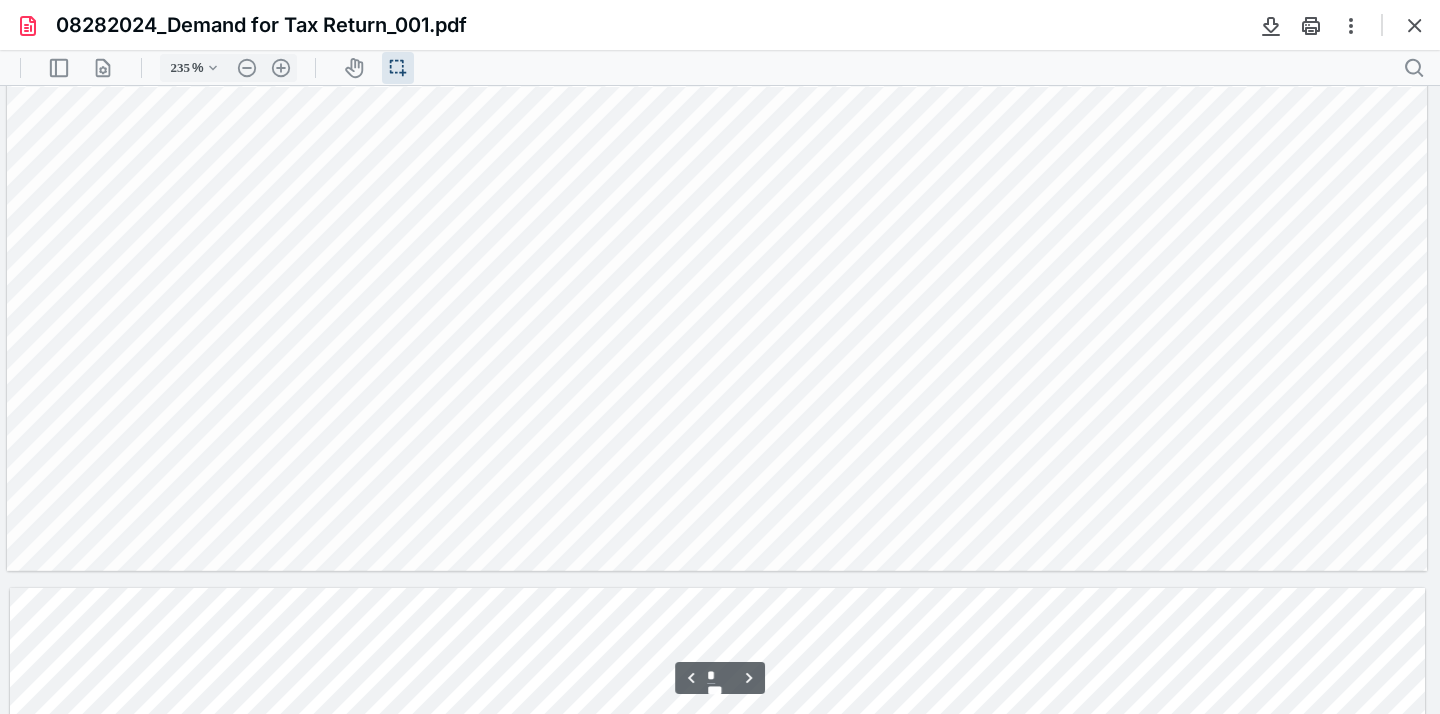 scroll, scrollTop: 2799, scrollLeft: 3, axis: both 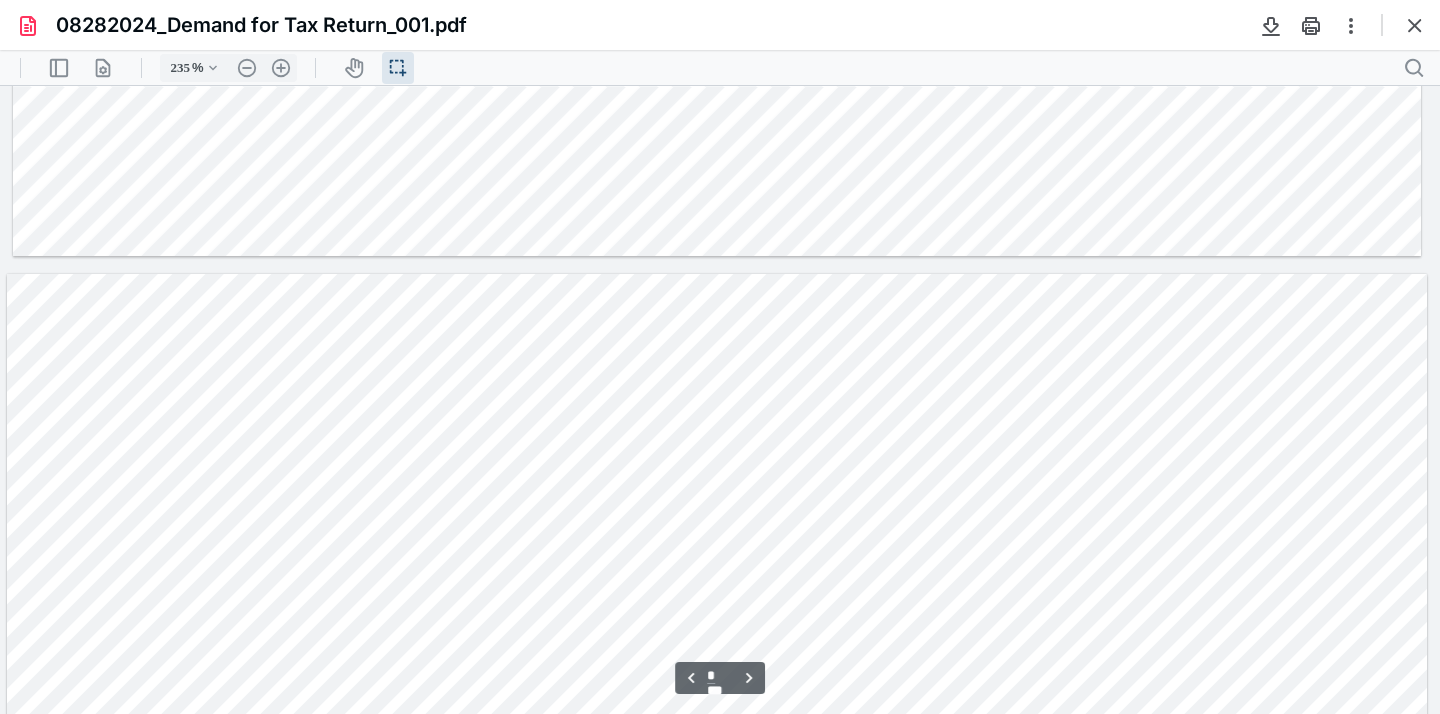 type on "*" 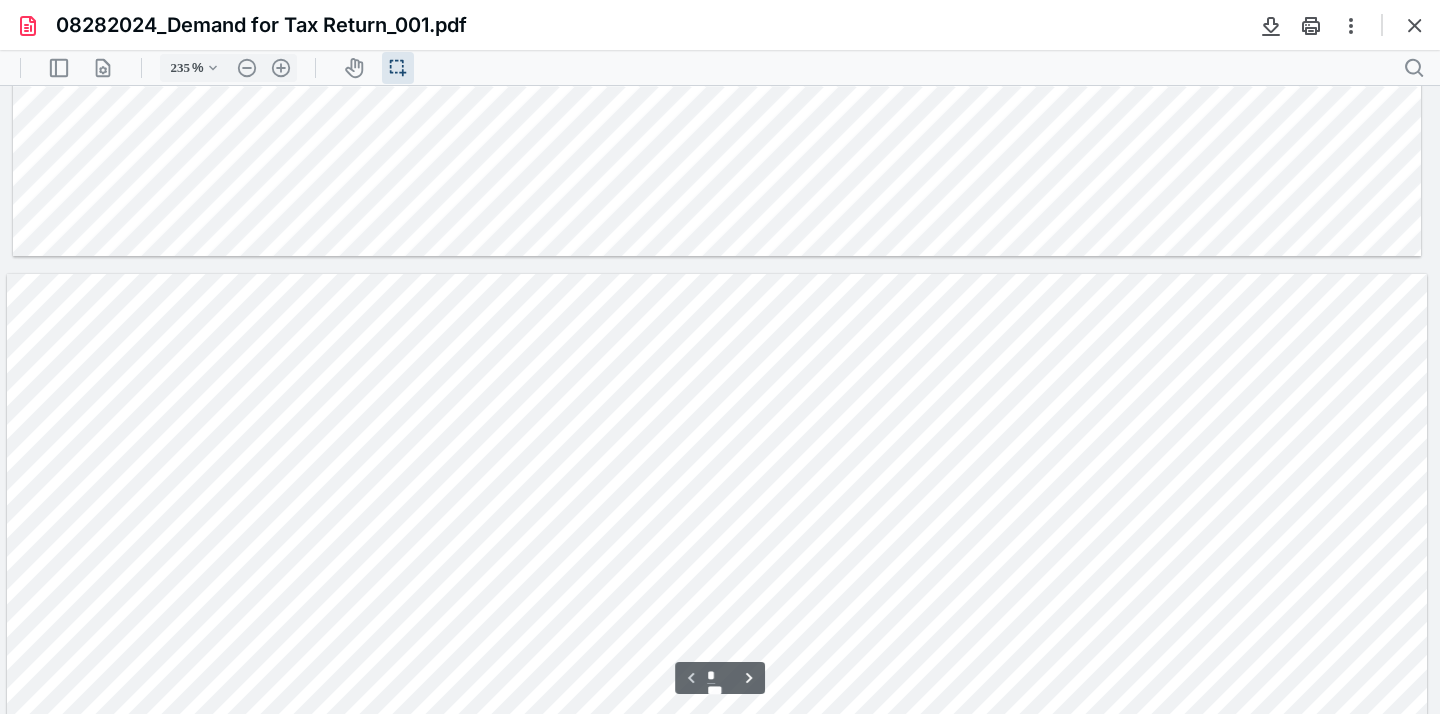 scroll, scrollTop: 741, scrollLeft: 3, axis: both 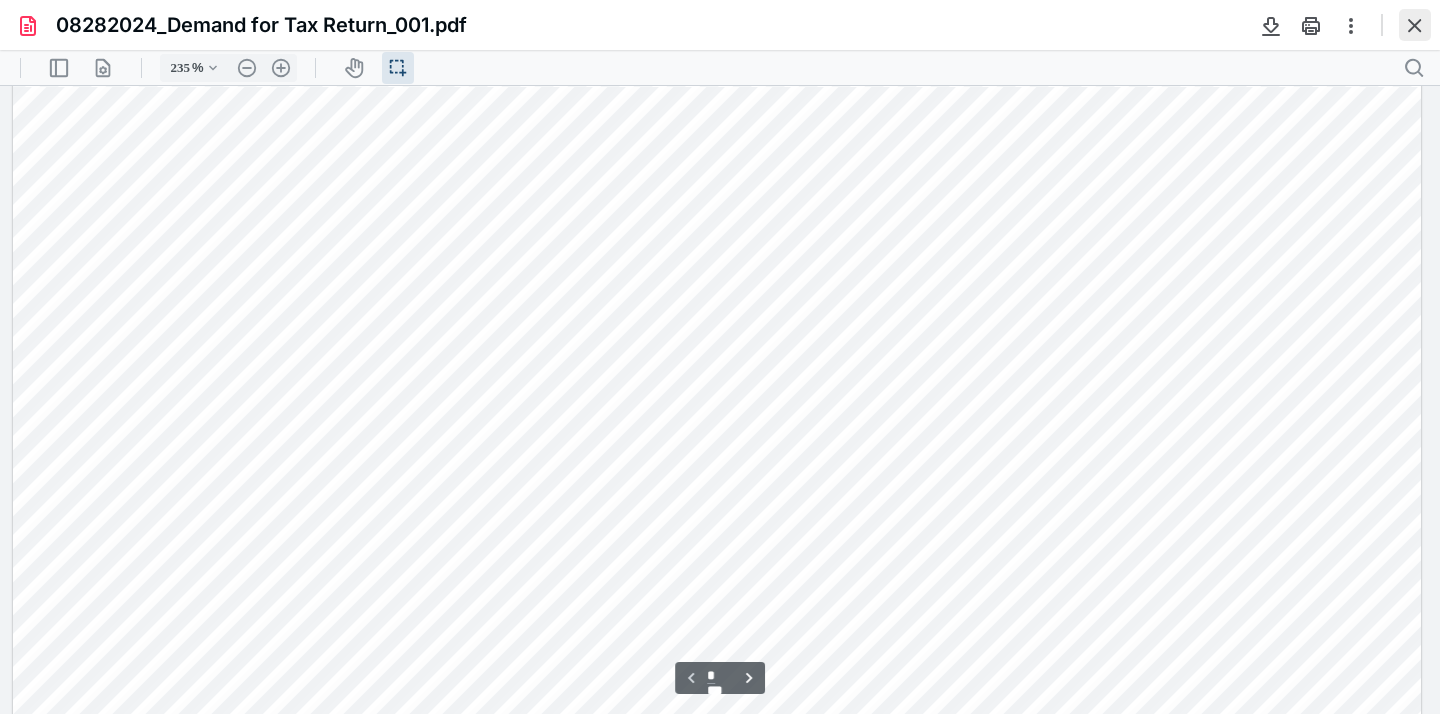 click at bounding box center (1415, 25) 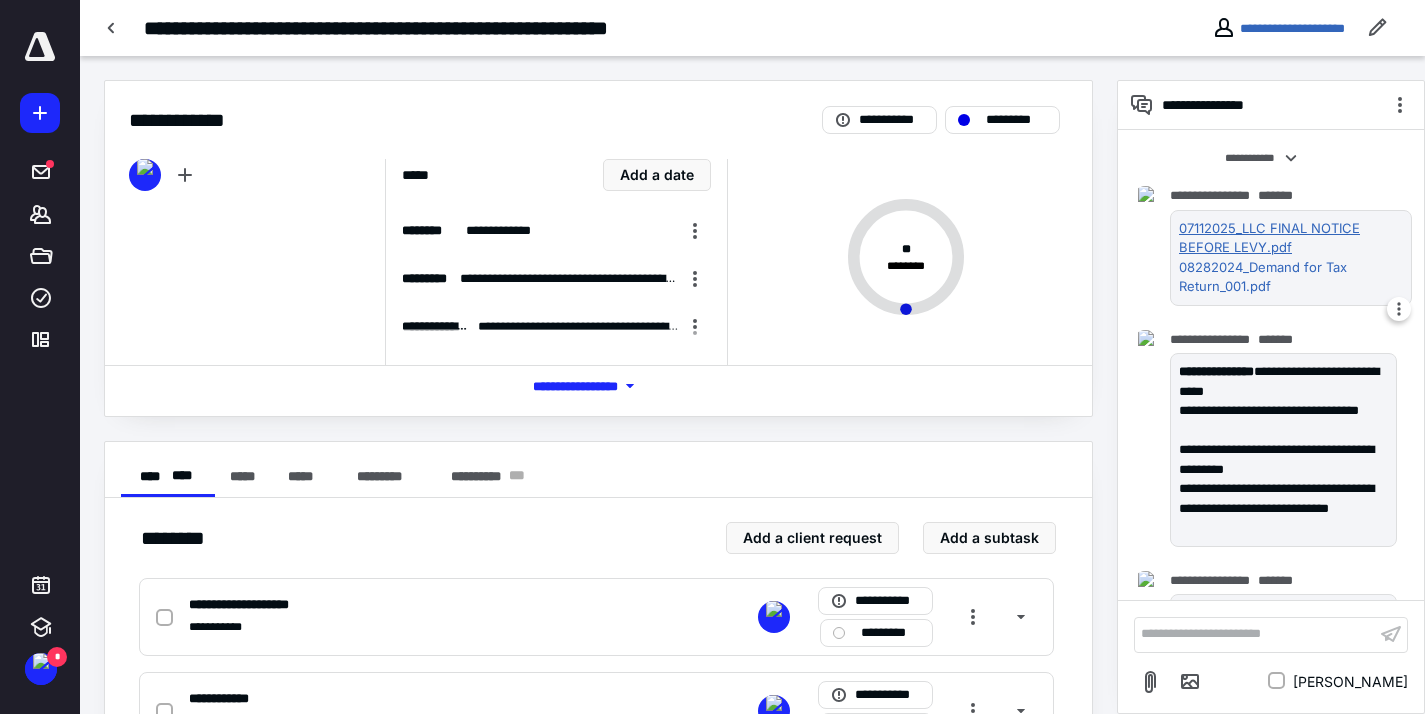 click on "07112025_LLC FINAL NOTICE BEFORE LEVY.pdf" at bounding box center [1287, 238] 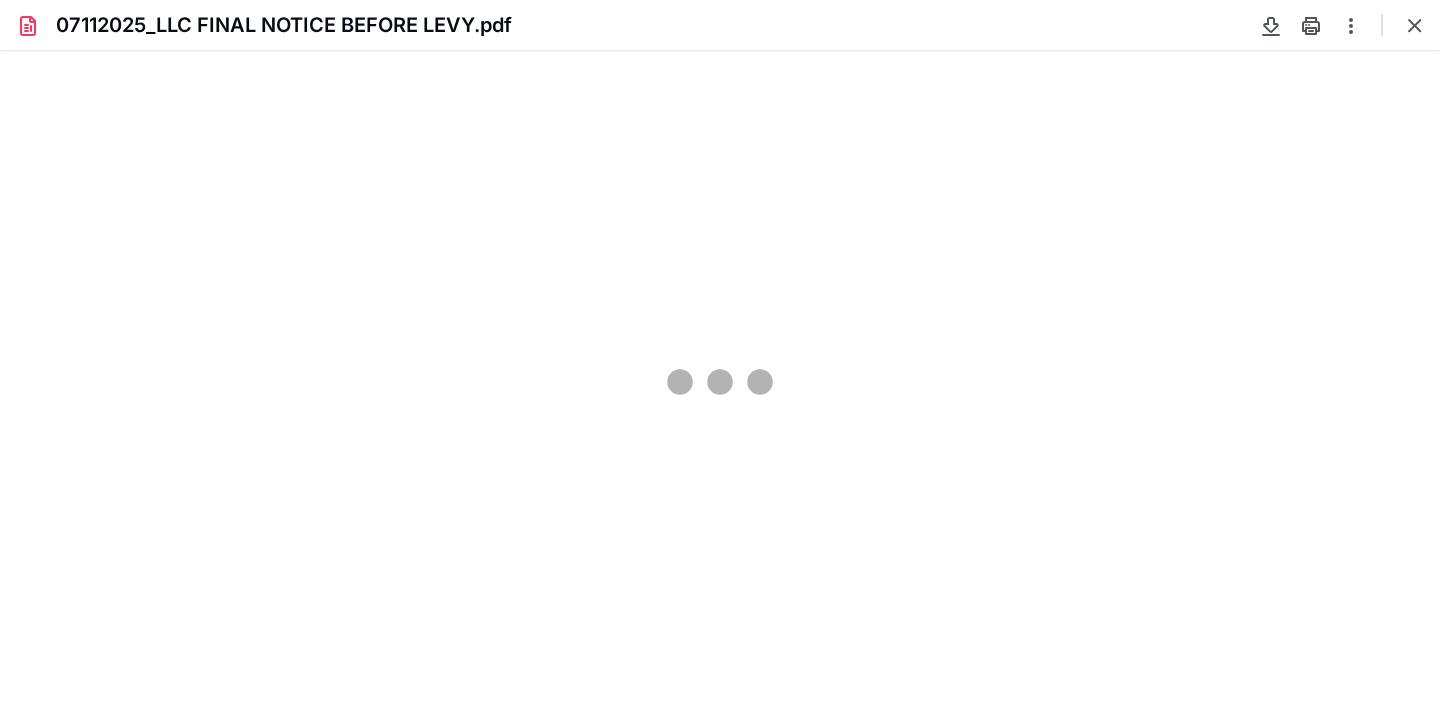 scroll, scrollTop: 0, scrollLeft: 0, axis: both 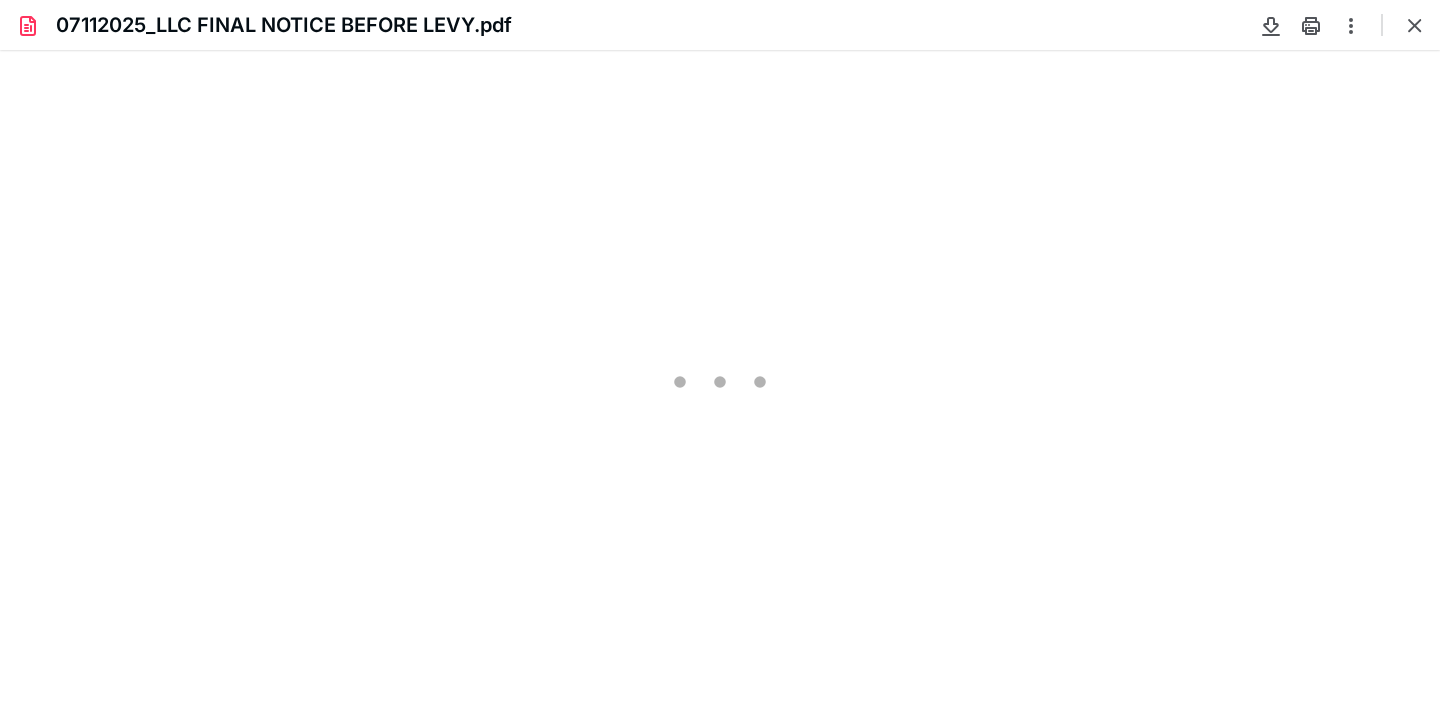type on "230" 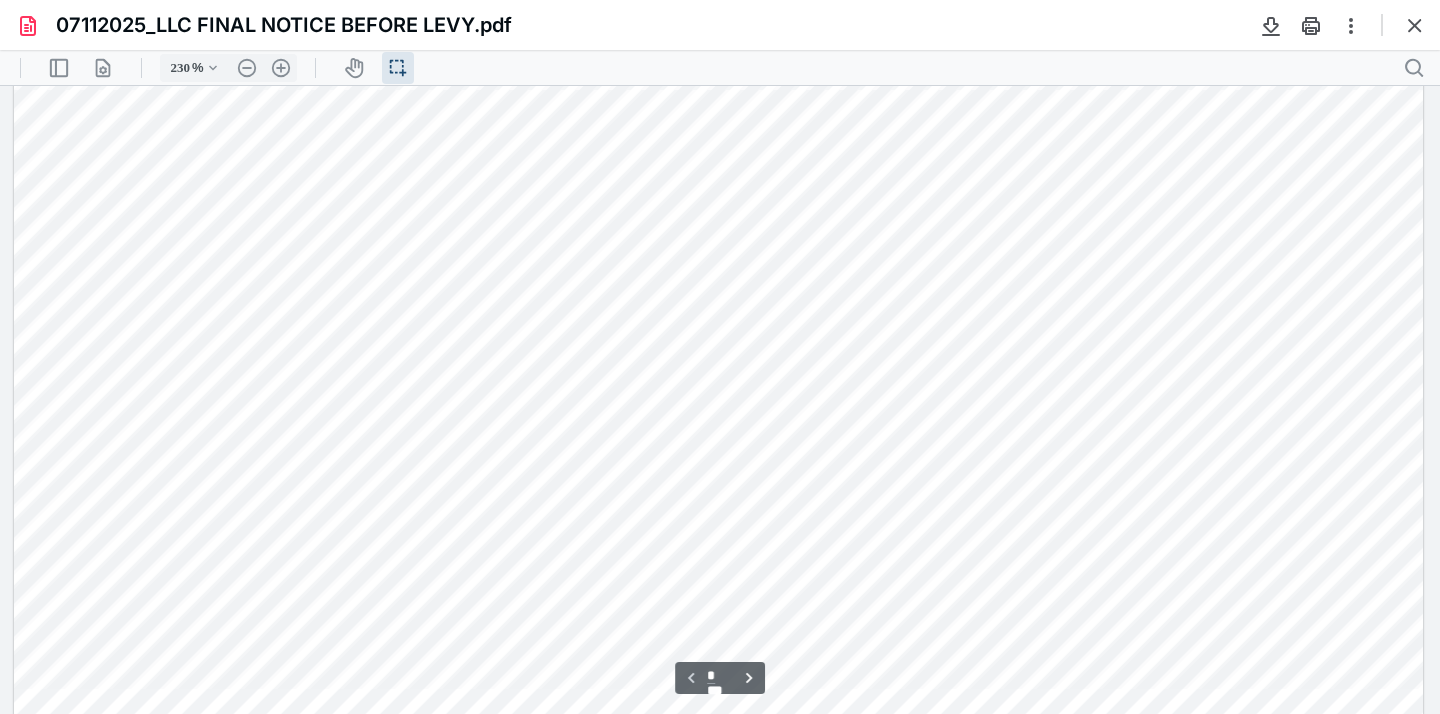 scroll, scrollTop: 880, scrollLeft: 0, axis: vertical 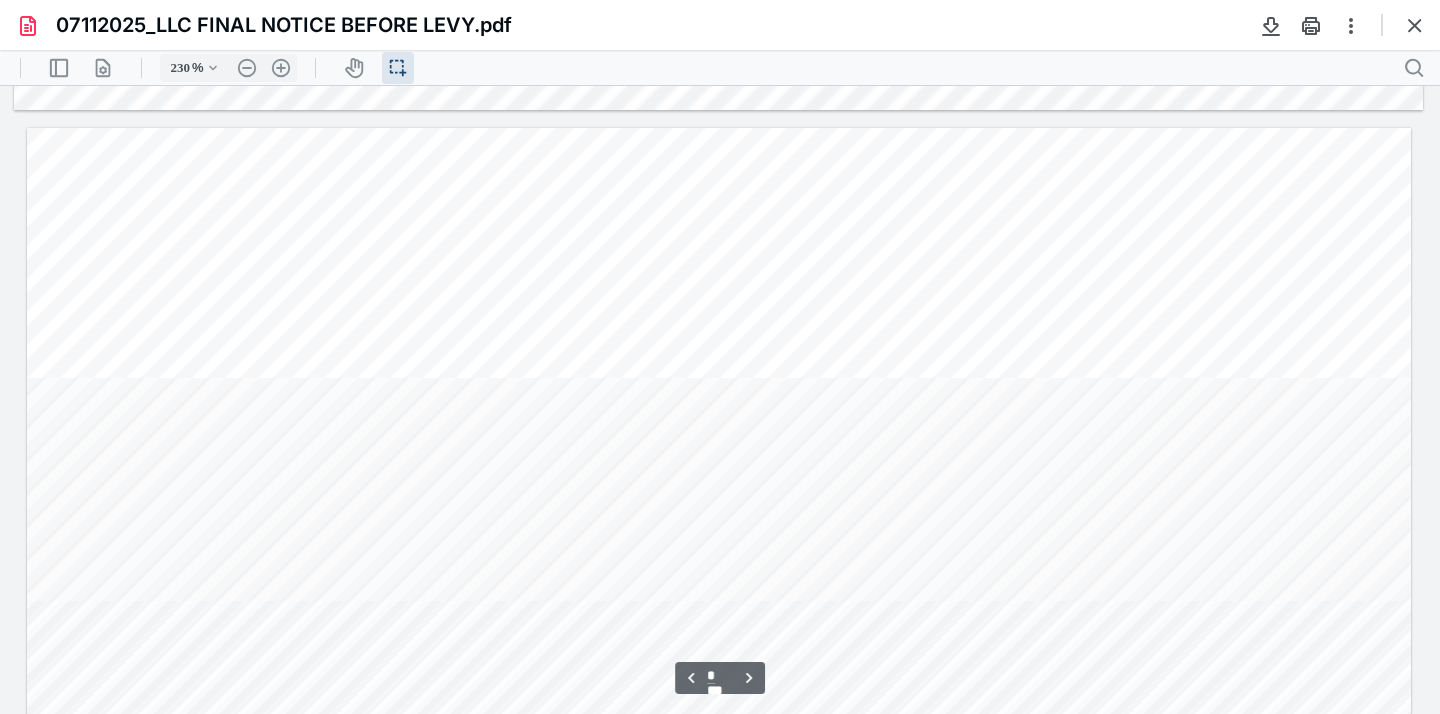 type on "*" 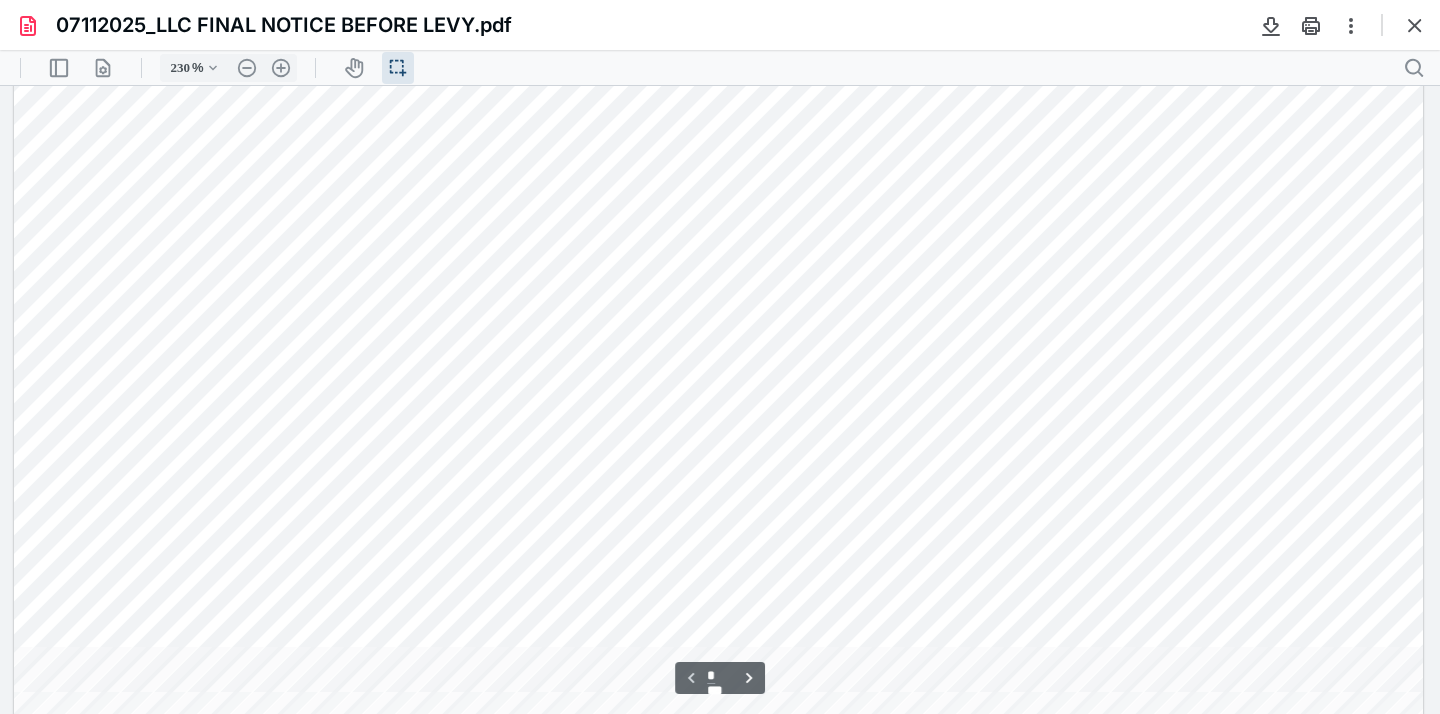 scroll, scrollTop: 0, scrollLeft: 0, axis: both 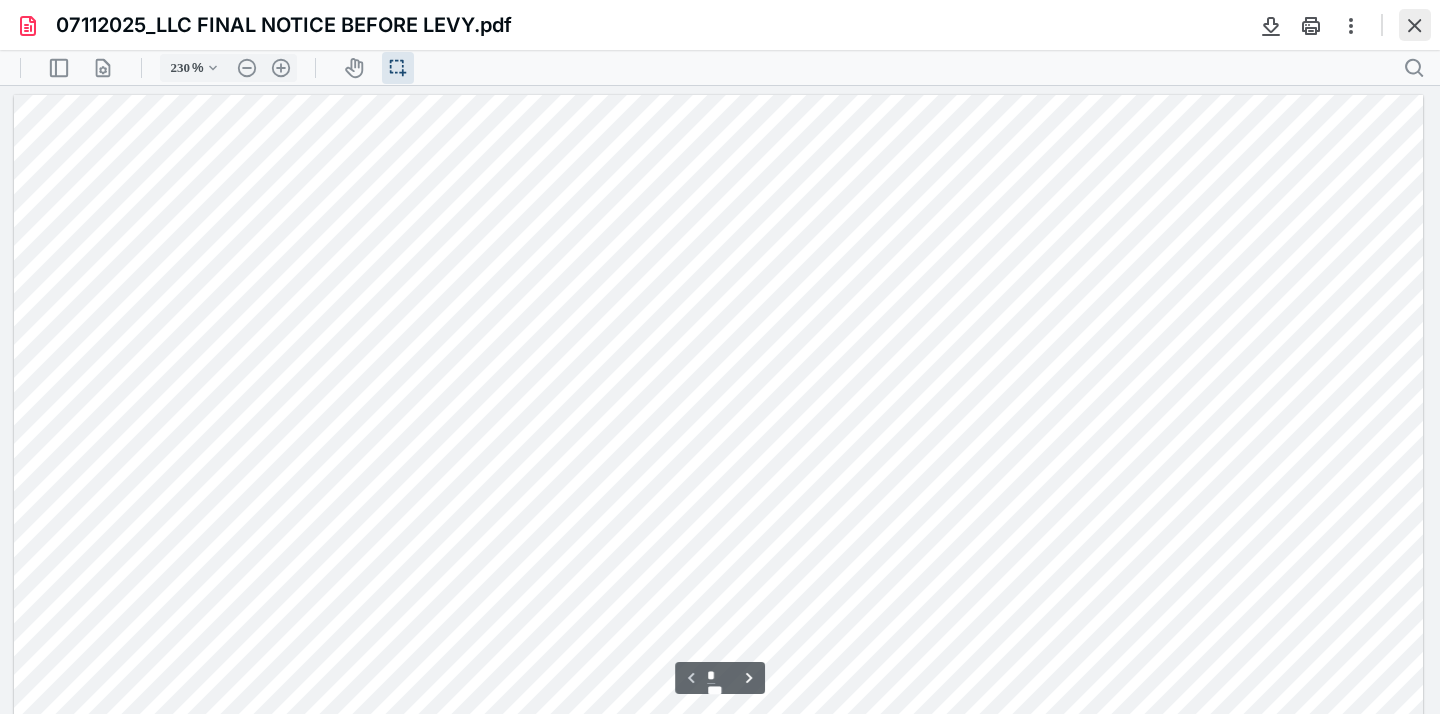 click at bounding box center (1415, 25) 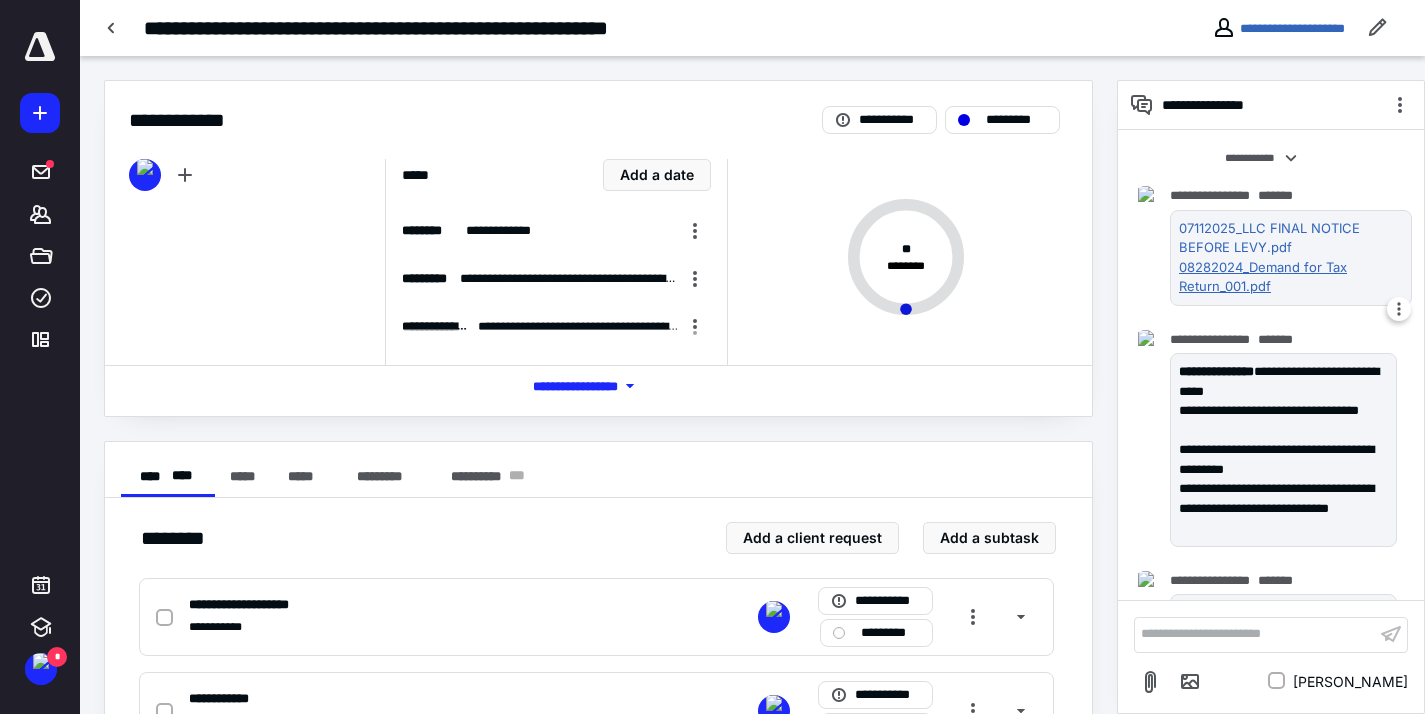 click on "08282024_Demand for Tax Return_001.pdf" at bounding box center (1287, 277) 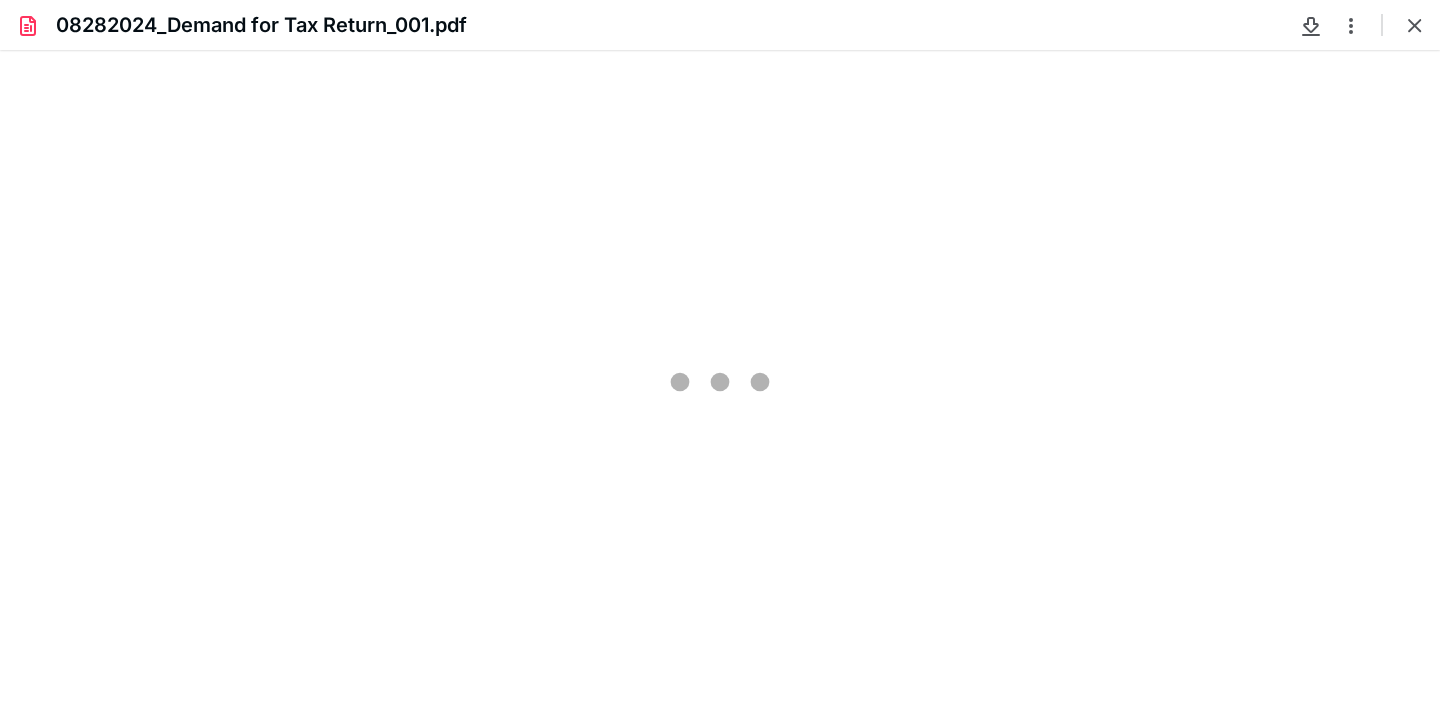 scroll, scrollTop: 0, scrollLeft: 0, axis: both 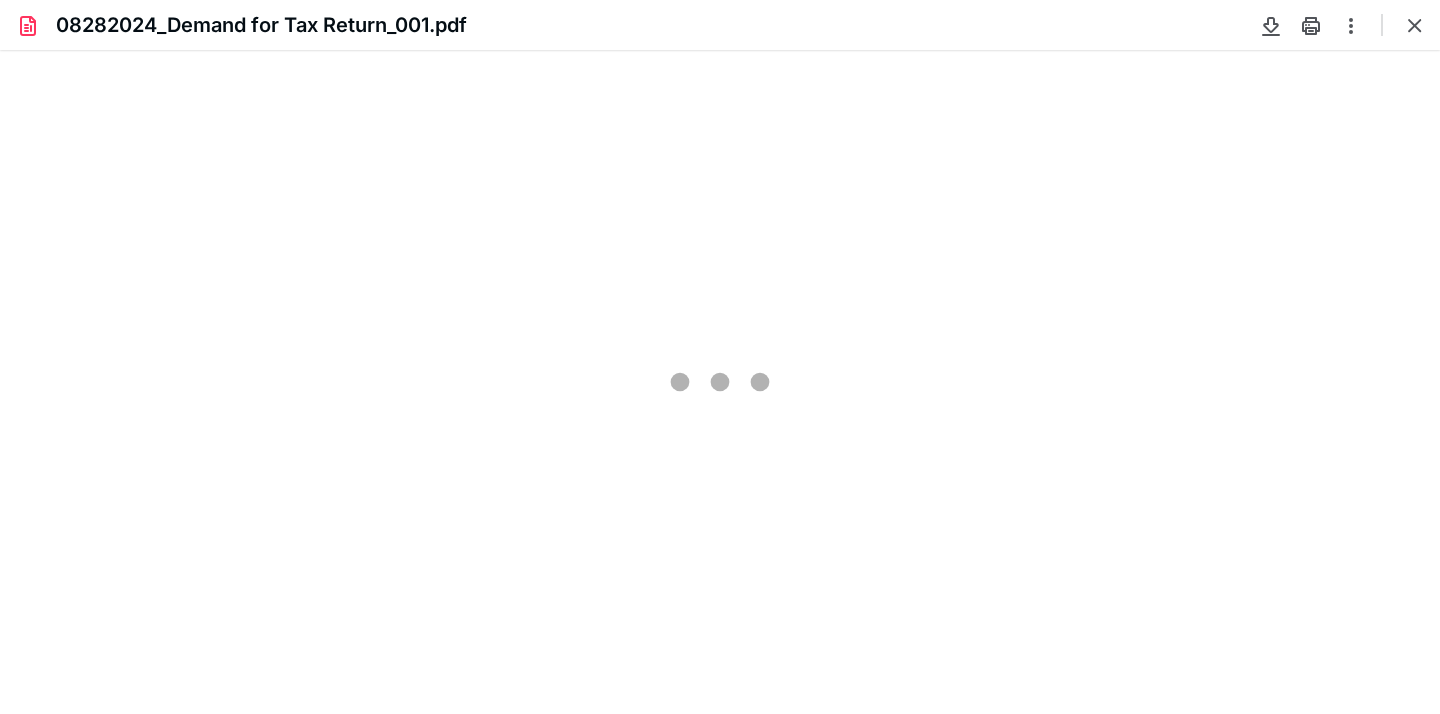 type on "235" 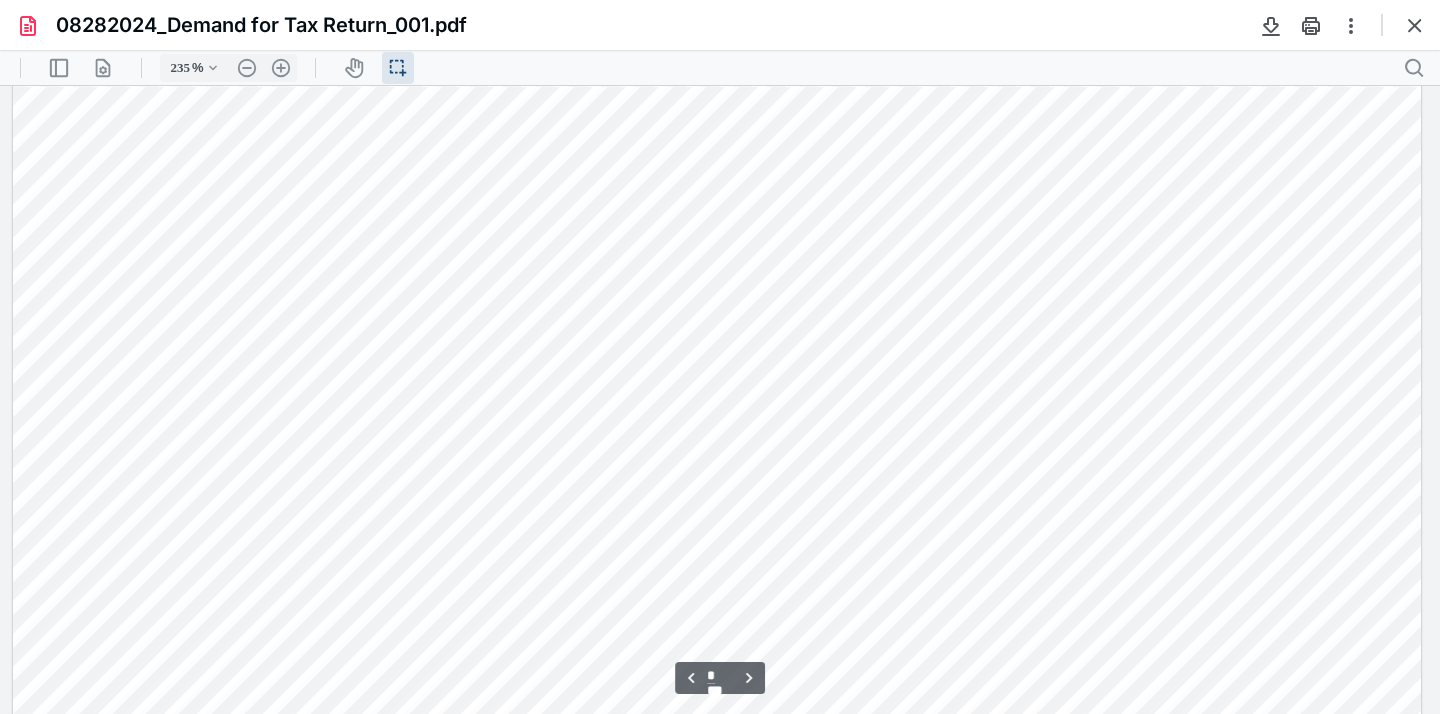 scroll, scrollTop: 8147, scrollLeft: 3, axis: both 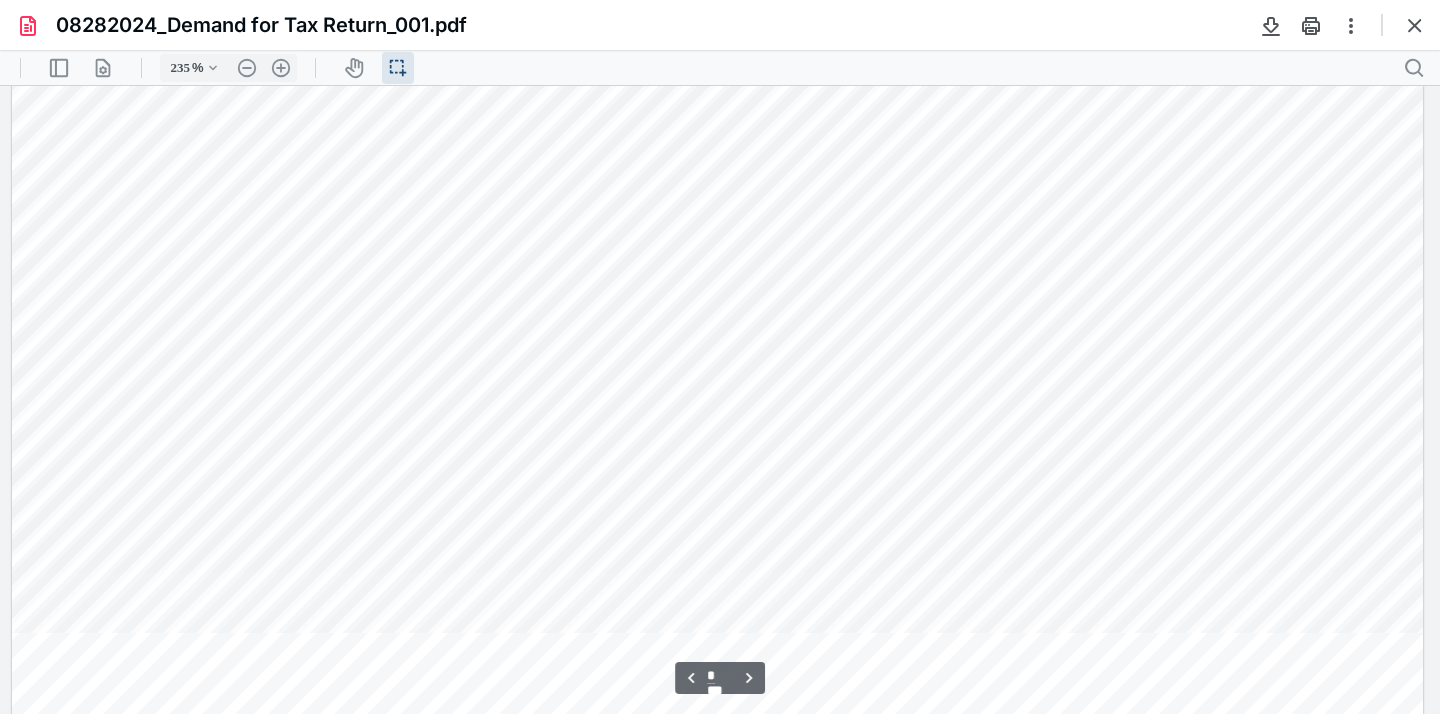 type on "*" 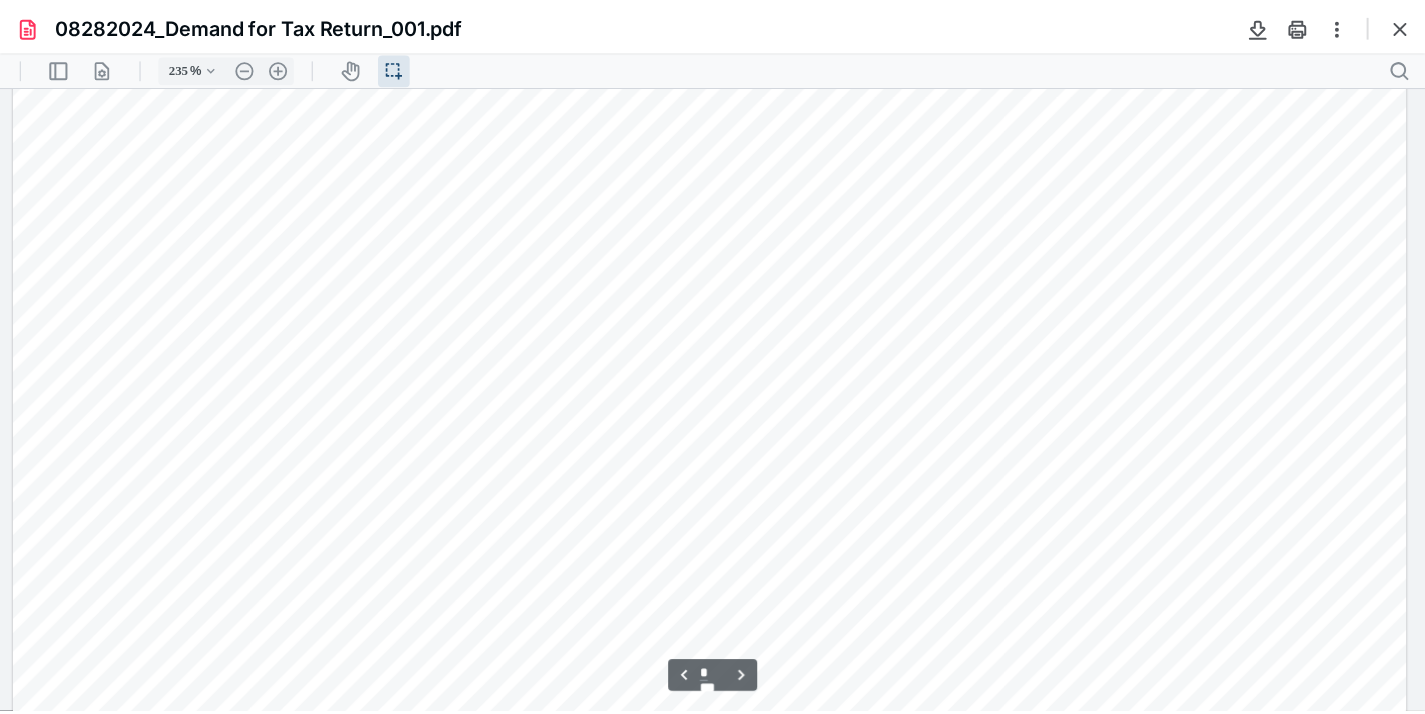 scroll, scrollTop: 13290, scrollLeft: 3, axis: both 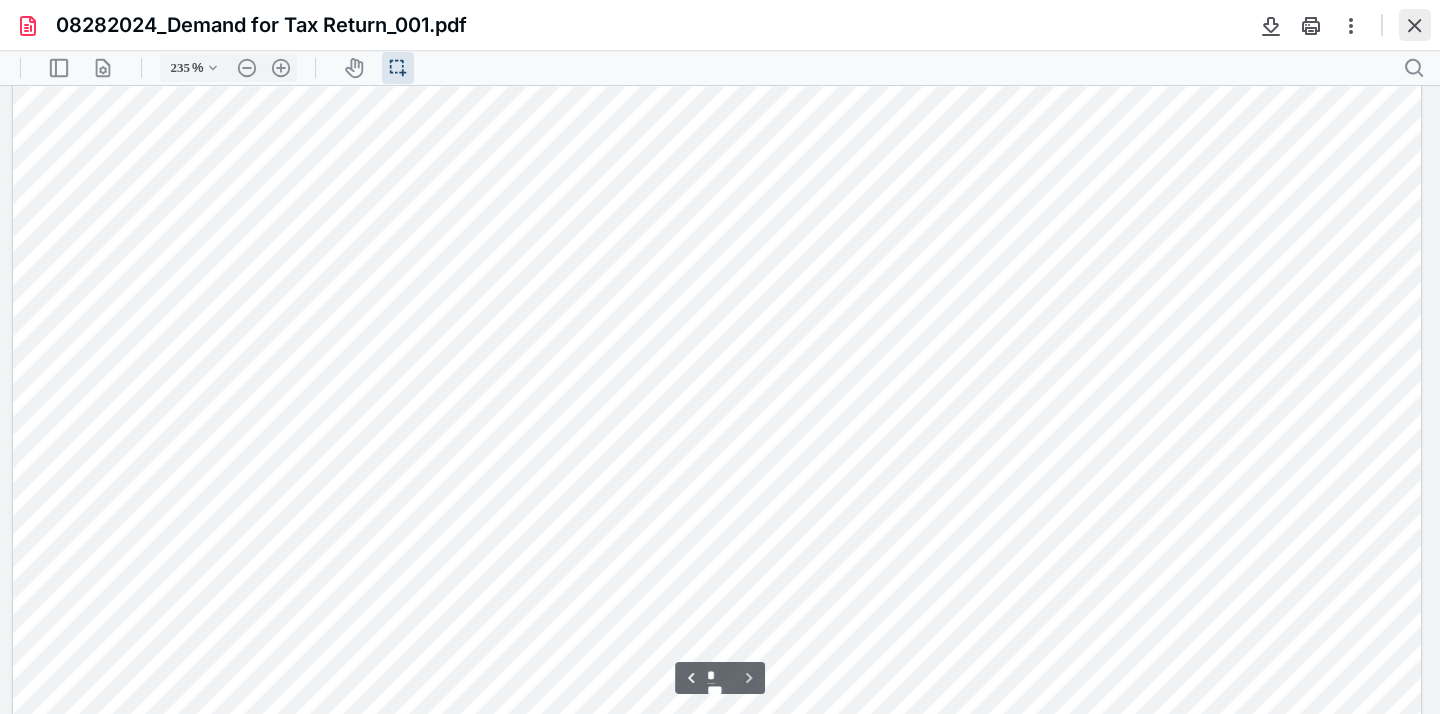 click at bounding box center (1415, 25) 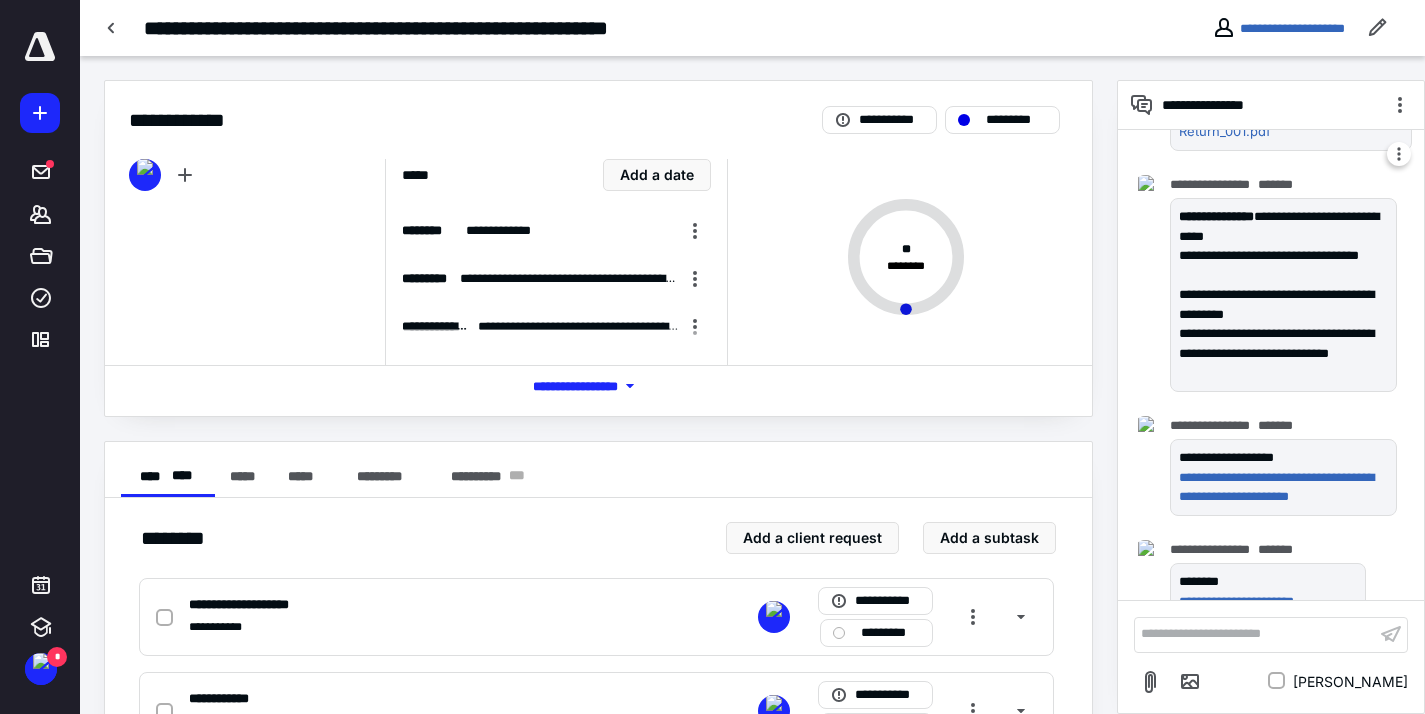 scroll, scrollTop: 195, scrollLeft: 0, axis: vertical 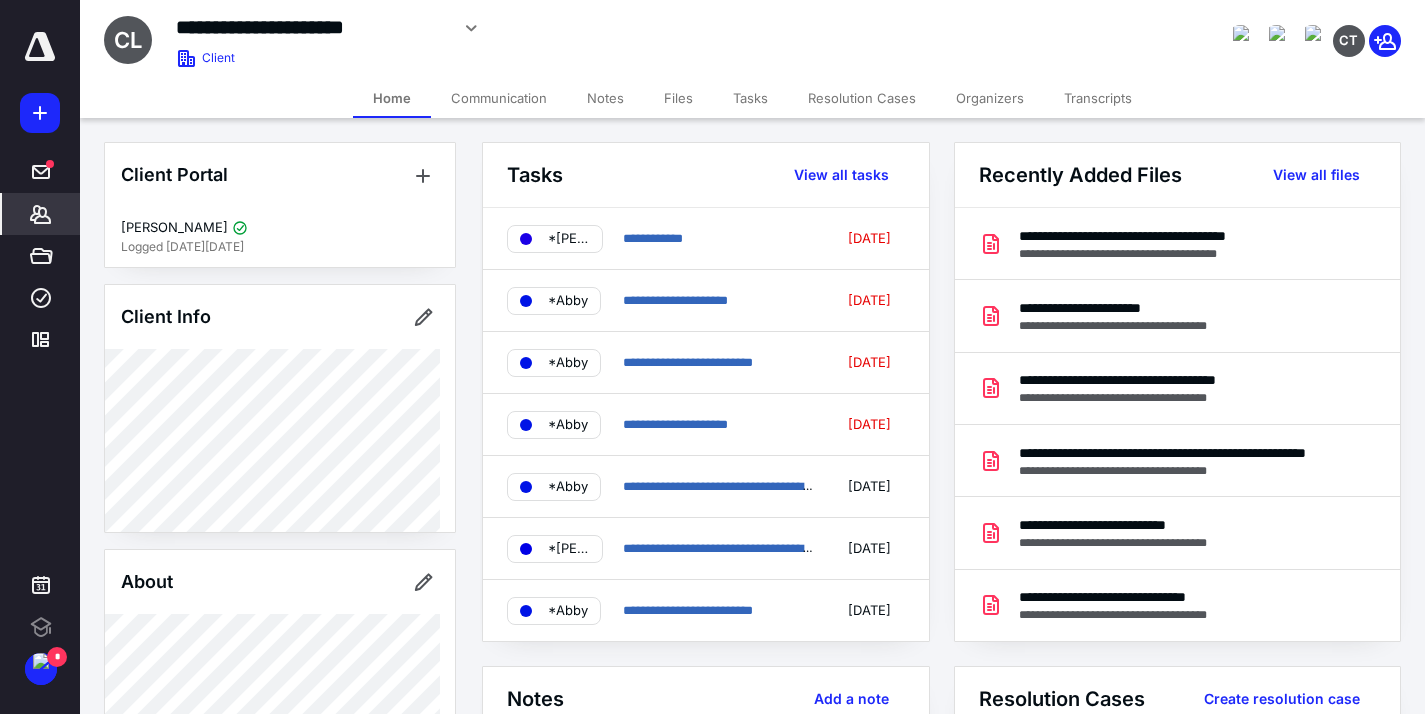 click 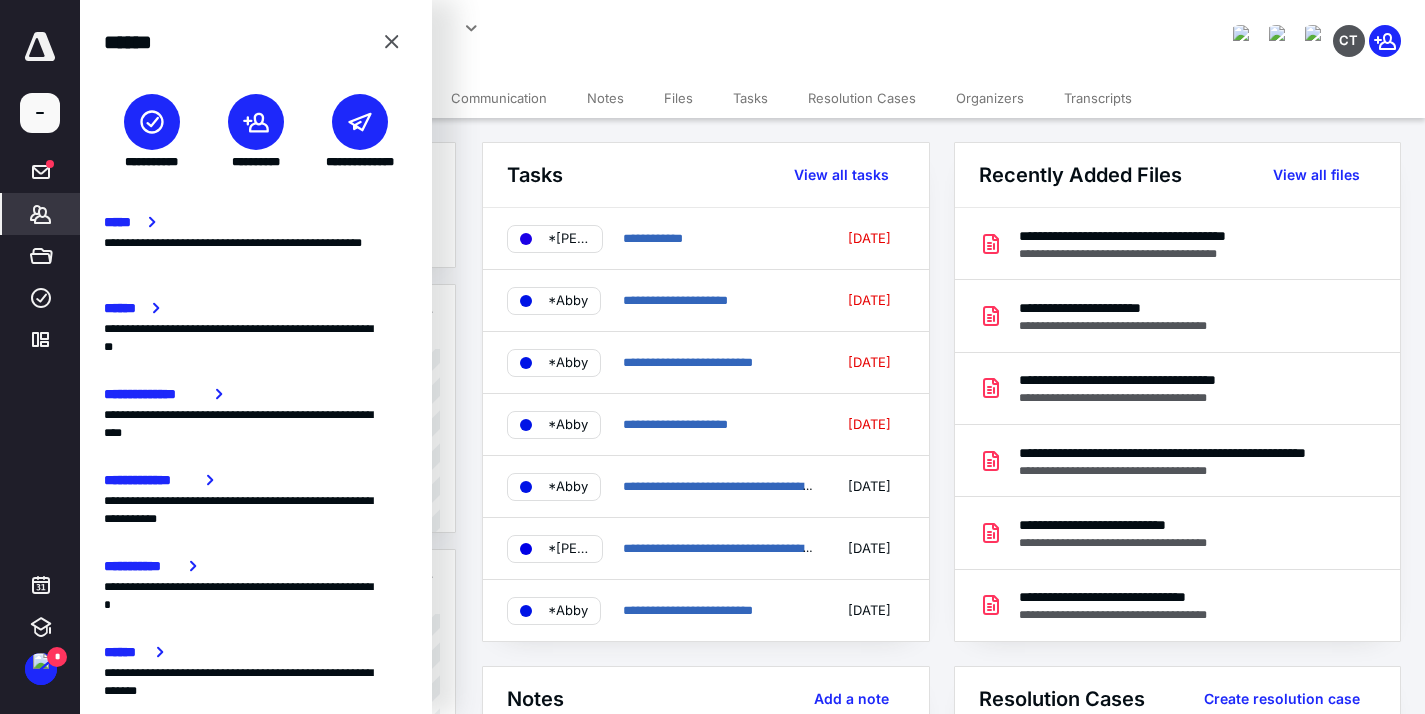 click 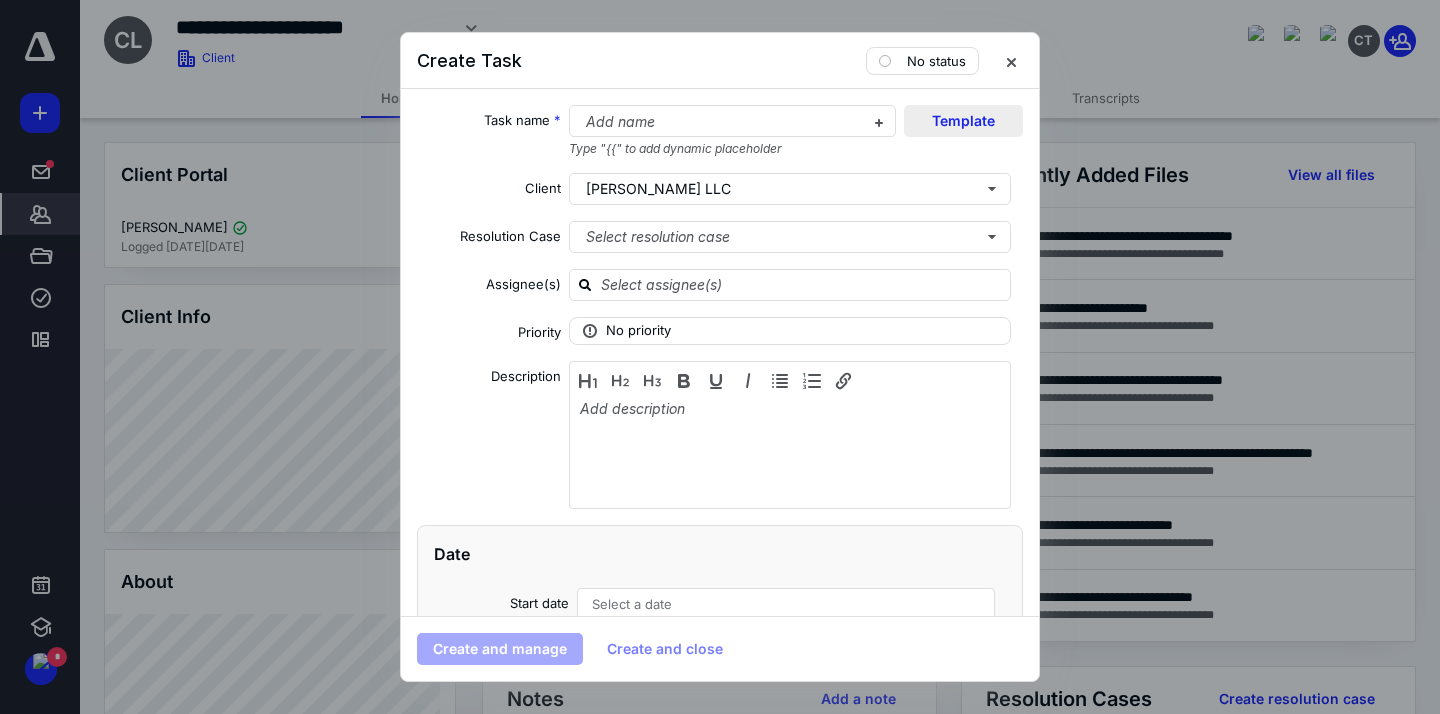 click on "Template" at bounding box center [963, 121] 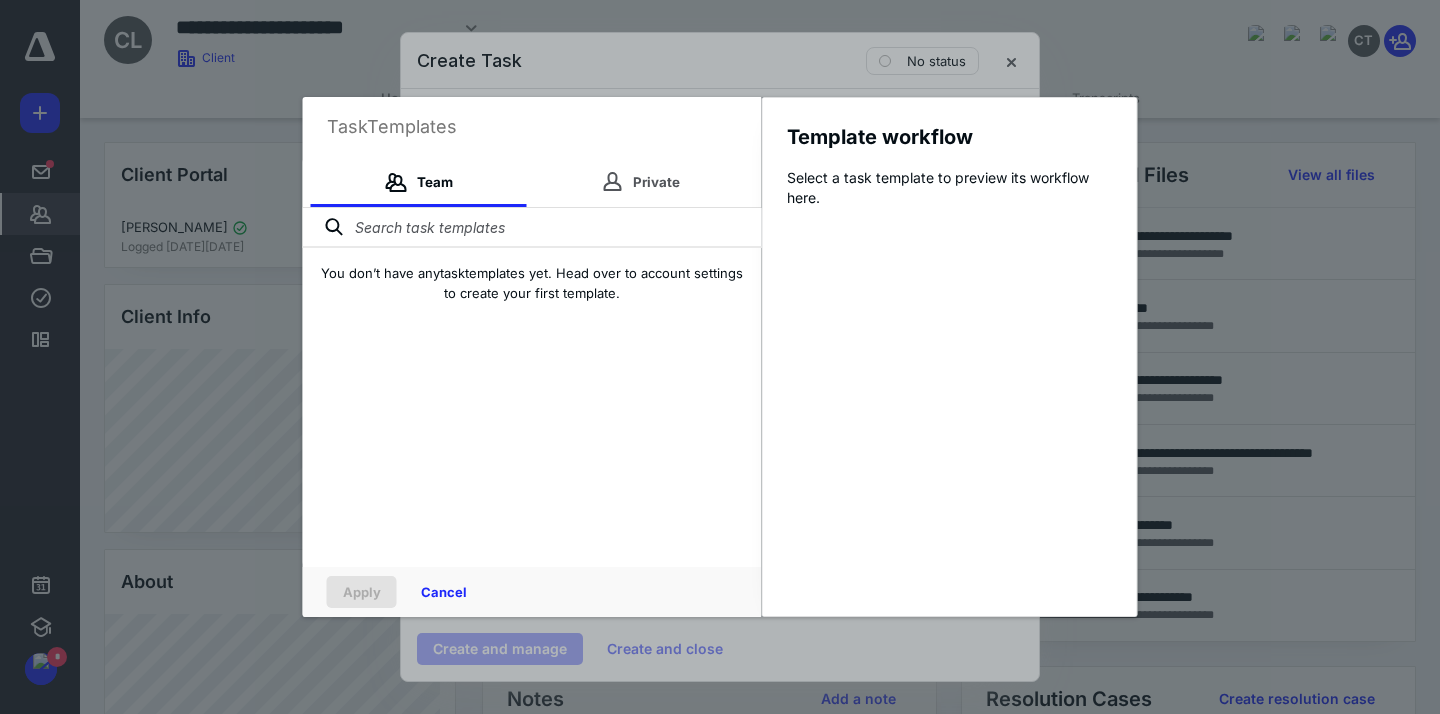 click at bounding box center [532, 228] 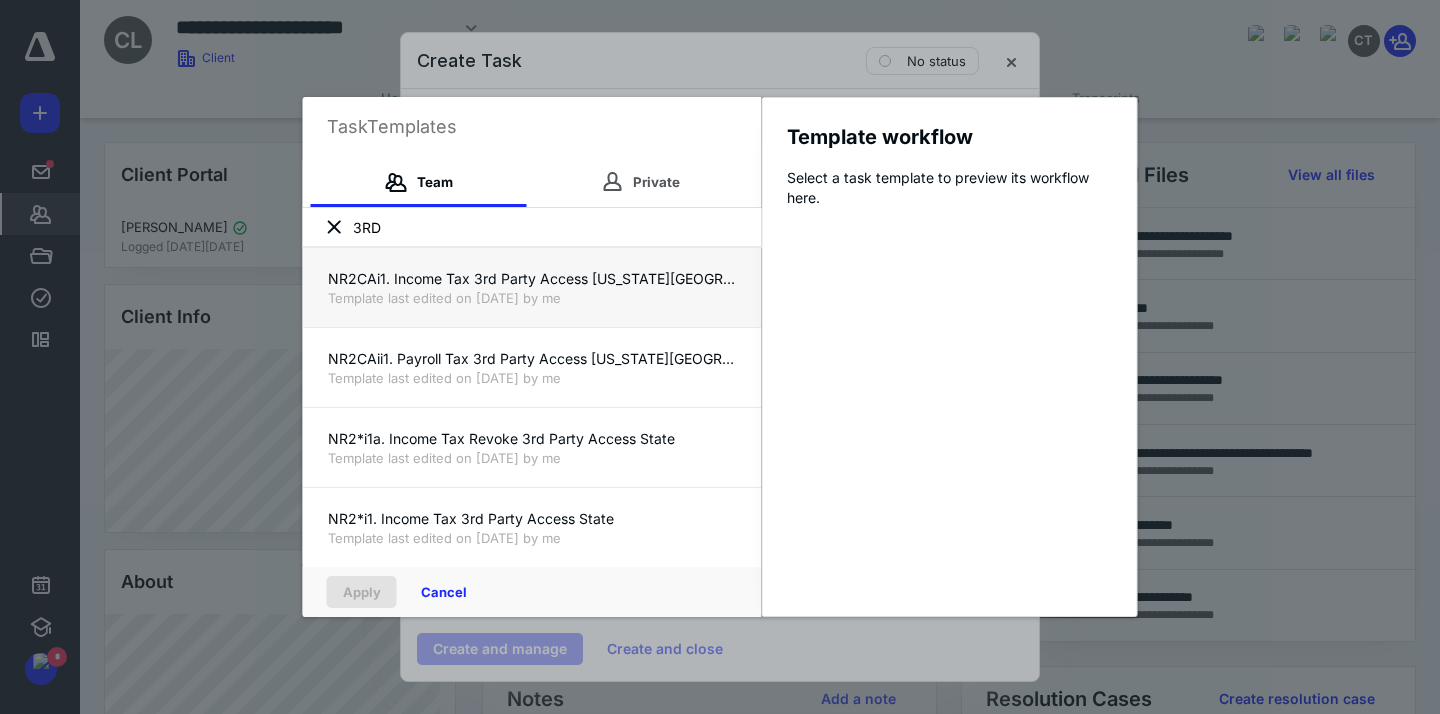 type on "3RD" 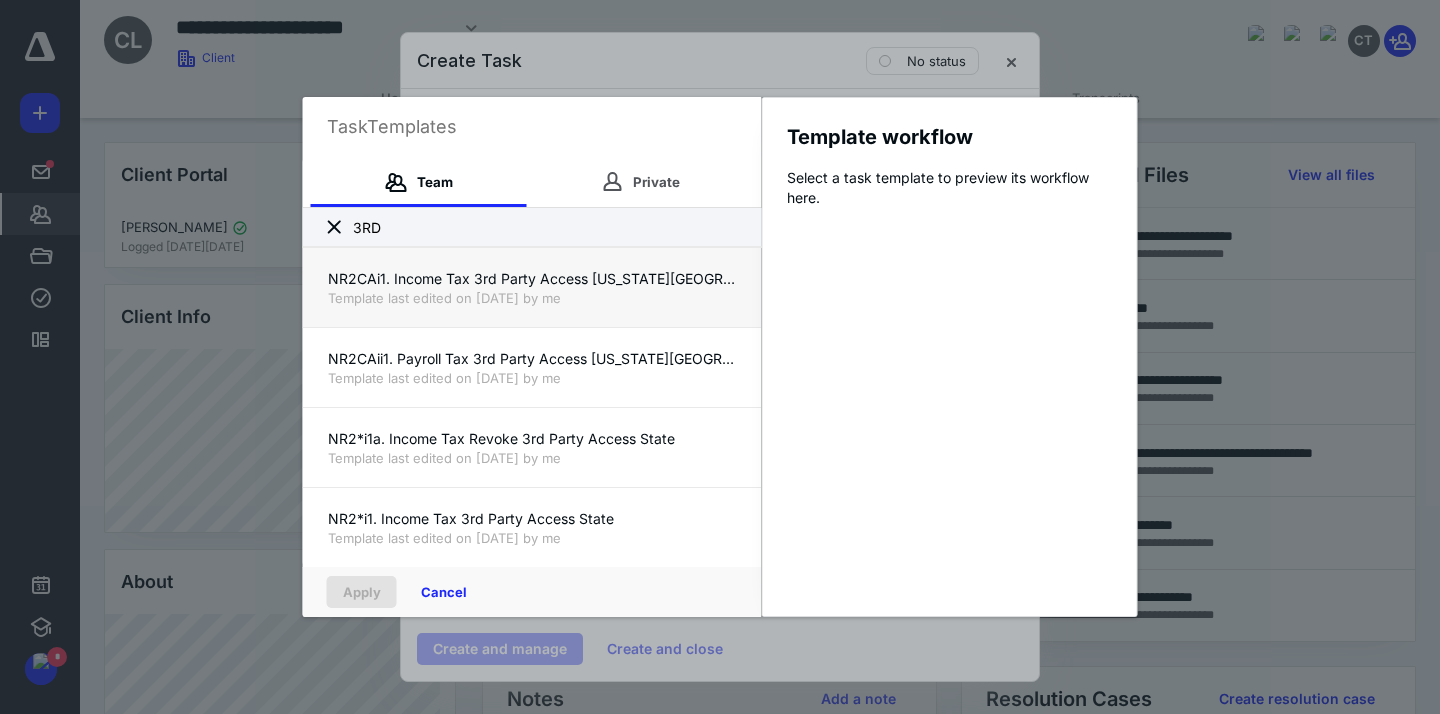 click on "NR2CAi1. Income Tax 3rd Party Access [US_STATE][GEOGRAPHIC_DATA]" at bounding box center (532, 279) 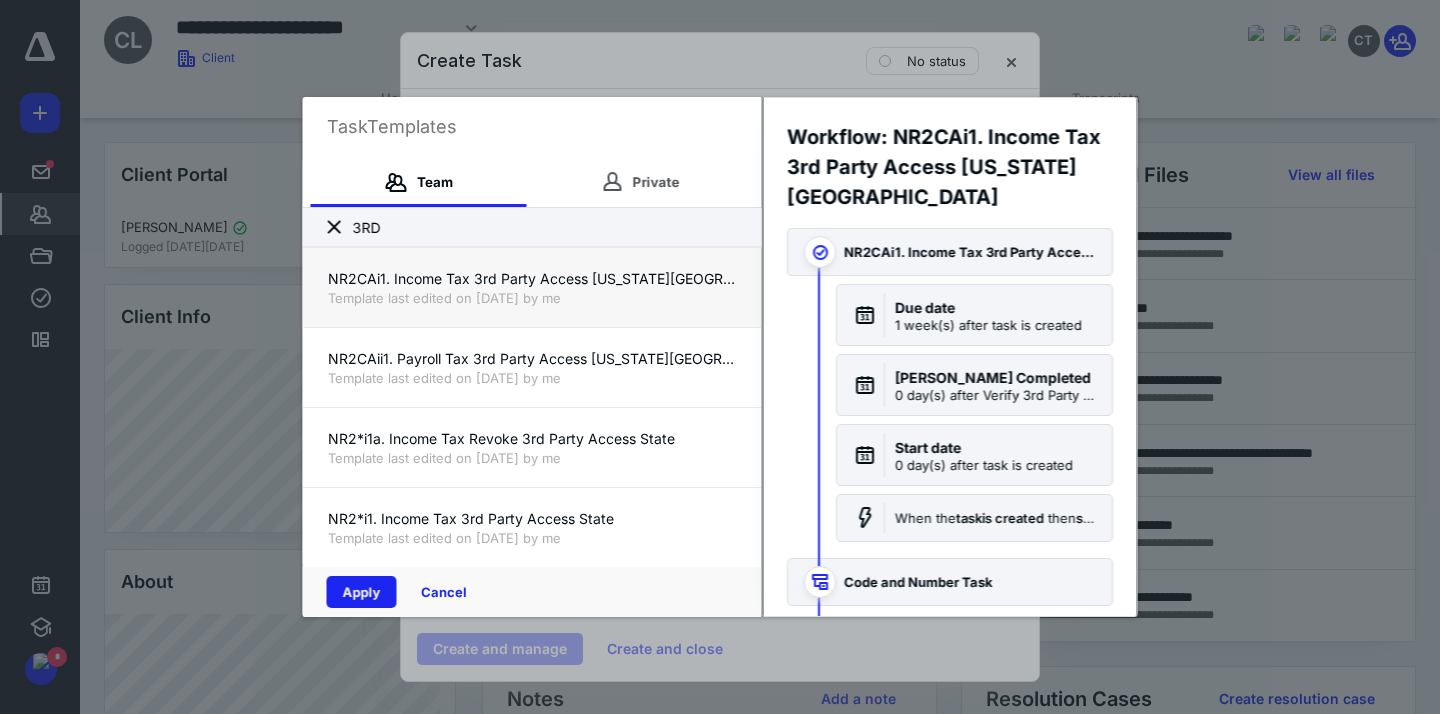 click on "Apply" at bounding box center [362, 592] 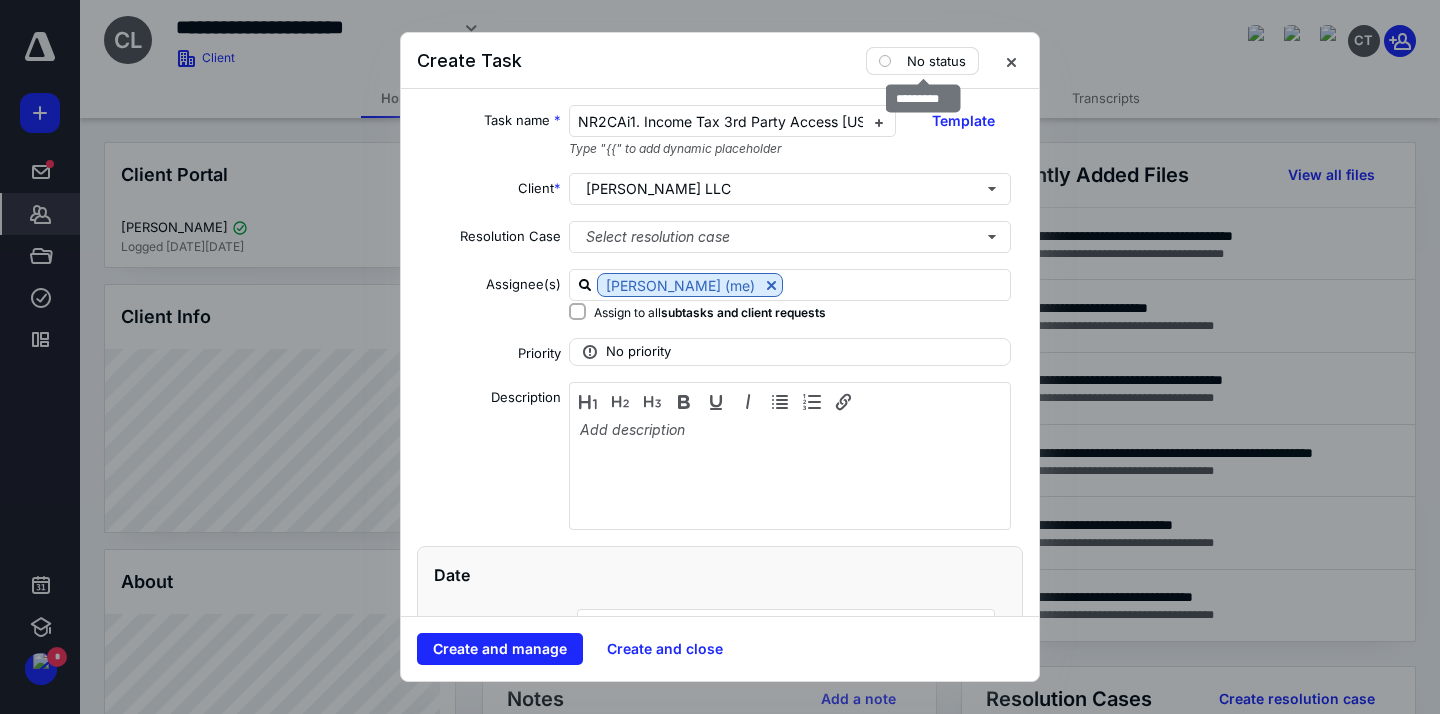click on "No status" at bounding box center (922, 61) 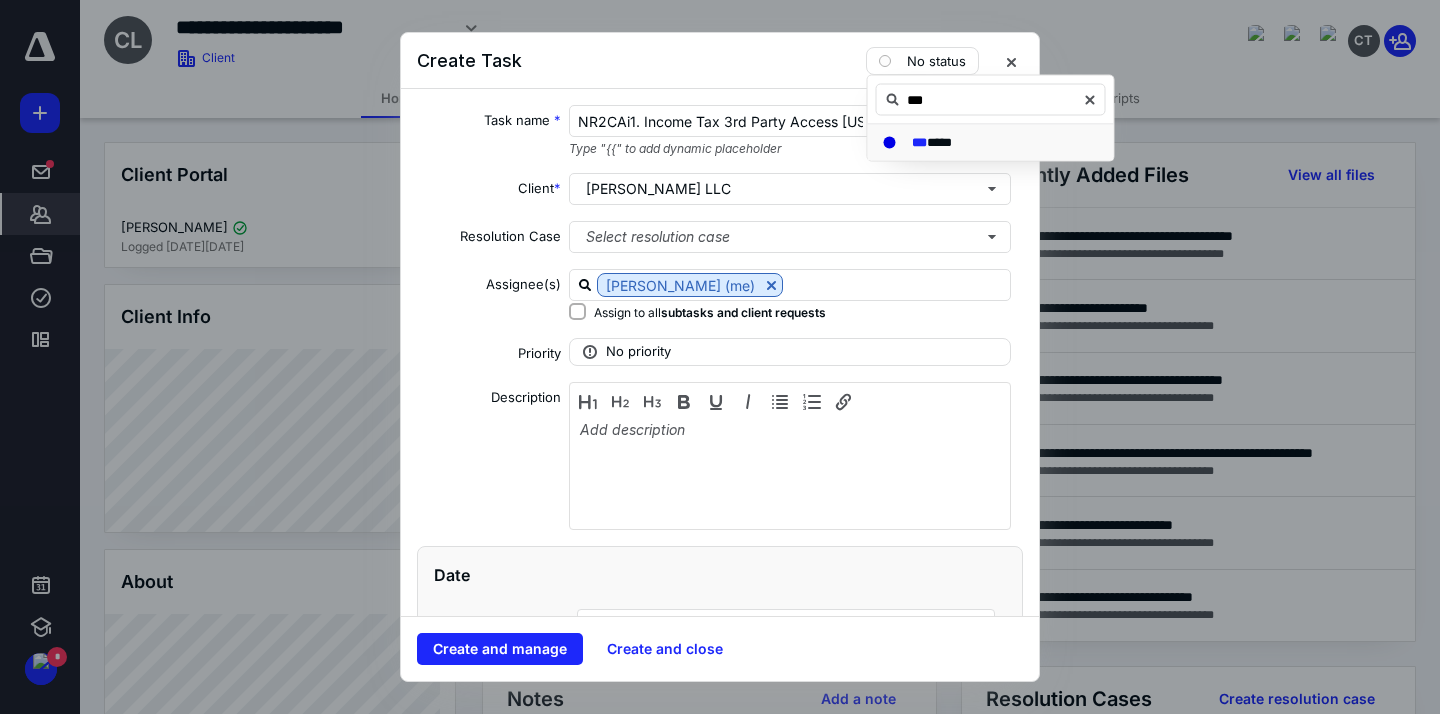 type on "***" 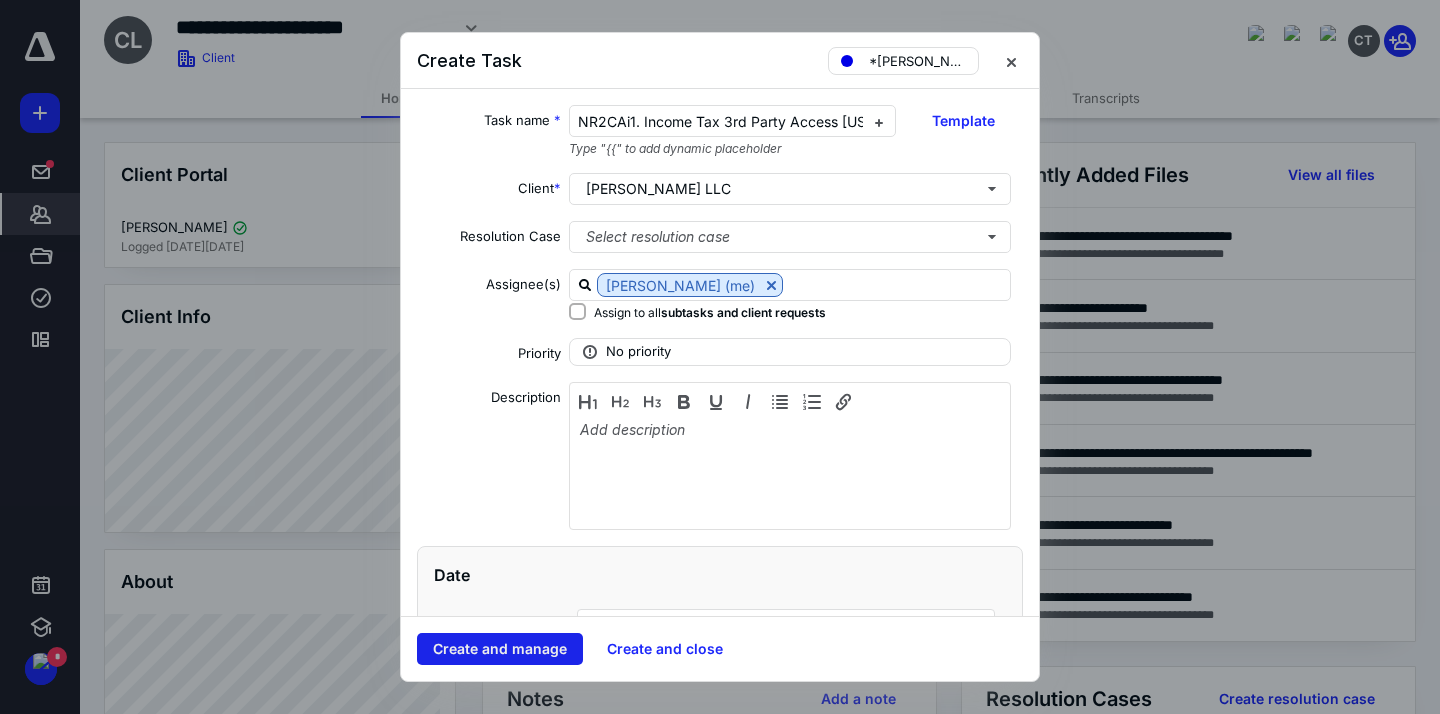 click on "Create and manage" at bounding box center (500, 649) 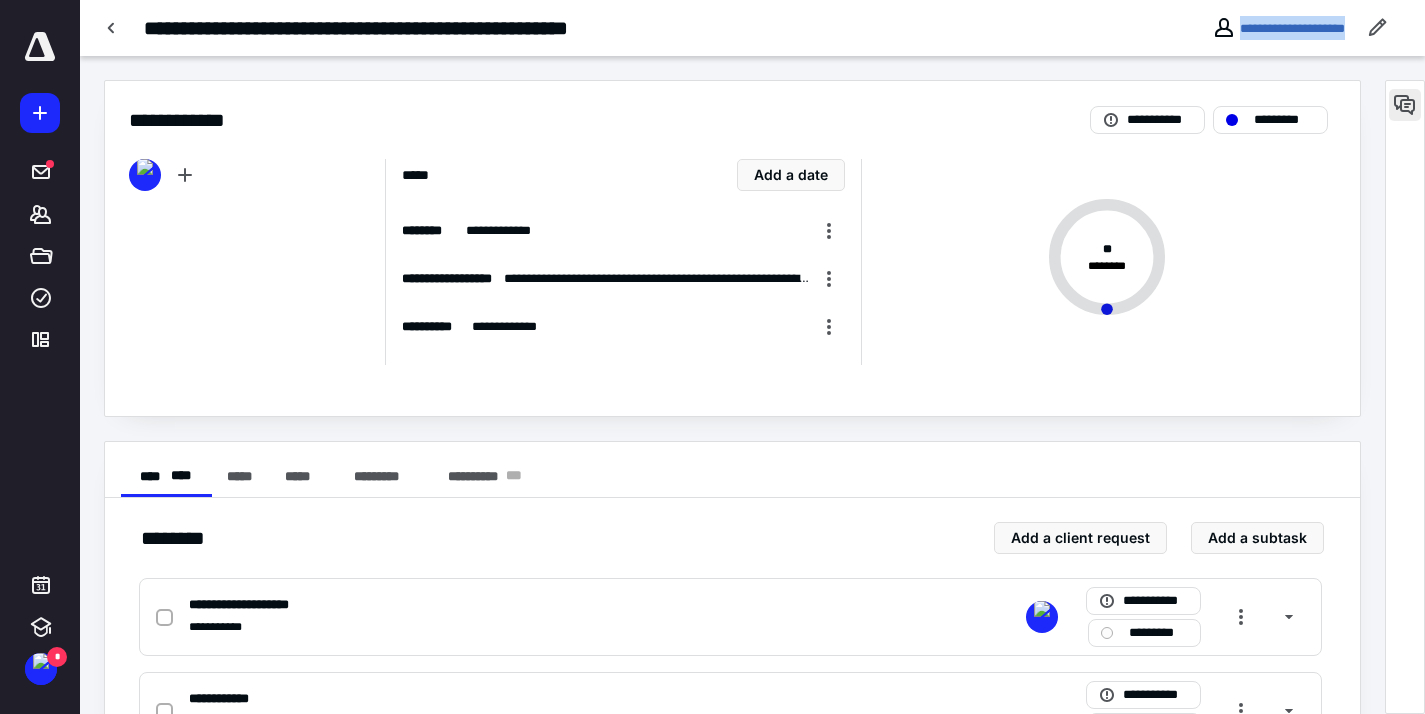 click at bounding box center (1405, 105) 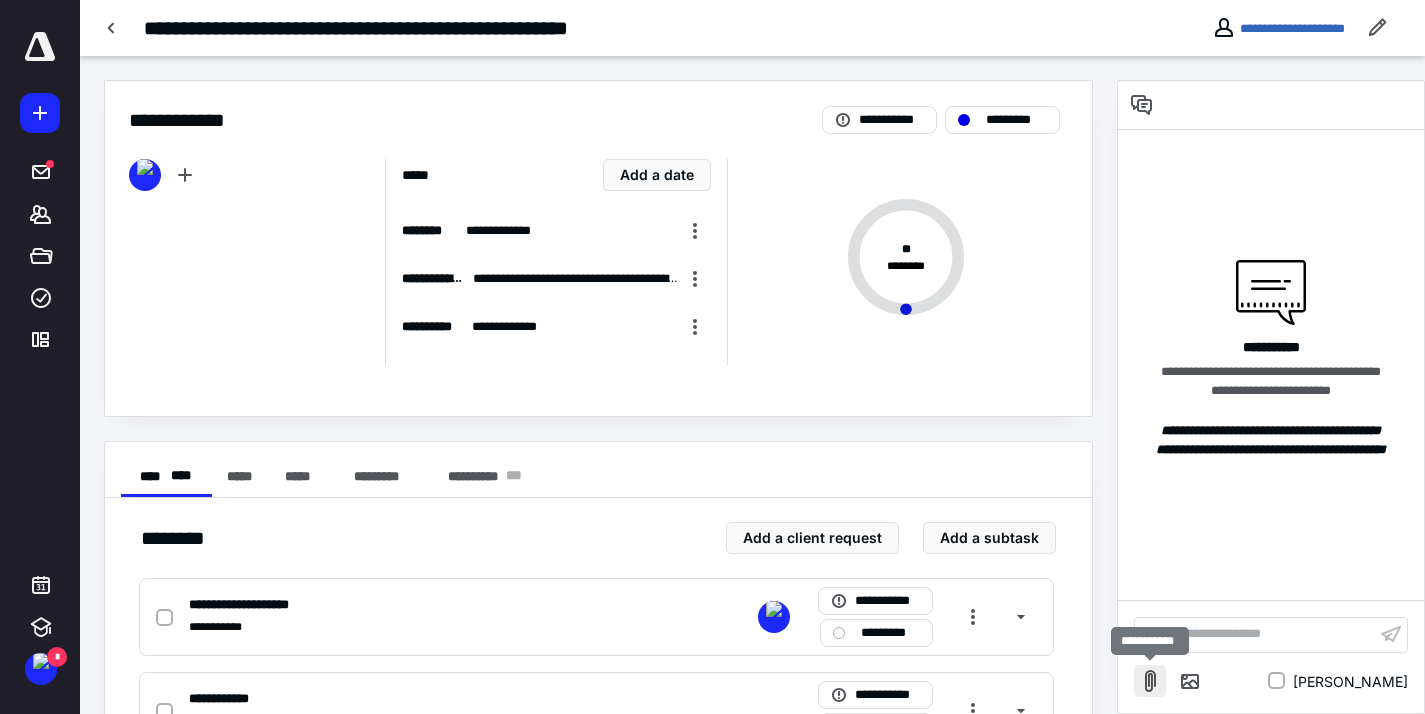 click at bounding box center (1150, 681) 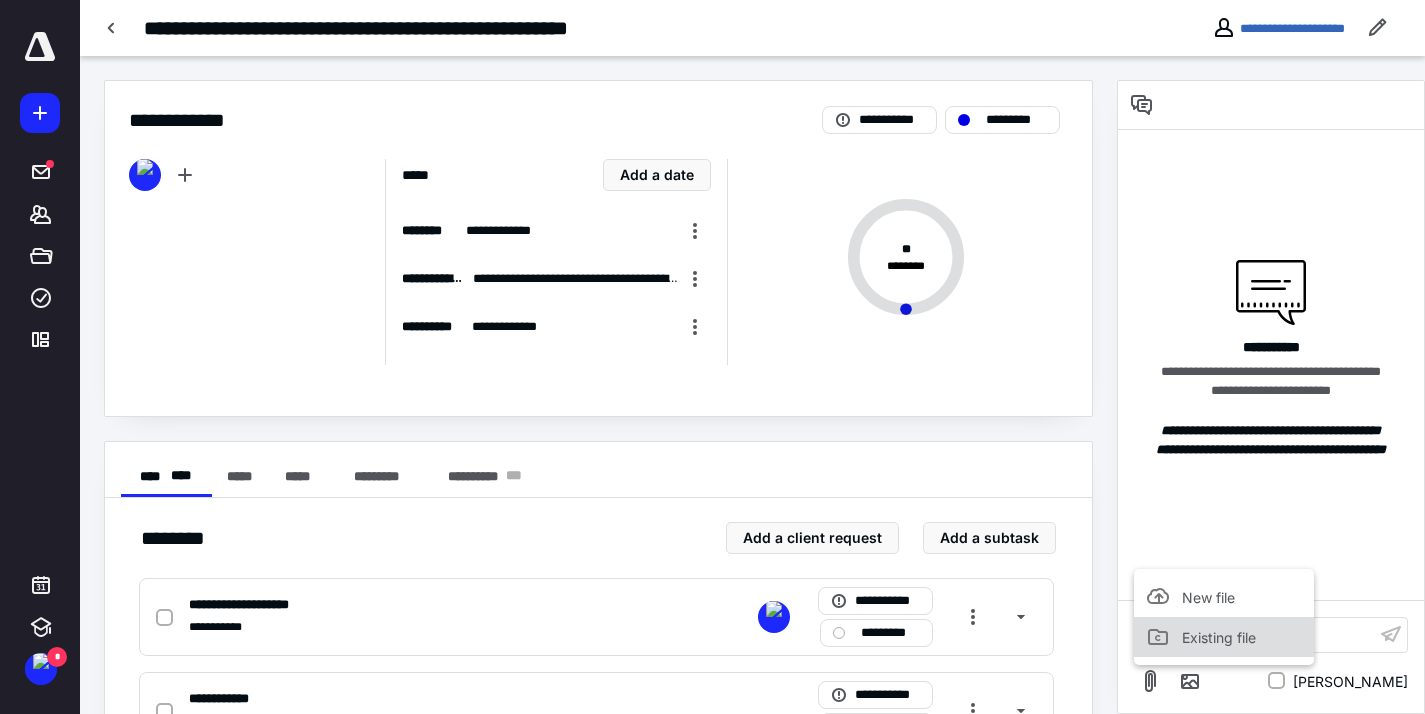 click on "Existing file" at bounding box center [1224, 637] 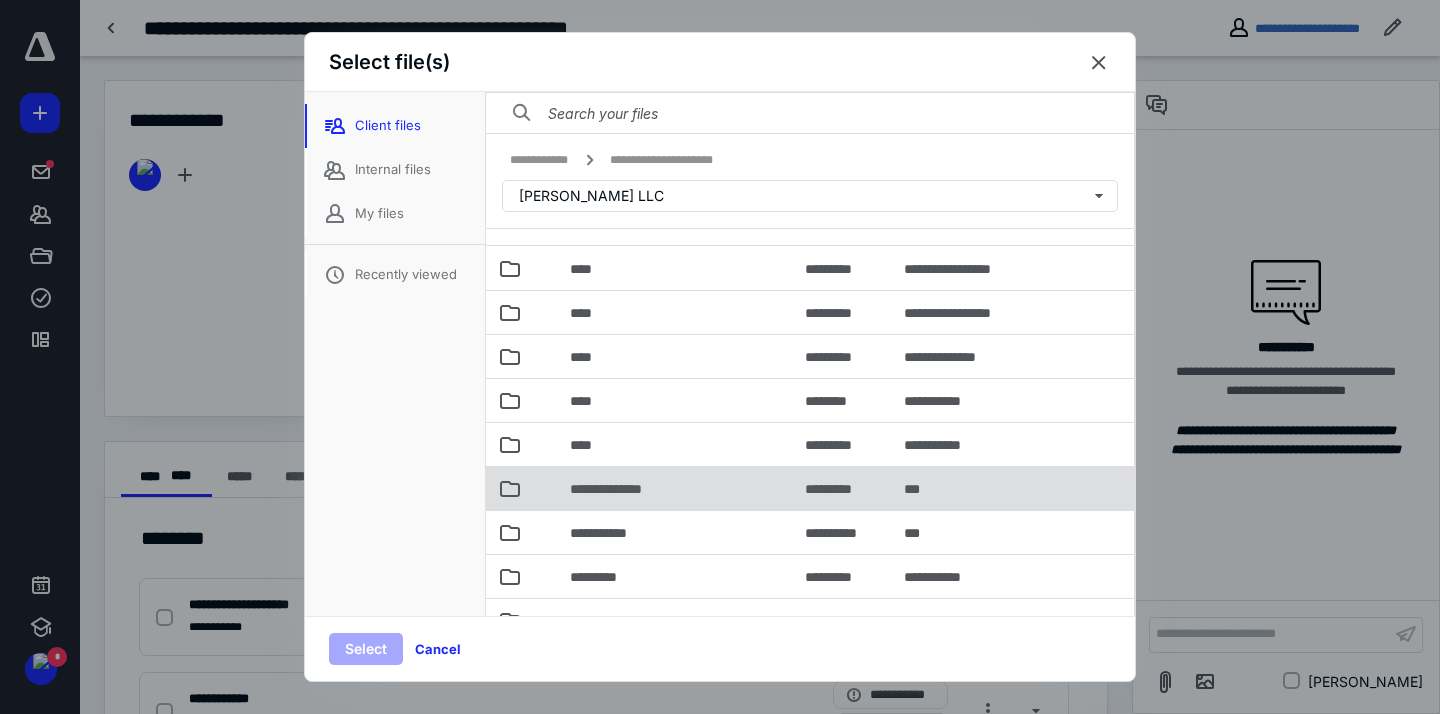 scroll, scrollTop: 310, scrollLeft: 0, axis: vertical 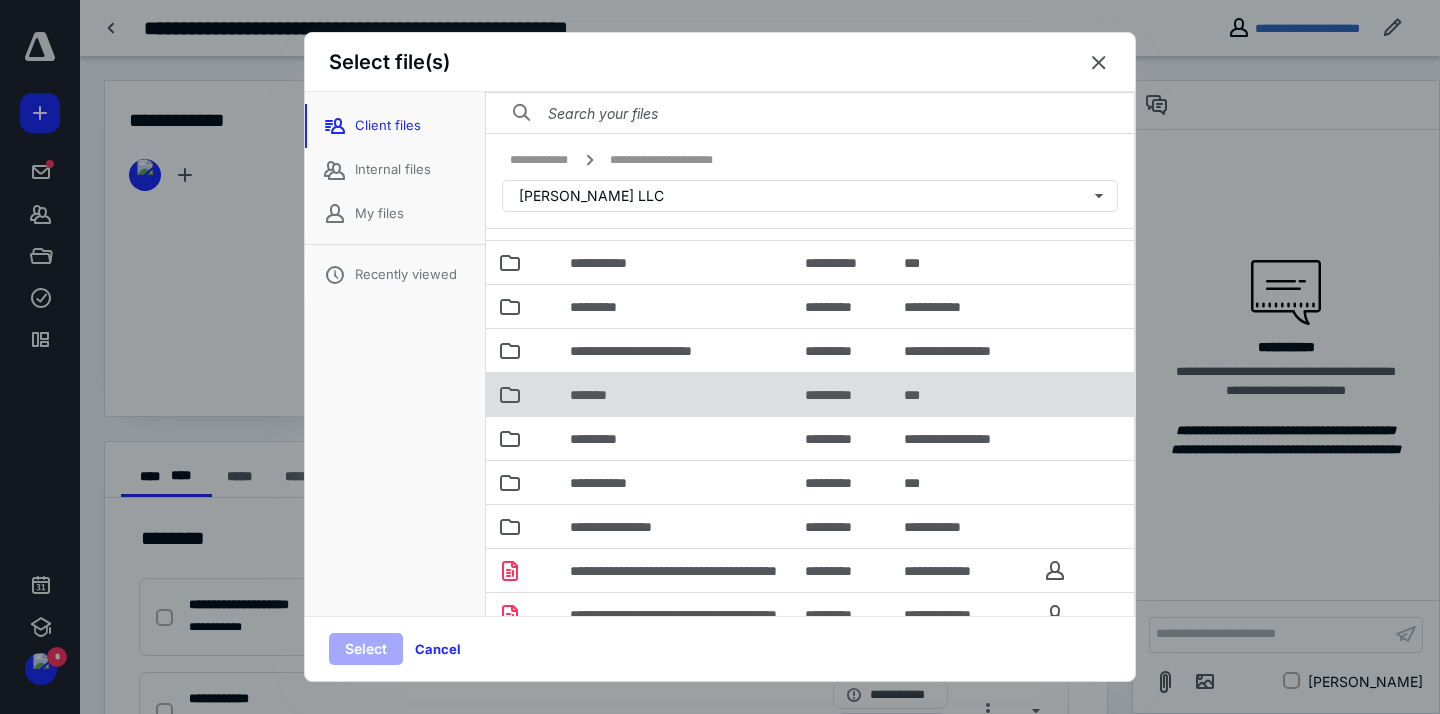 click on "*******" at bounding box center (675, 394) 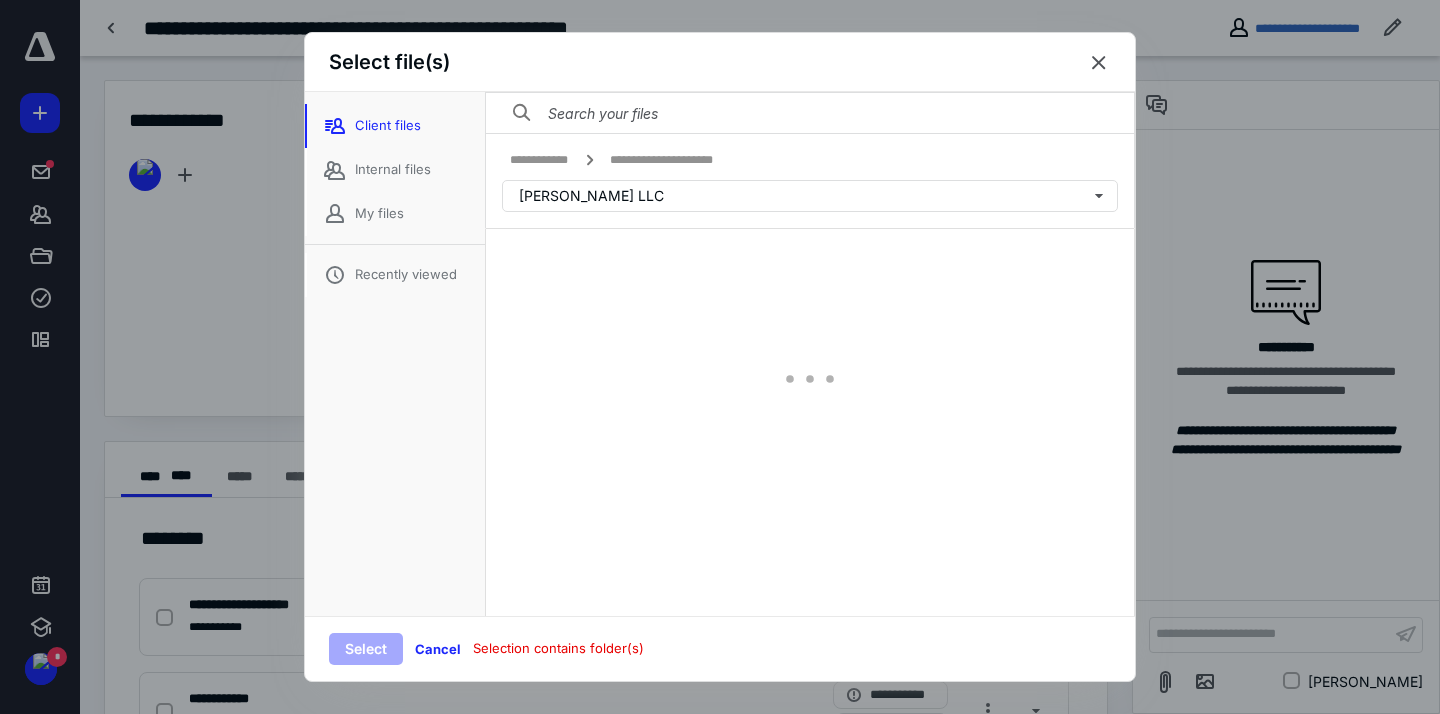 scroll, scrollTop: 0, scrollLeft: 0, axis: both 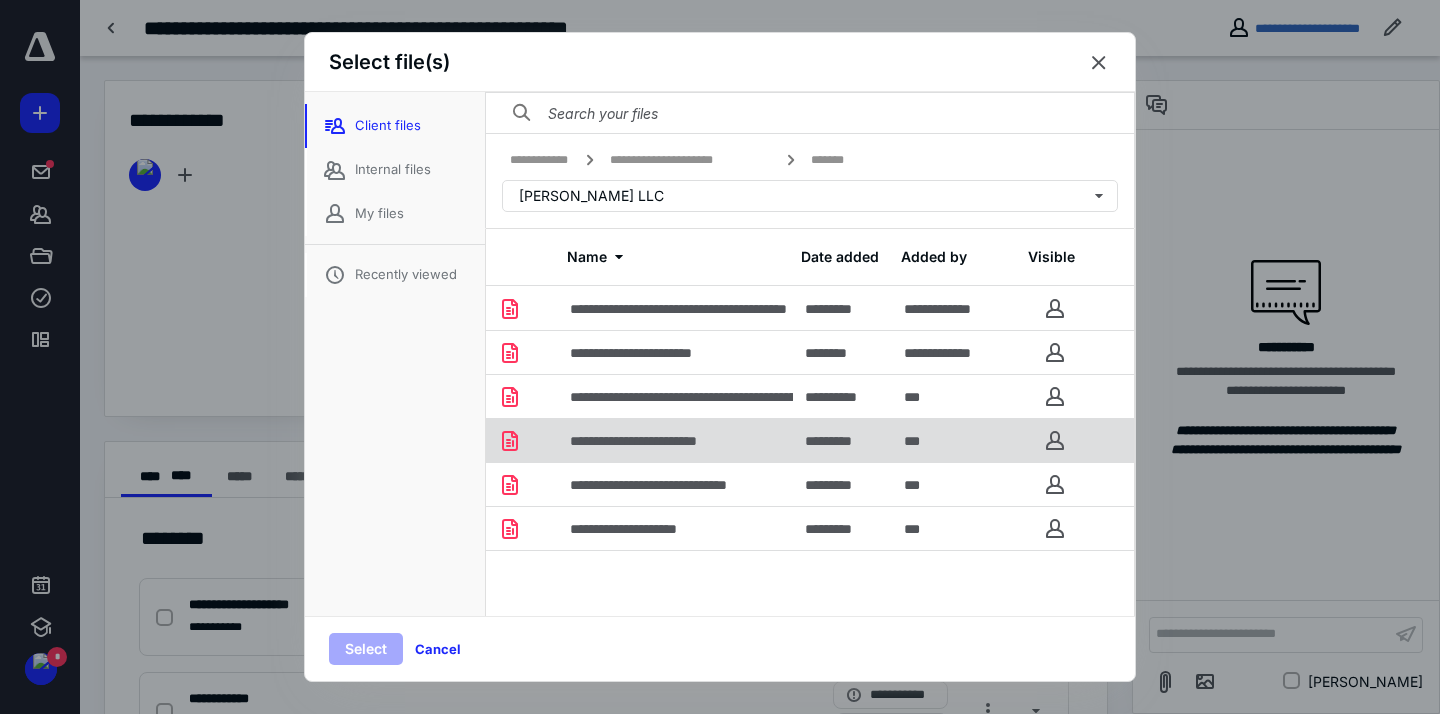 click on "**********" at bounding box center [675, 440] 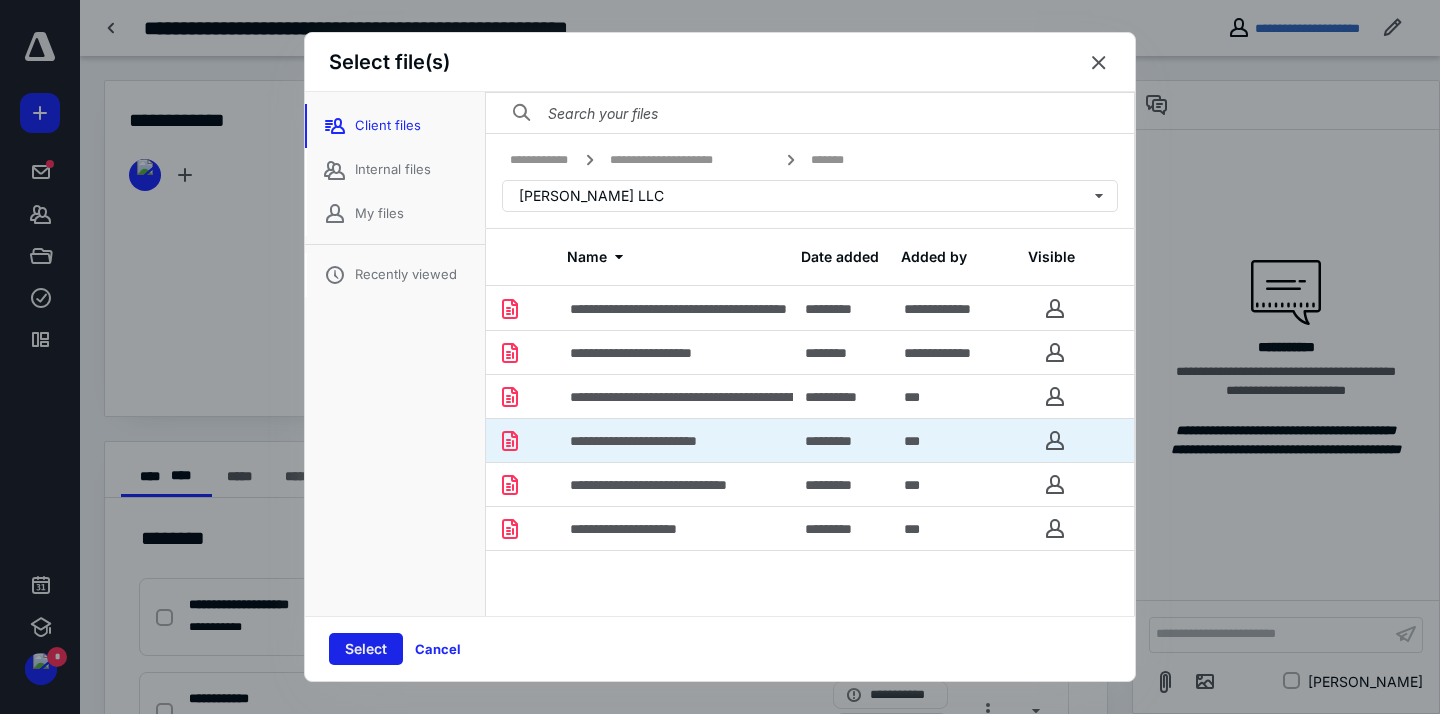 drag, startPoint x: 350, startPoint y: 656, endPoint x: 597, endPoint y: 622, distance: 249.3291 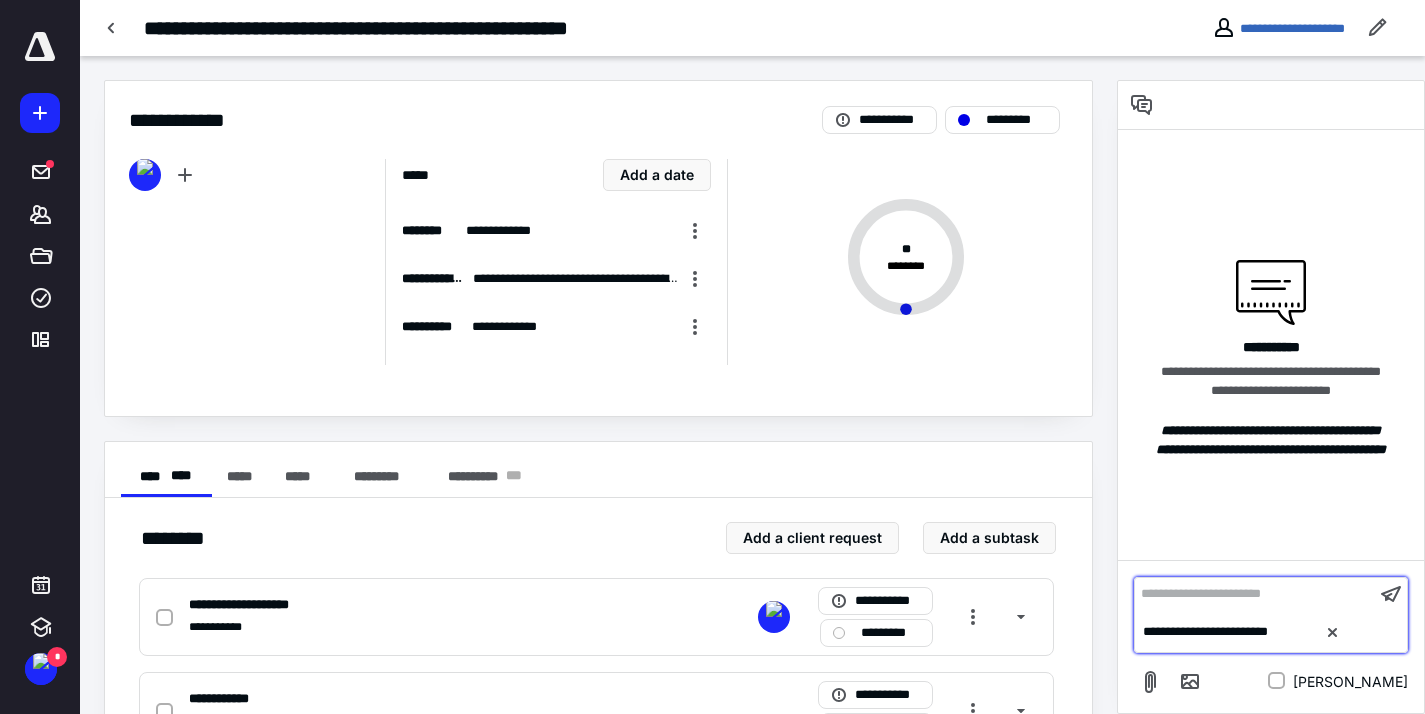 click on "**********" at bounding box center (1255, 594) 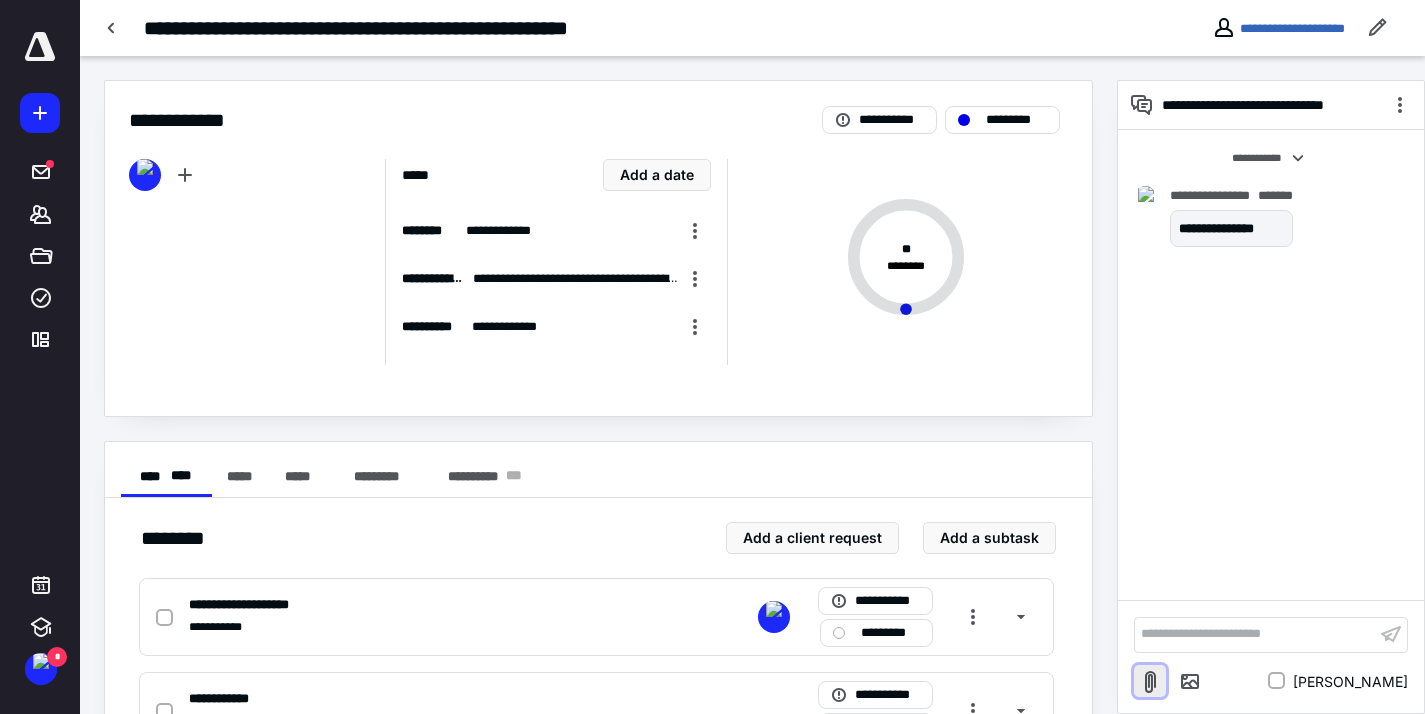 click at bounding box center (1150, 681) 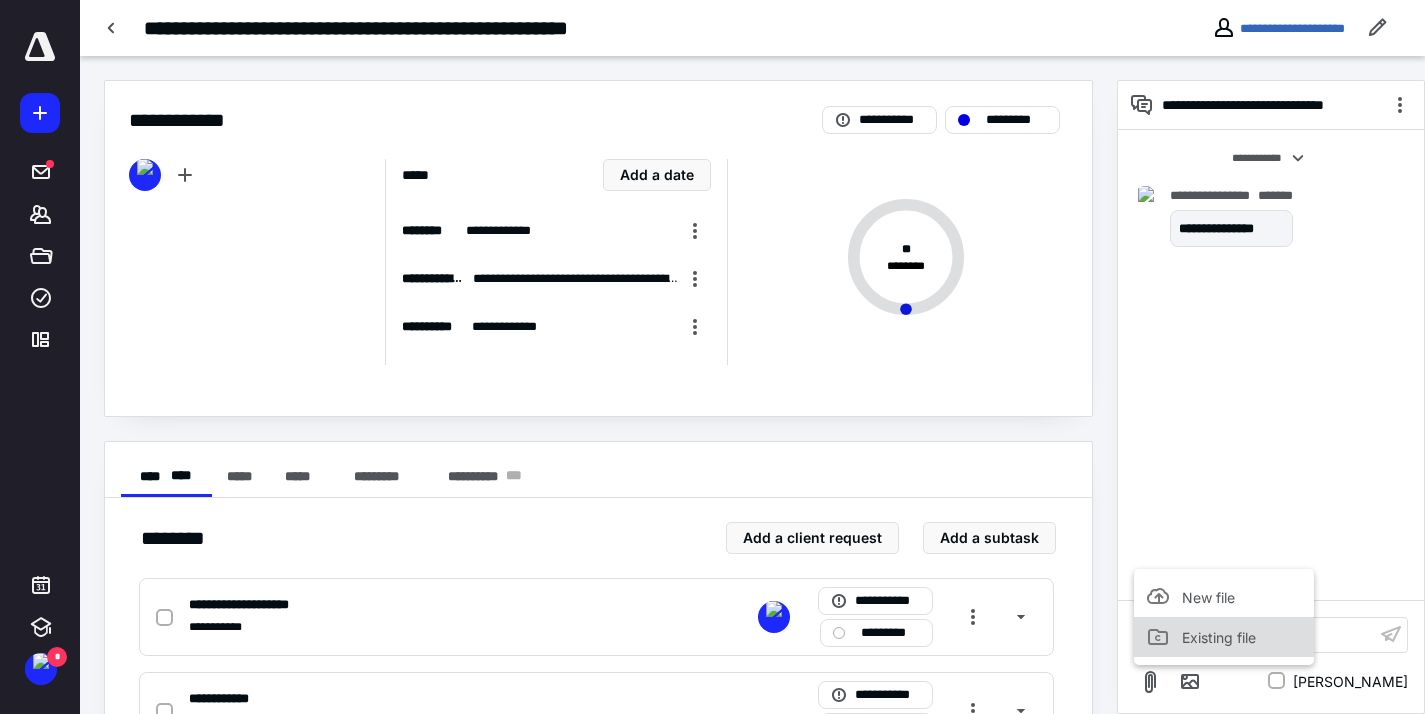 click 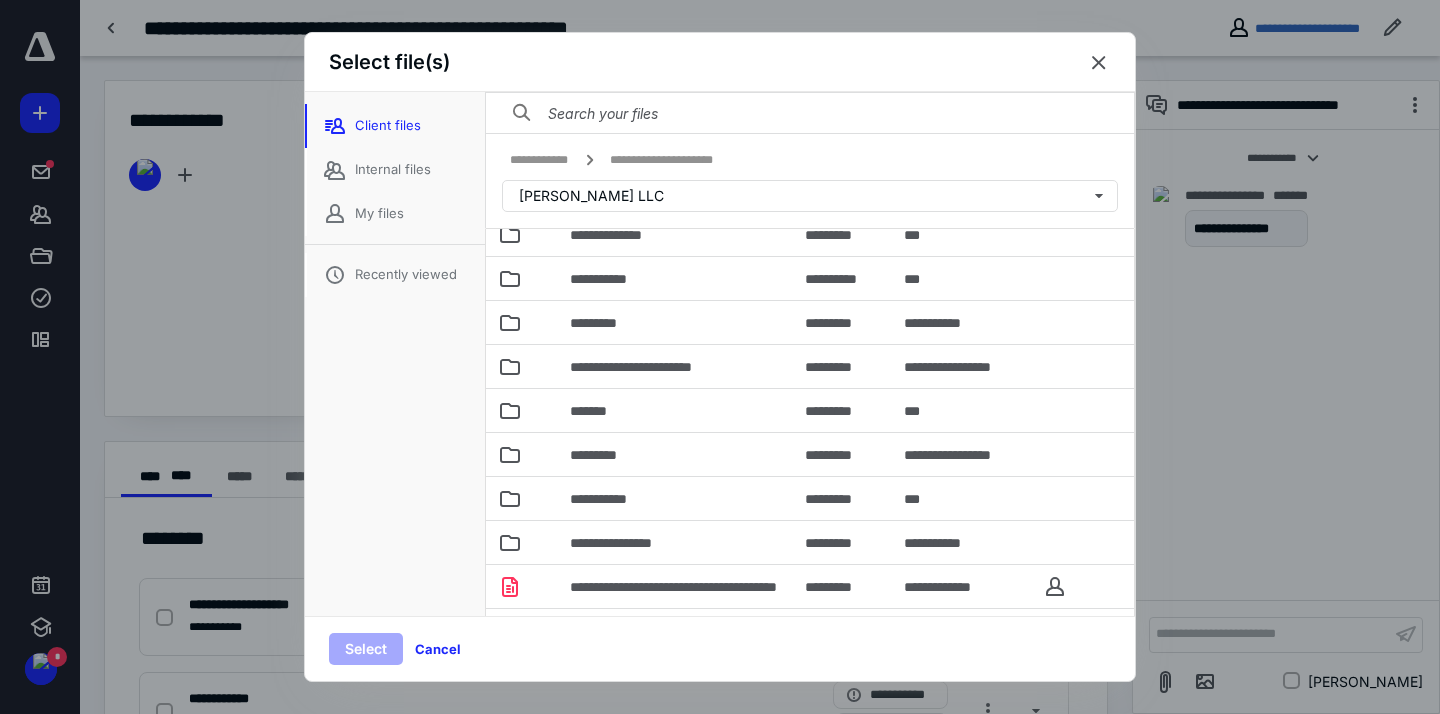 scroll, scrollTop: 384, scrollLeft: 0, axis: vertical 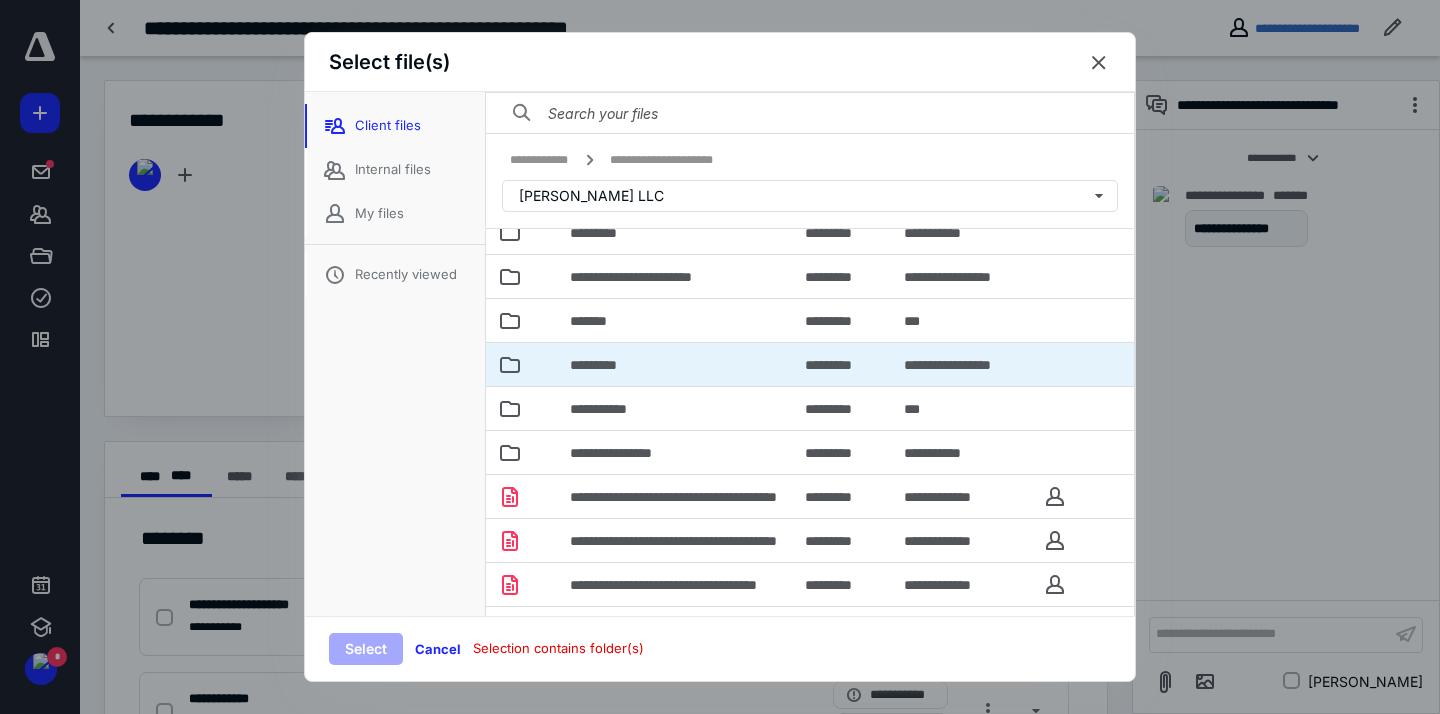 click on "*********" at bounding box center (675, 364) 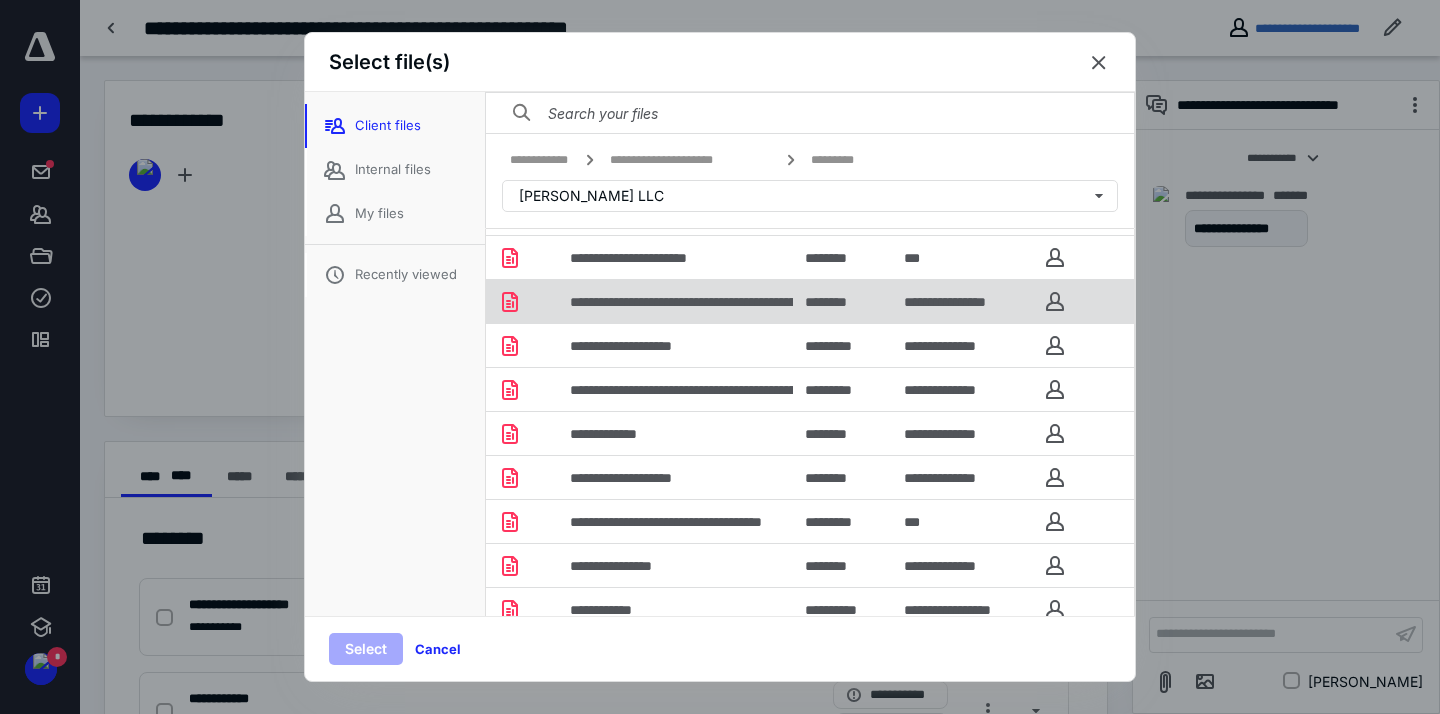 scroll, scrollTop: 144, scrollLeft: 0, axis: vertical 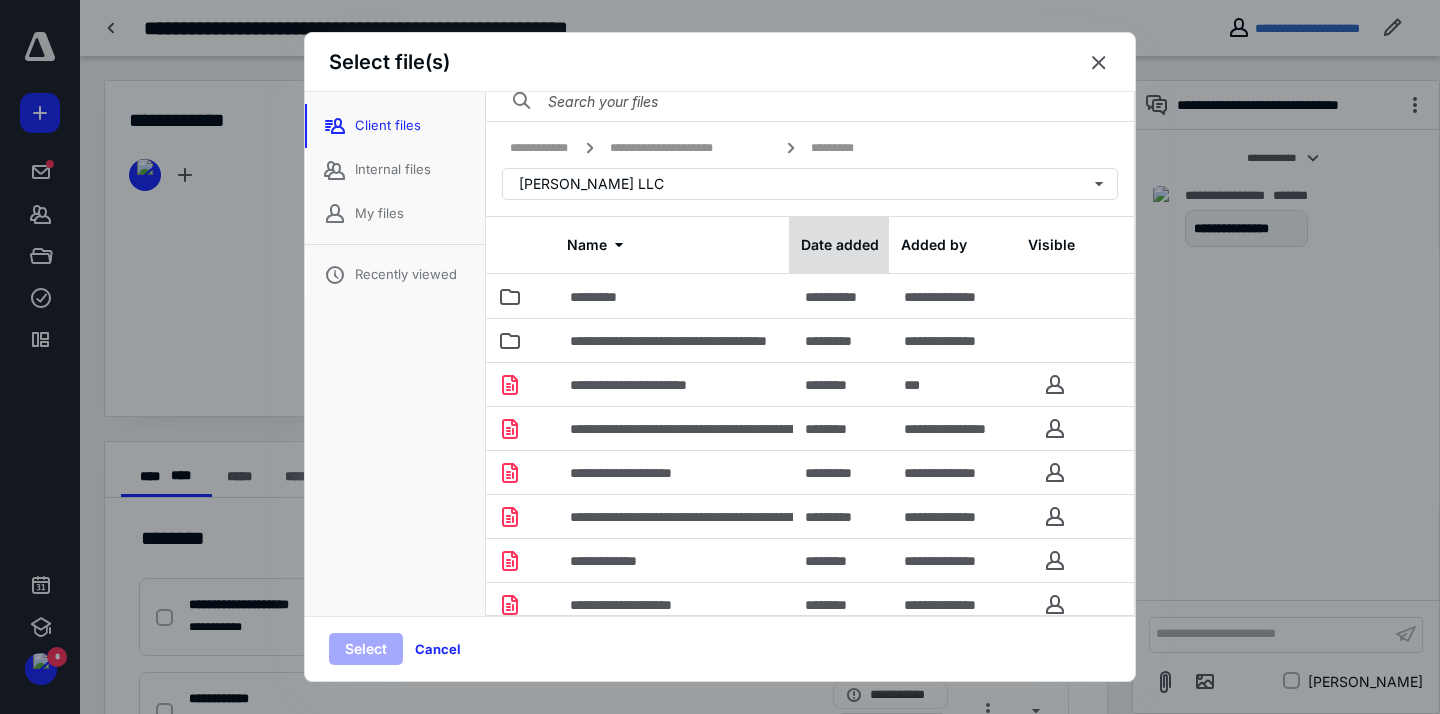click on "Date added" at bounding box center (839, 245) 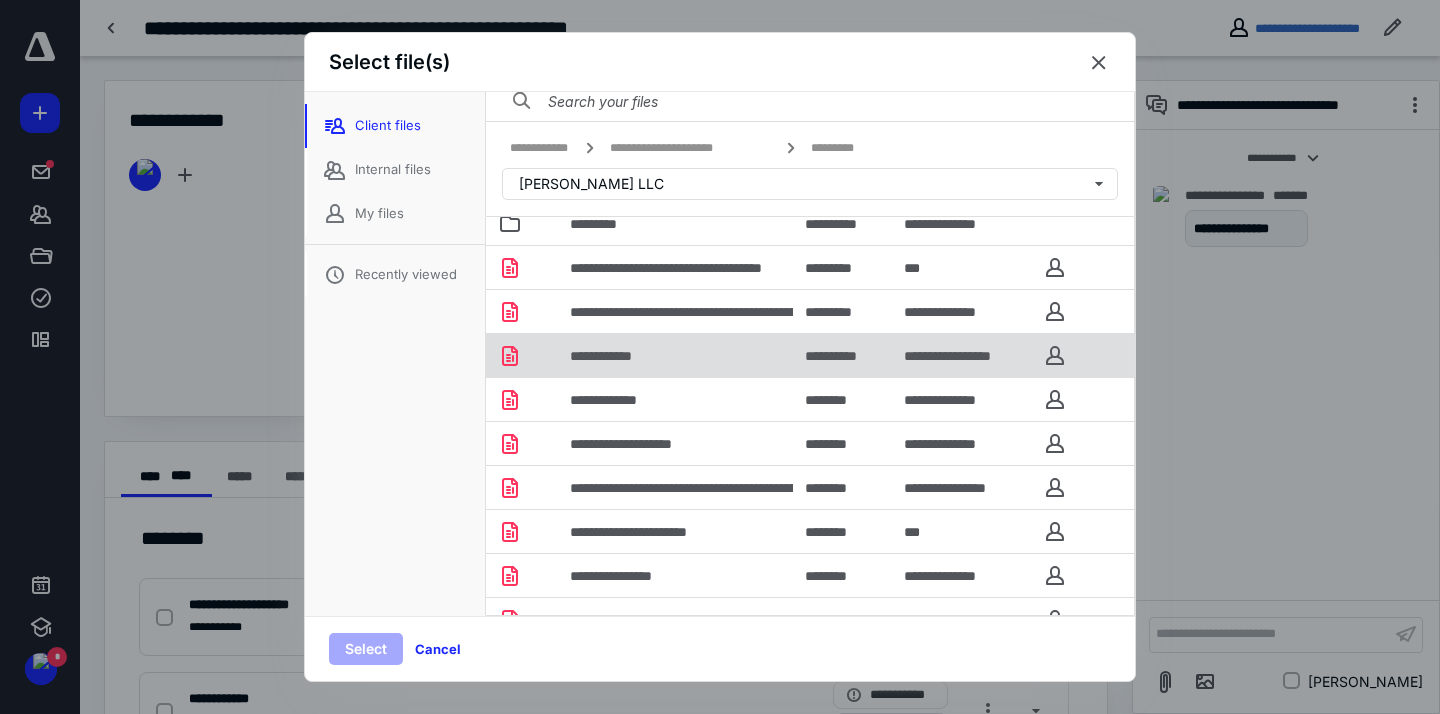 scroll, scrollTop: 160, scrollLeft: 0, axis: vertical 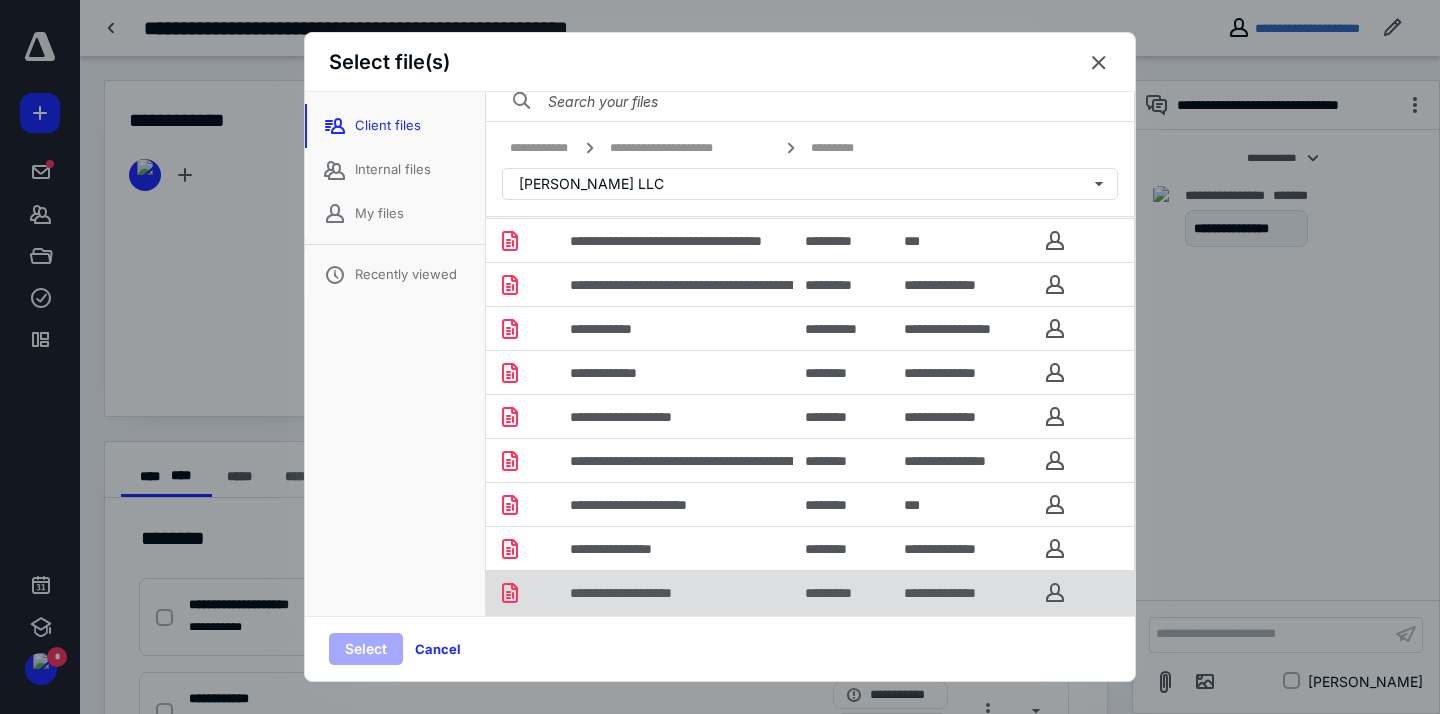 click on "**********" at bounding box center [675, 592] 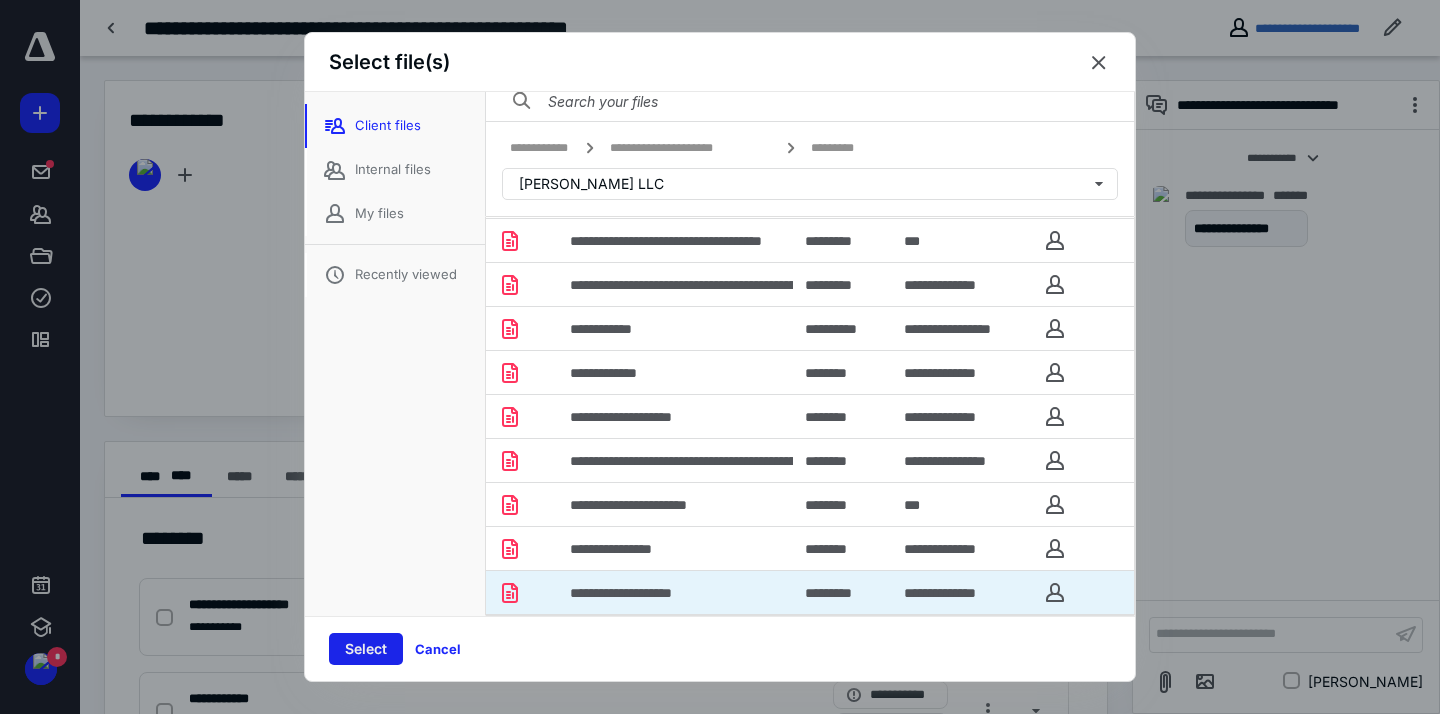 click on "Select" at bounding box center (366, 649) 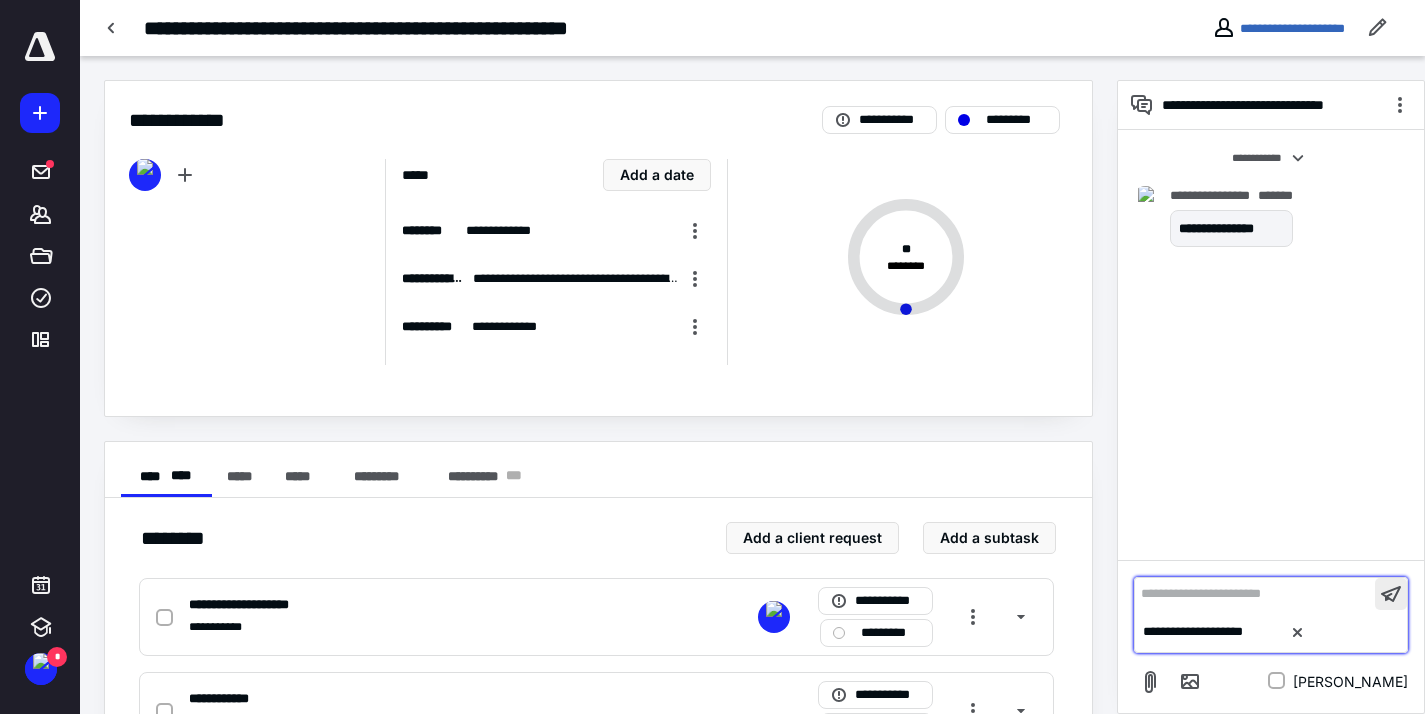 click at bounding box center [1391, 594] 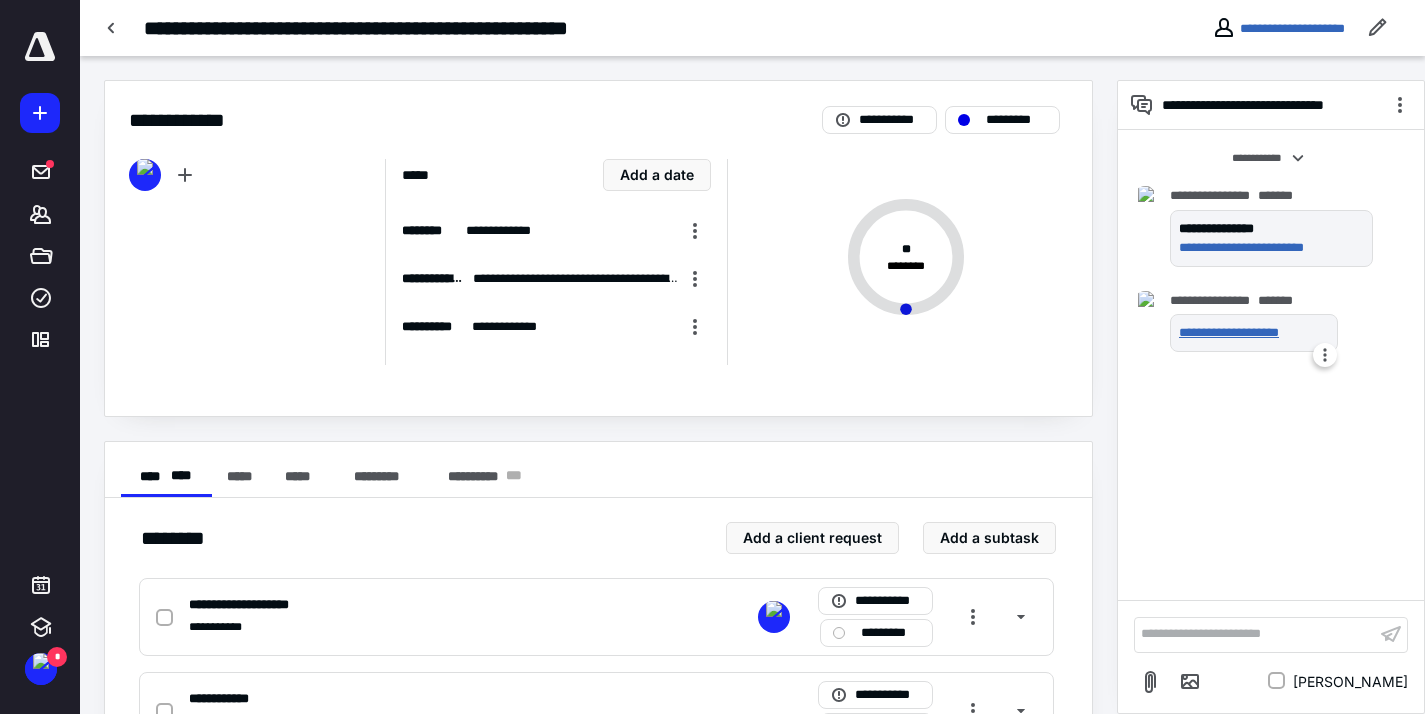 click on "**********" at bounding box center [1250, 333] 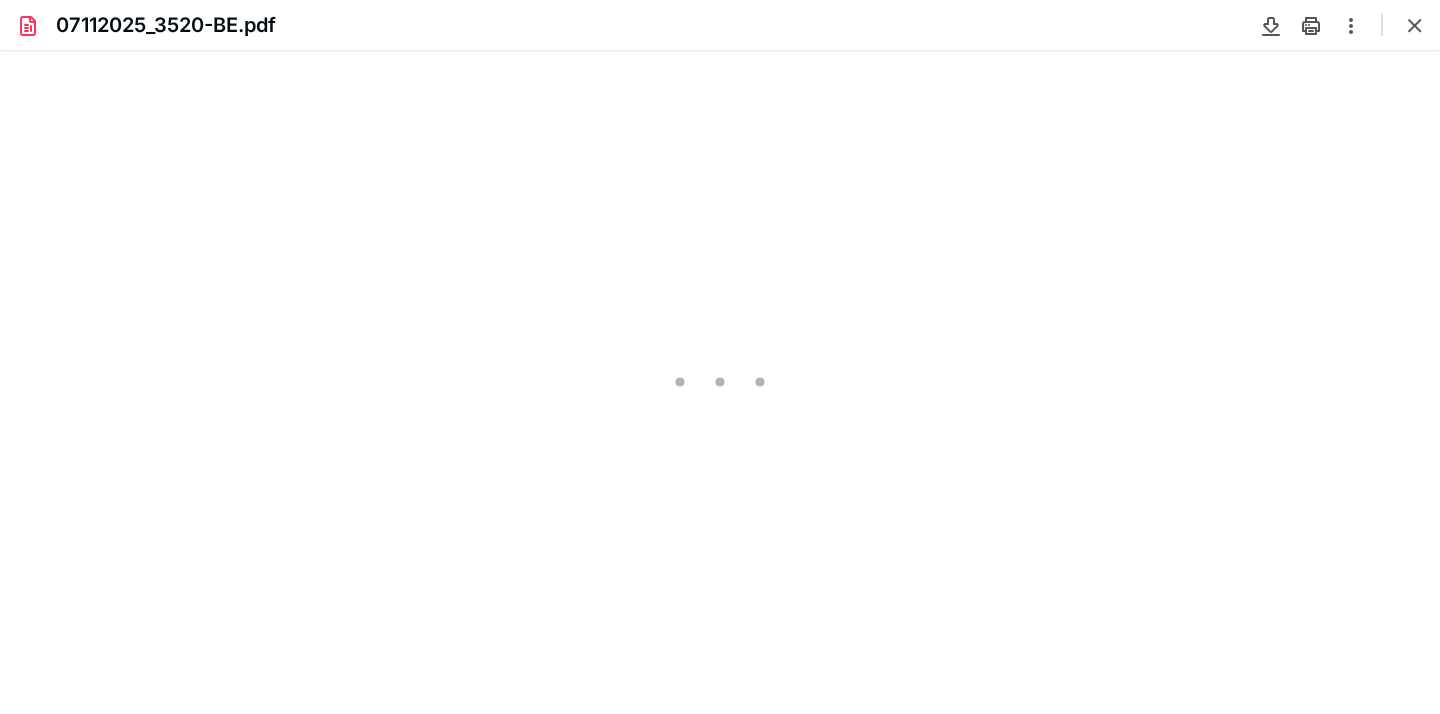 scroll, scrollTop: 0, scrollLeft: 0, axis: both 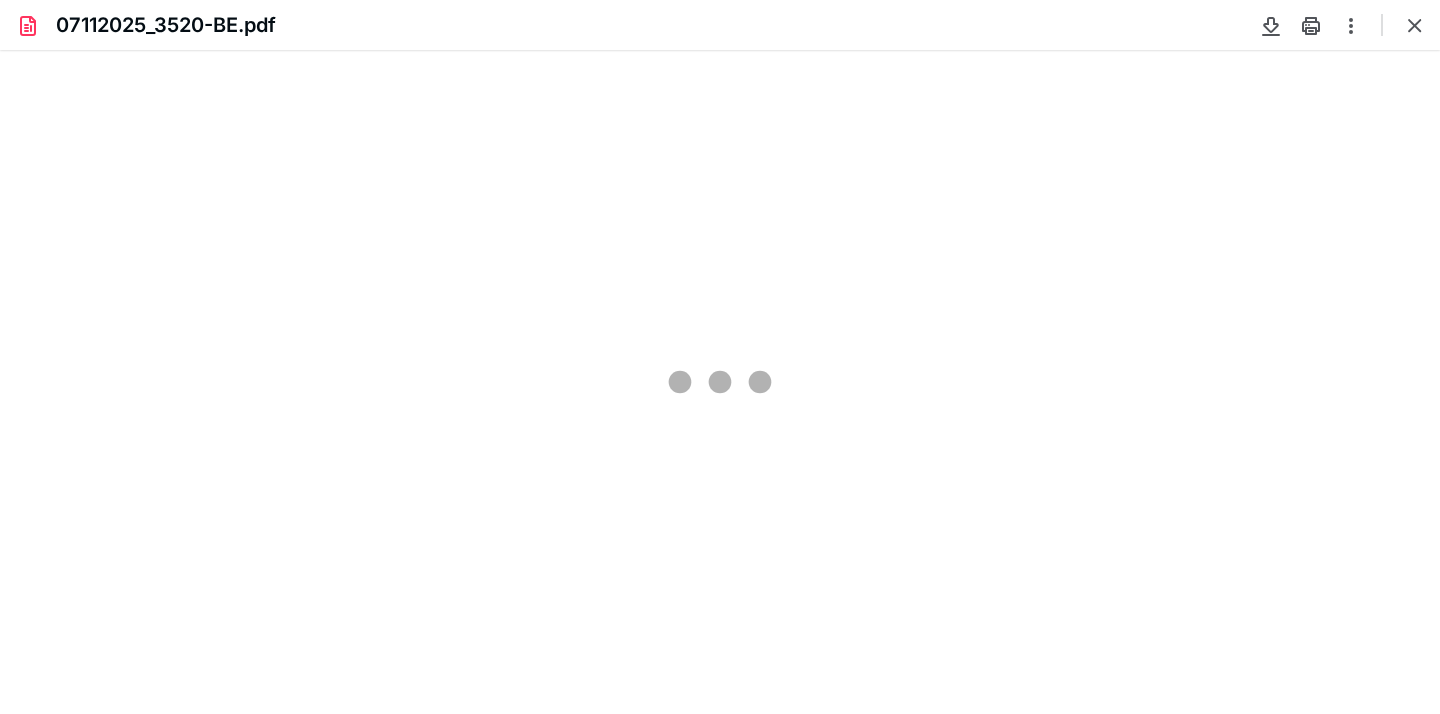 type on "231" 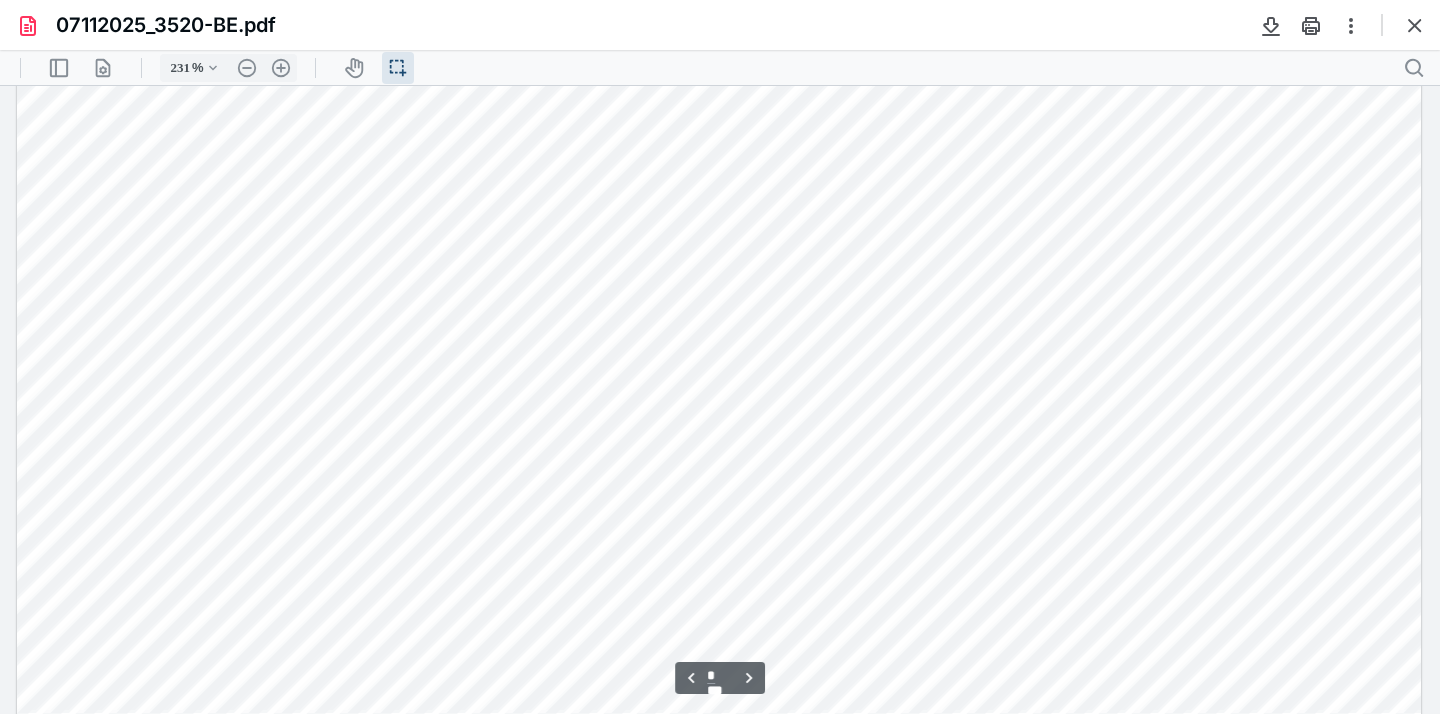 type on "*" 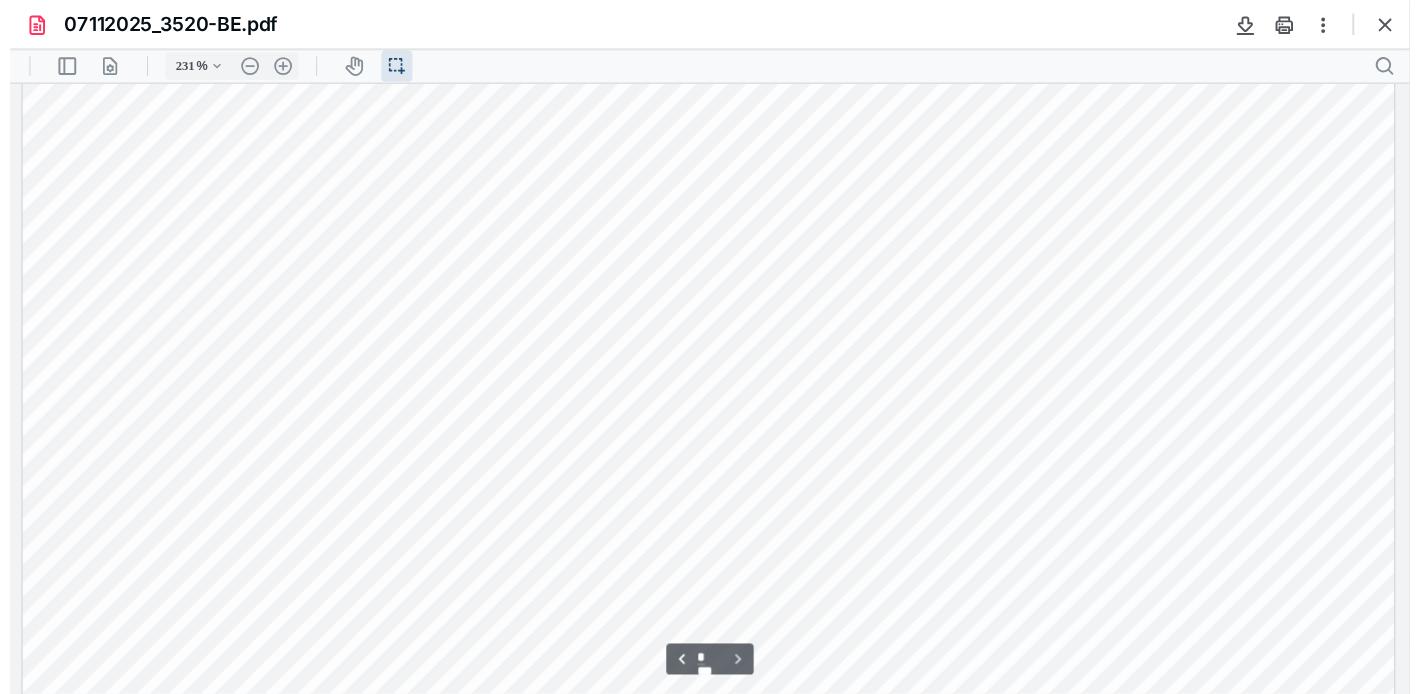 scroll, scrollTop: 4882, scrollLeft: 0, axis: vertical 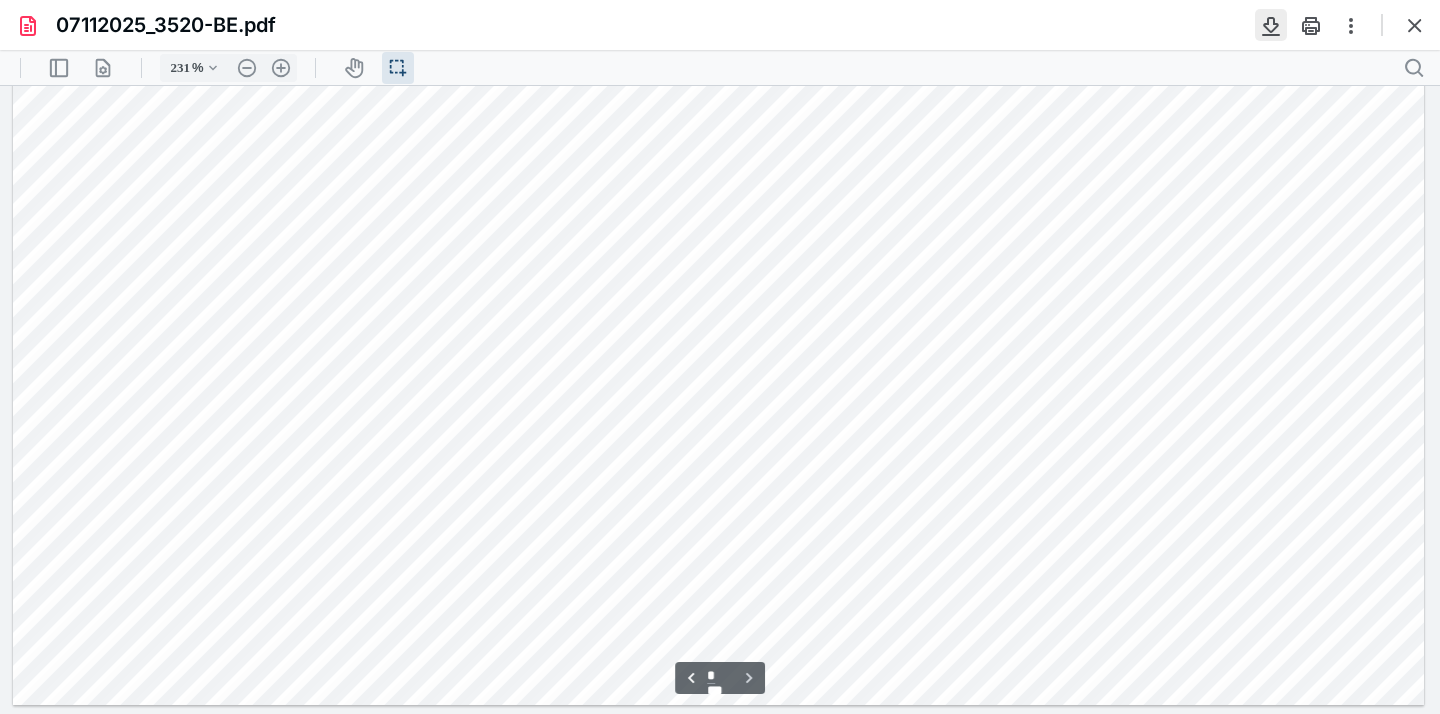 click at bounding box center [1271, 25] 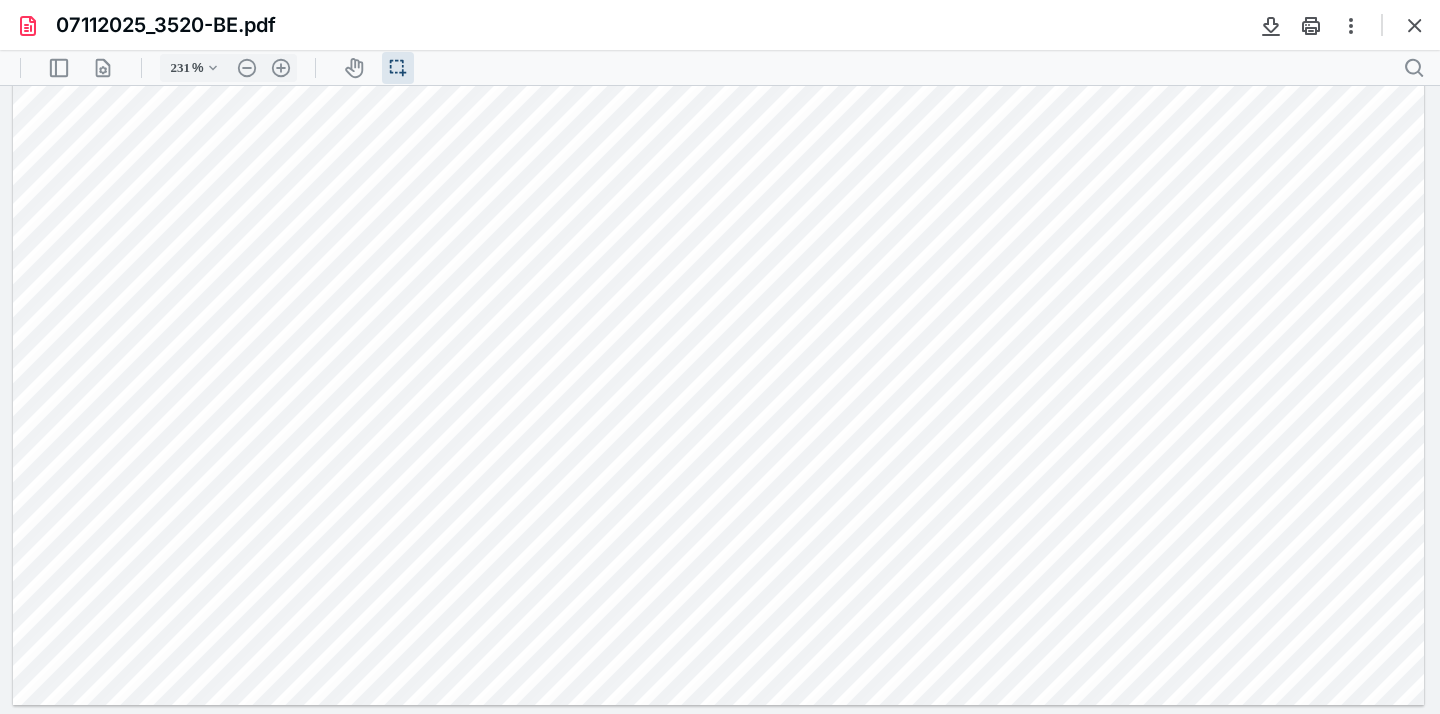 type on "226" 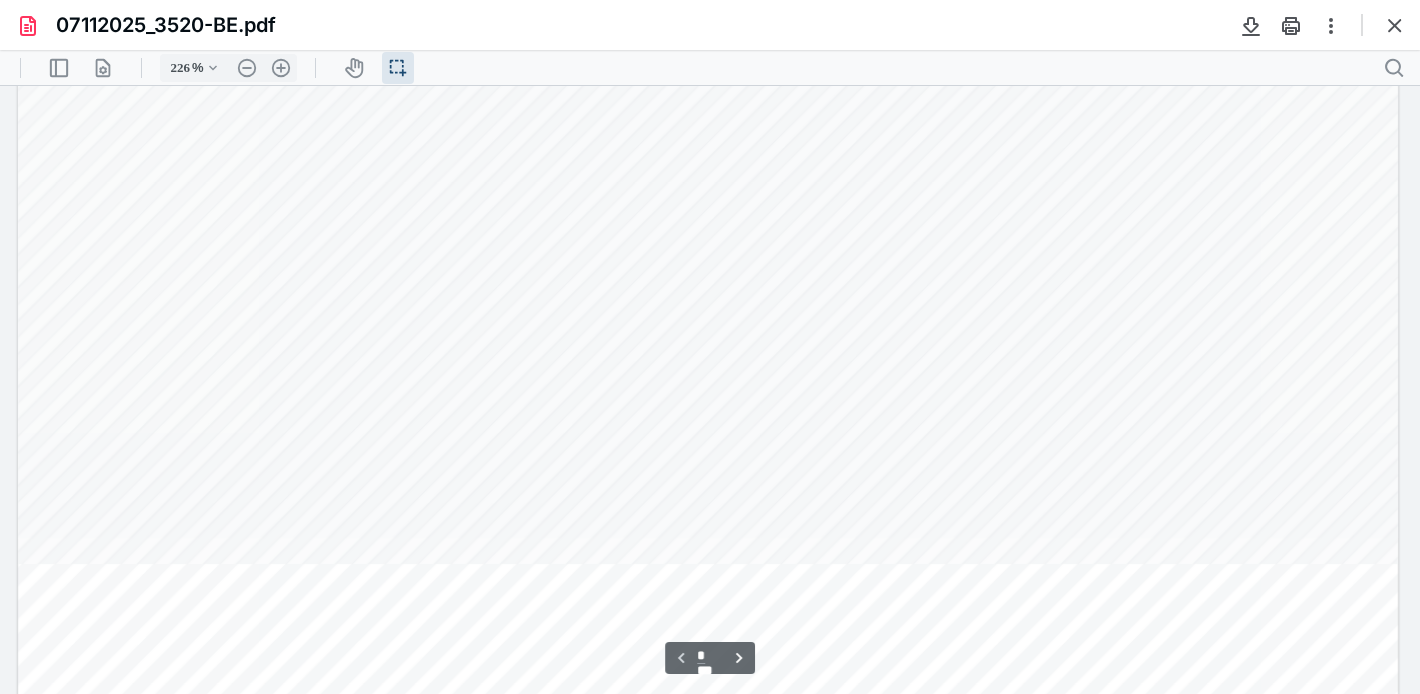 scroll, scrollTop: 301, scrollLeft: 0, axis: vertical 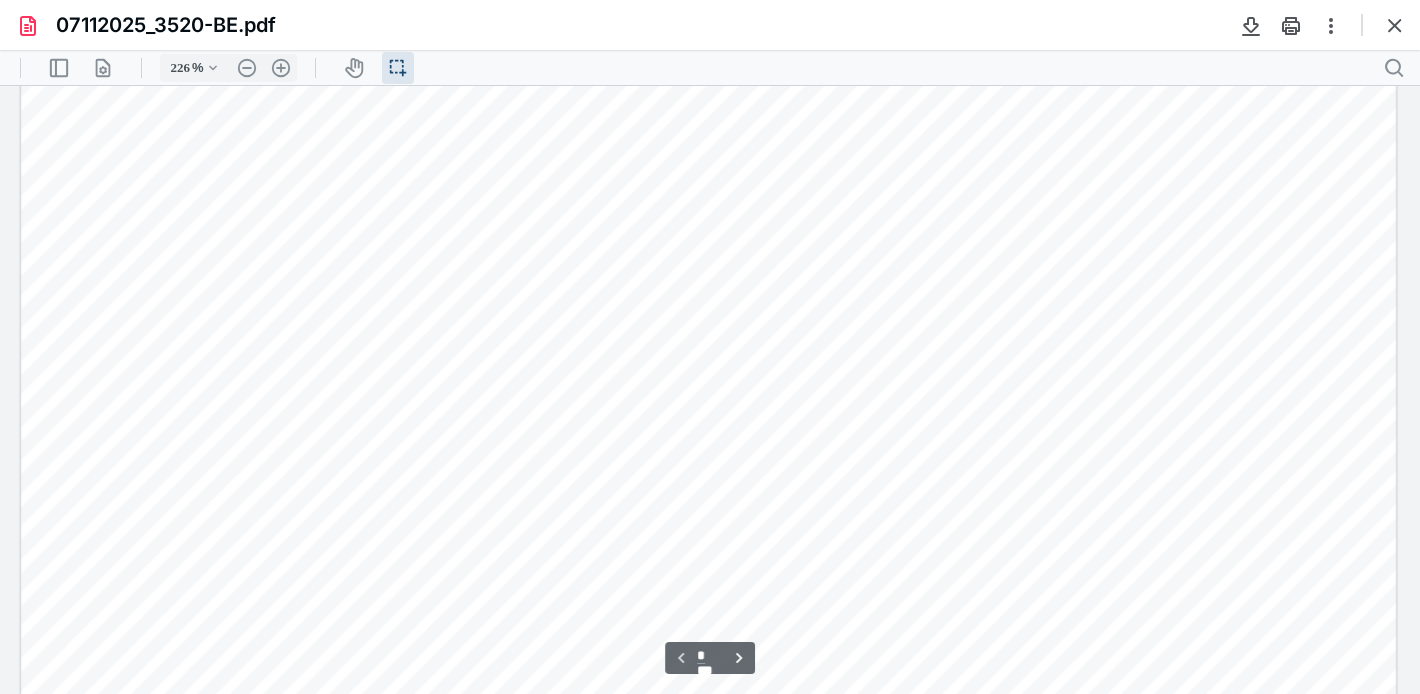 type on "*" 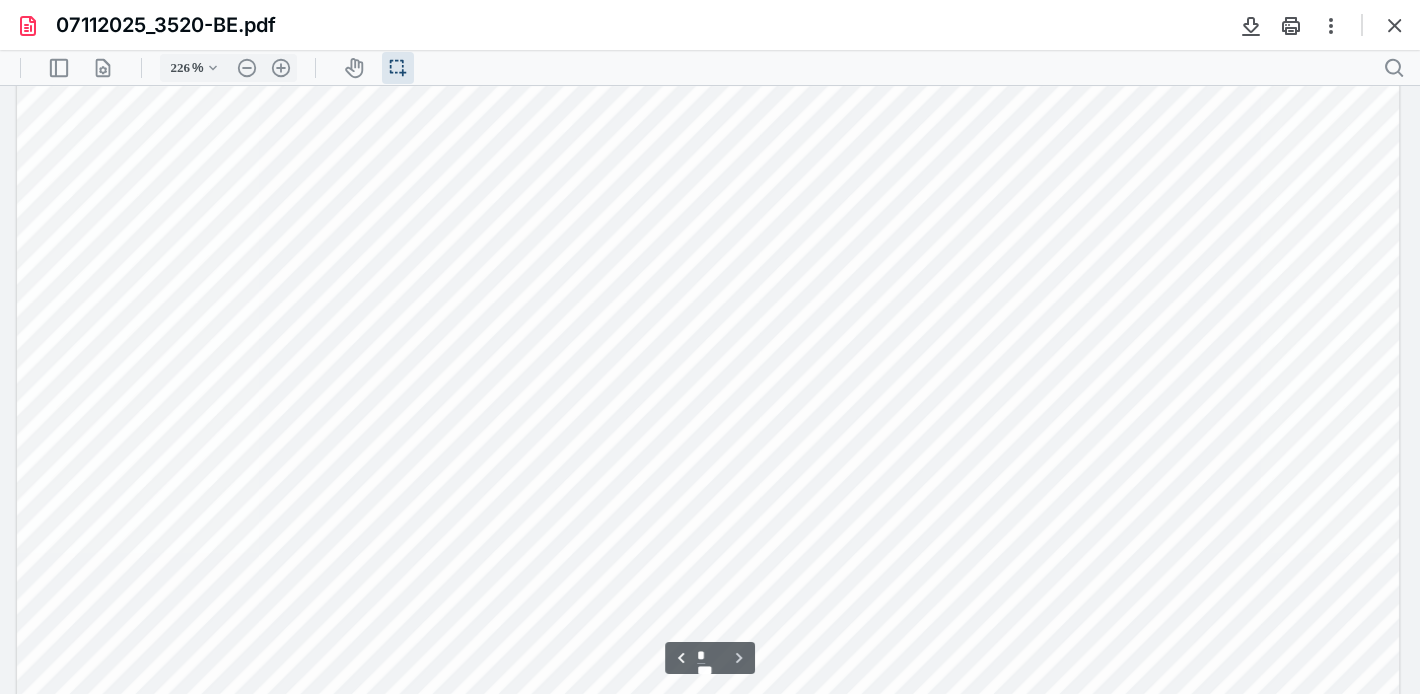 scroll, scrollTop: 4374, scrollLeft: 0, axis: vertical 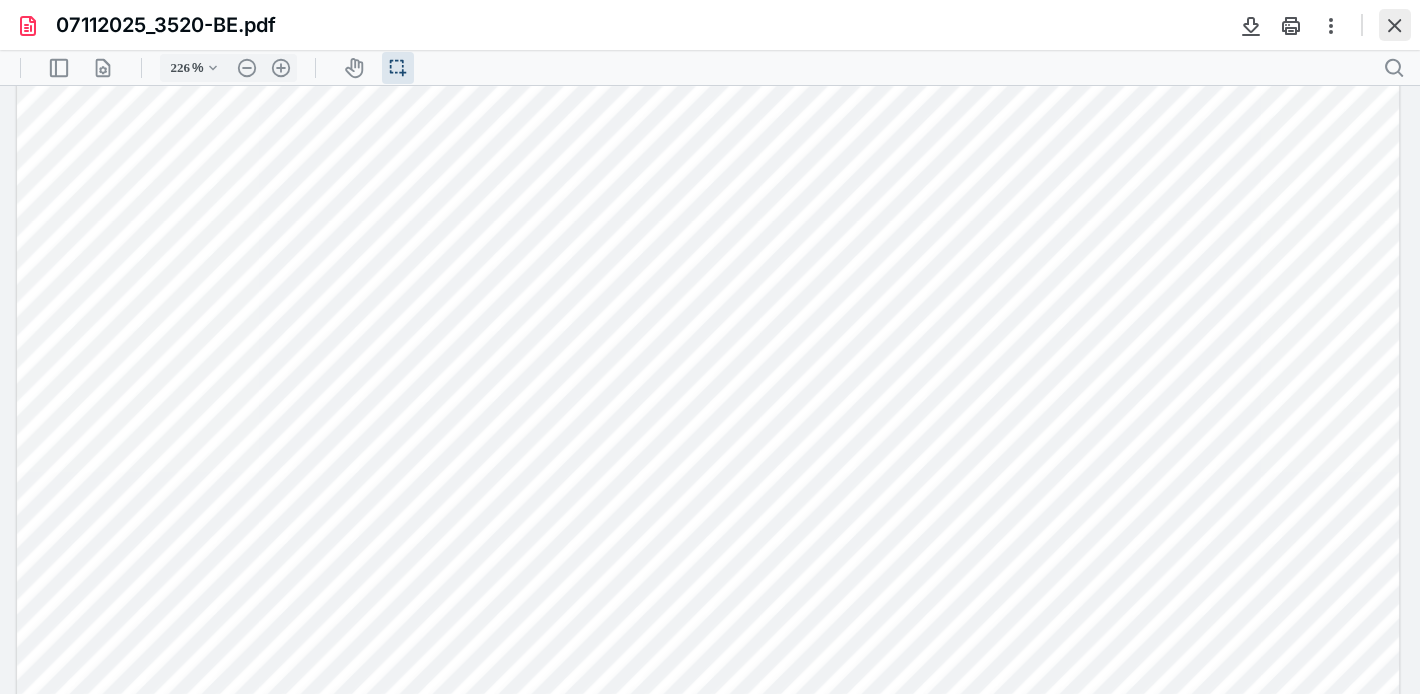 click at bounding box center (1395, 25) 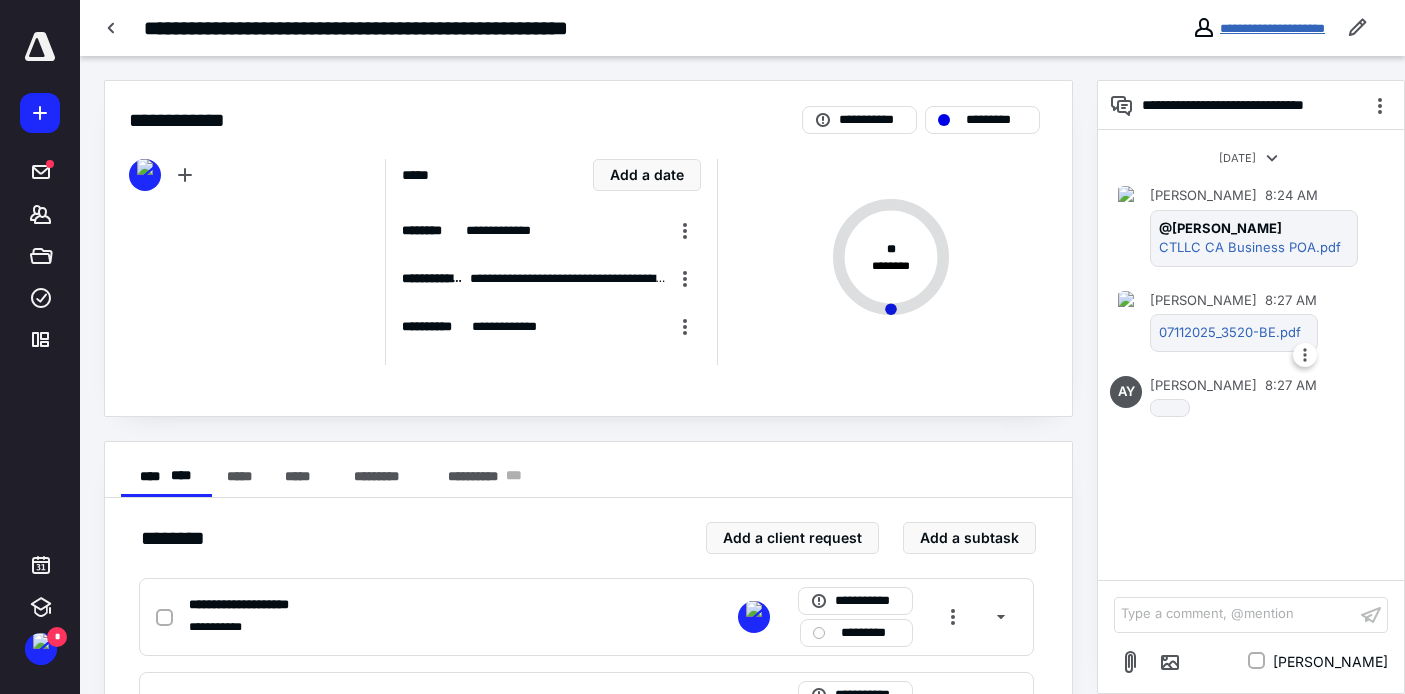 click on "**********" at bounding box center [1272, 28] 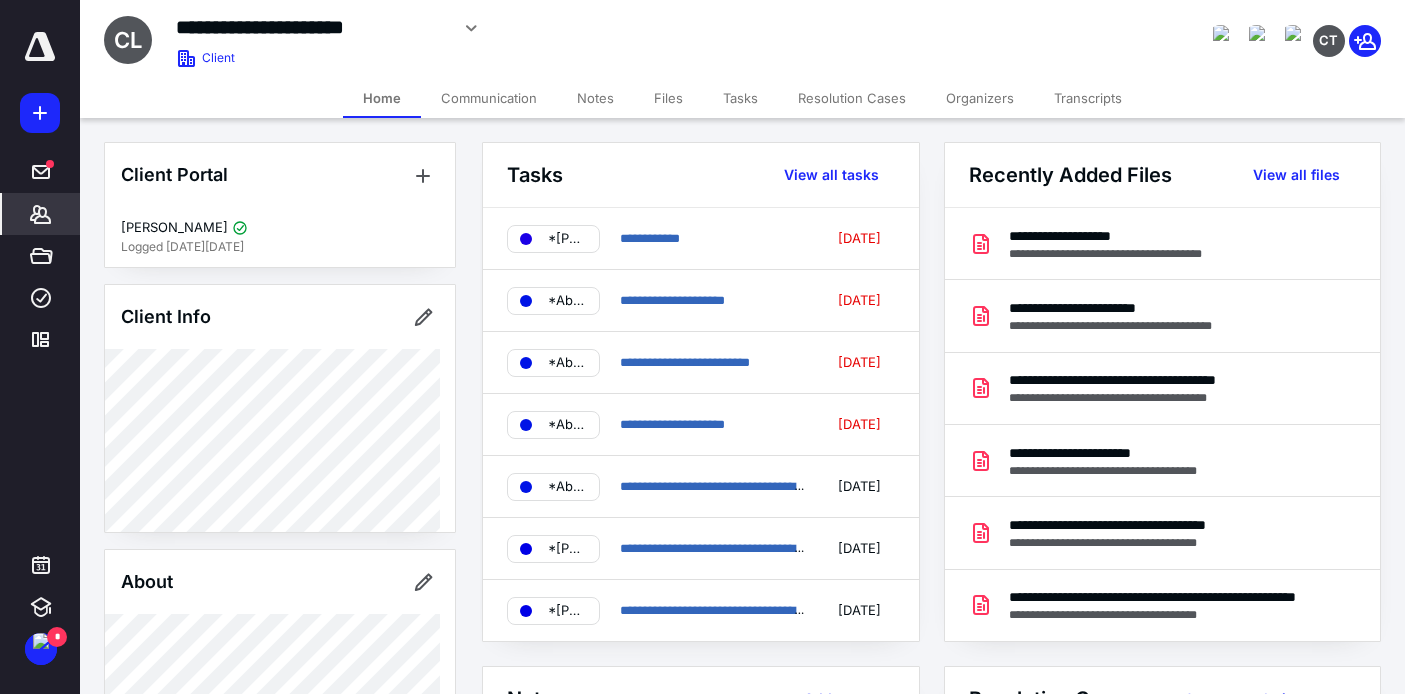 click on "Files" at bounding box center (668, 98) 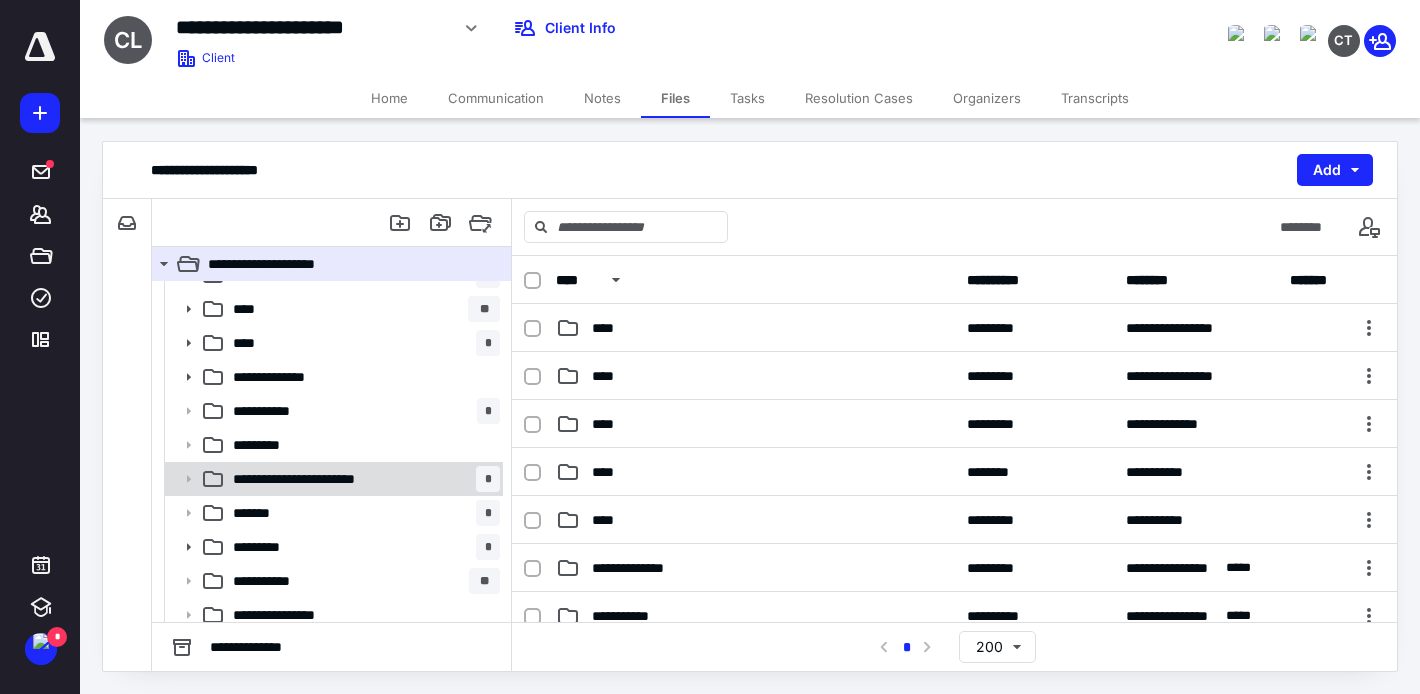 scroll, scrollTop: 101, scrollLeft: 0, axis: vertical 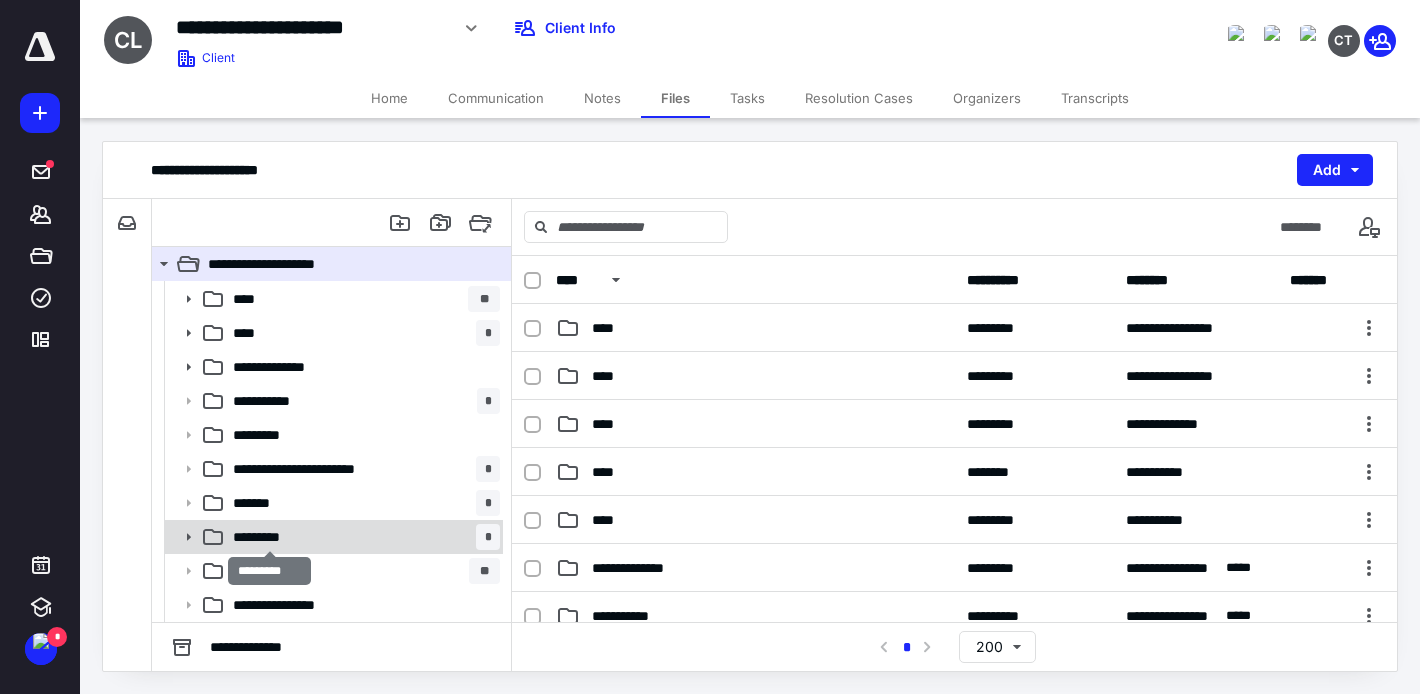 click on "*********" at bounding box center (269, 537) 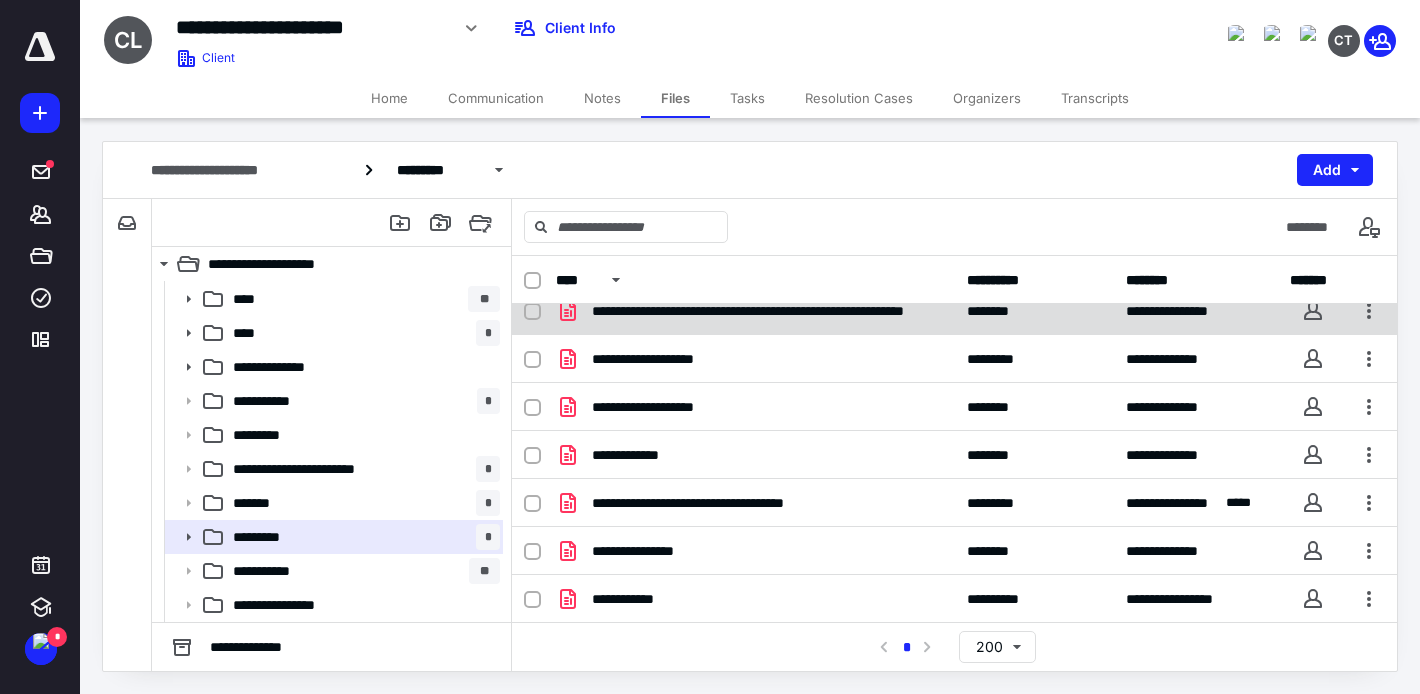 scroll, scrollTop: 210, scrollLeft: 0, axis: vertical 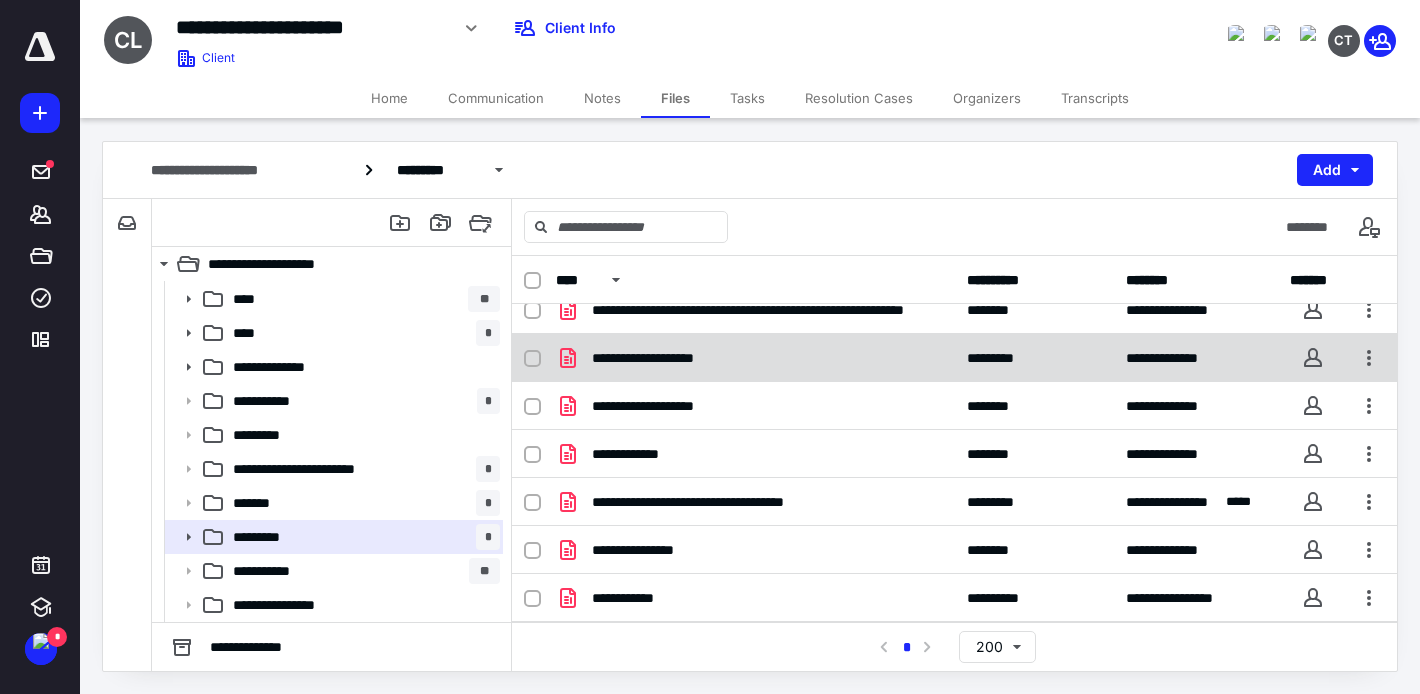 checkbox on "true" 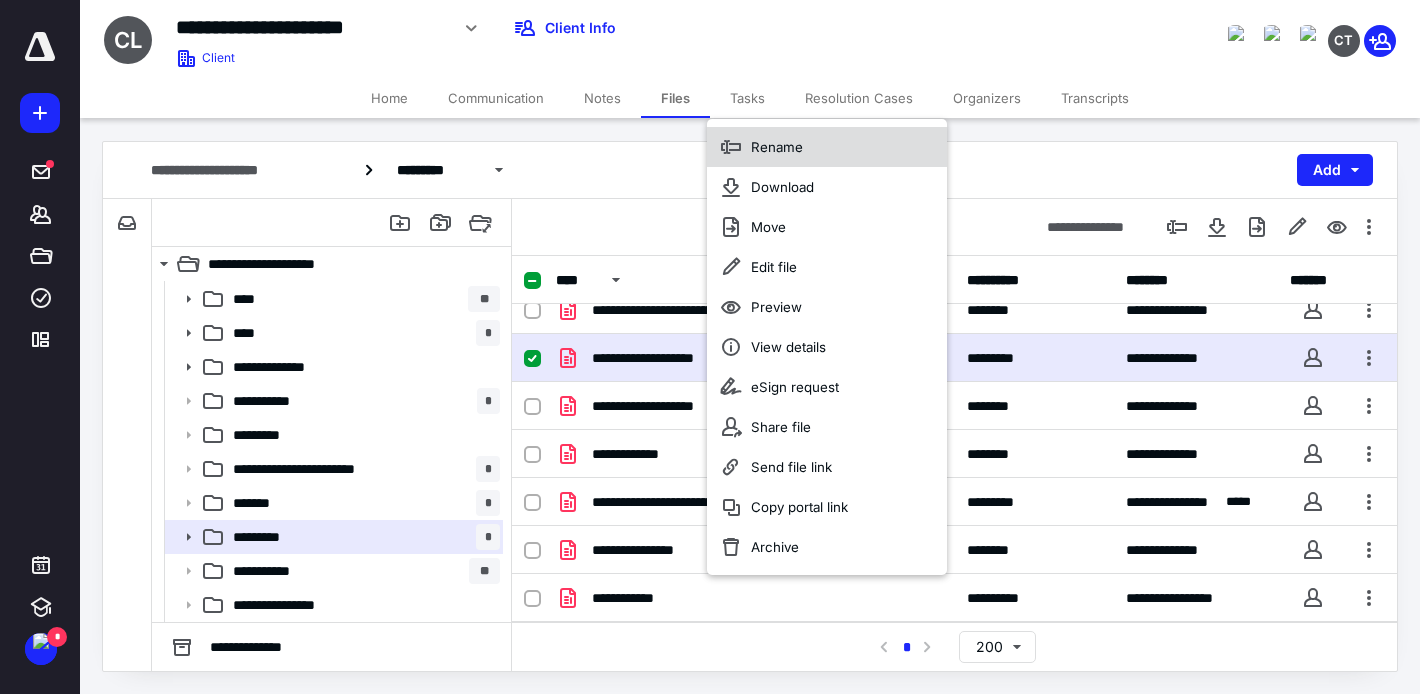 click on "Rename" at bounding box center (777, 147) 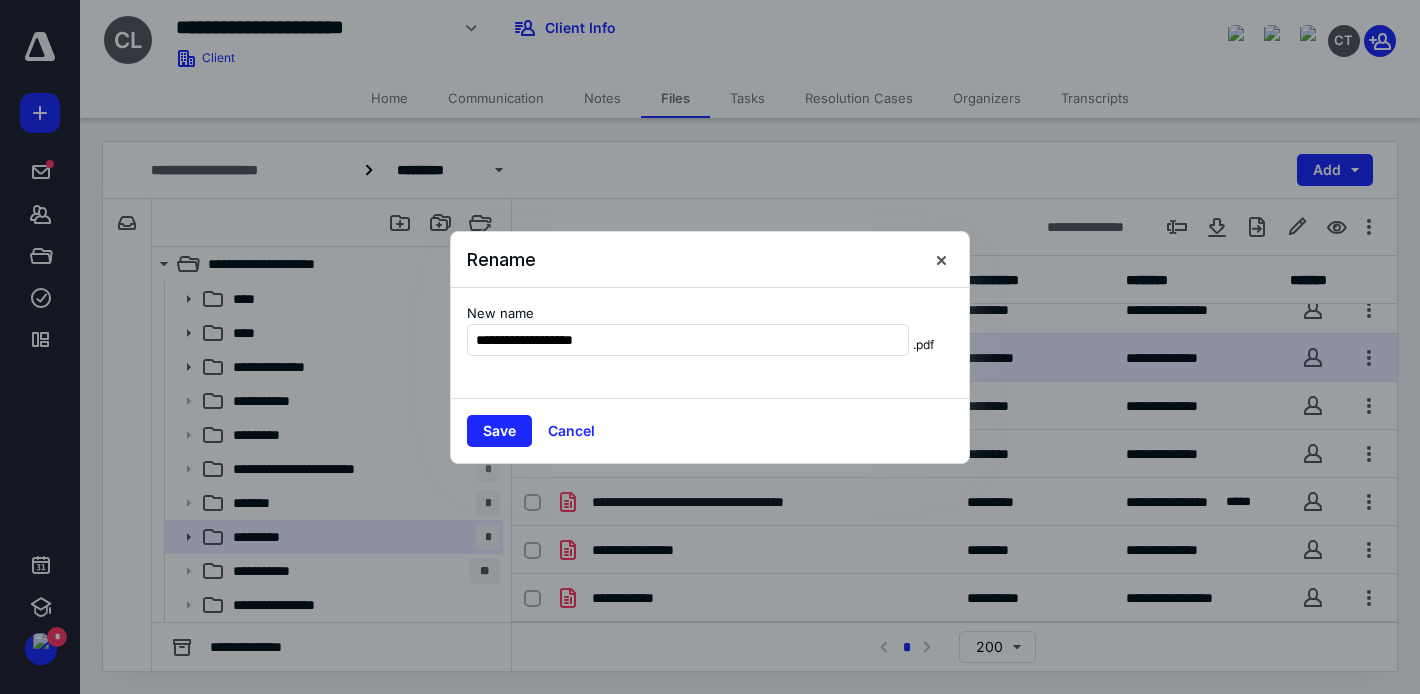 type on "**********" 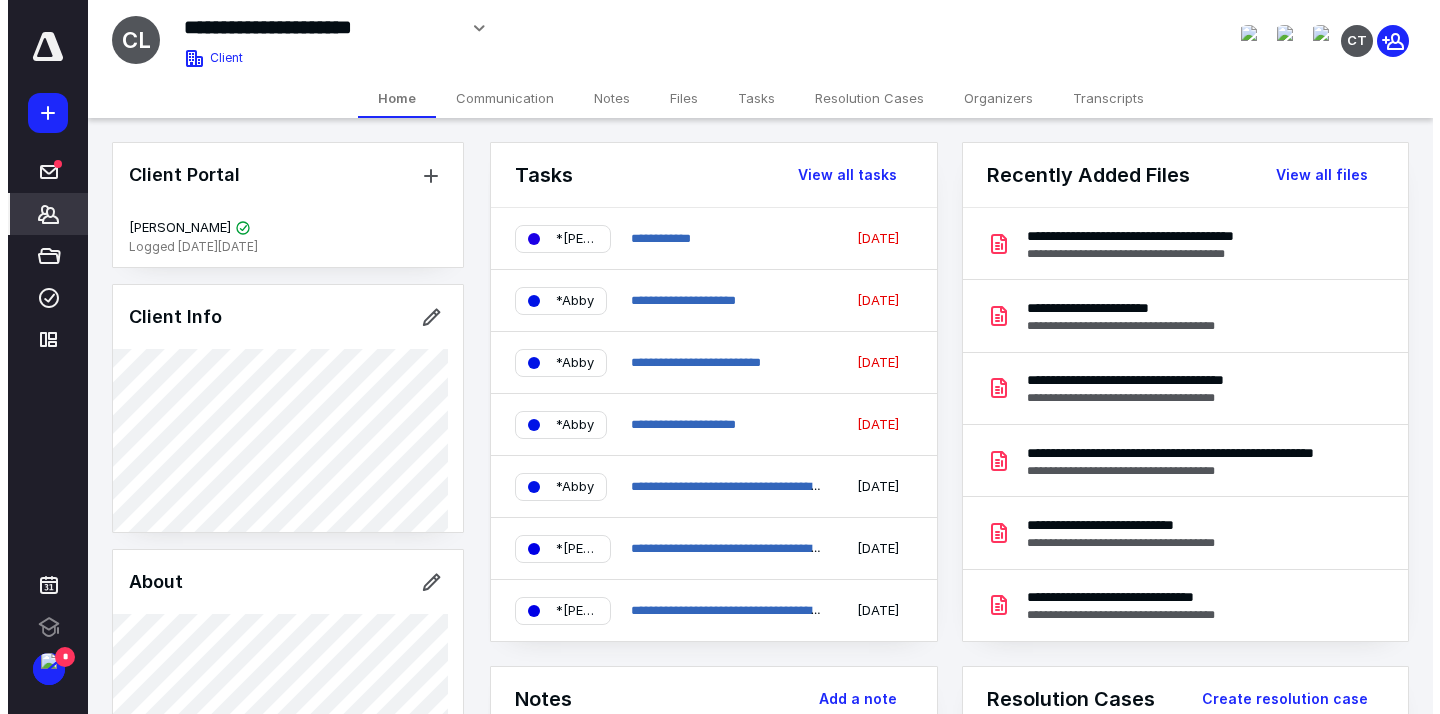 scroll, scrollTop: 0, scrollLeft: 0, axis: both 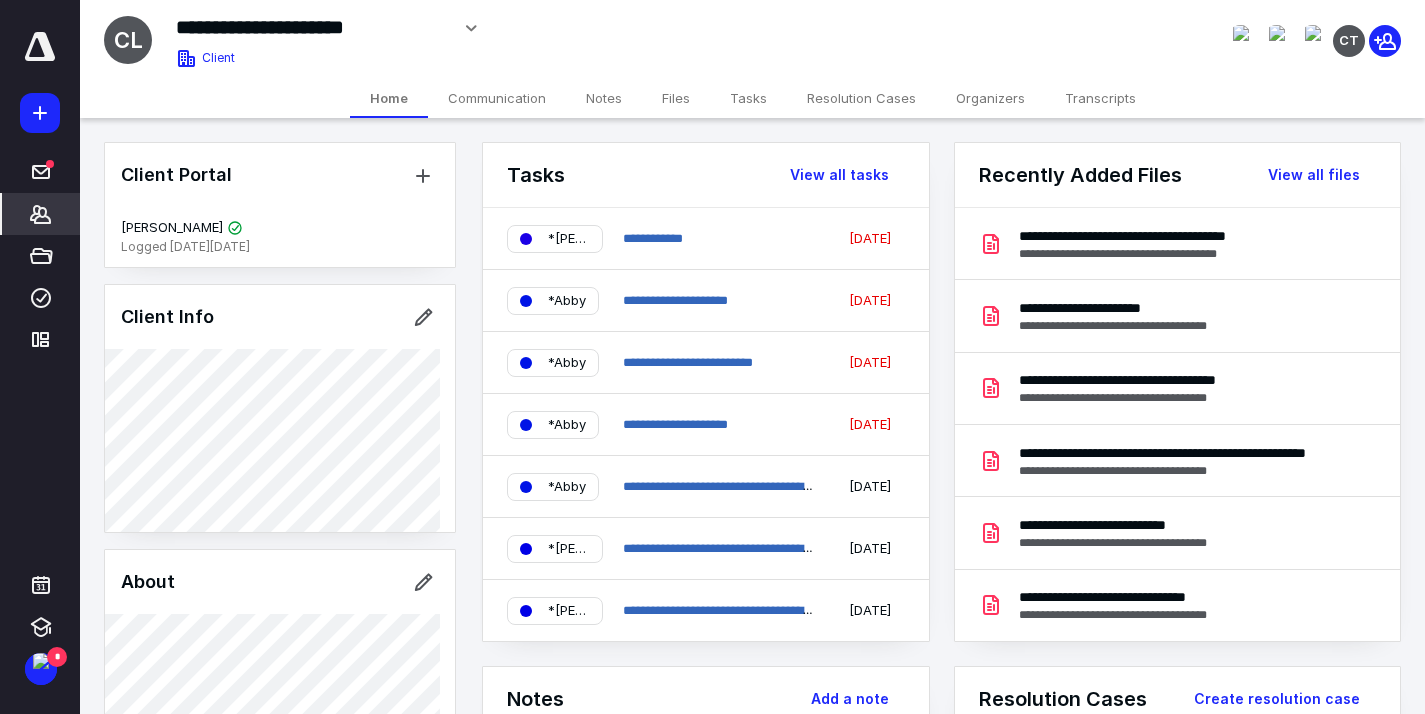 click on "Files" at bounding box center [676, 98] 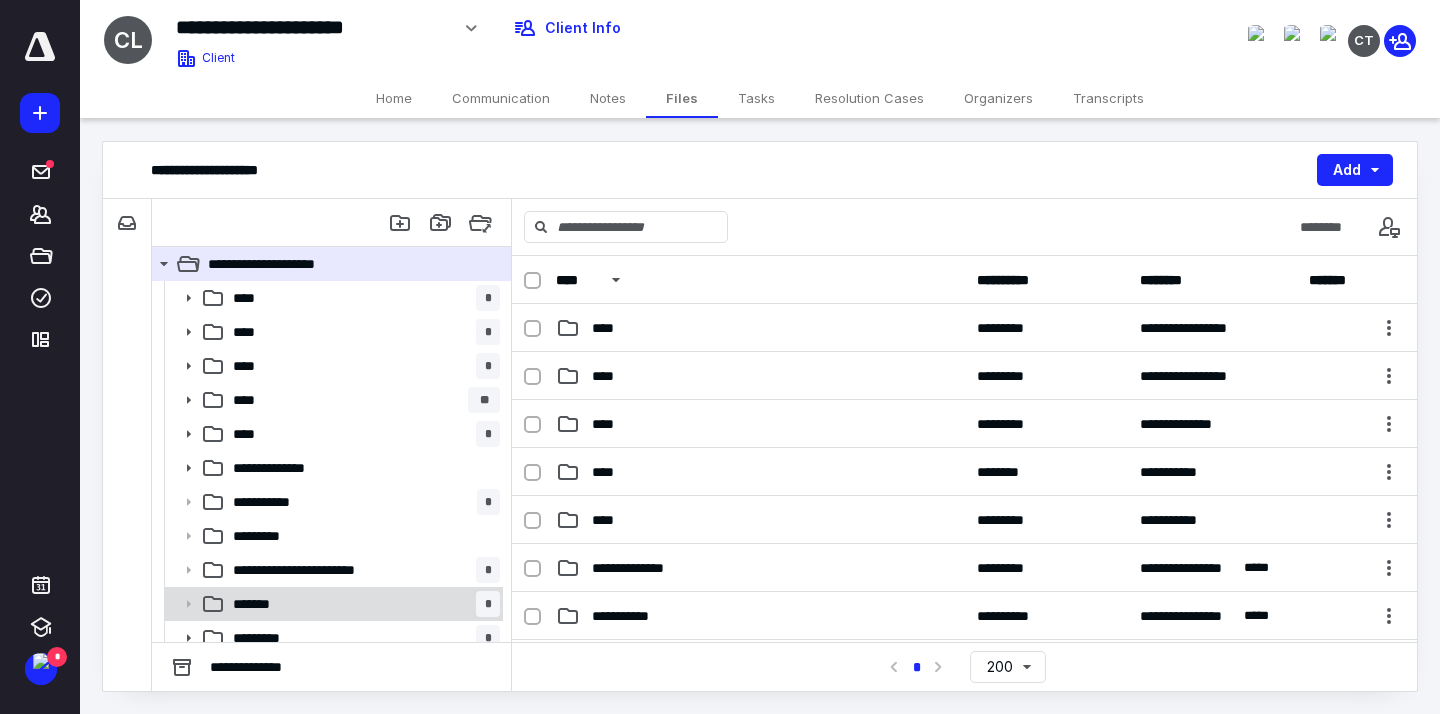 click on "******* *" at bounding box center [362, 604] 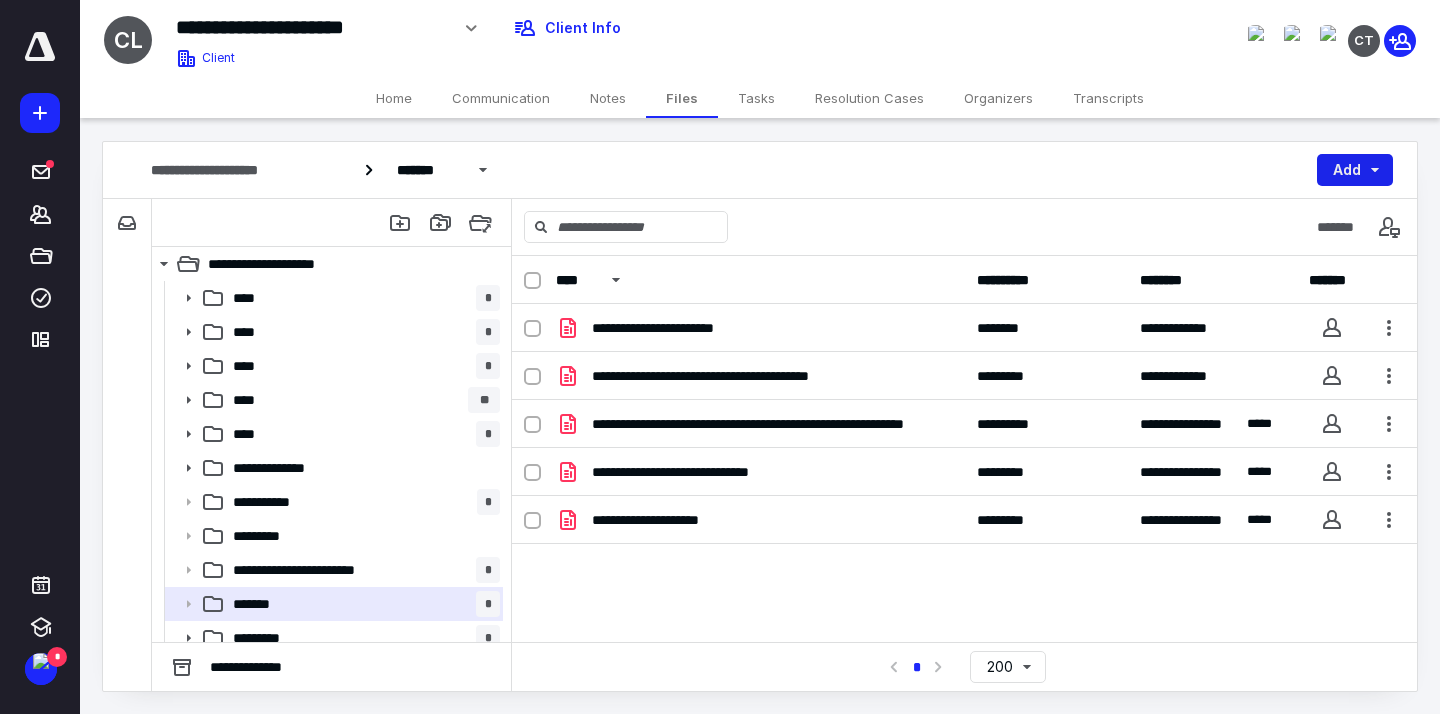 click on "Add" at bounding box center [1355, 170] 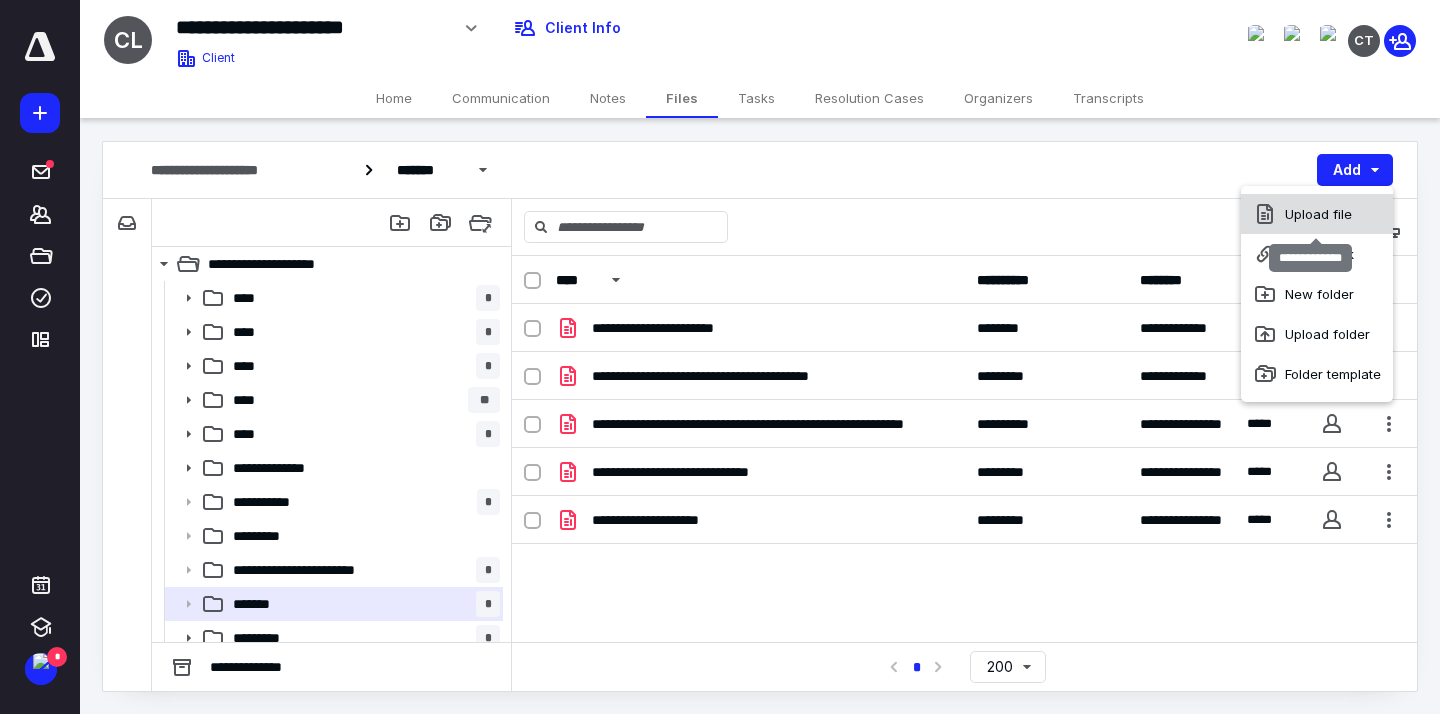 click on "Upload file" at bounding box center (1317, 214) 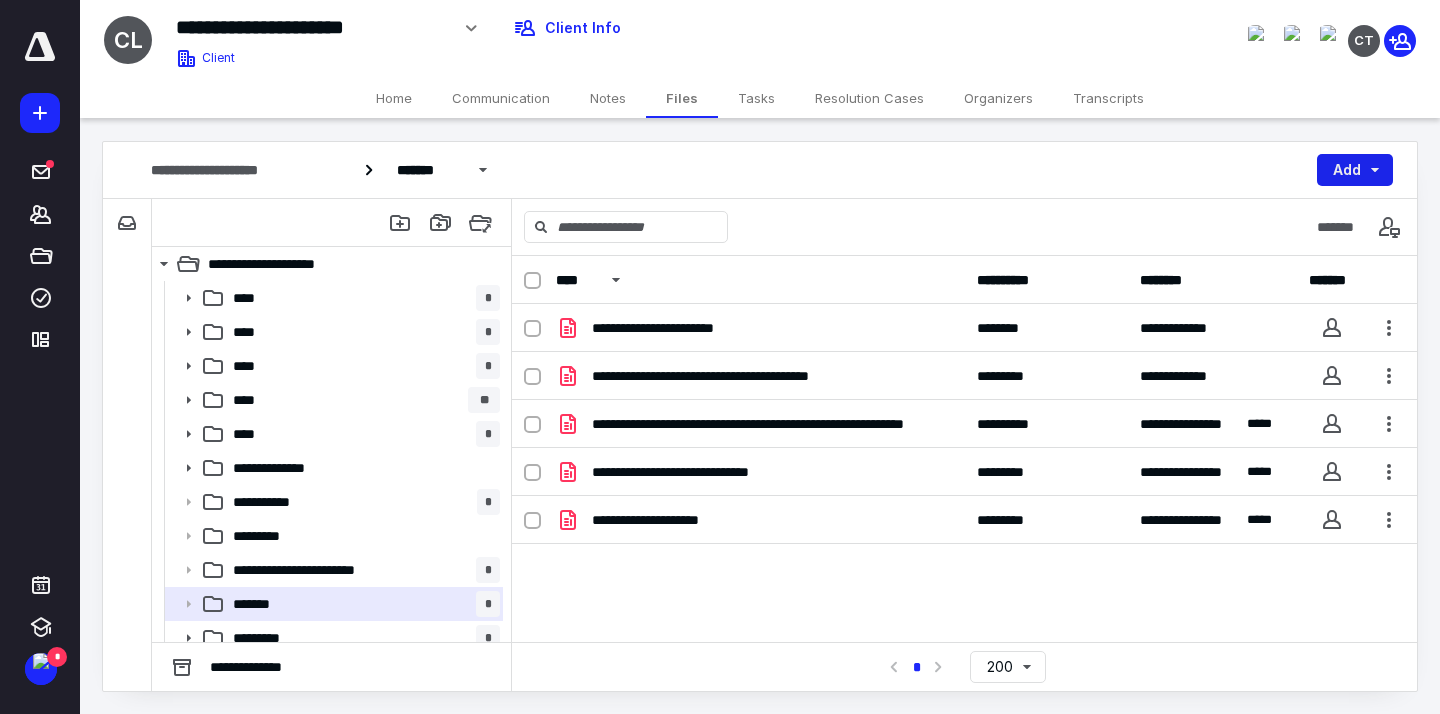 click on "Add" at bounding box center [1355, 170] 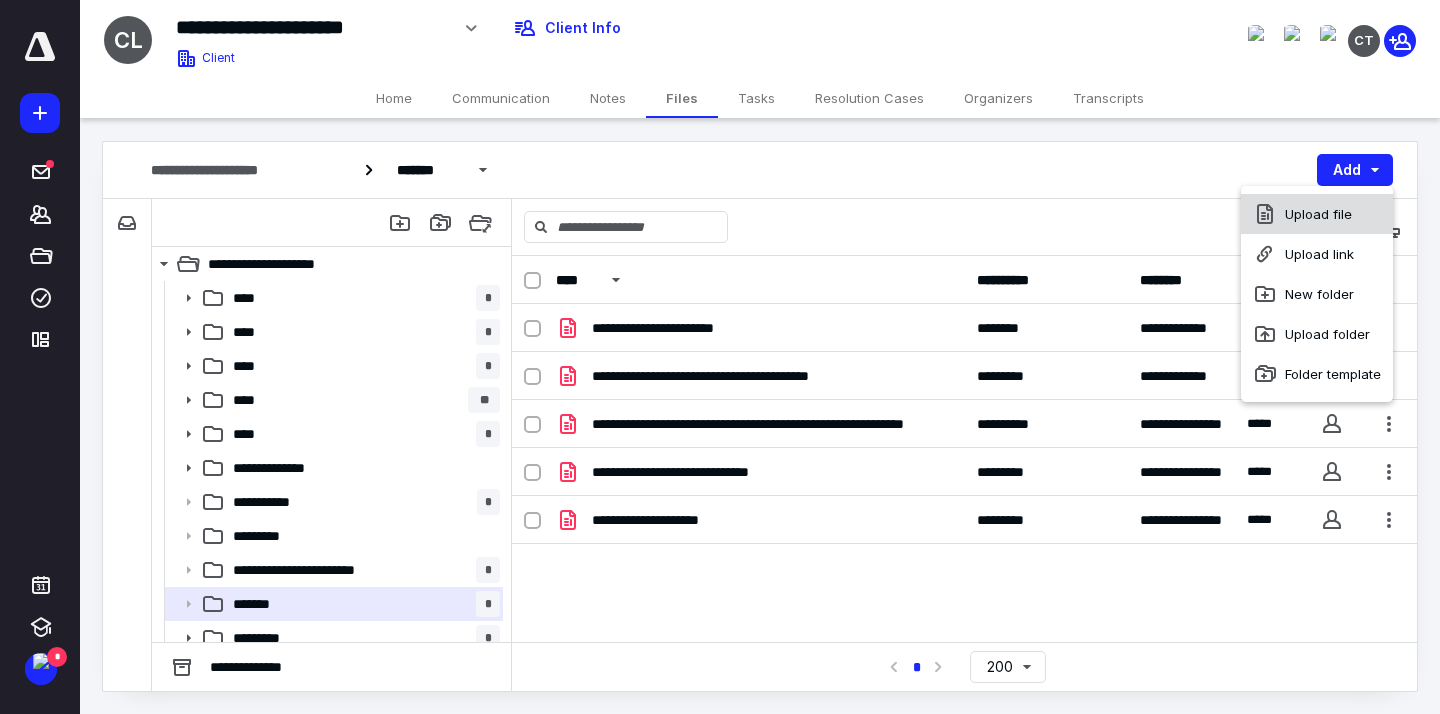 click on "Upload file" at bounding box center [1317, 214] 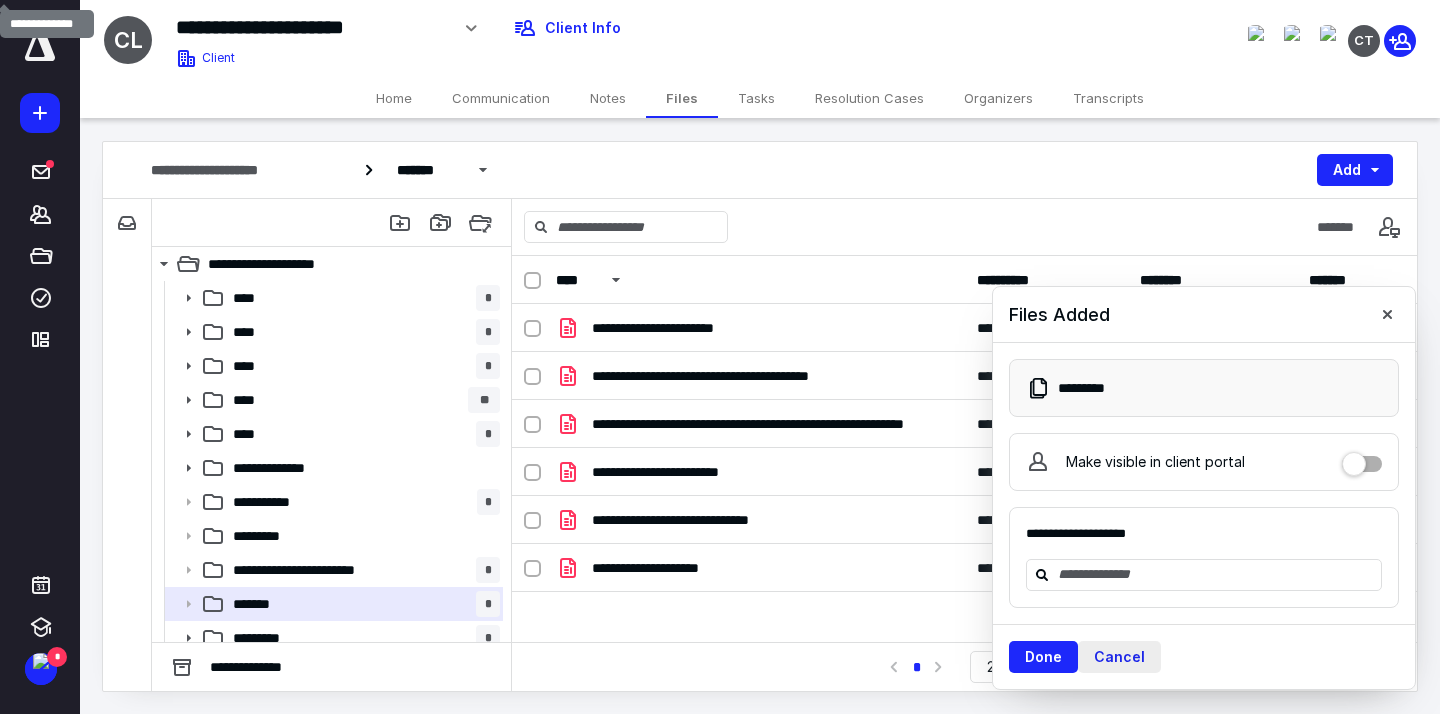 click on "Cancel" at bounding box center (1119, 657) 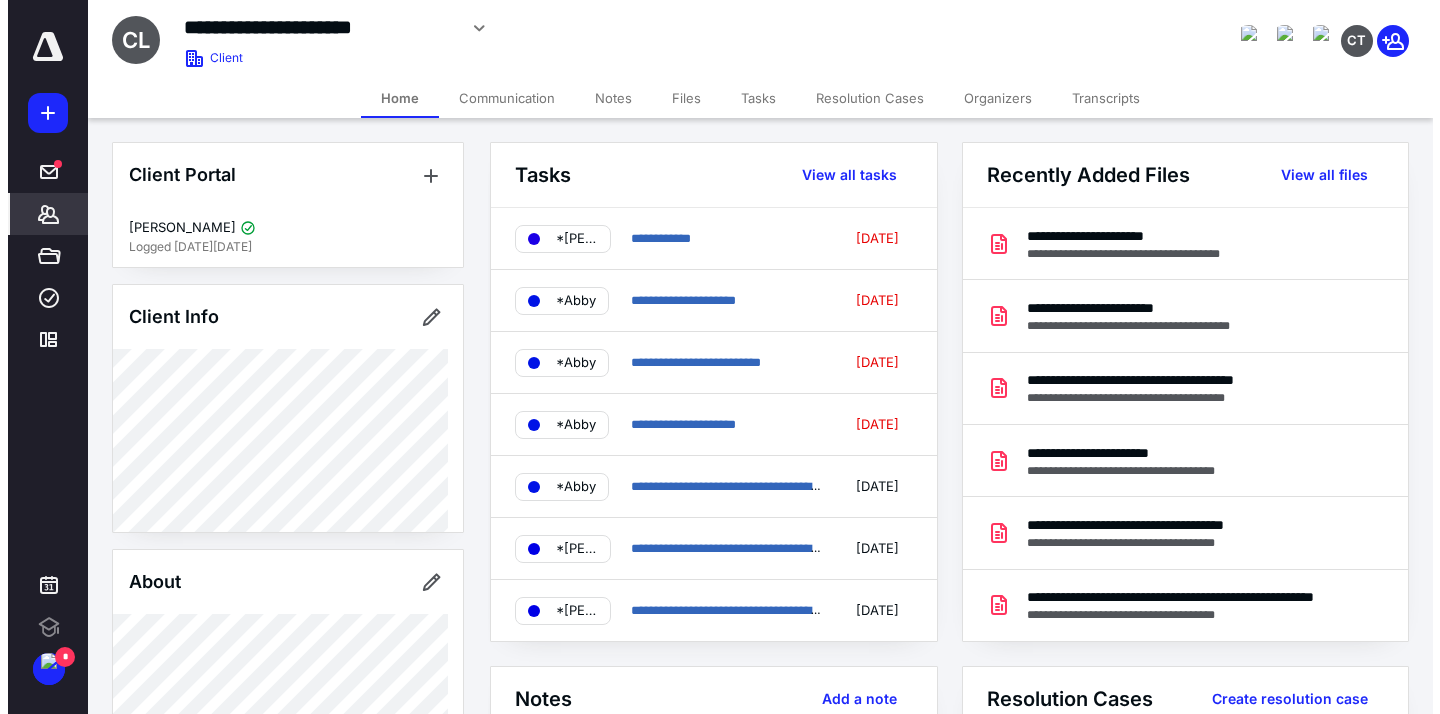 scroll, scrollTop: 0, scrollLeft: 0, axis: both 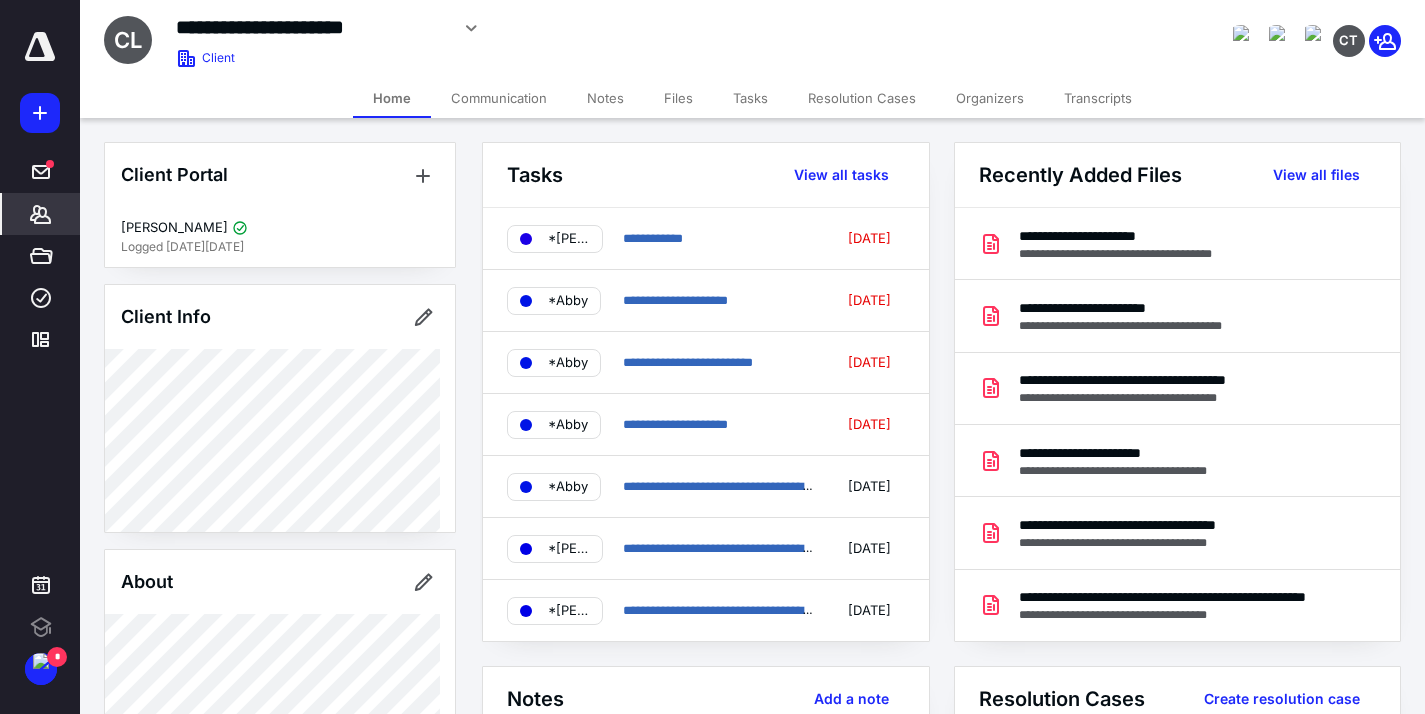 click on "Files" at bounding box center [678, 98] 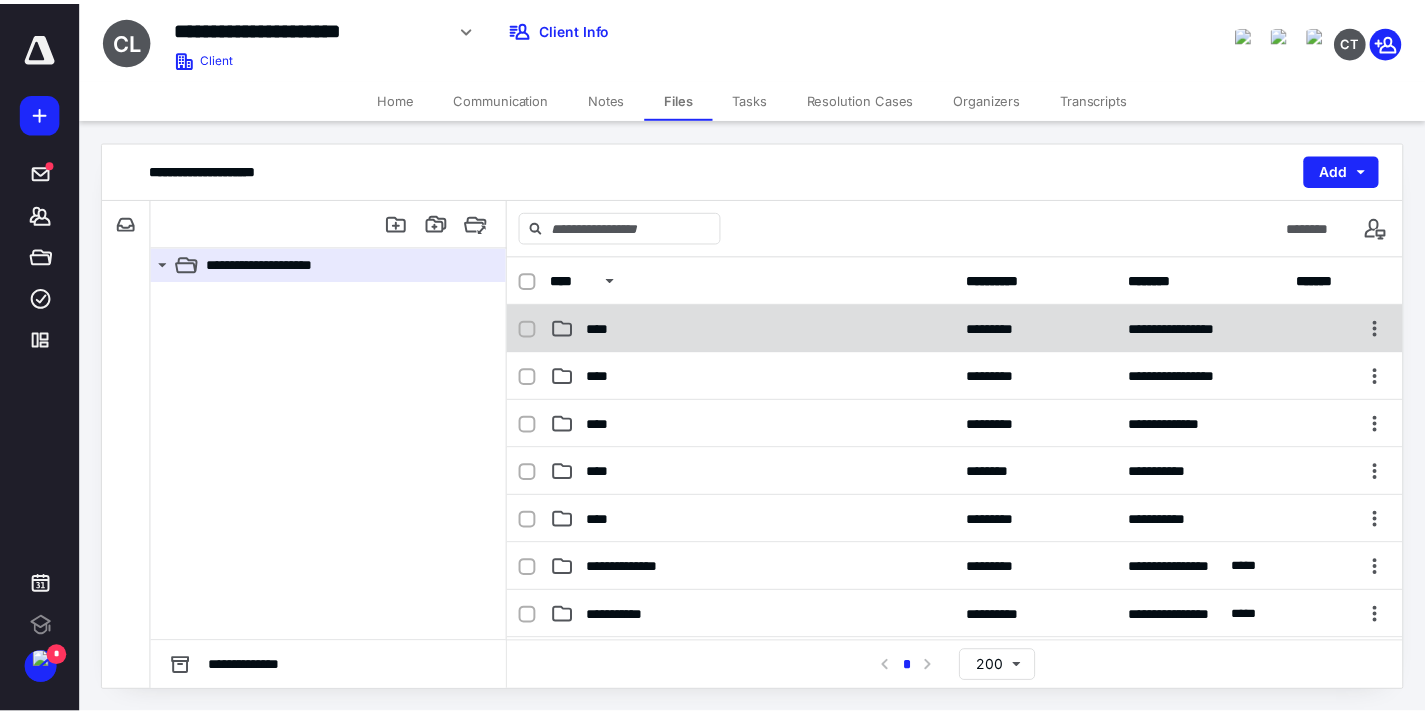 scroll, scrollTop: 0, scrollLeft: 0, axis: both 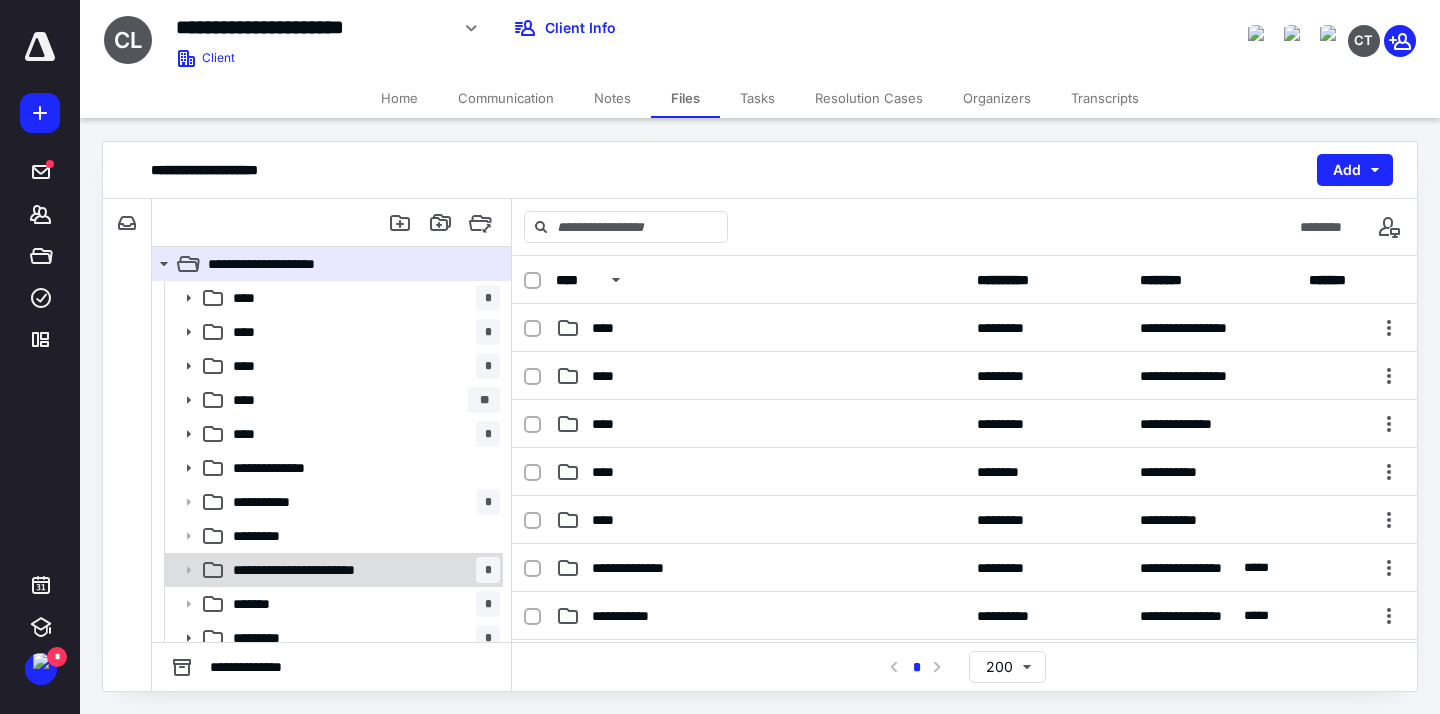 click on "**********" at bounding box center [362, 570] 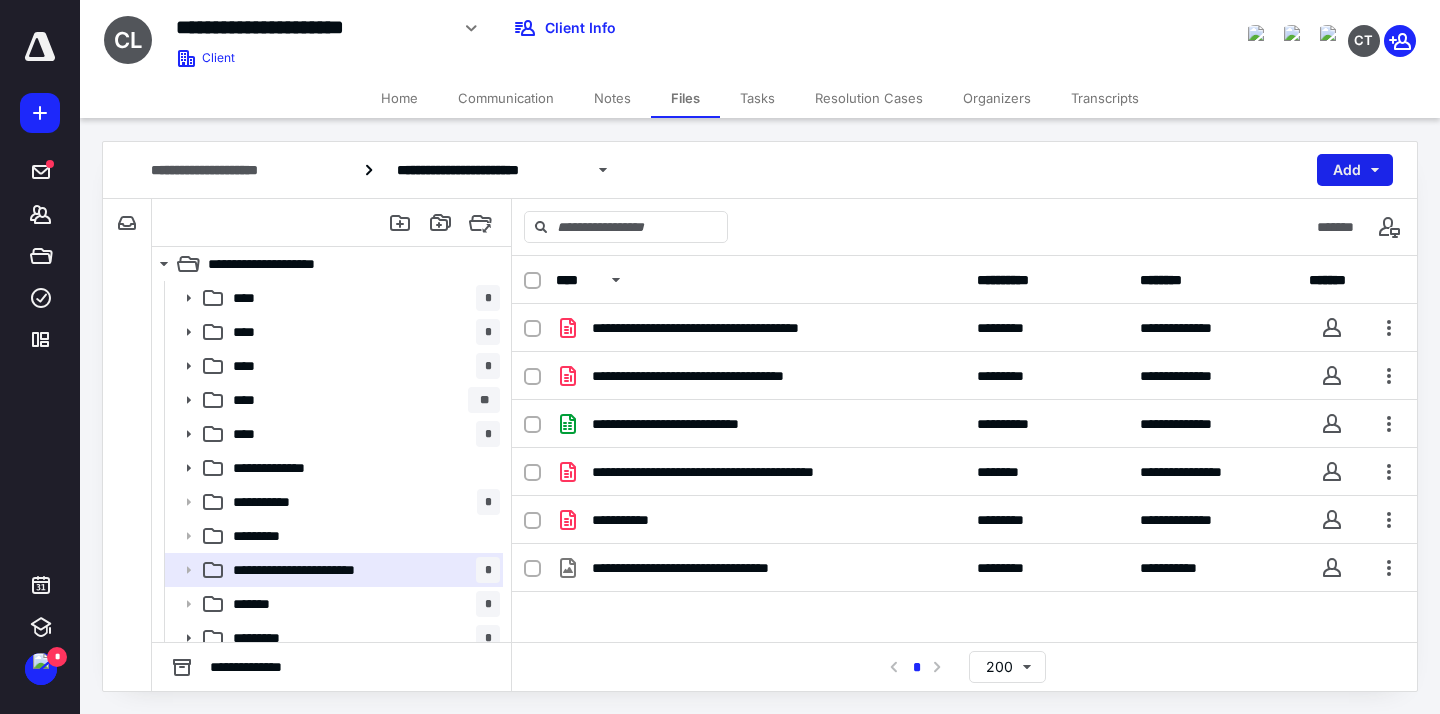 click on "Add" at bounding box center (1355, 170) 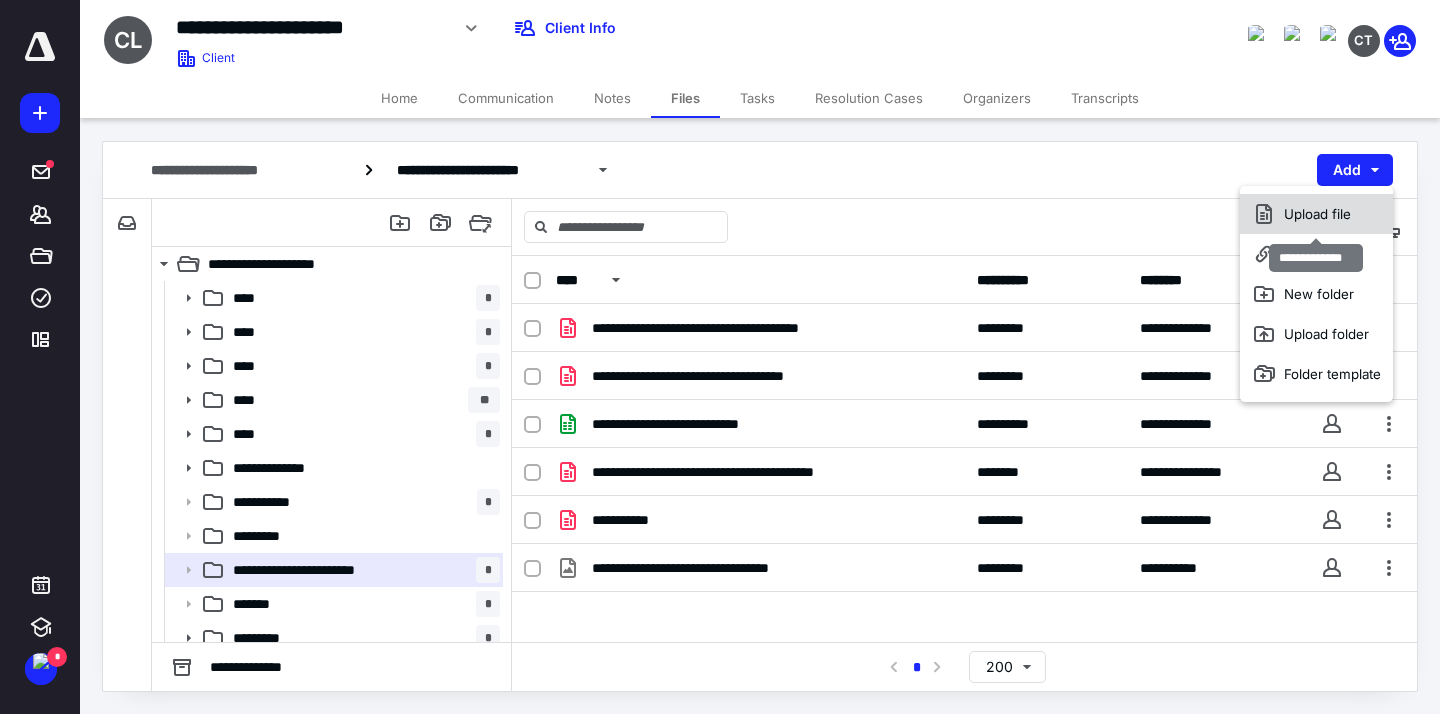 click on "Upload file" at bounding box center [1316, 214] 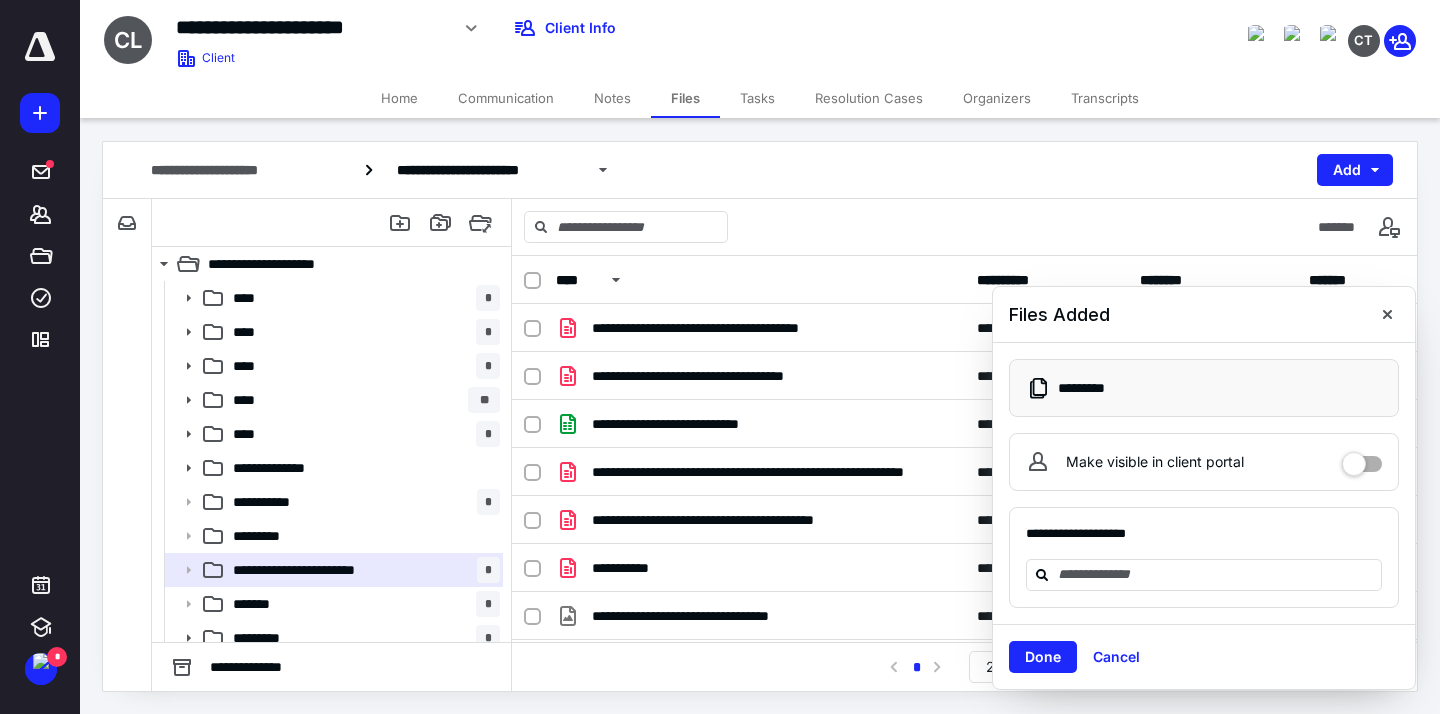 click on "Tasks" at bounding box center (757, 98) 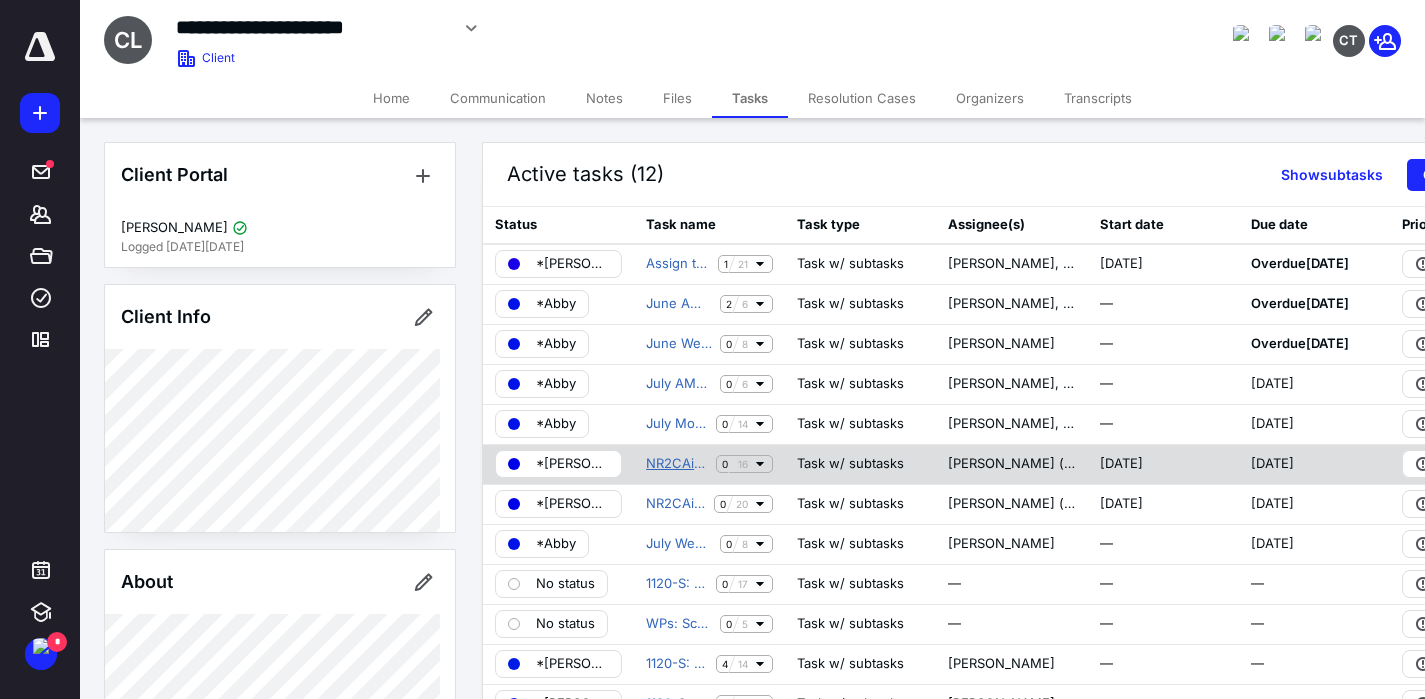 click on "NR2CAi1. Income Tax 3rd Party Access [US_STATE][GEOGRAPHIC_DATA]" at bounding box center [677, 464] 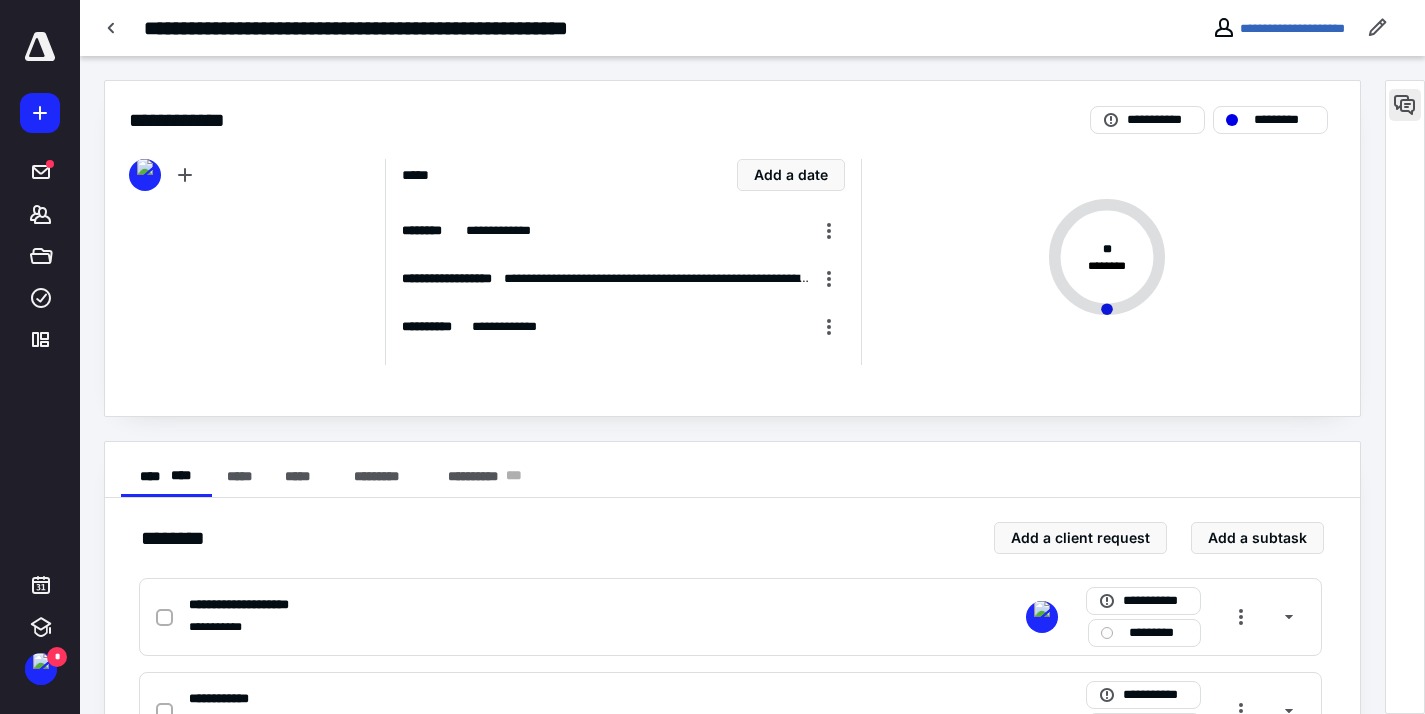 click at bounding box center (1405, 105) 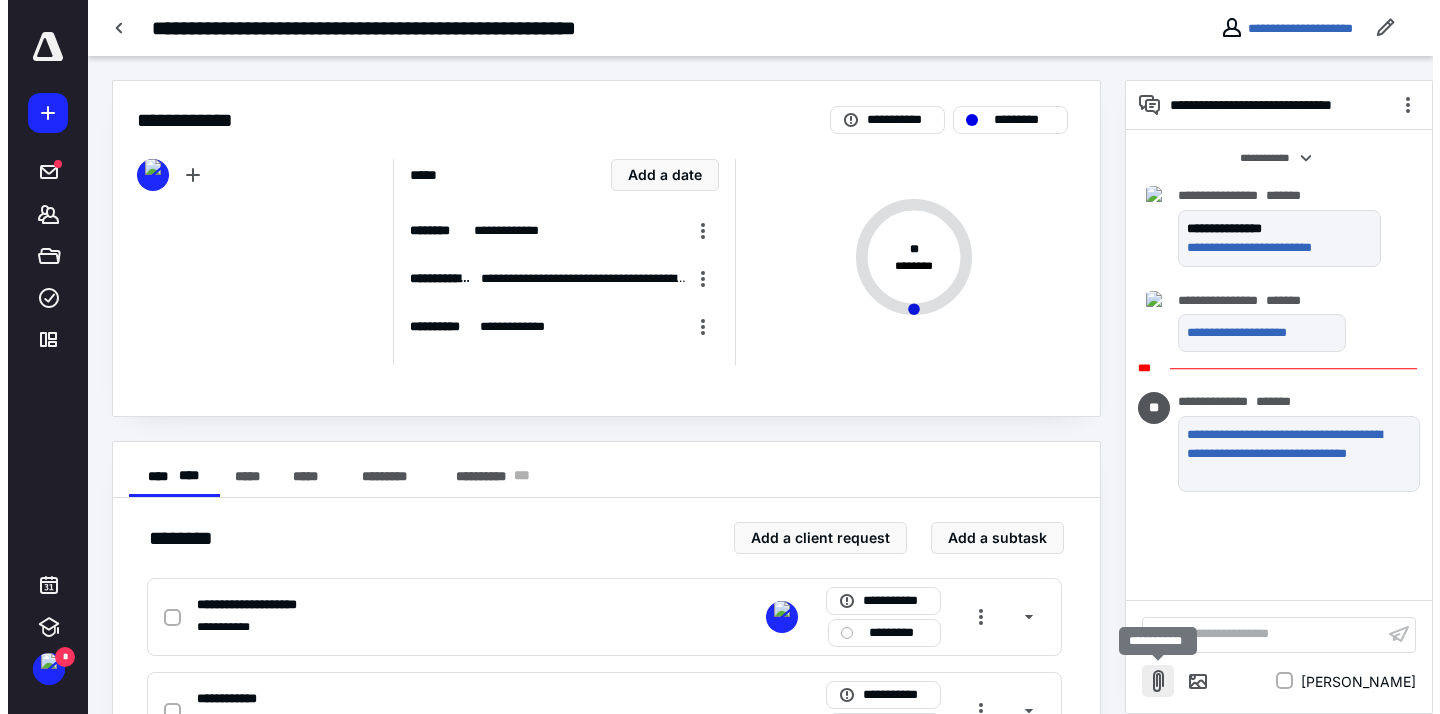 scroll, scrollTop: 359, scrollLeft: 0, axis: vertical 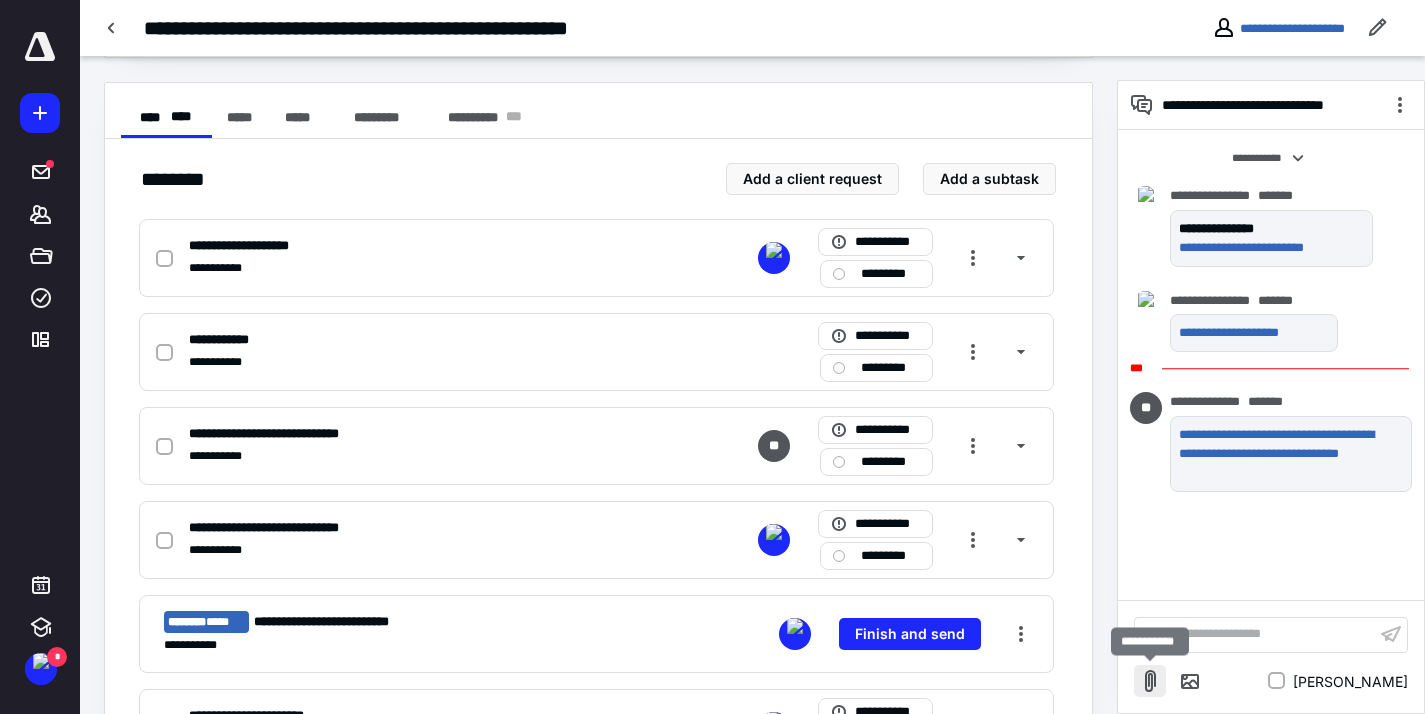 click at bounding box center (1150, 681) 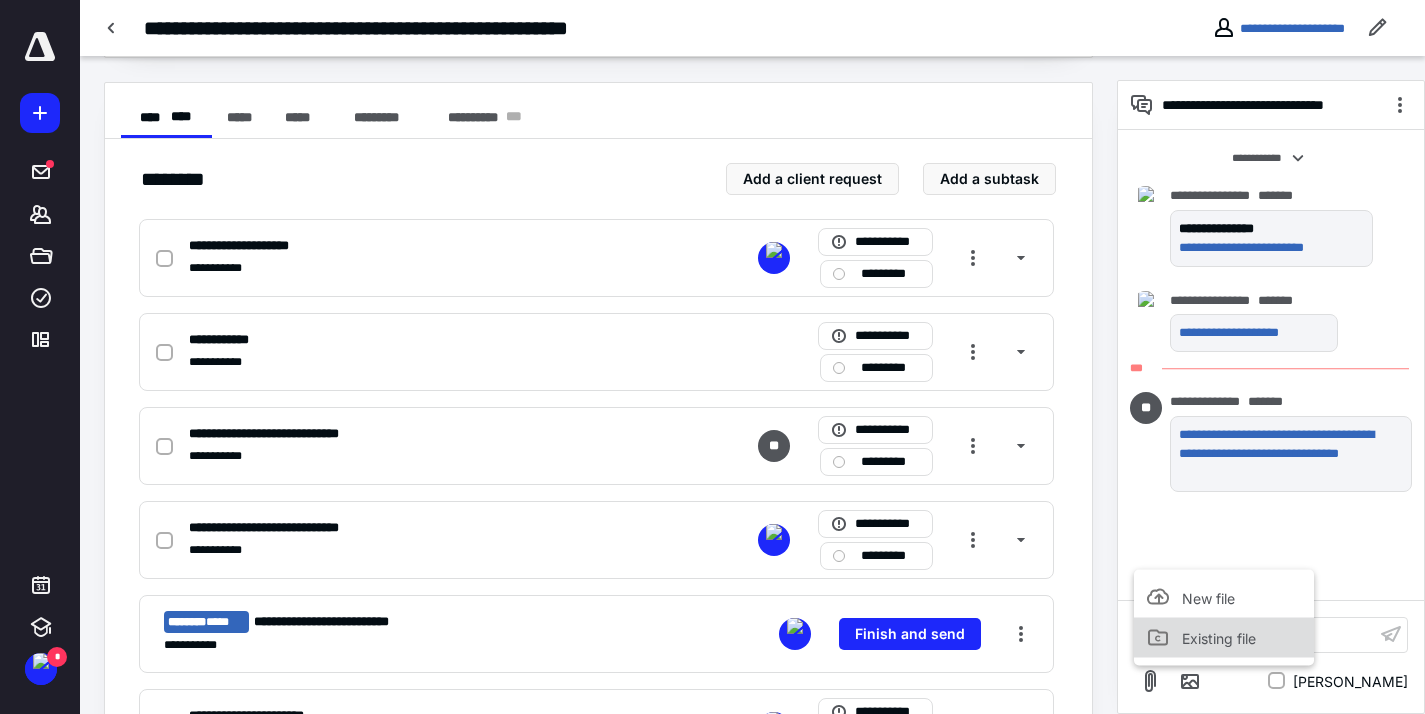 click 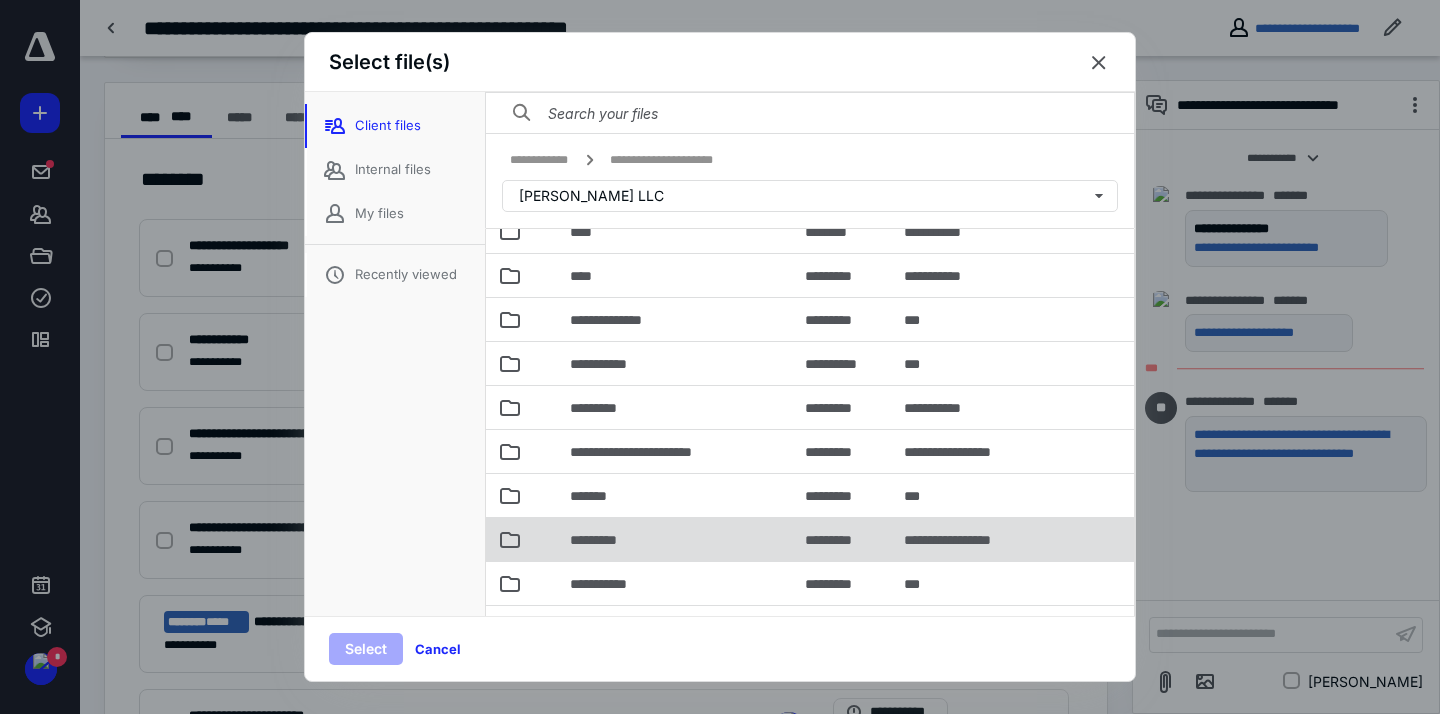 scroll, scrollTop: 213, scrollLeft: 0, axis: vertical 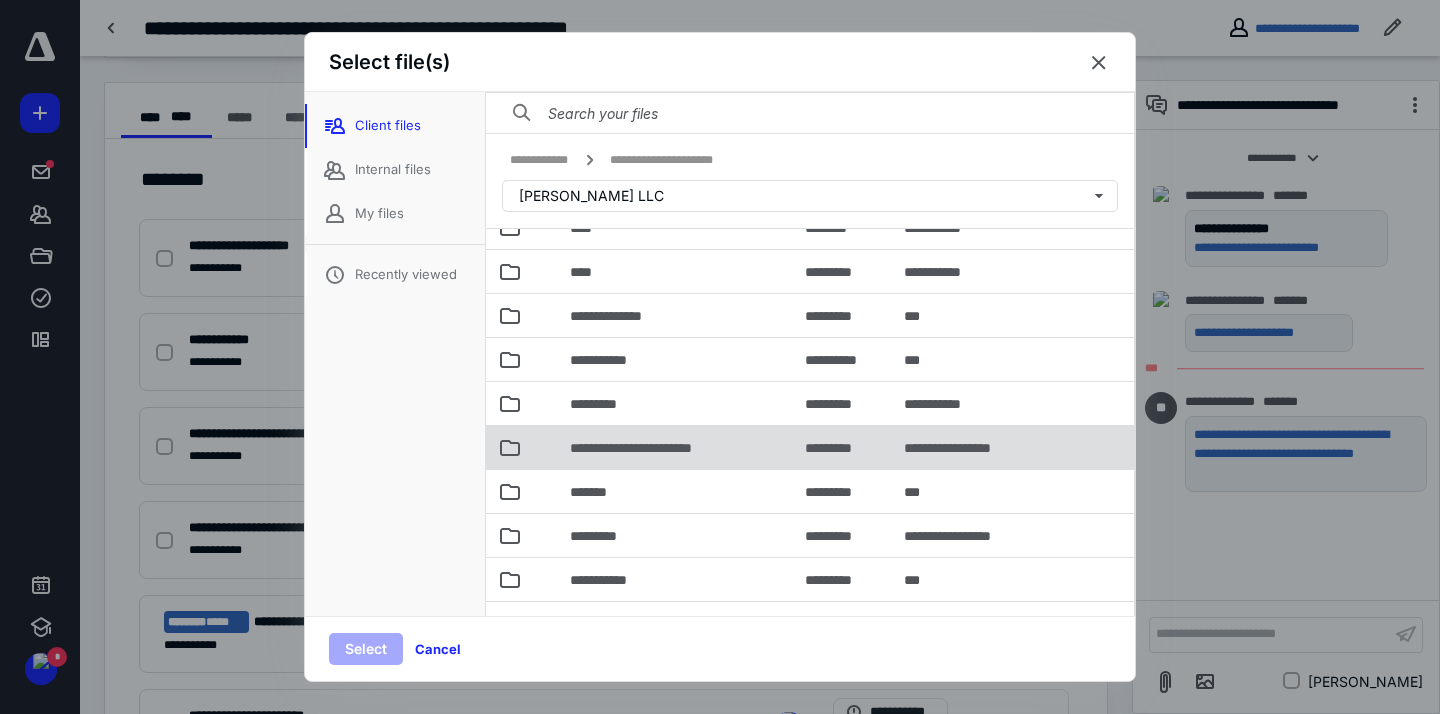 click on "**********" at bounding box center [657, 448] 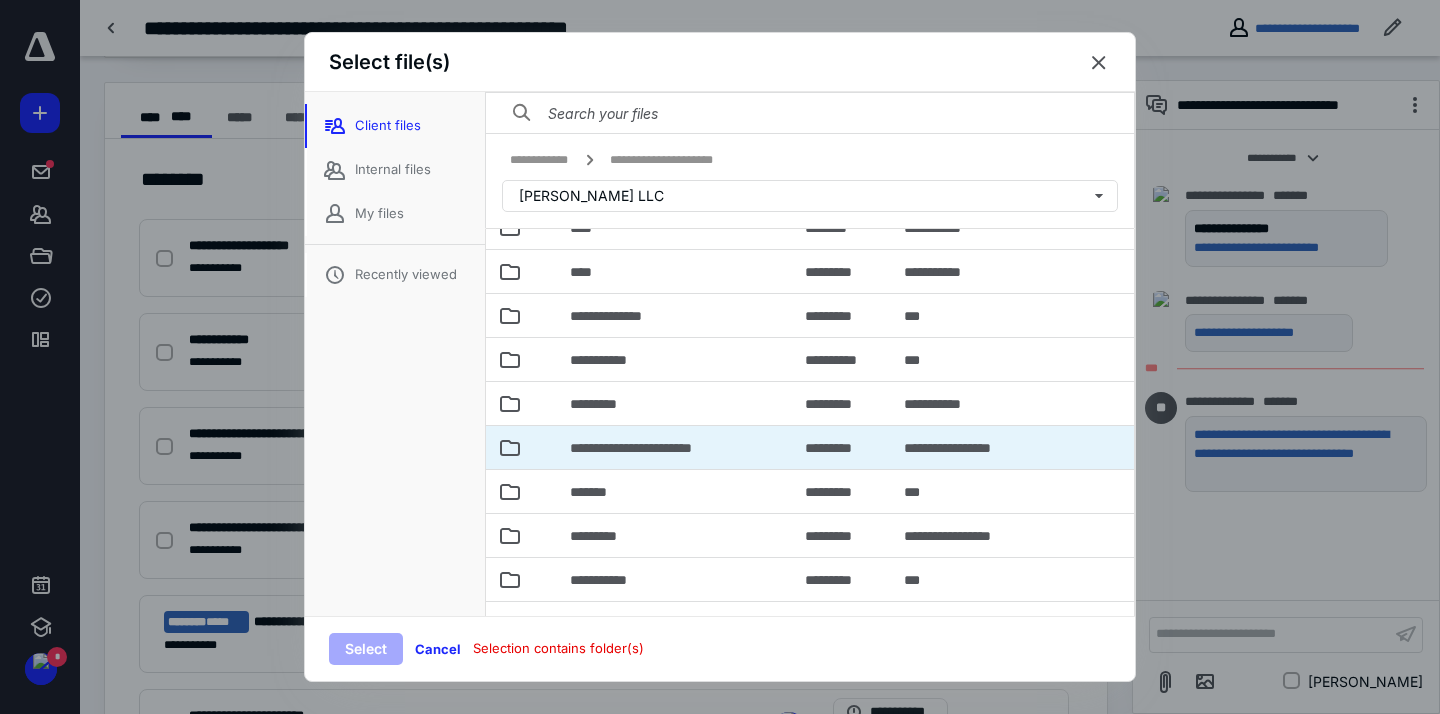 click on "**********" at bounding box center (657, 448) 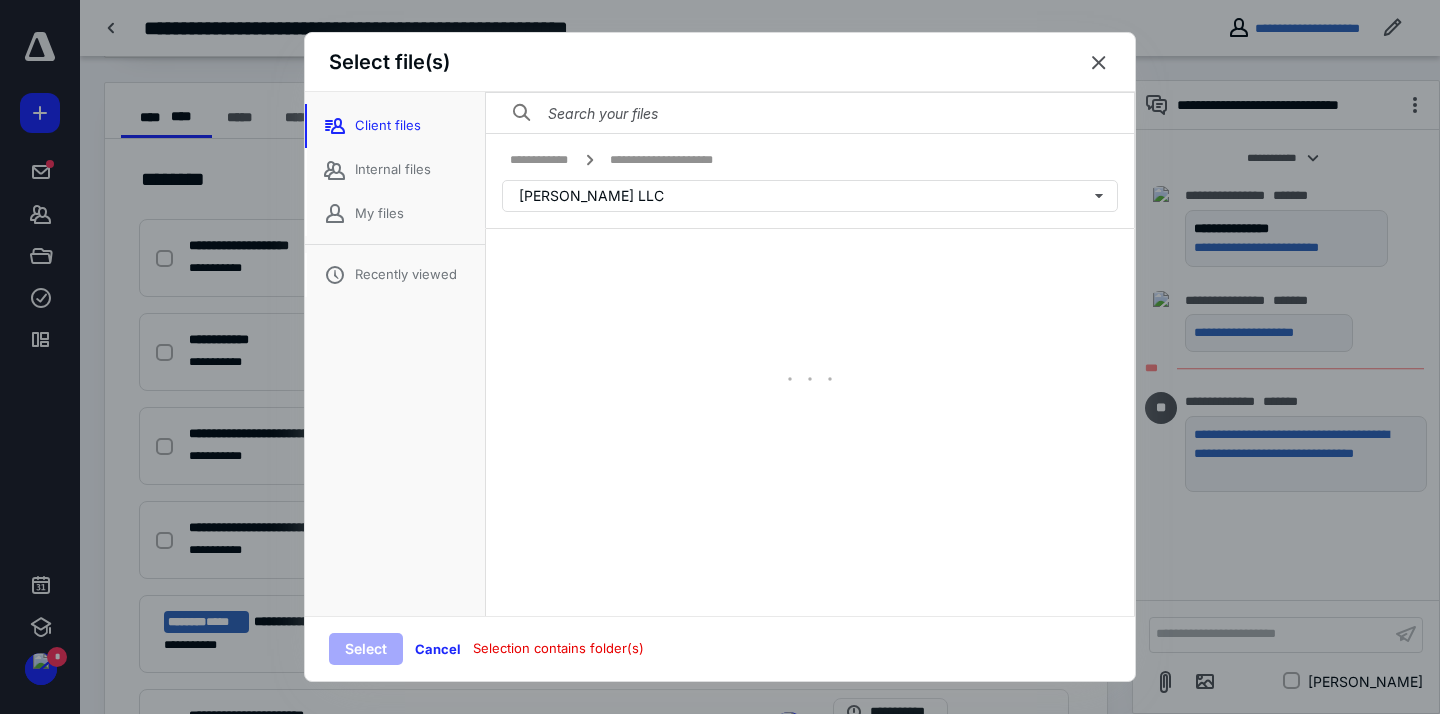 scroll, scrollTop: 0, scrollLeft: 0, axis: both 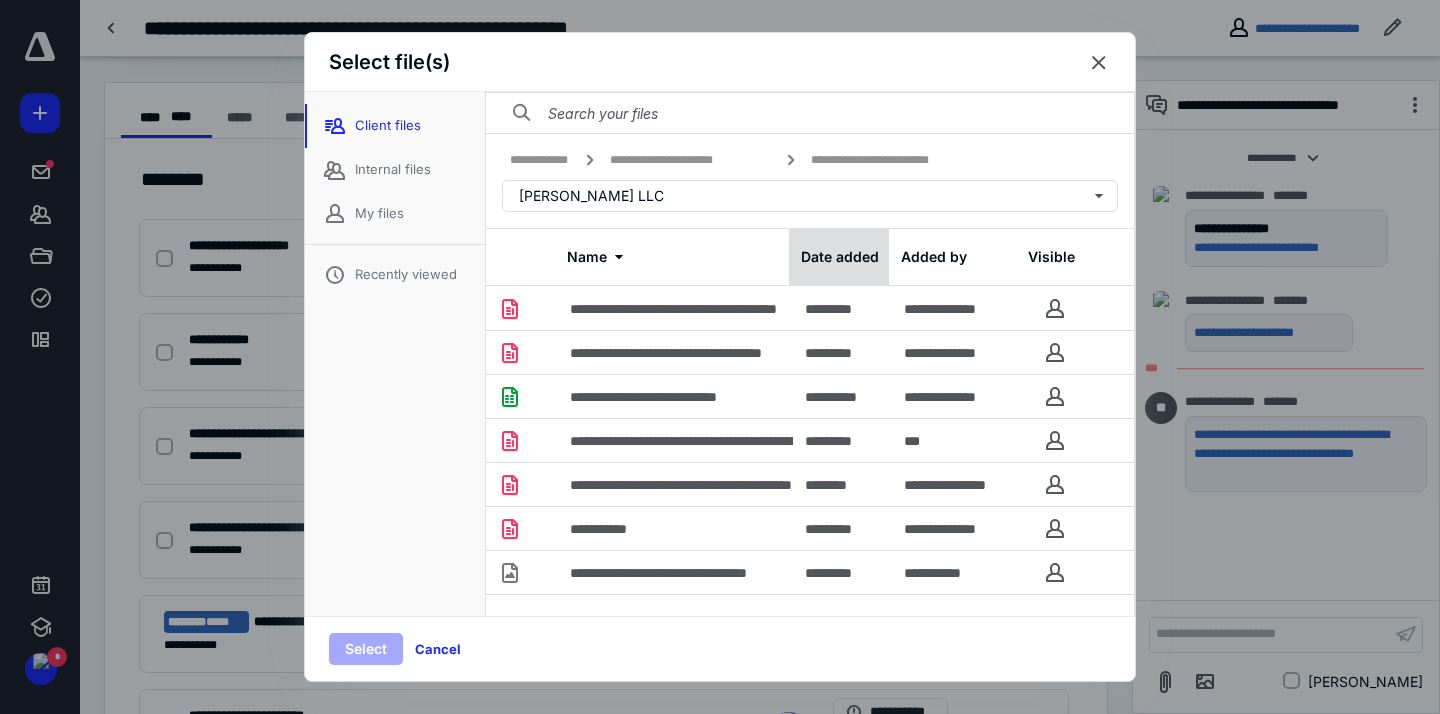 click on "Date added" at bounding box center (839, 257) 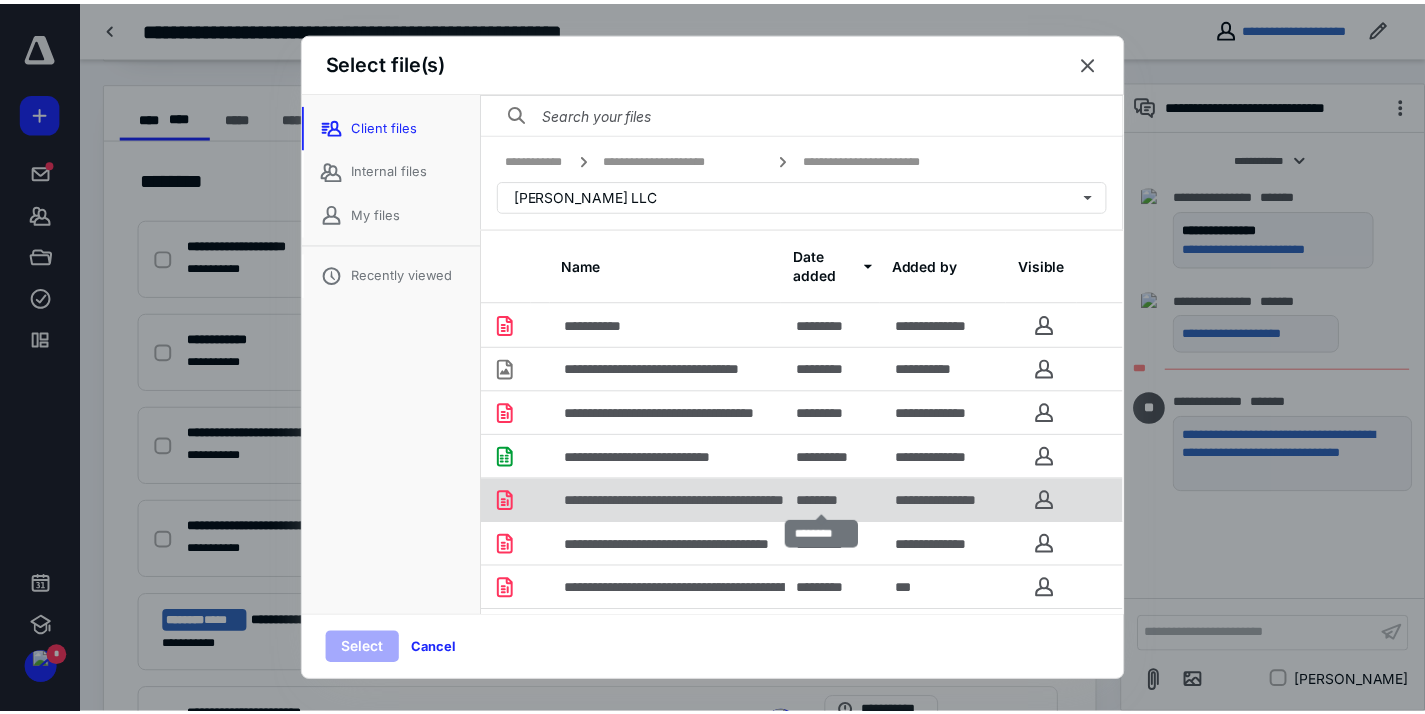scroll, scrollTop: 73, scrollLeft: 0, axis: vertical 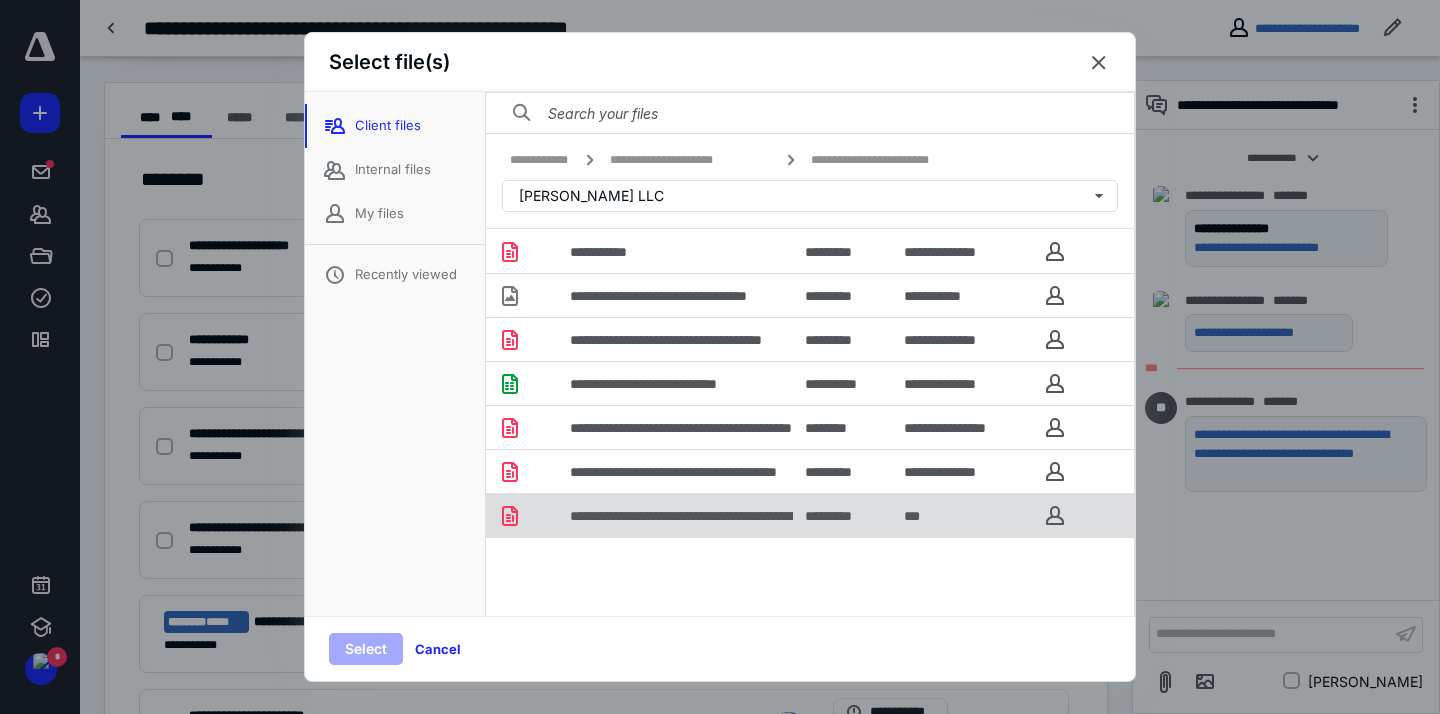 click on "**********" at bounding box center (810, 516) 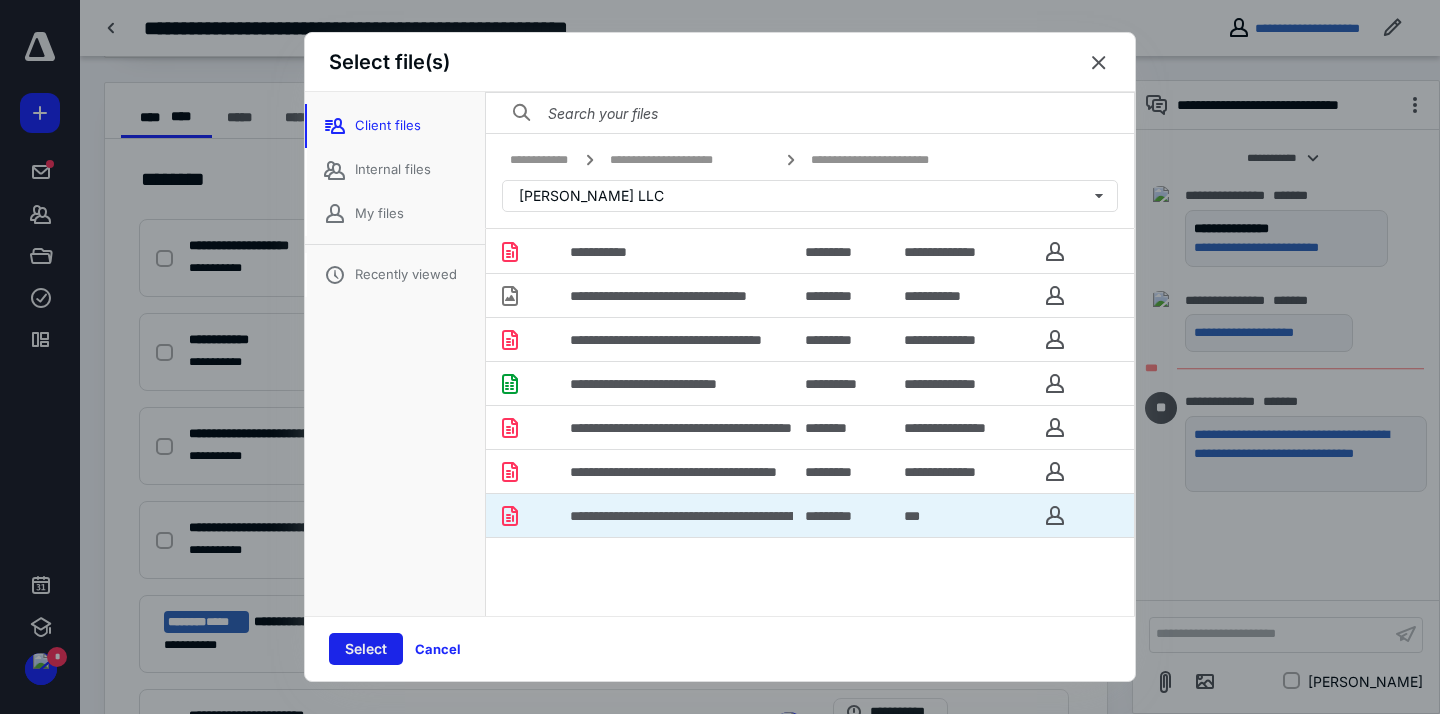 click on "Select" at bounding box center [366, 649] 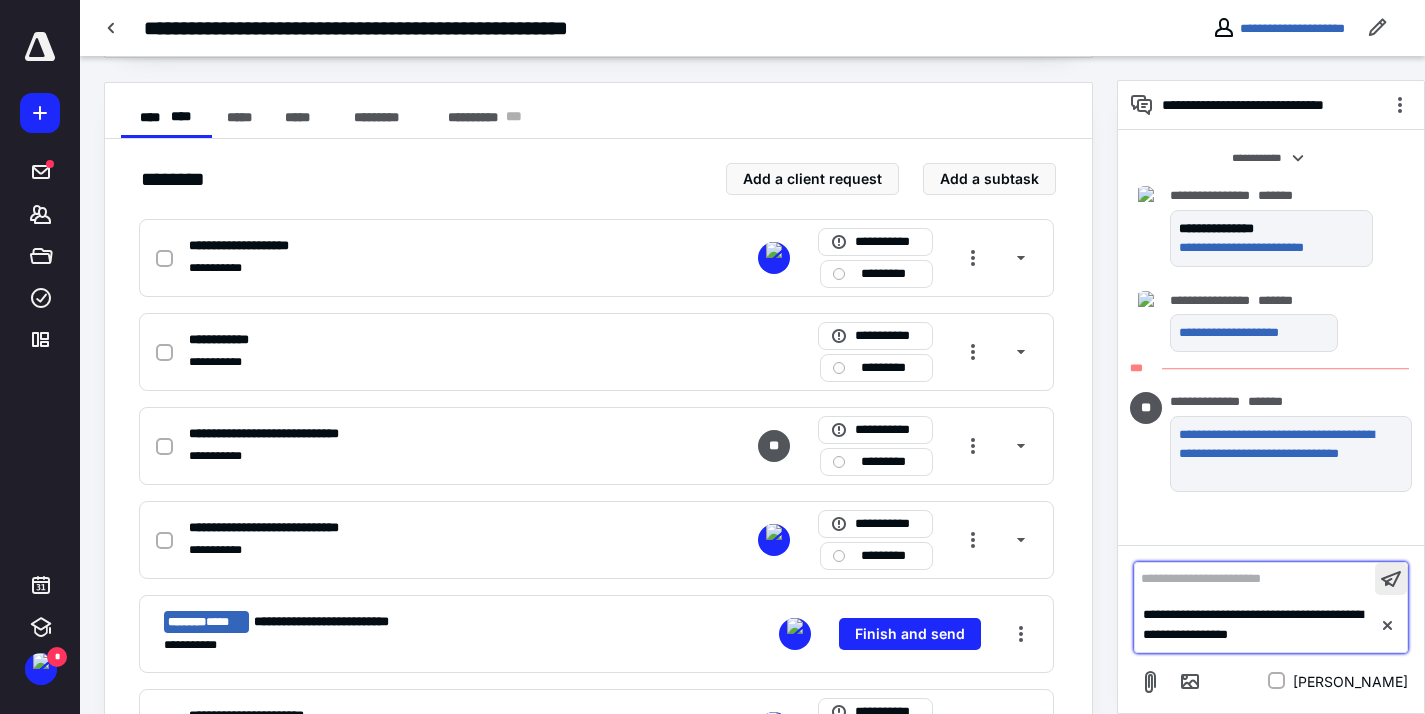 click at bounding box center [1391, 579] 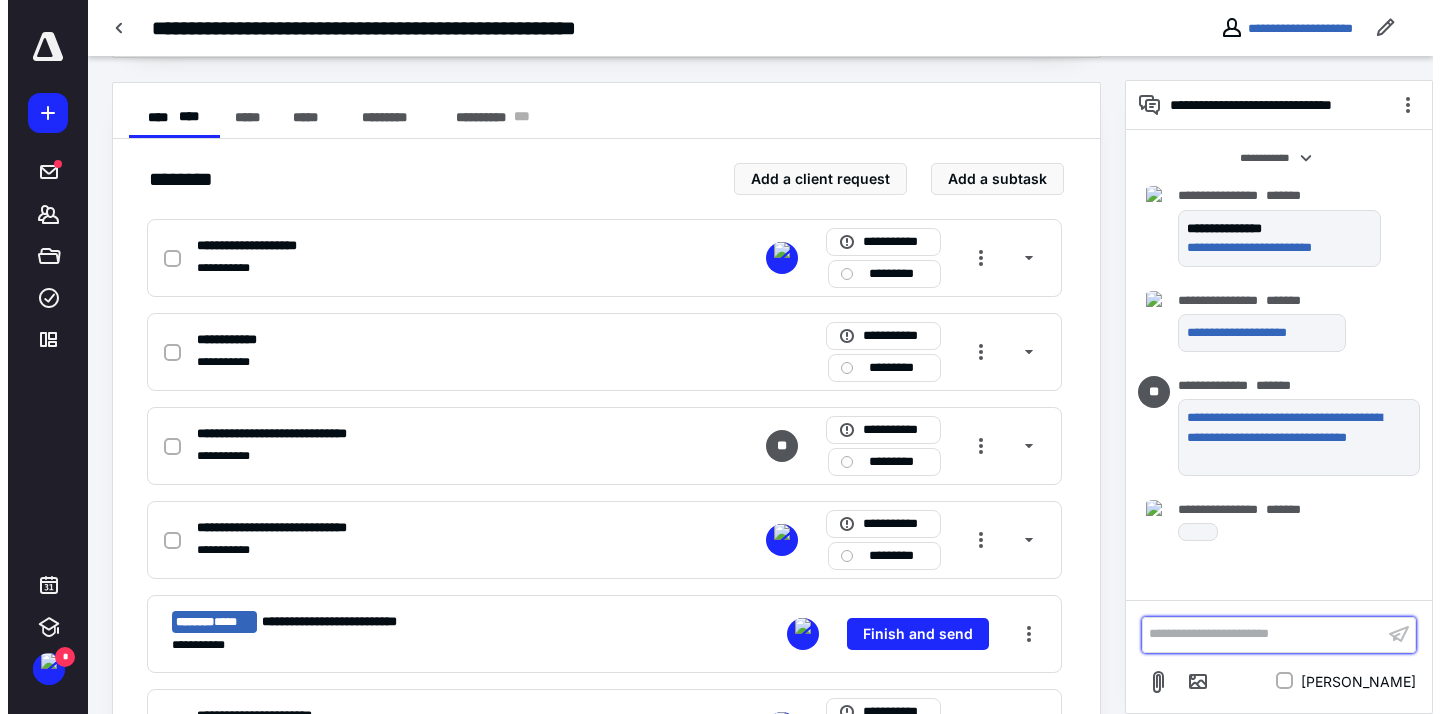 scroll, scrollTop: 19, scrollLeft: 0, axis: vertical 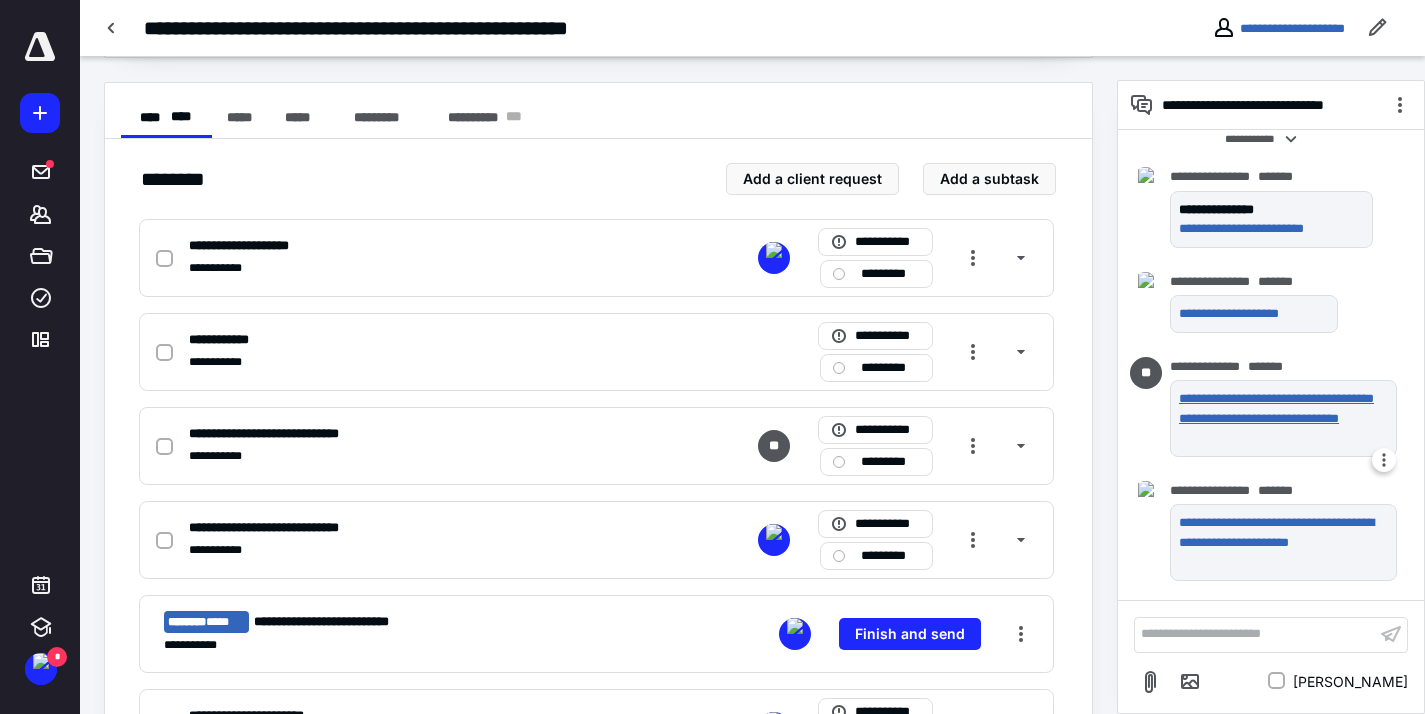 click on "**********" at bounding box center [1279, 418] 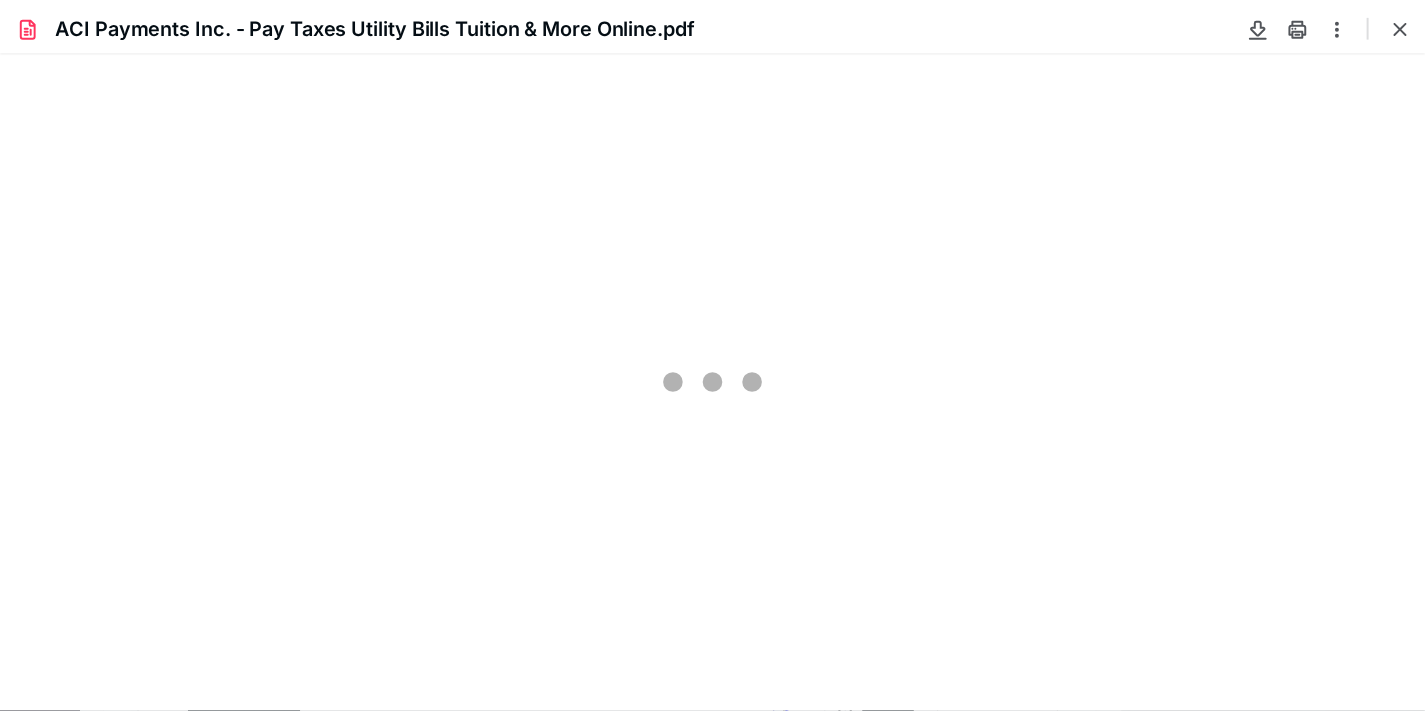 scroll, scrollTop: 0, scrollLeft: 0, axis: both 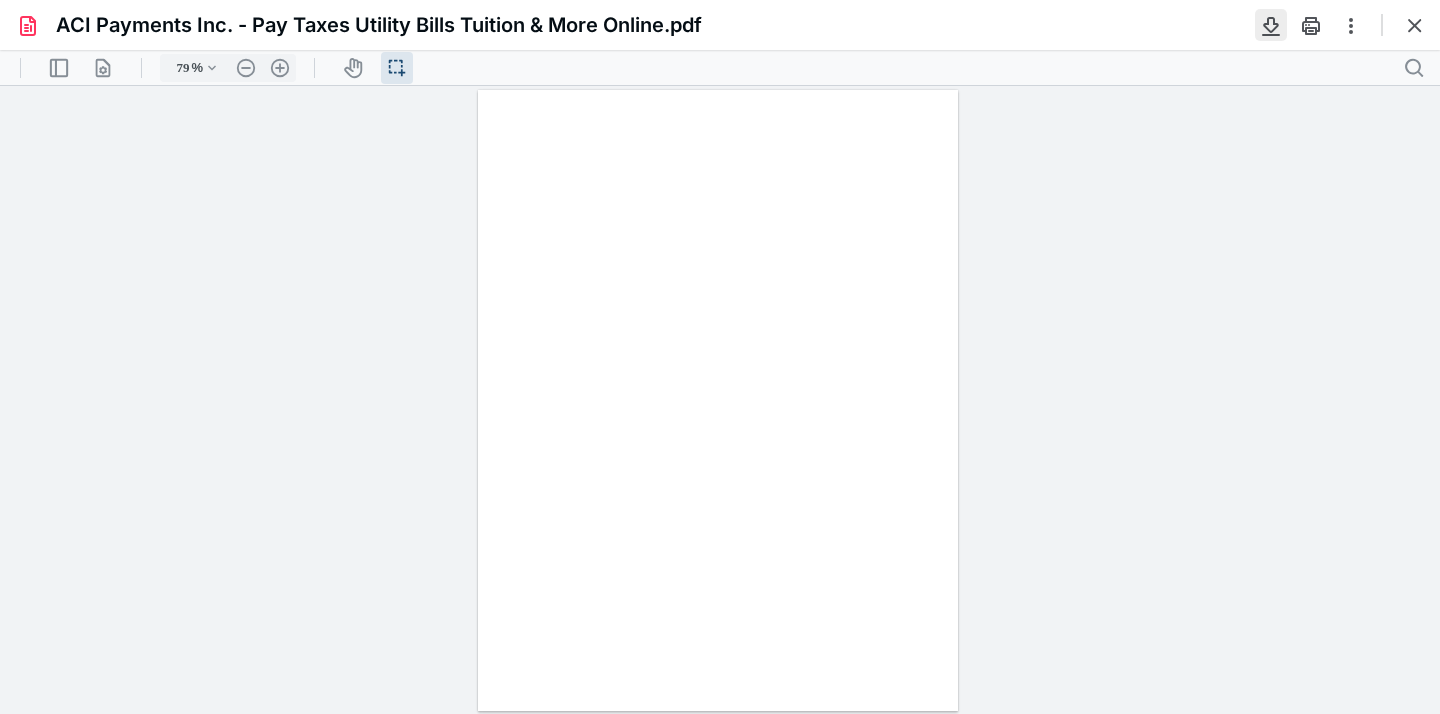 type on "231" 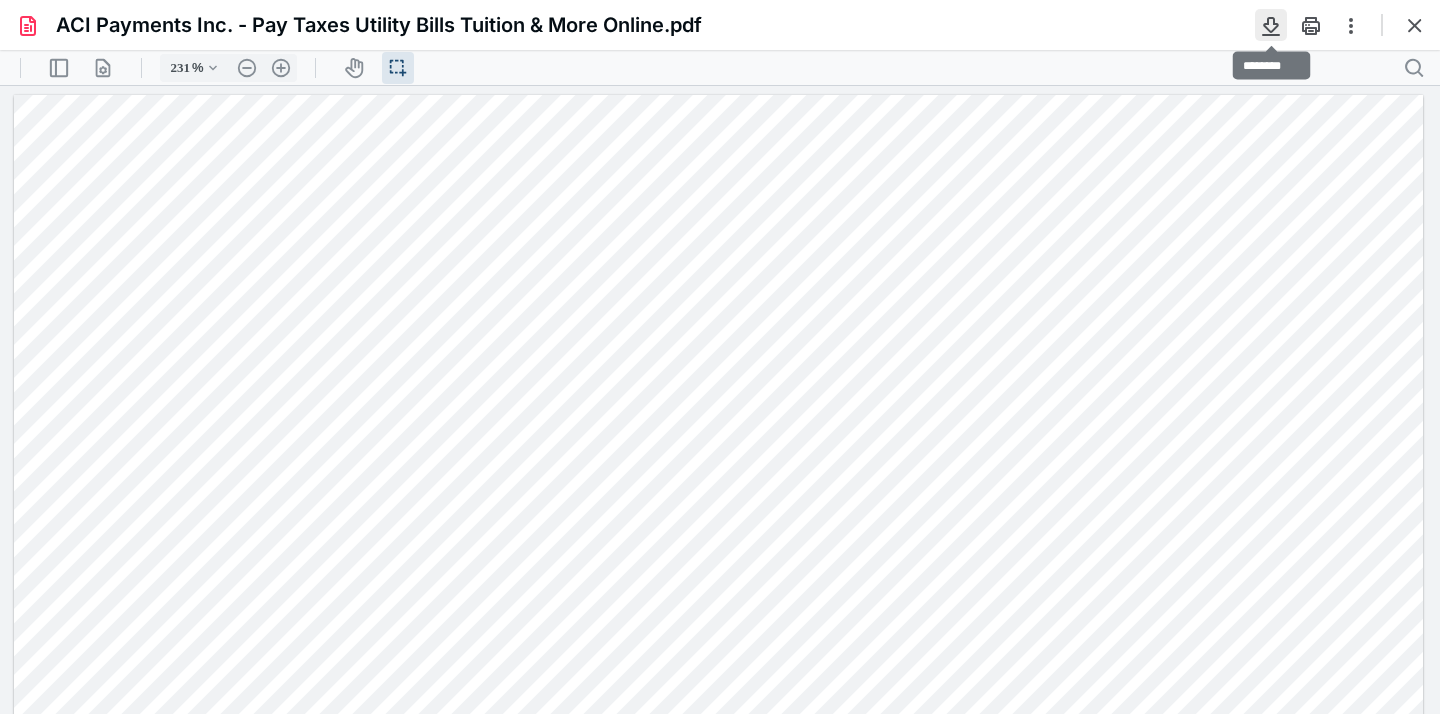 click at bounding box center [1271, 25] 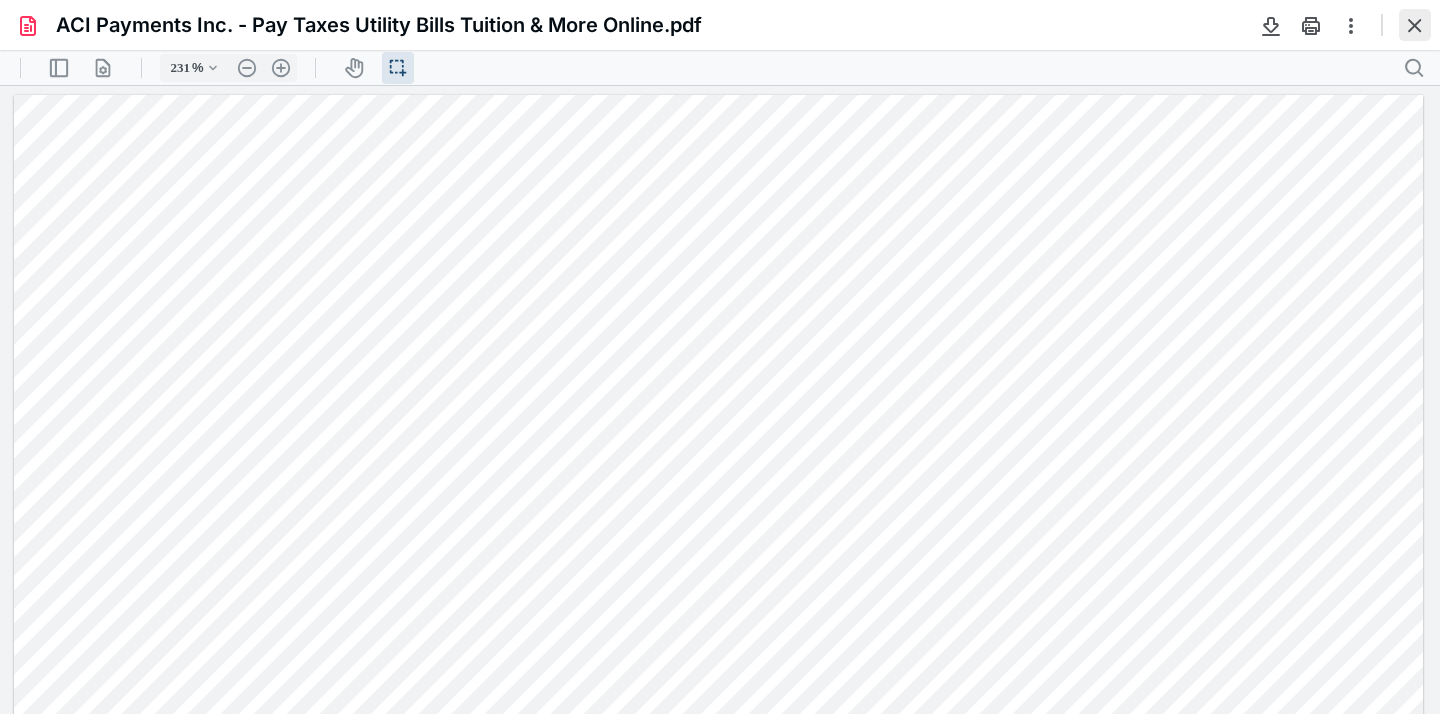 click at bounding box center [1415, 25] 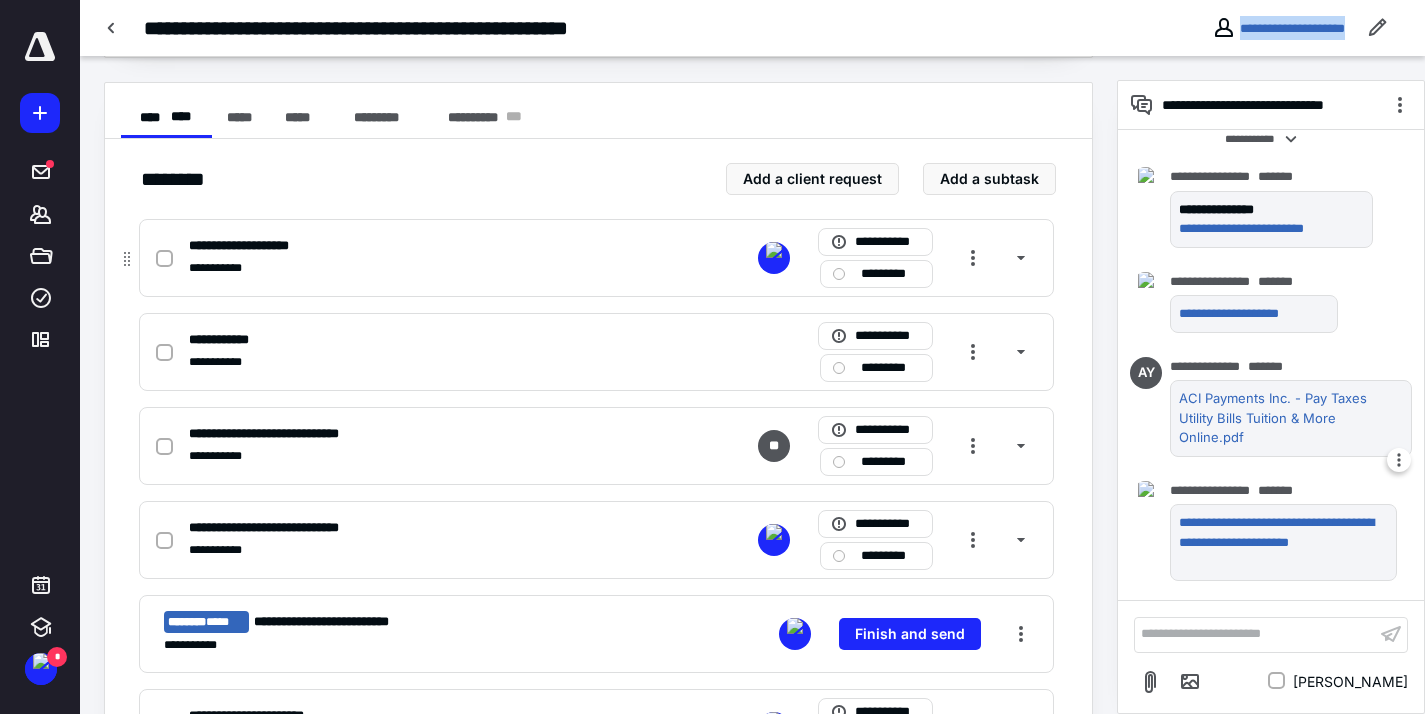click at bounding box center (164, 259) 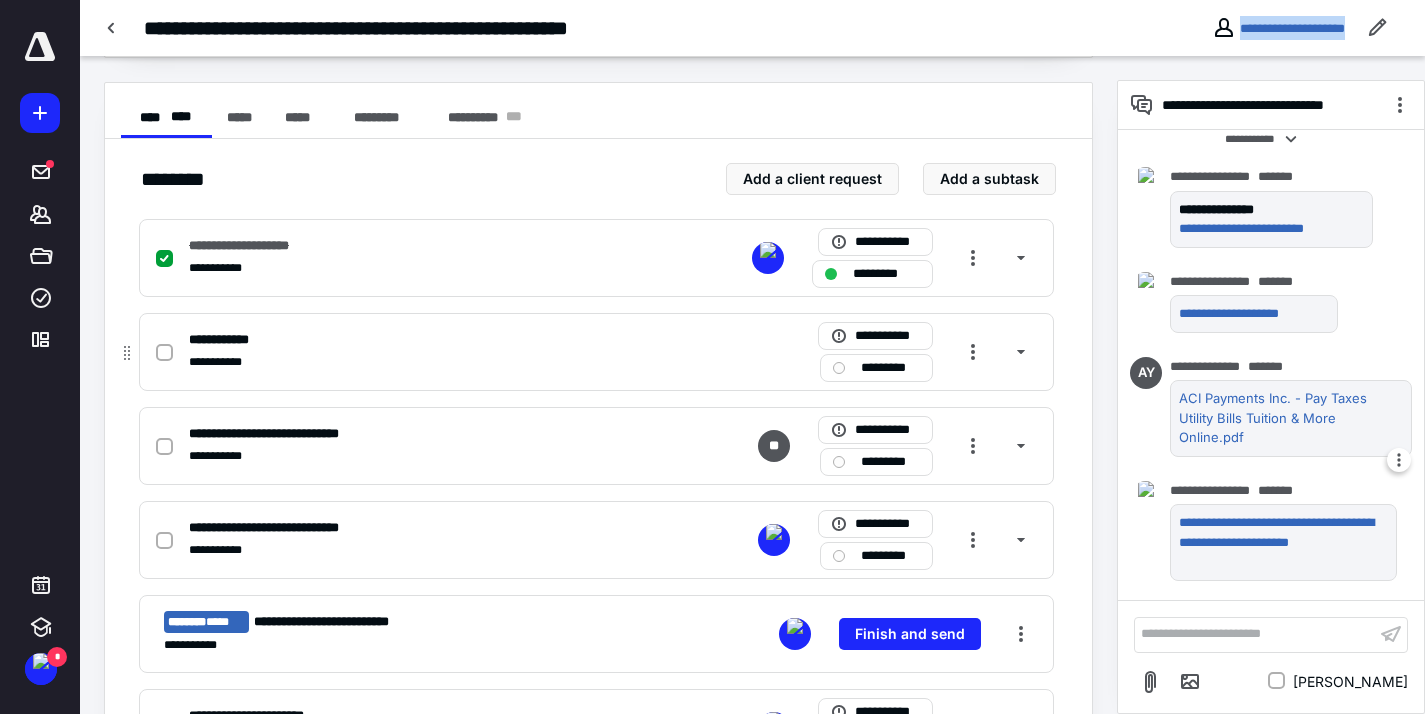 click at bounding box center [164, 353] 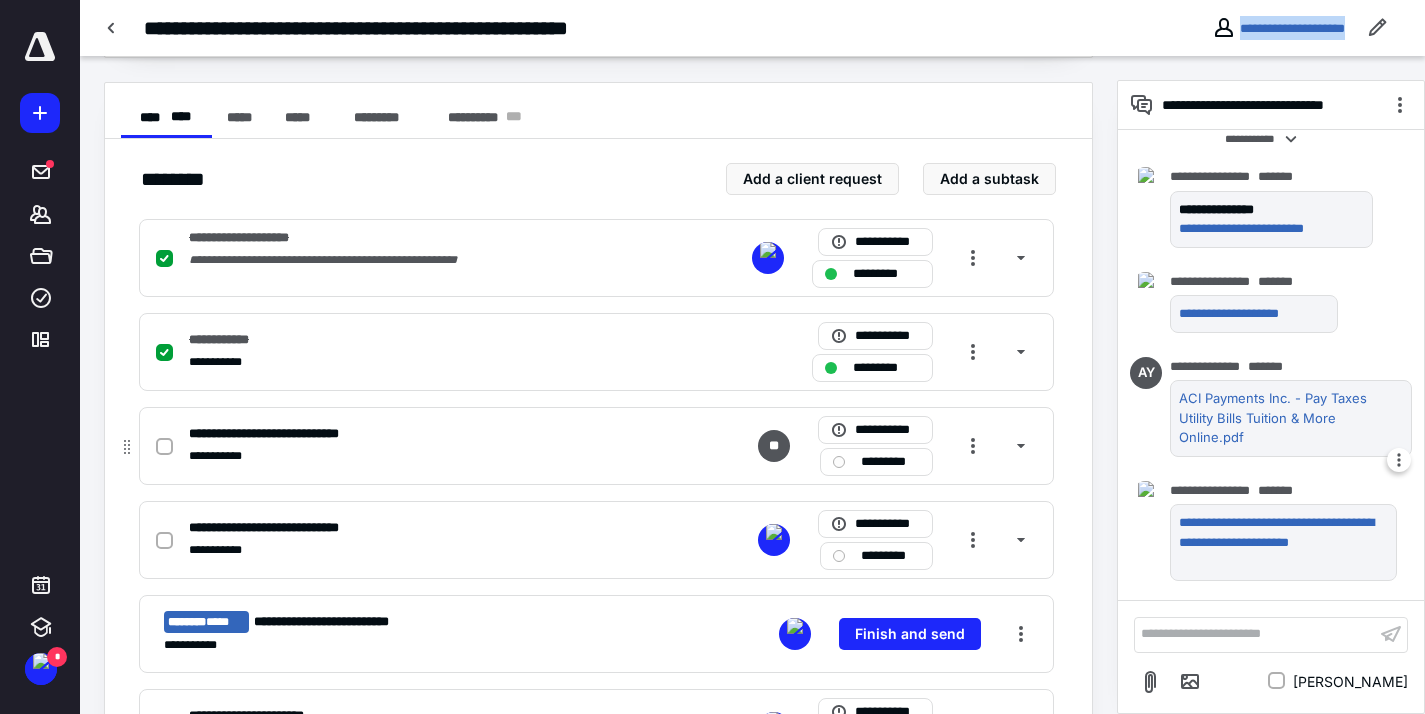 click 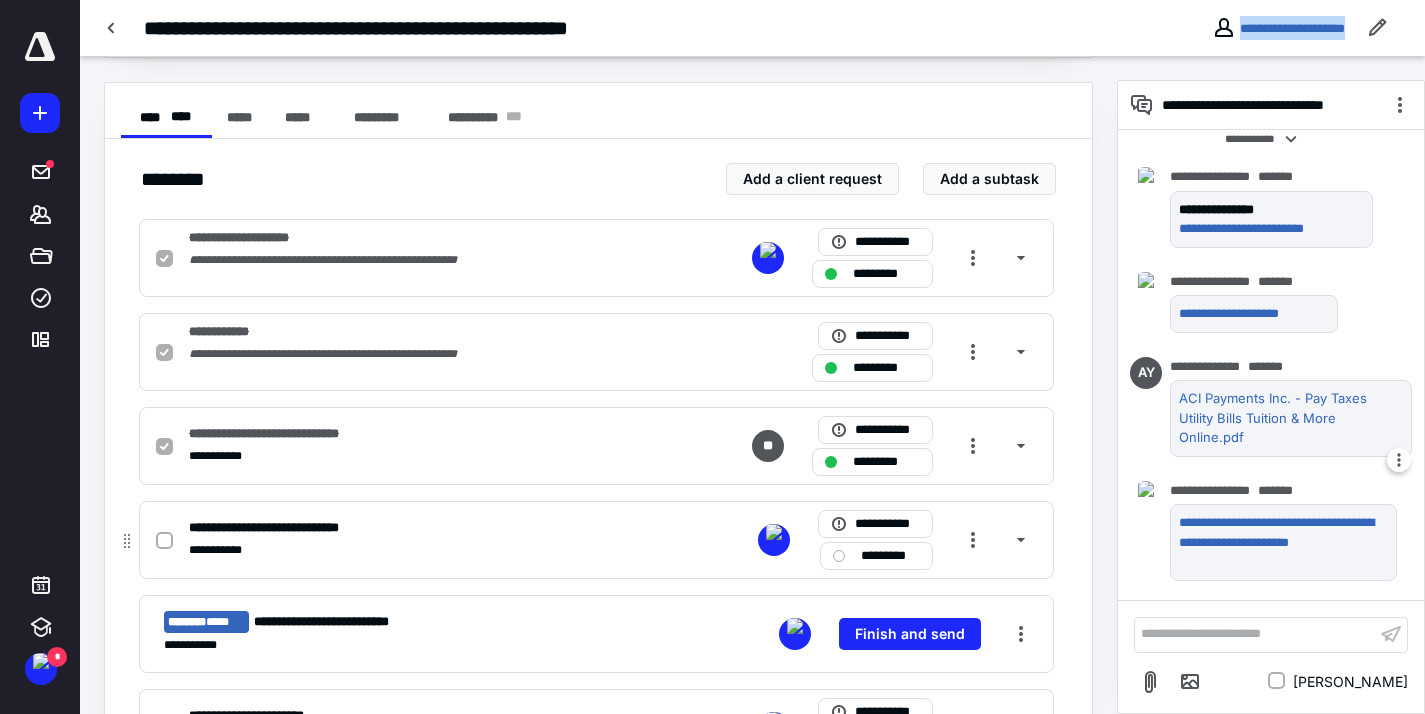 click 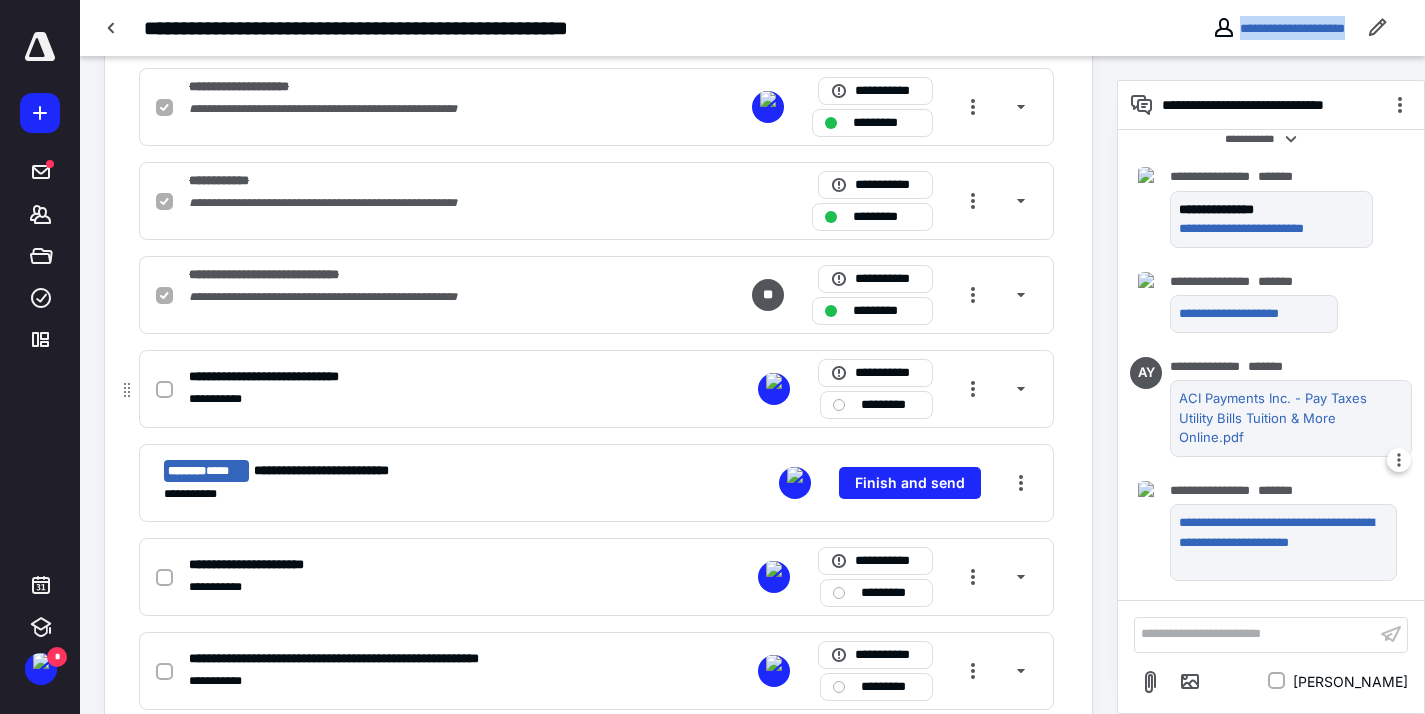 checkbox on "true" 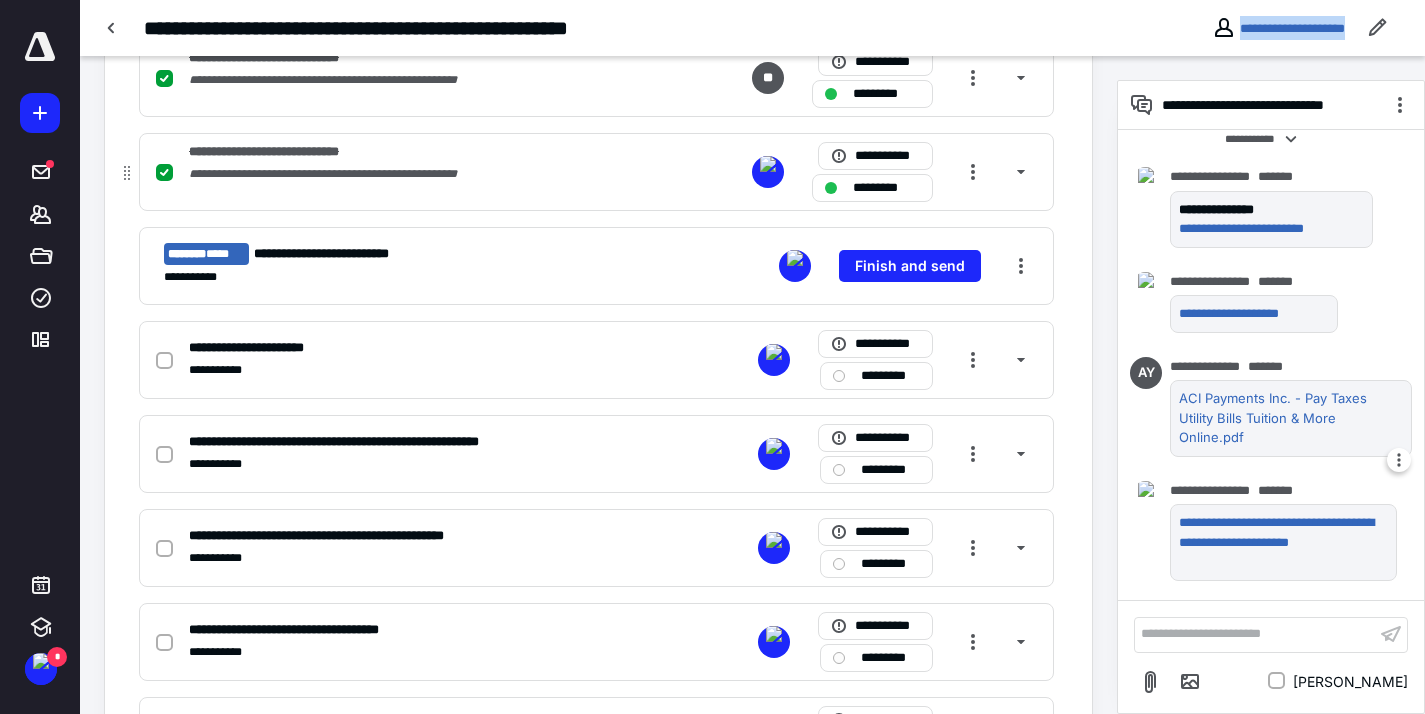 drag, startPoint x: 161, startPoint y: 362, endPoint x: 161, endPoint y: 401, distance: 39 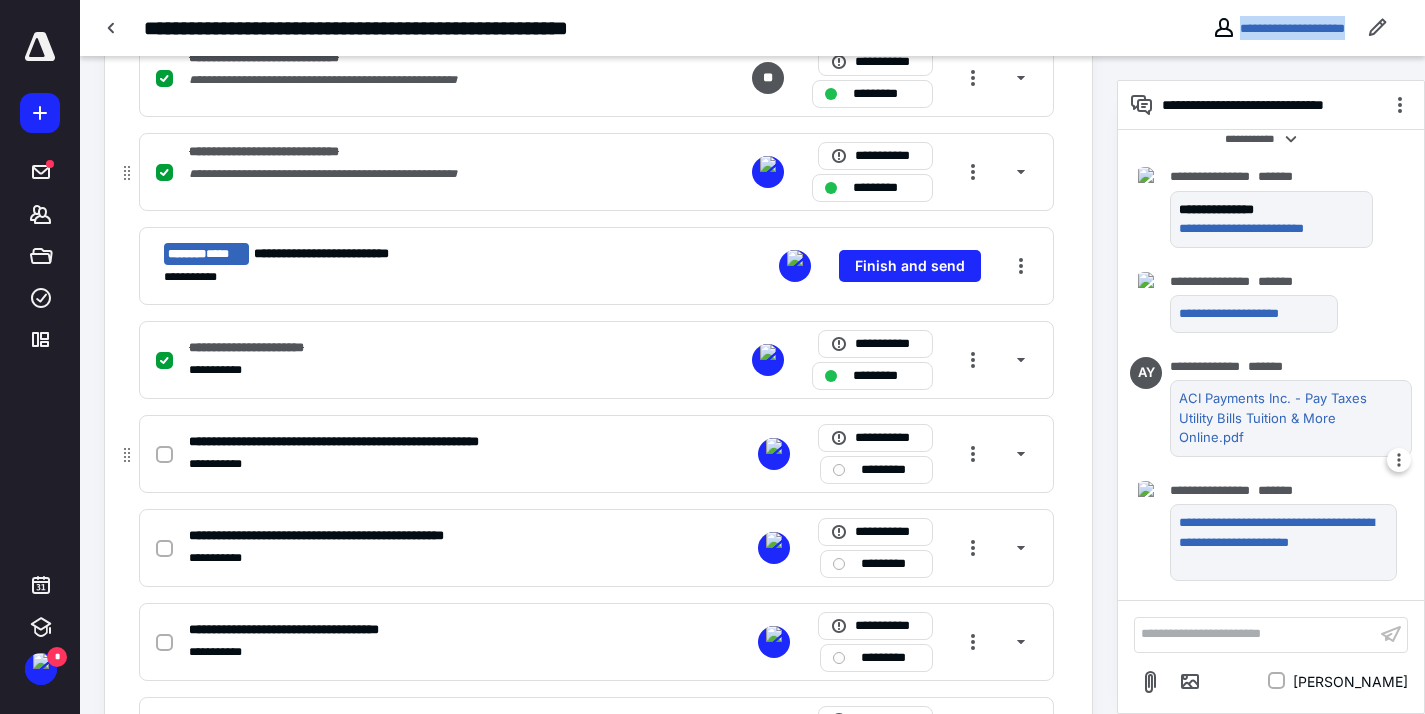 click at bounding box center (164, 455) 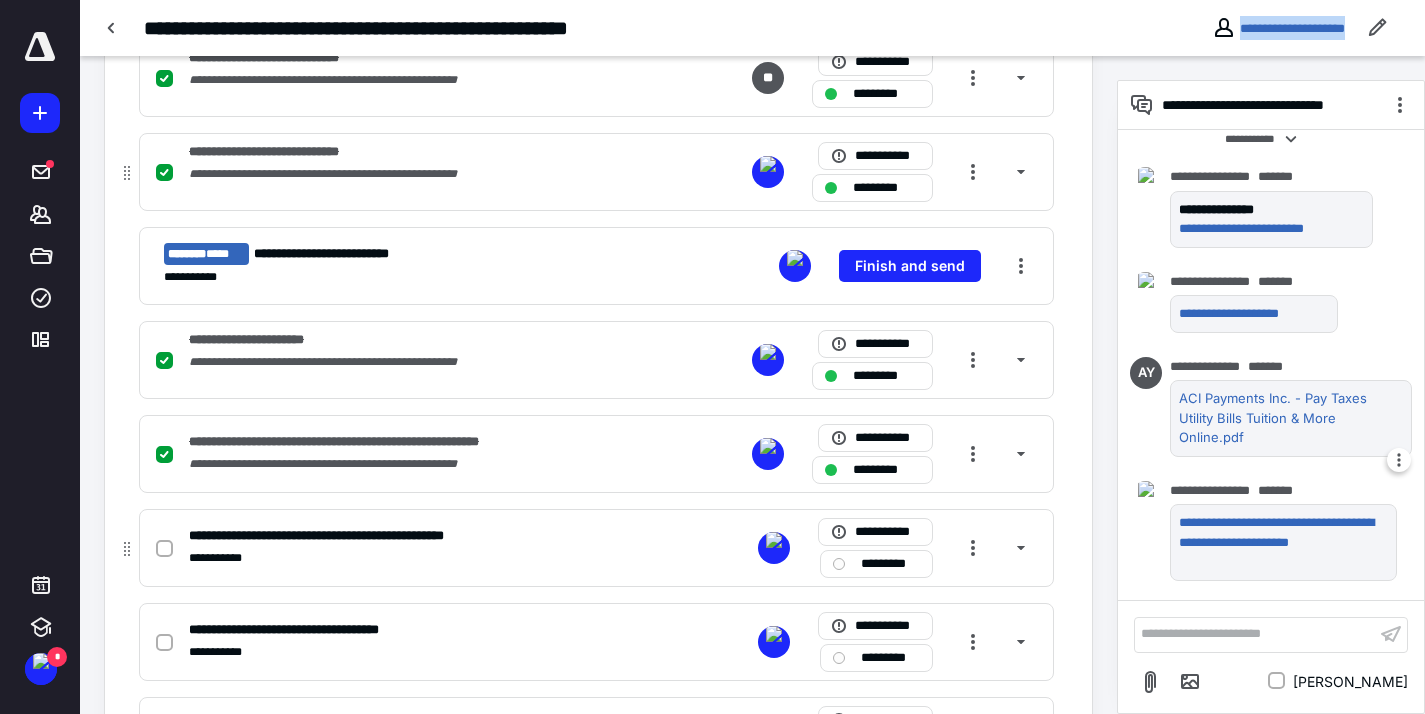 click at bounding box center [164, 549] 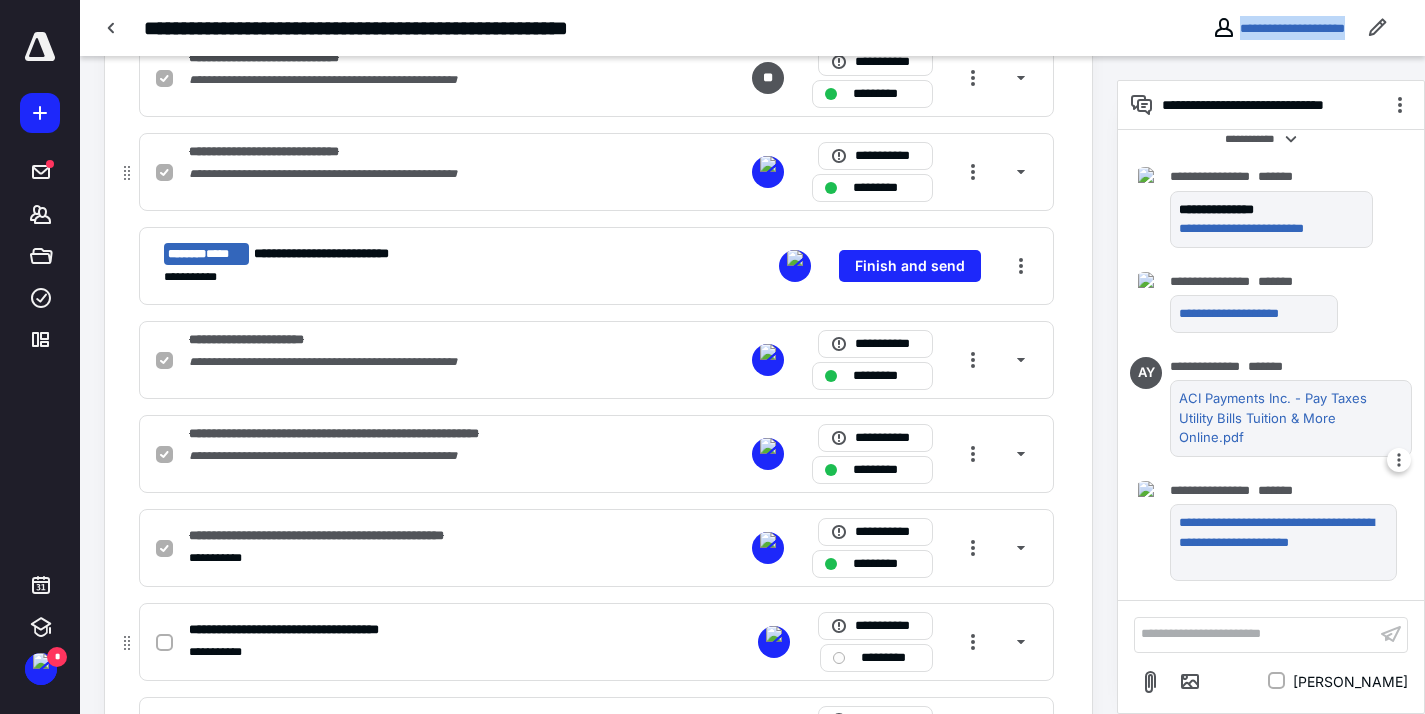 click at bounding box center (164, 643) 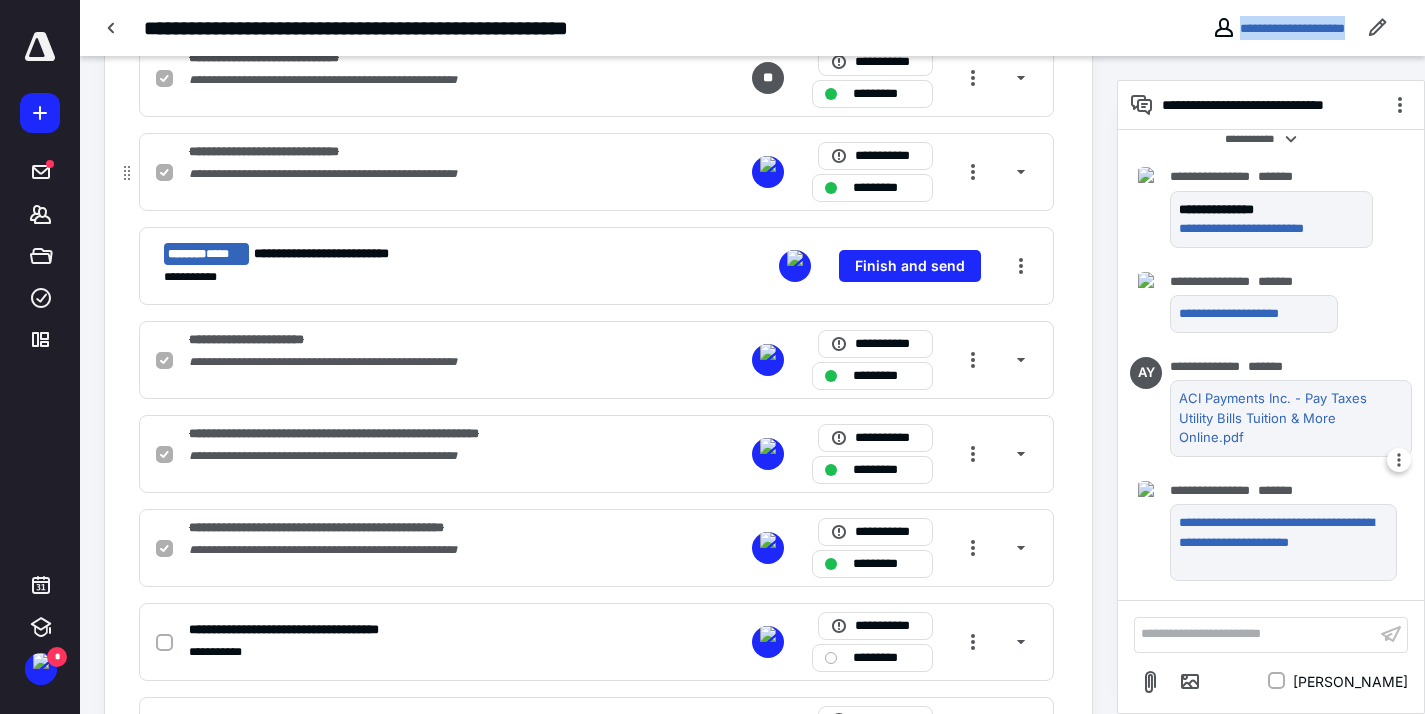checkbox on "true" 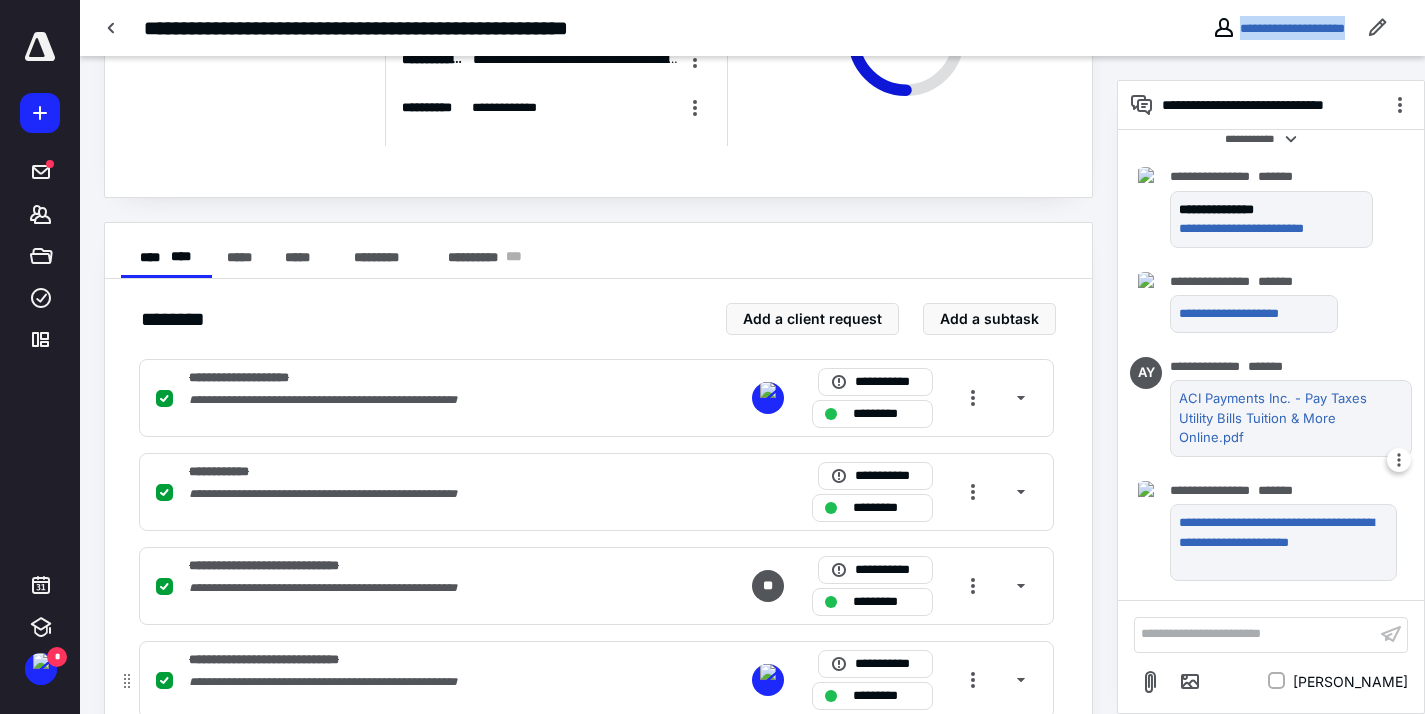 scroll, scrollTop: 0, scrollLeft: 0, axis: both 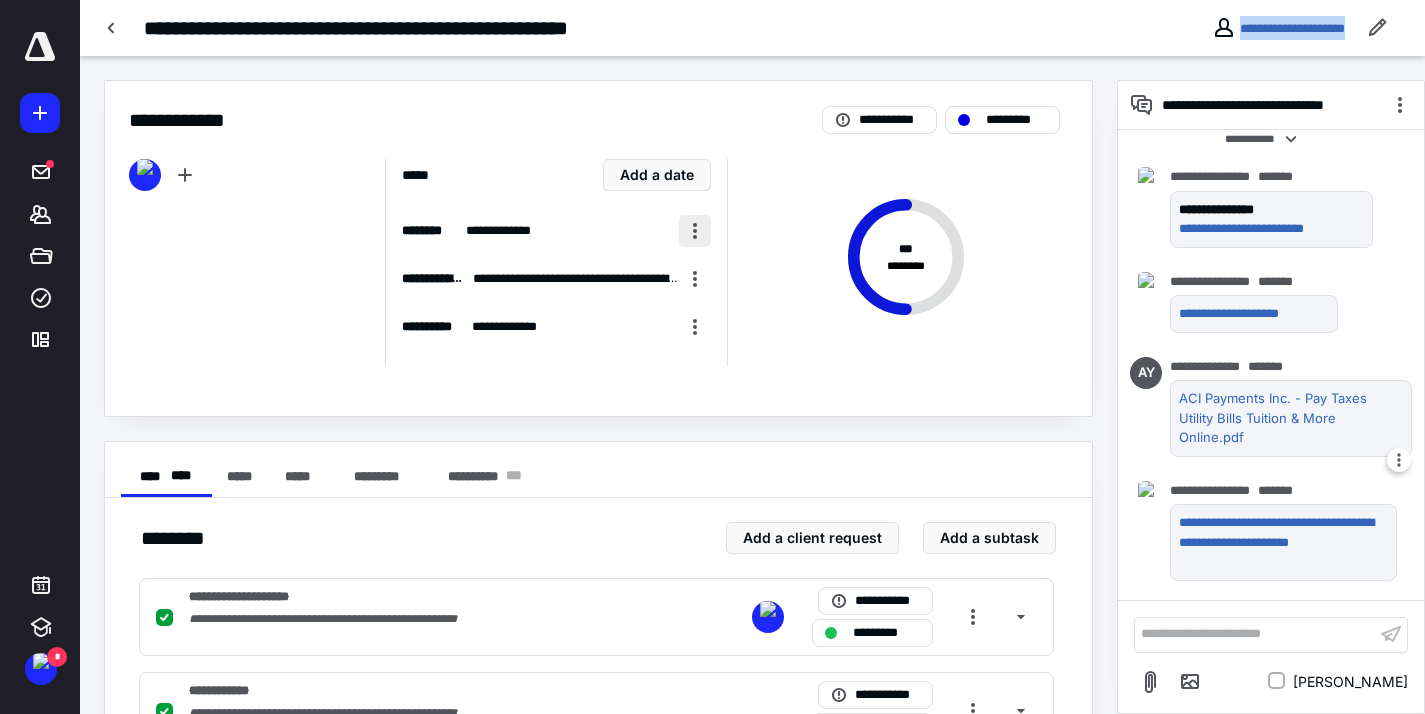 click at bounding box center (695, 231) 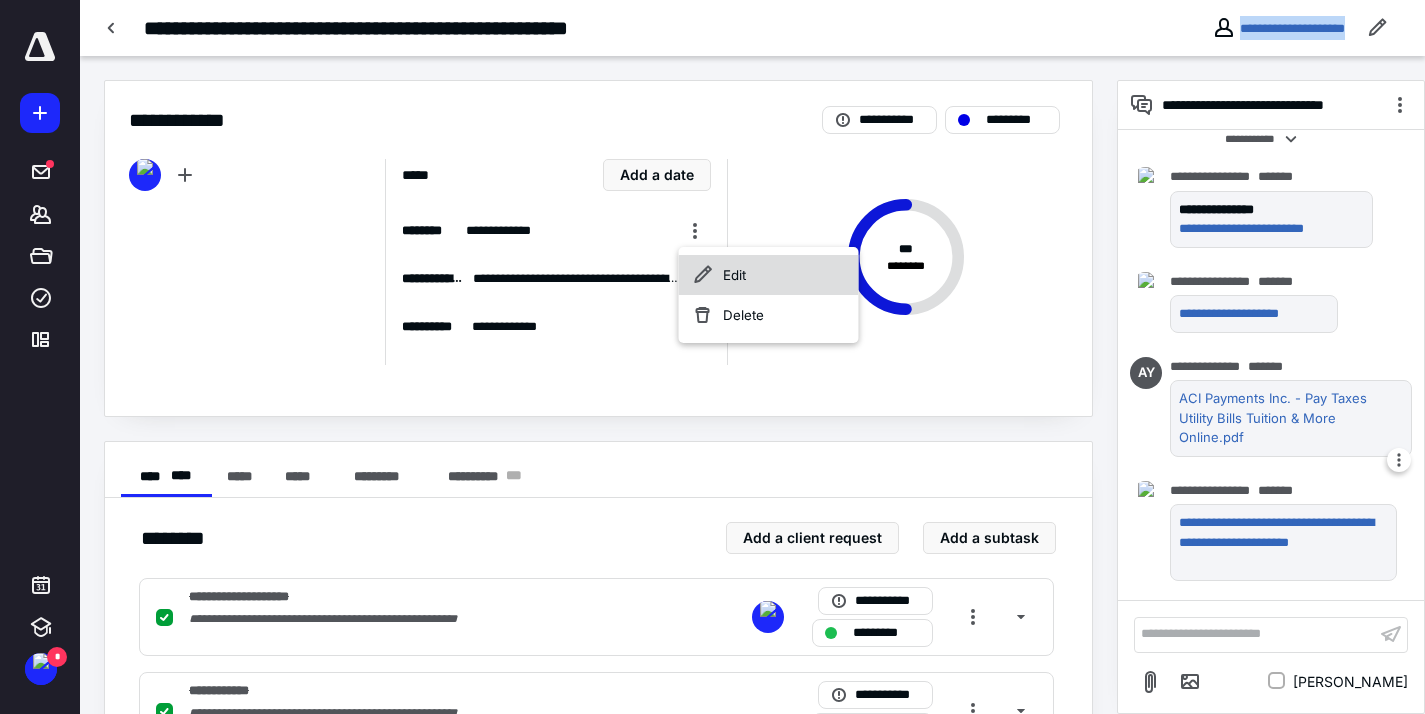 click 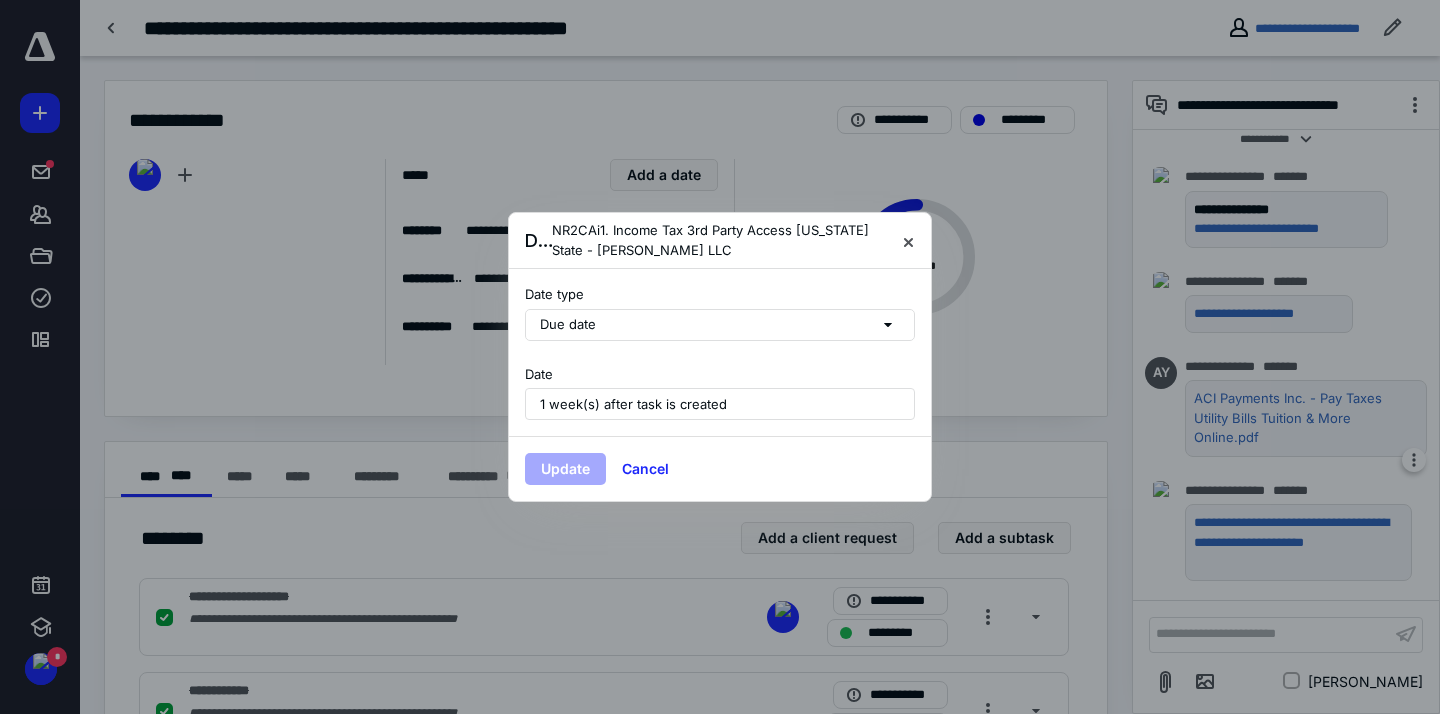 click on "1 week(s) after task is created" at bounding box center (720, 404) 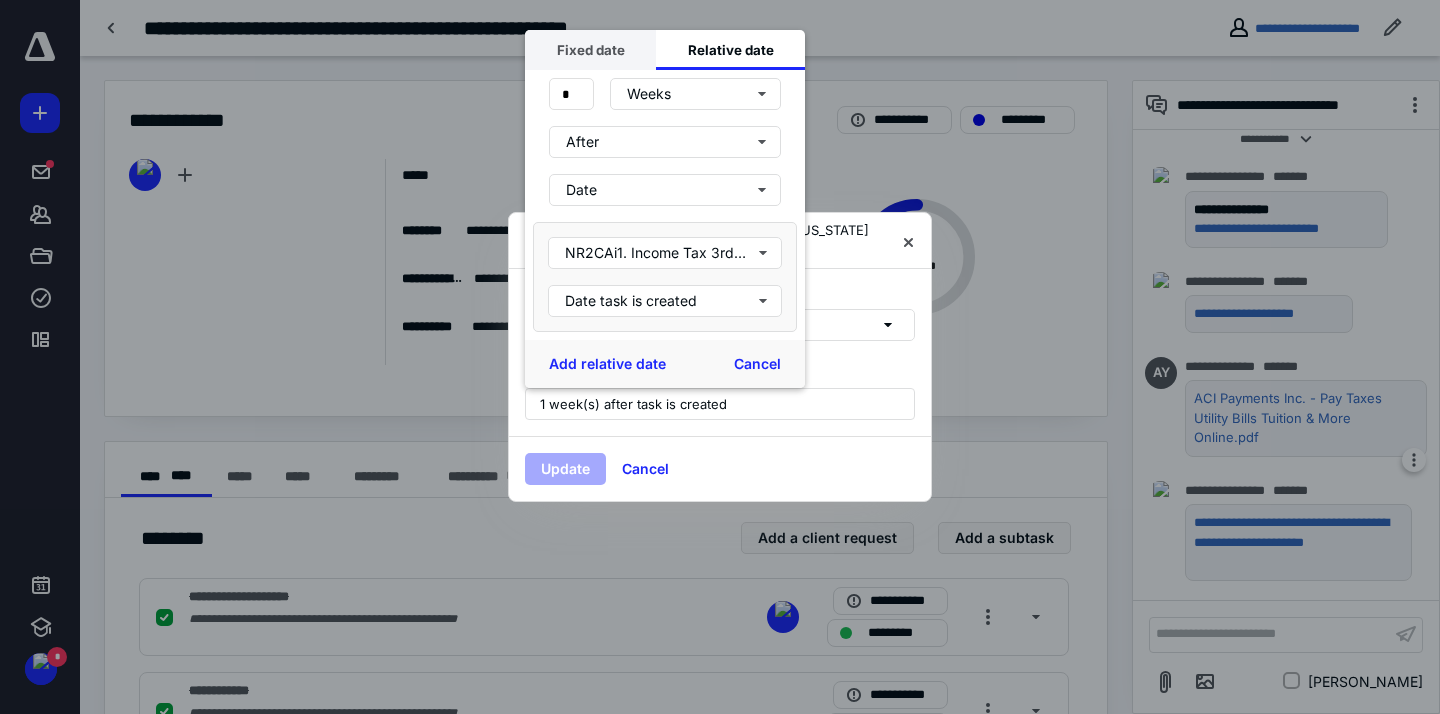 click on "Fixed date" at bounding box center (590, 50) 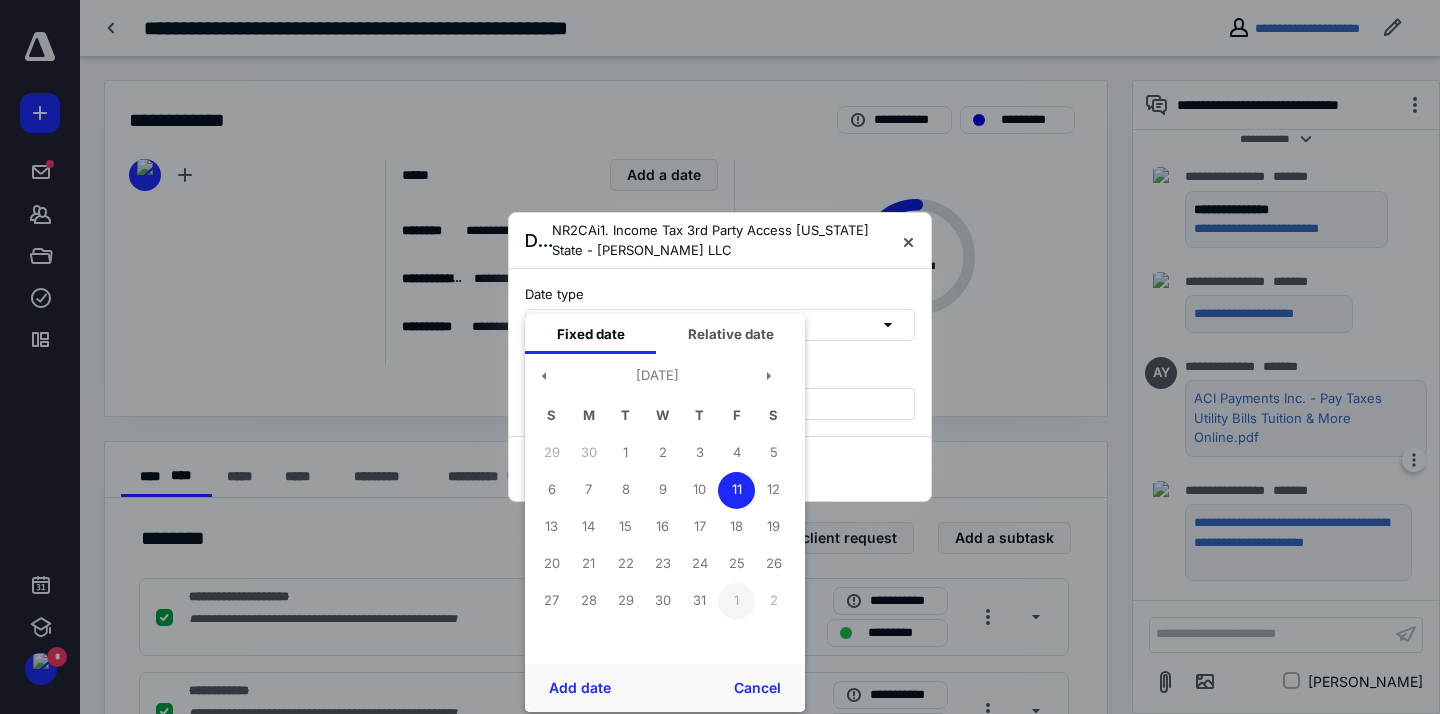 click on "1" at bounding box center (736, 601) 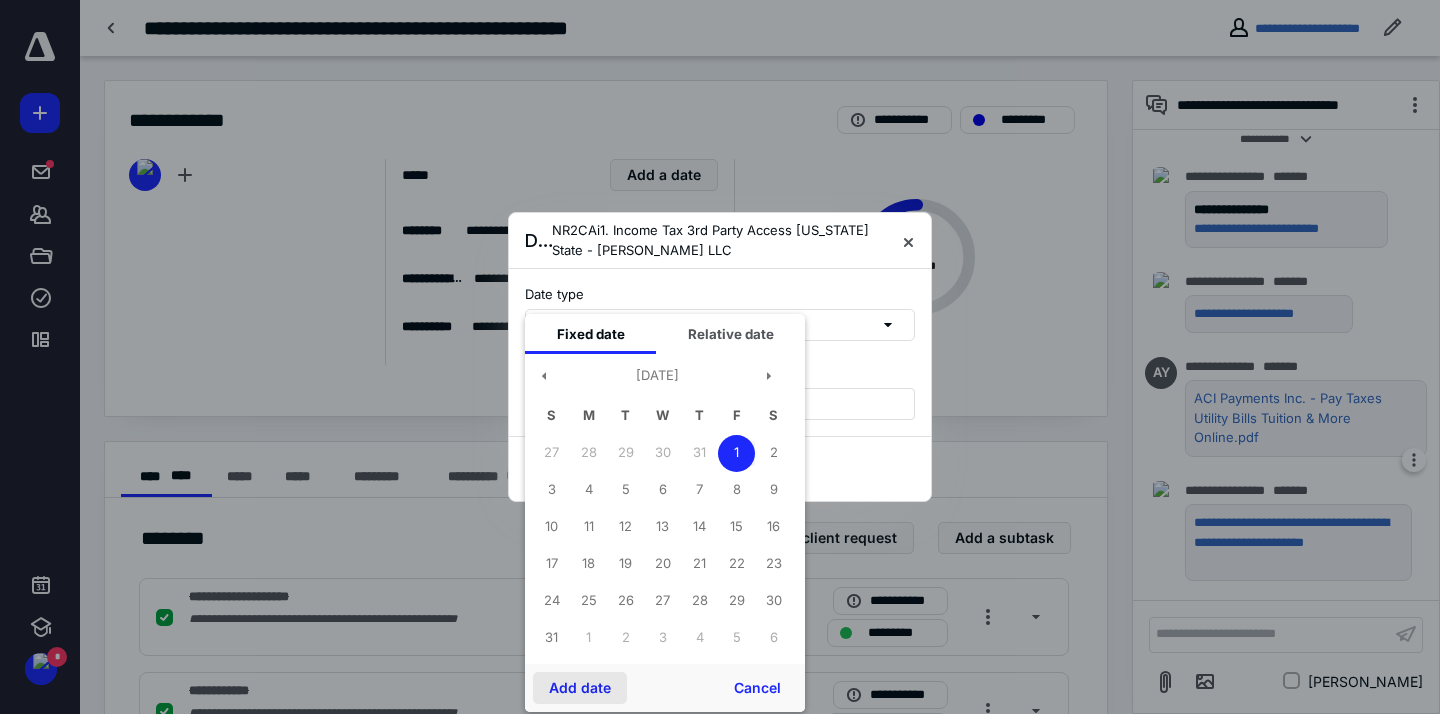 click on "Add date" at bounding box center [580, 688] 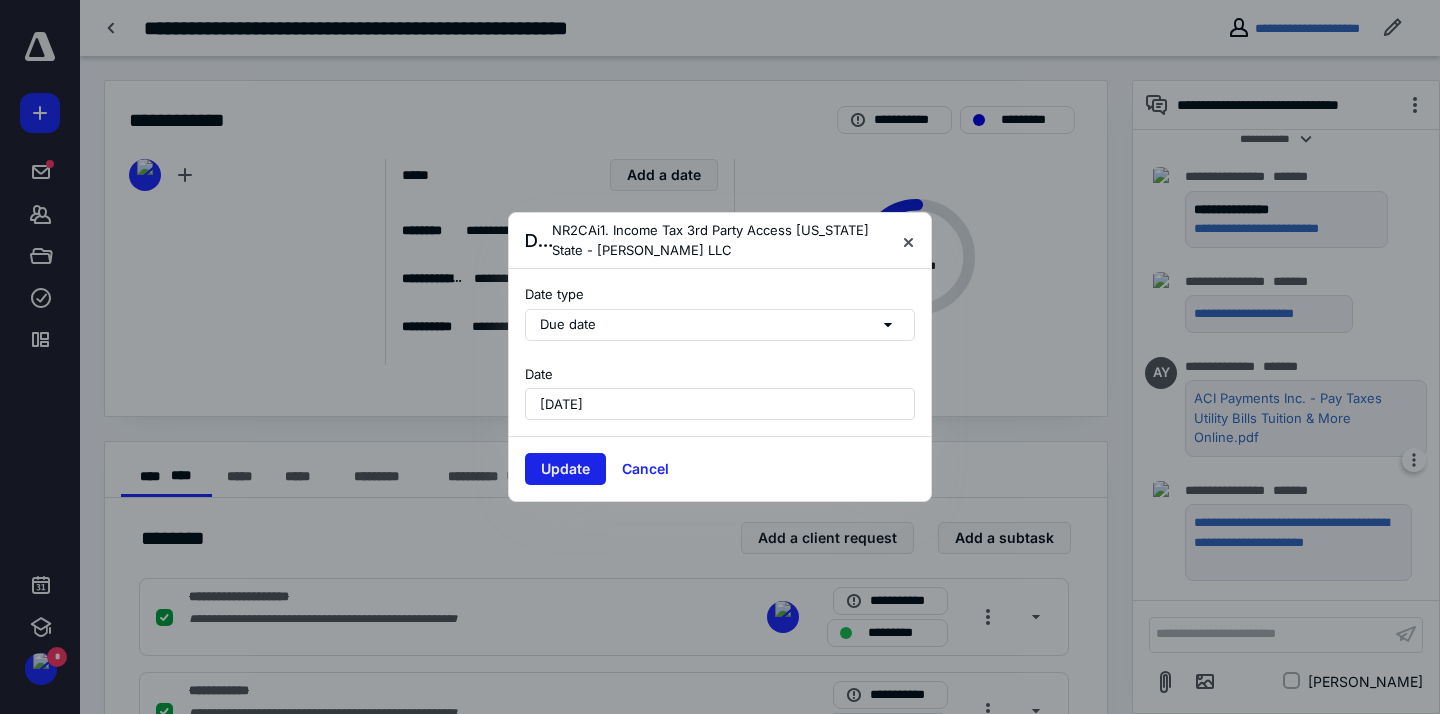 click on "Update" at bounding box center (565, 469) 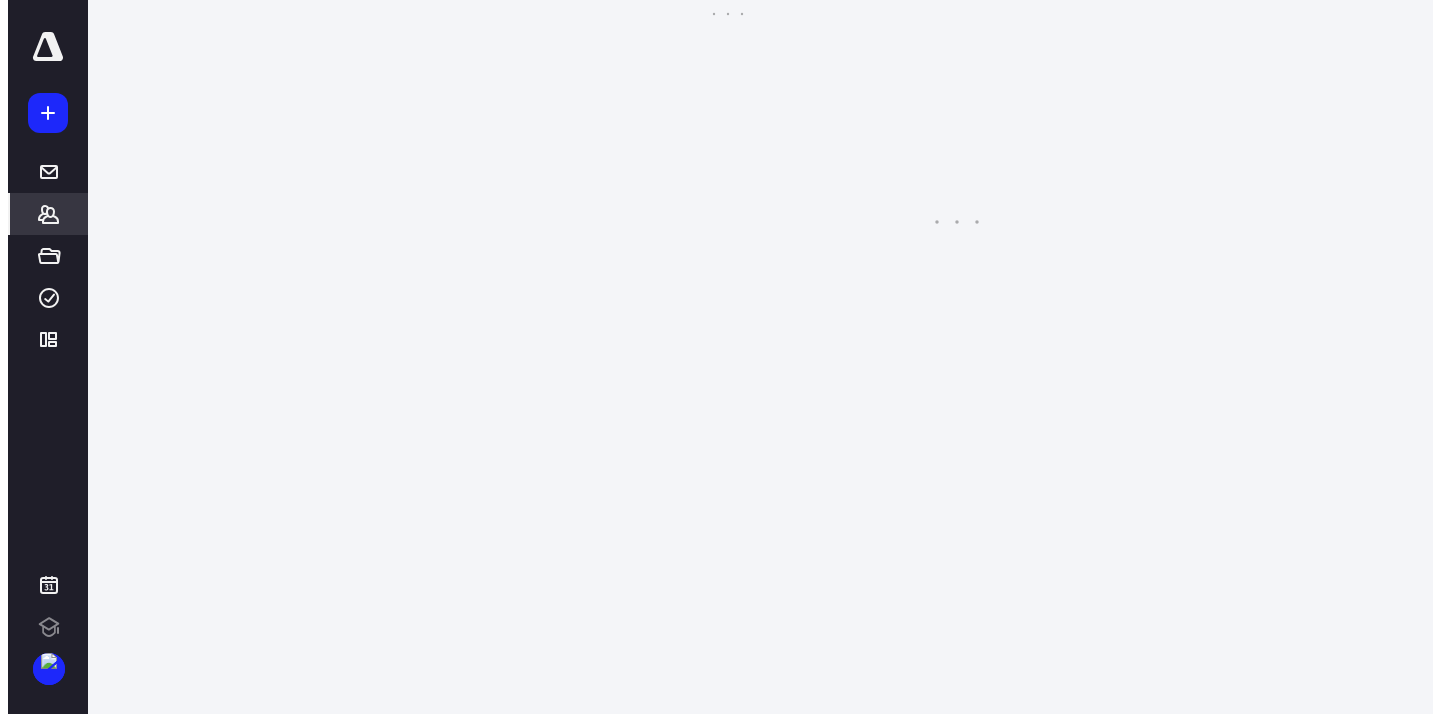 scroll, scrollTop: 0, scrollLeft: 0, axis: both 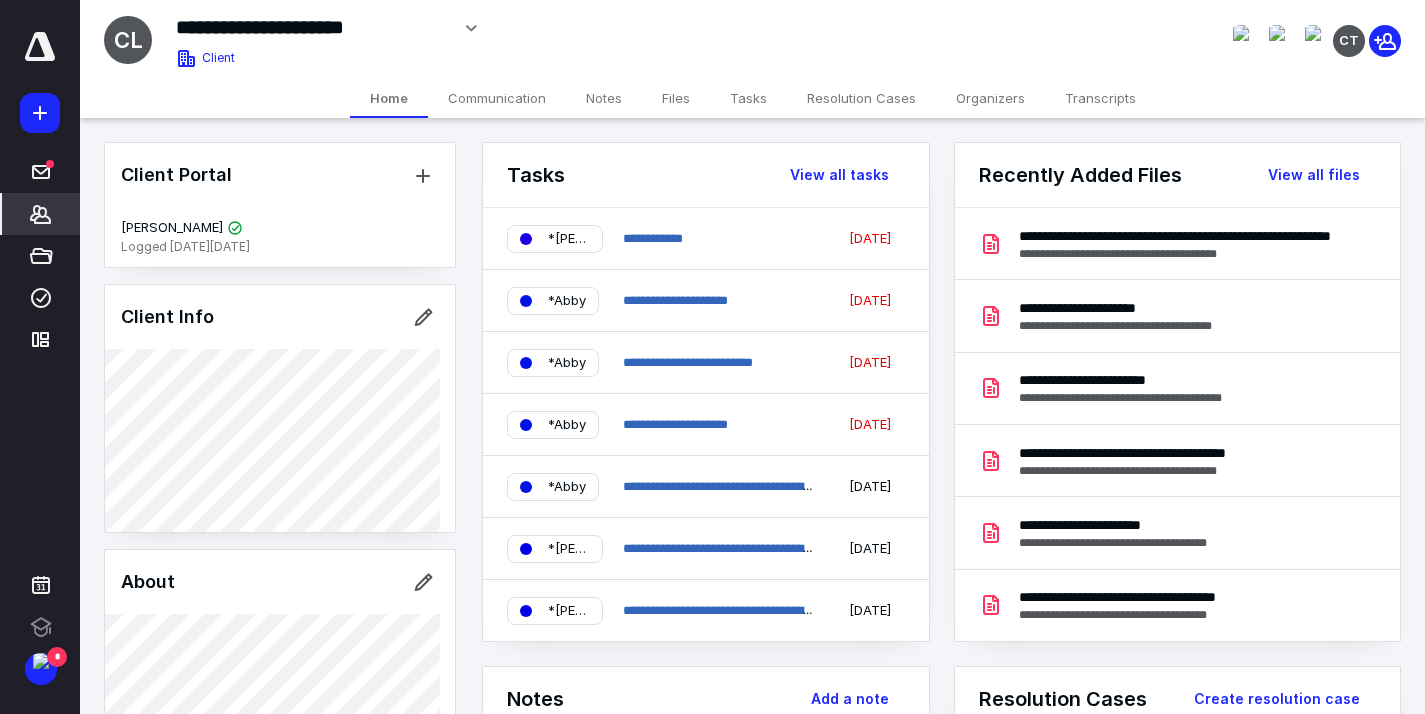click on "Files" at bounding box center [676, 98] 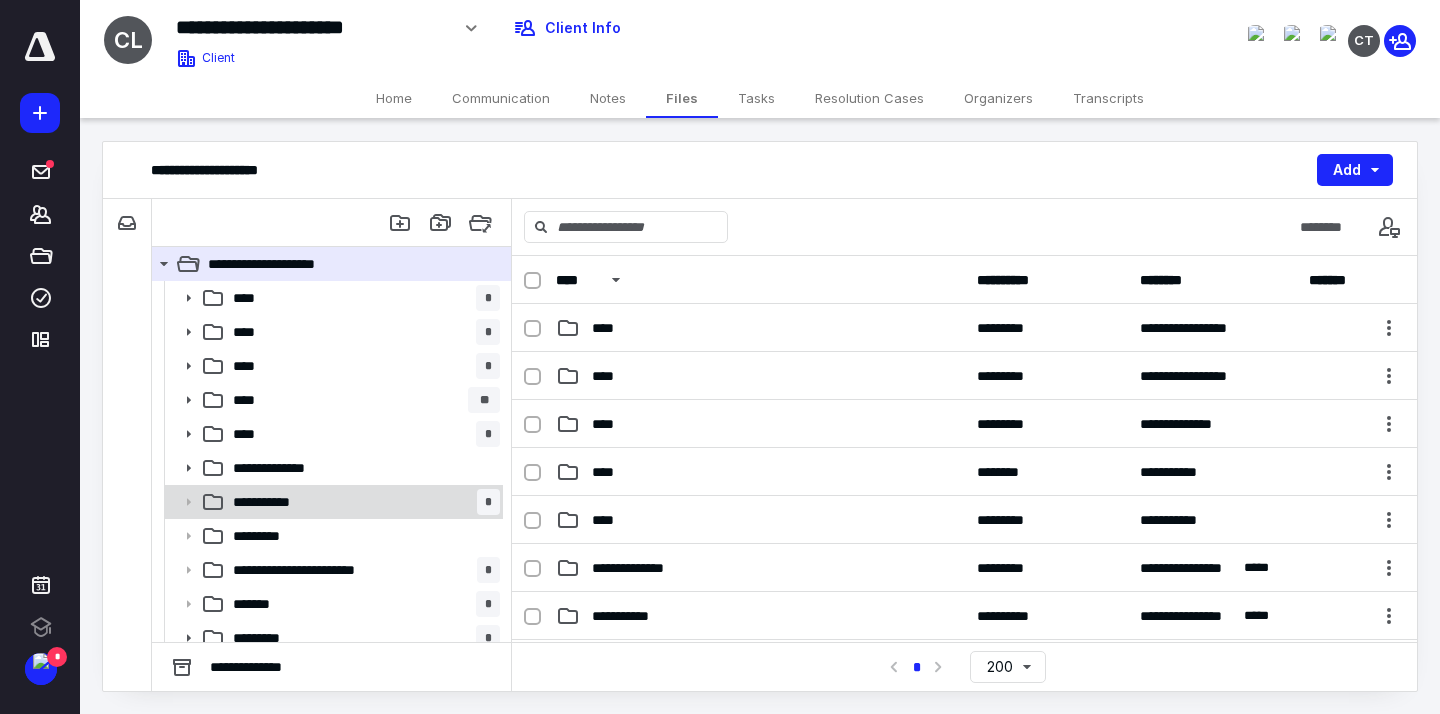 scroll, scrollTop: 0, scrollLeft: 0, axis: both 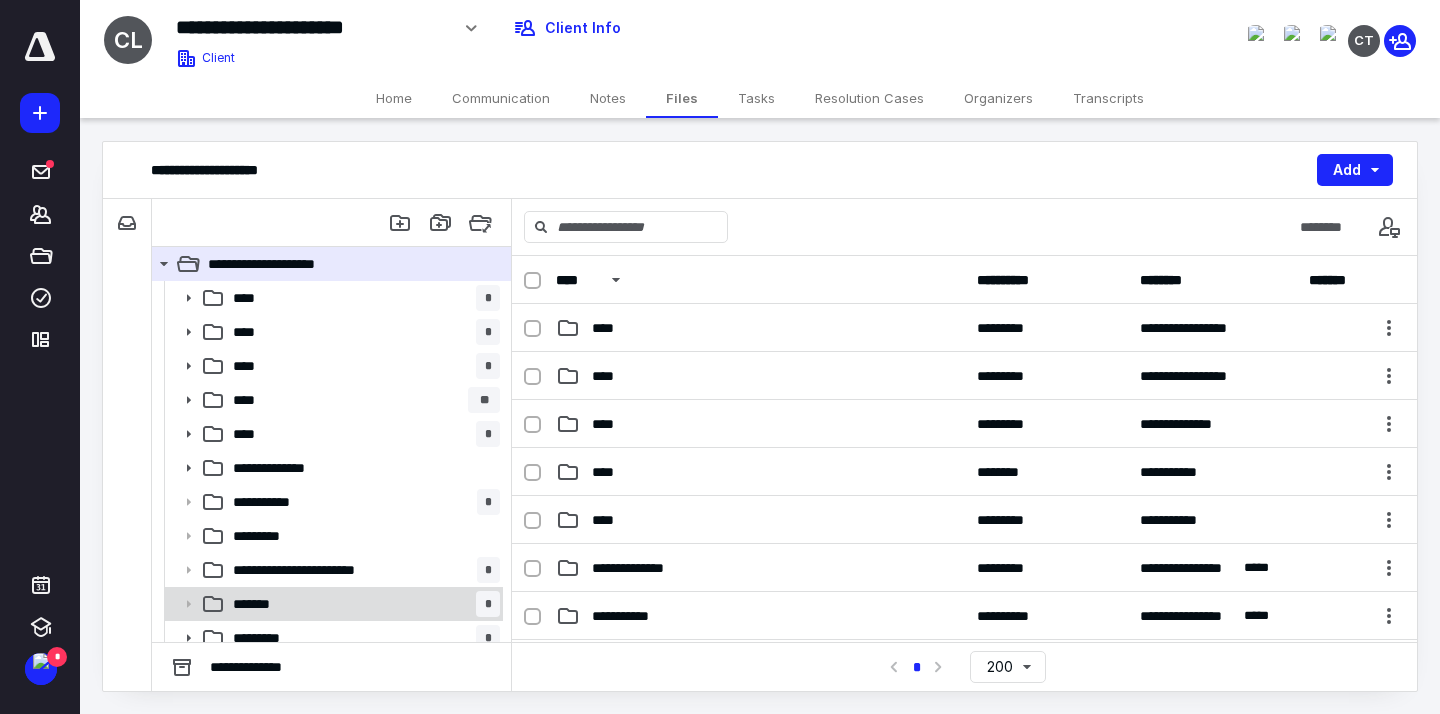 click on "******* *" at bounding box center (332, 604) 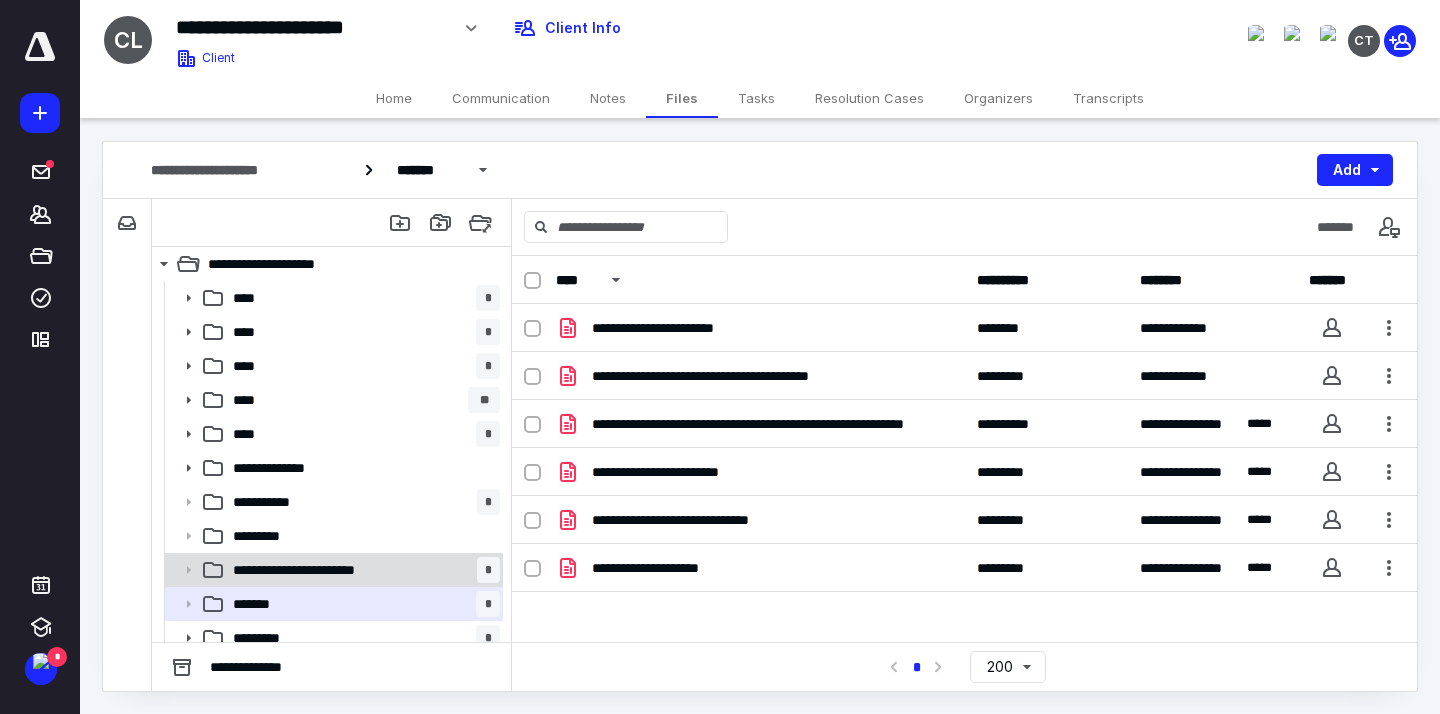 click on "**********" at bounding box center [320, 570] 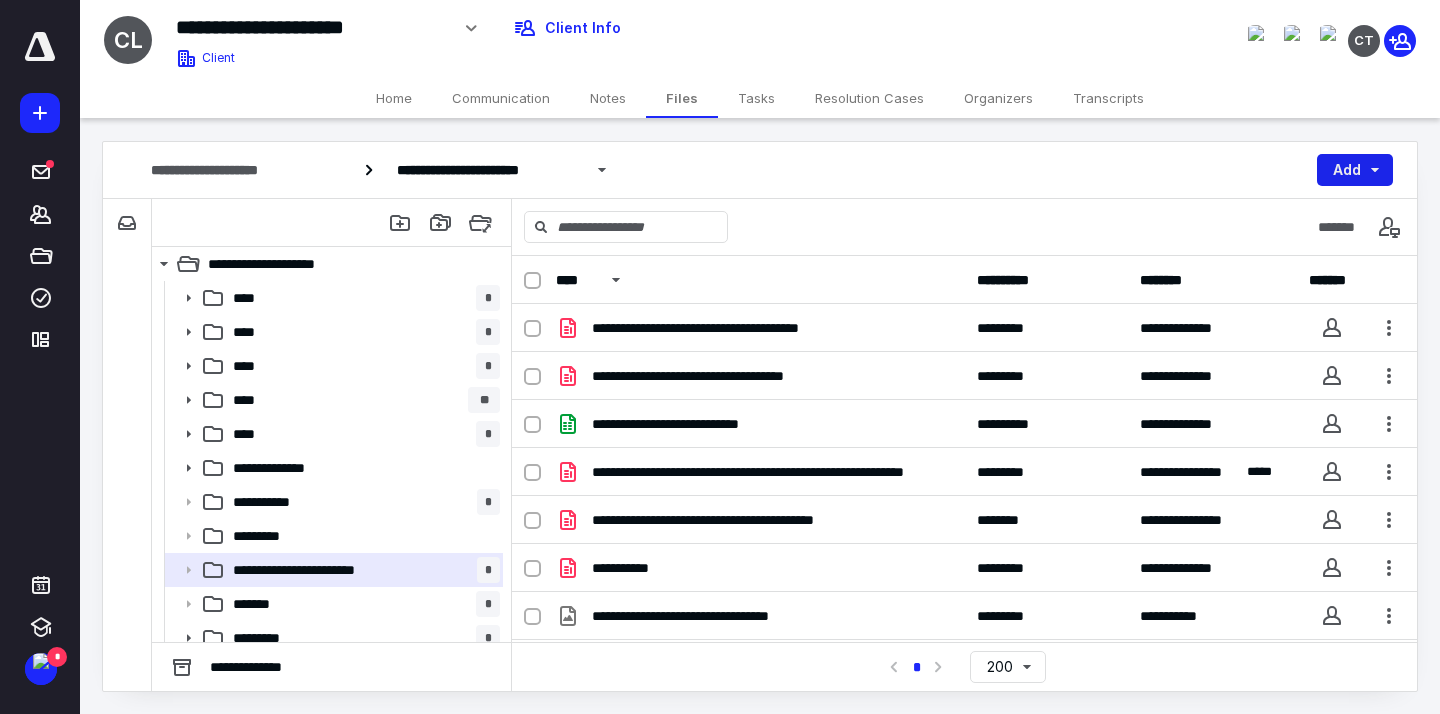 click on "Add" at bounding box center [1355, 170] 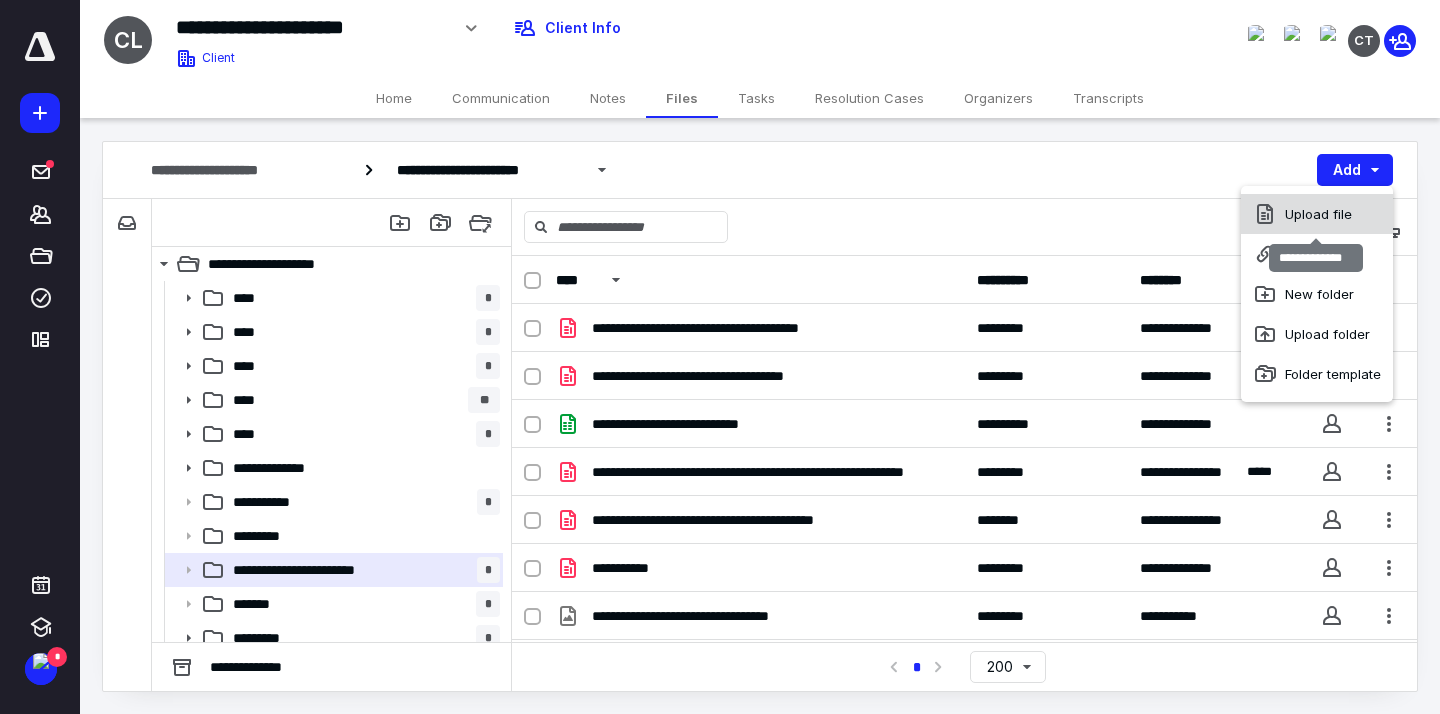 click on "Upload file" at bounding box center [1317, 214] 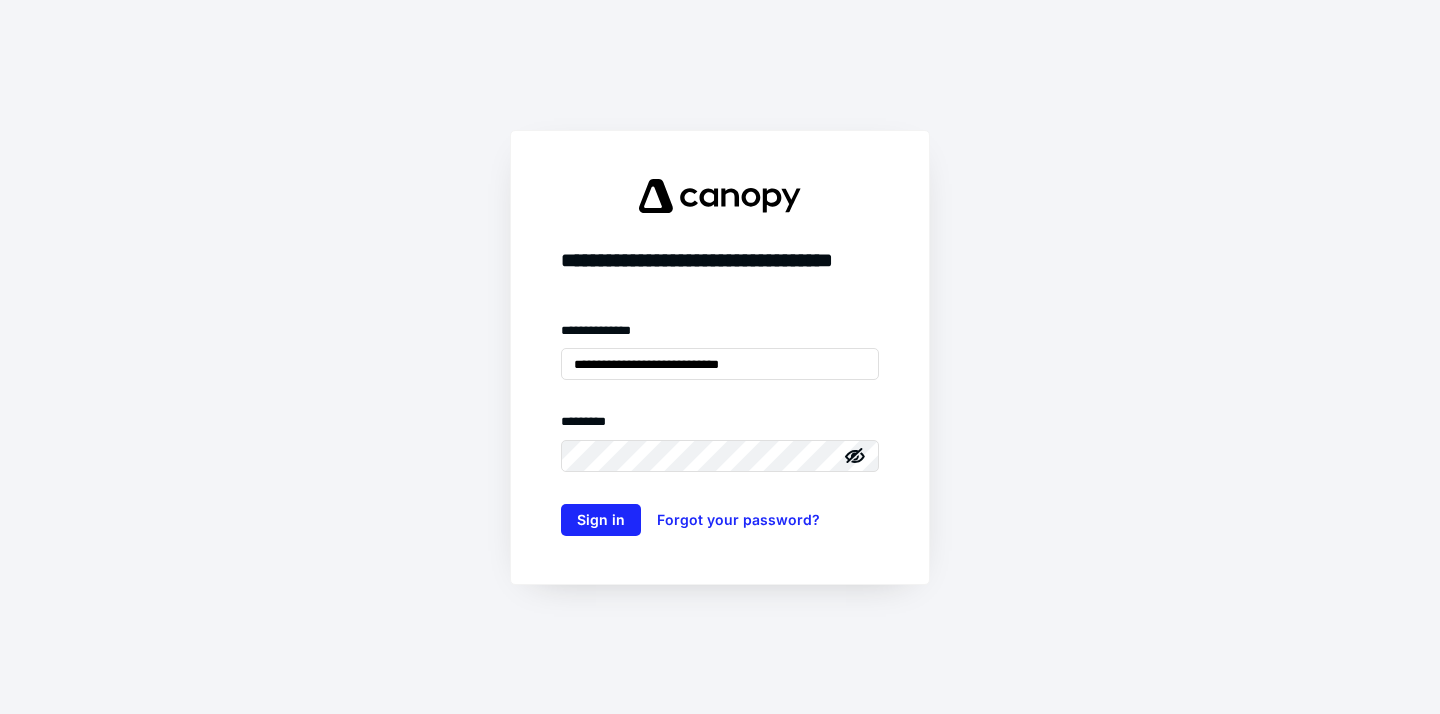 scroll, scrollTop: 0, scrollLeft: 0, axis: both 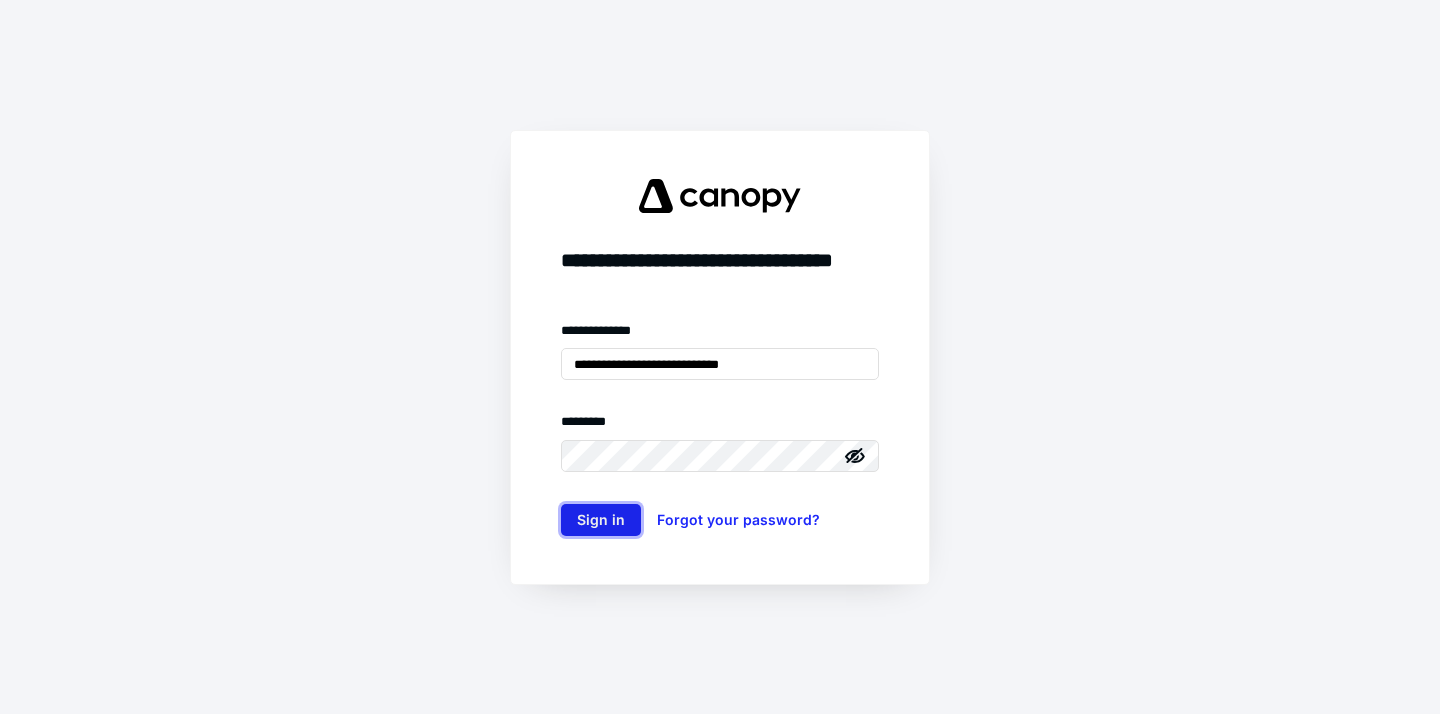 click on "Sign in" at bounding box center (601, 520) 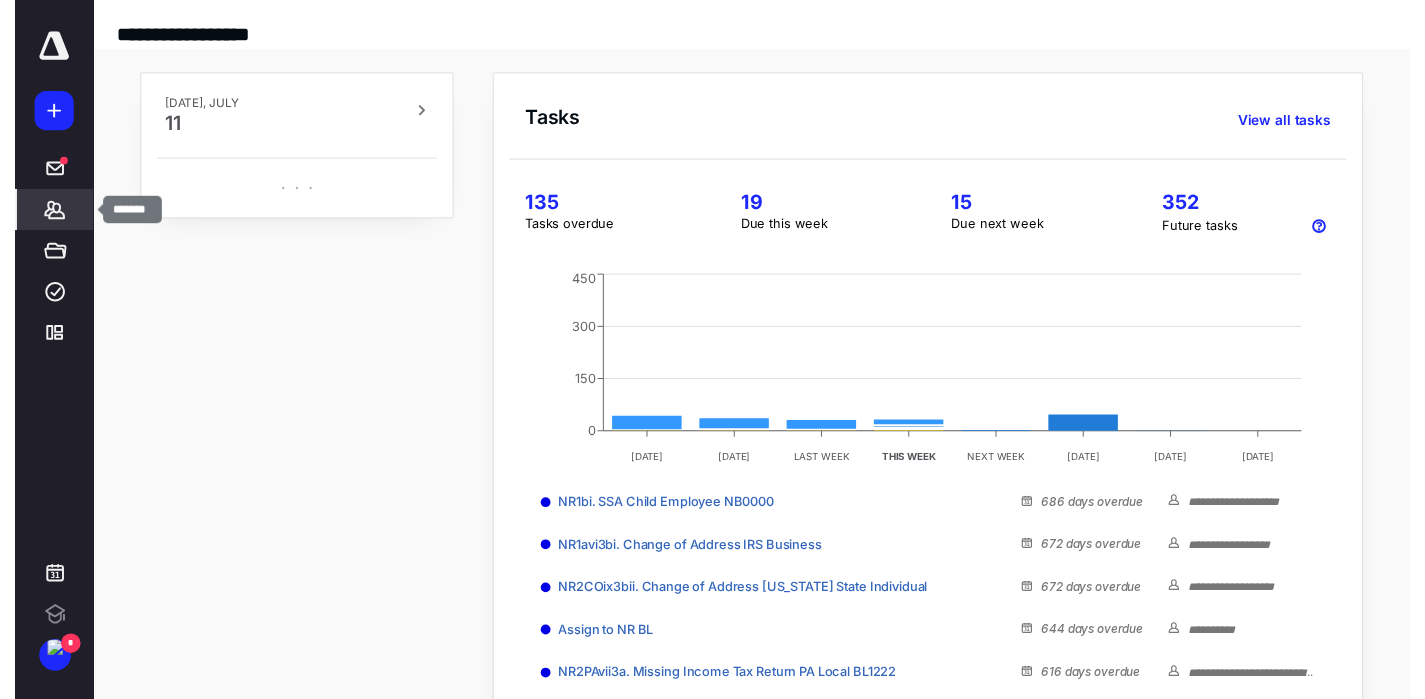 scroll, scrollTop: 0, scrollLeft: 0, axis: both 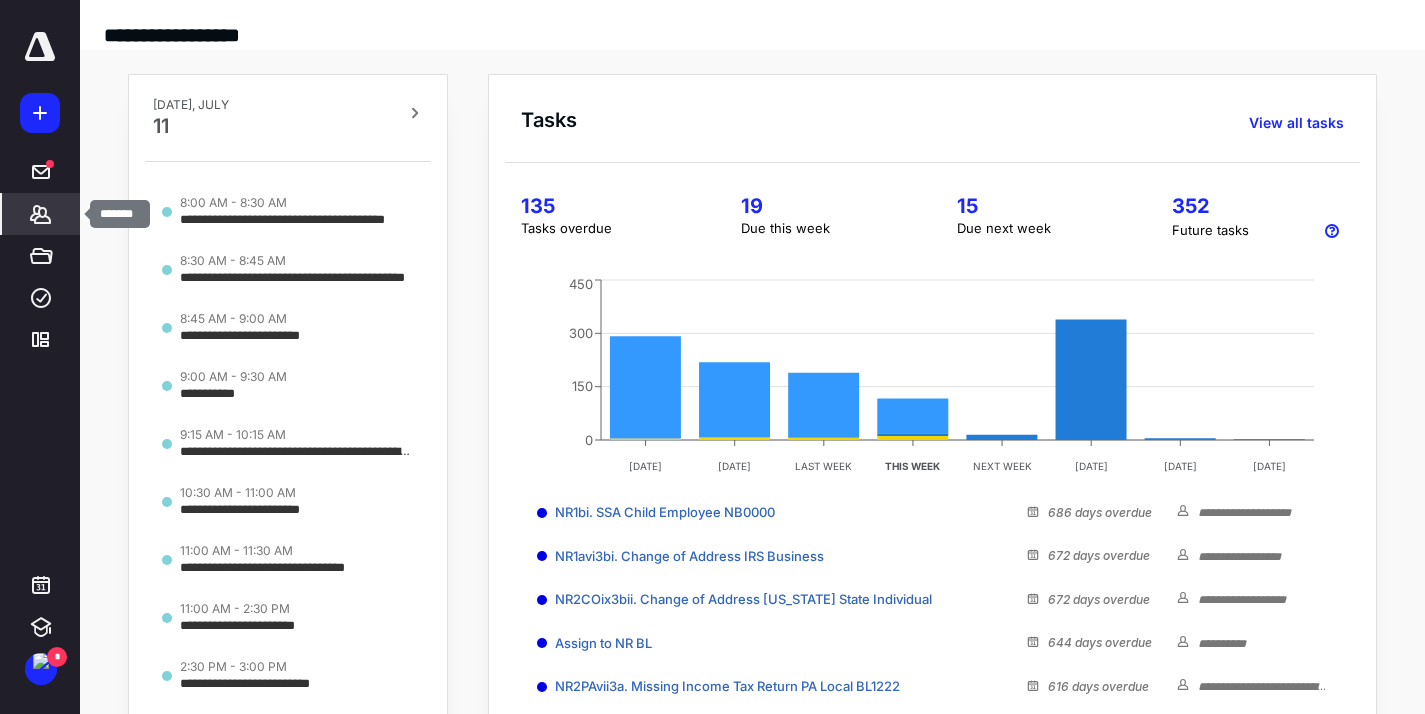 click on "*******" at bounding box center [41, 214] 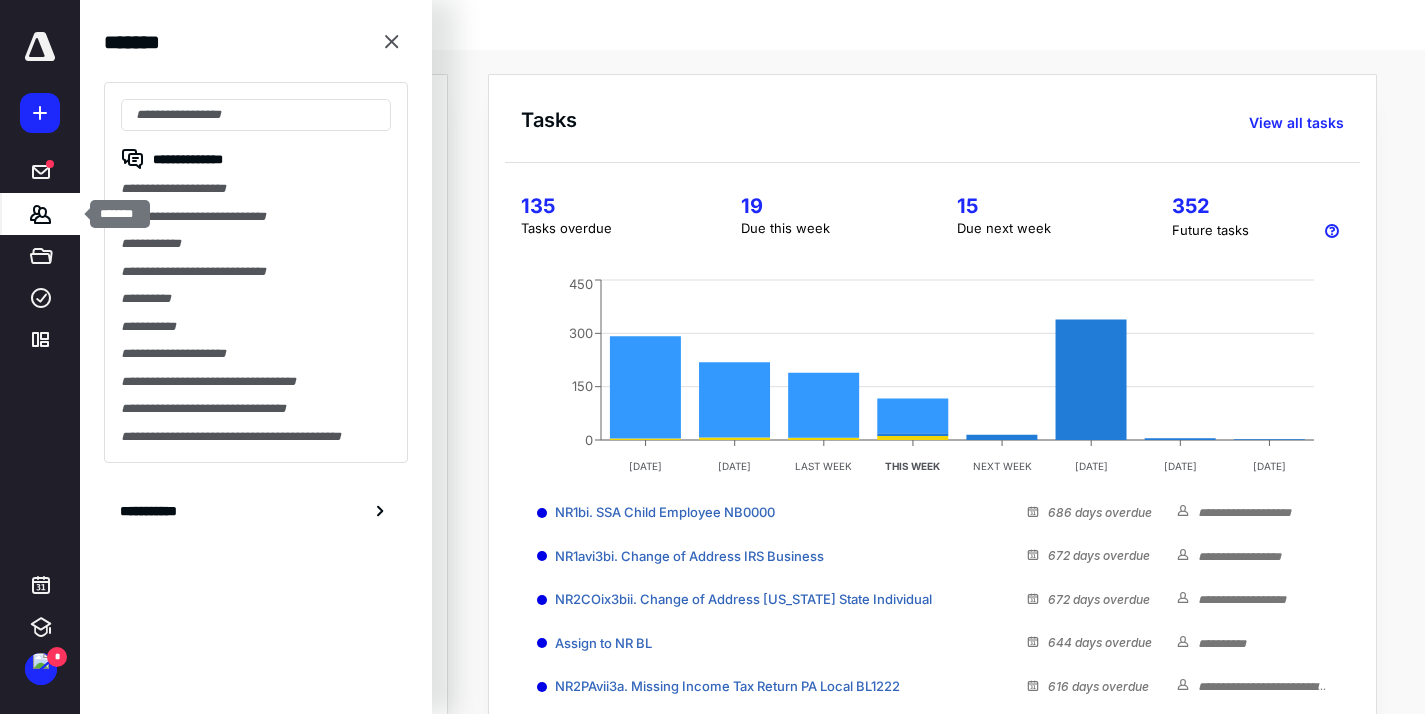 click on "*******" at bounding box center (41, 214) 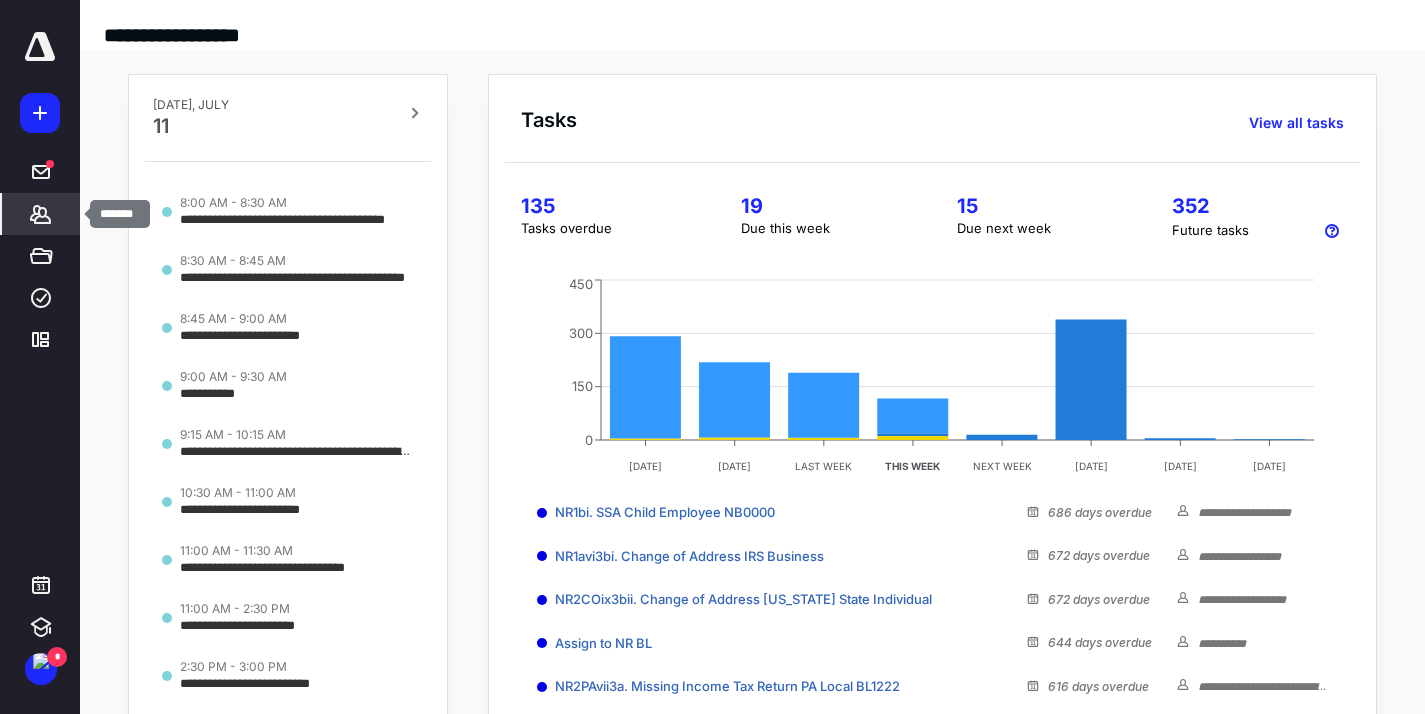 click on "*******" at bounding box center [41, 214] 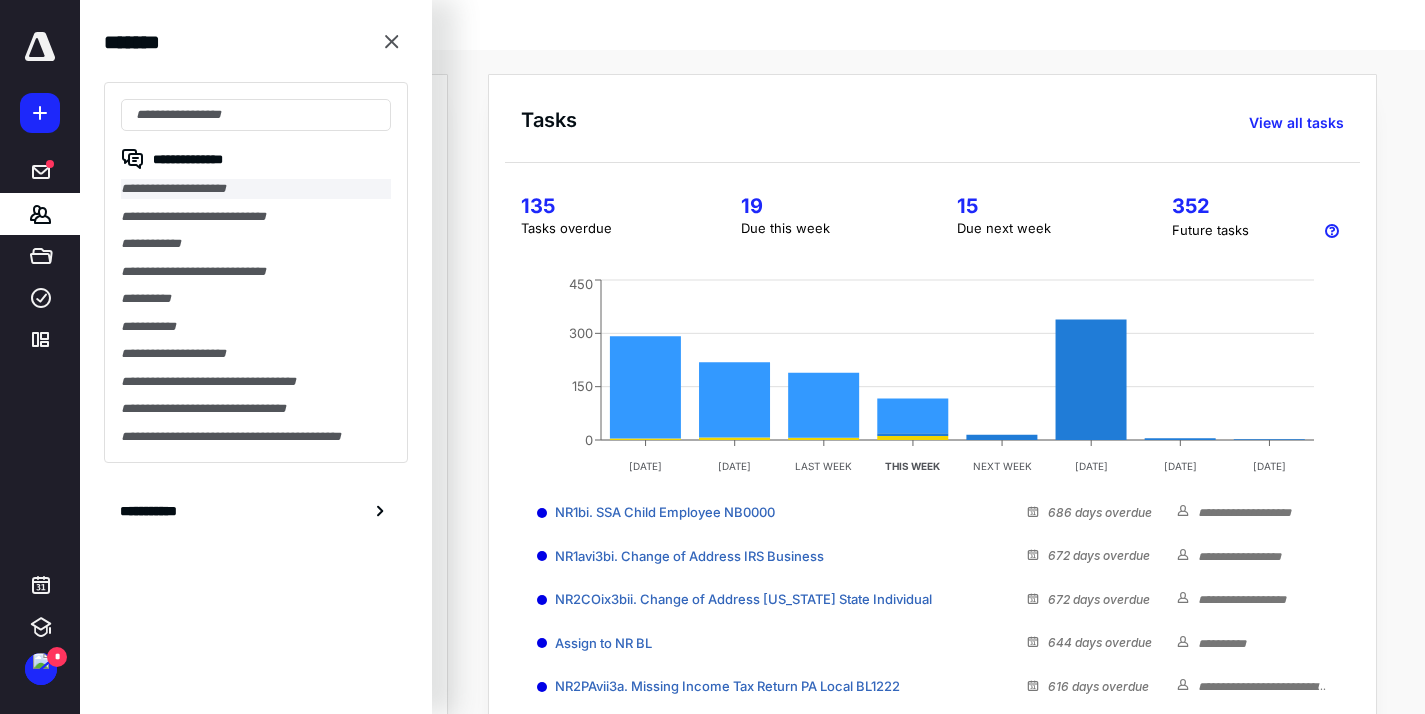 click on "**********" at bounding box center (256, 189) 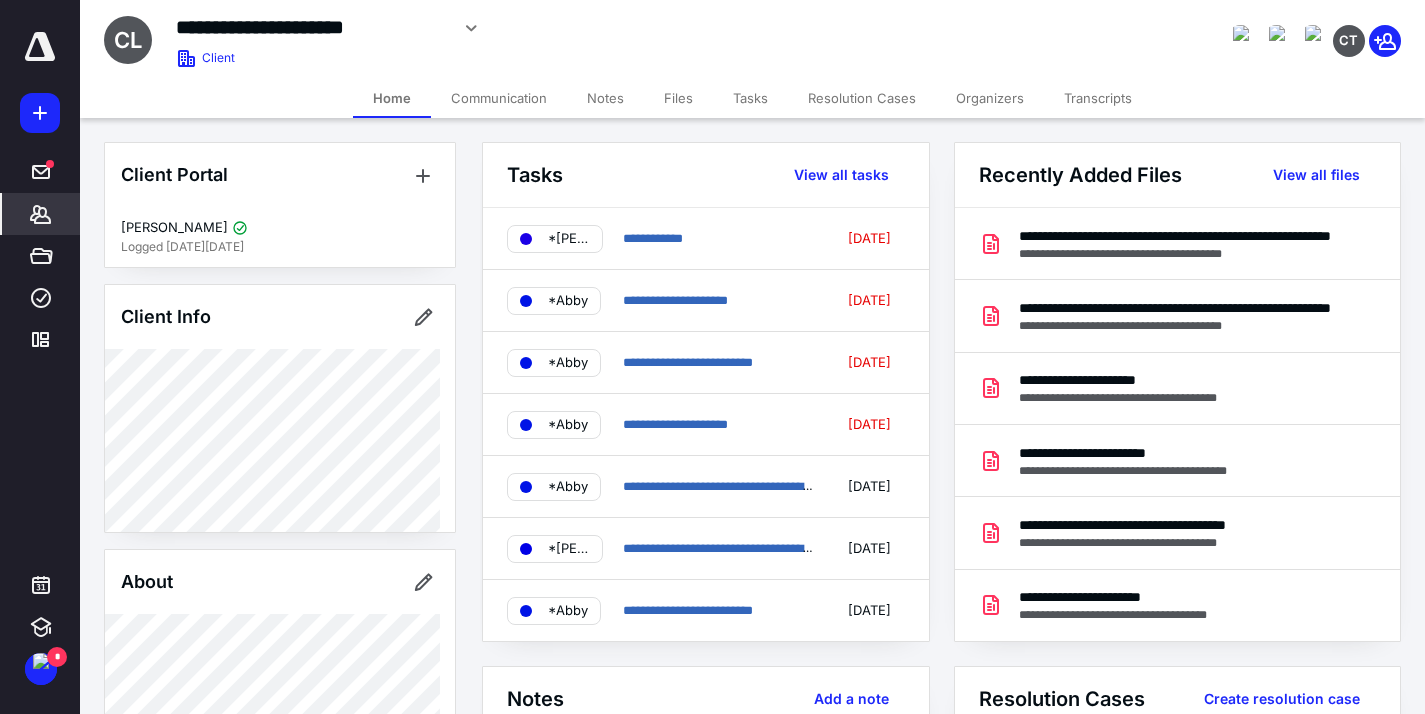 click on "Files" at bounding box center [678, 98] 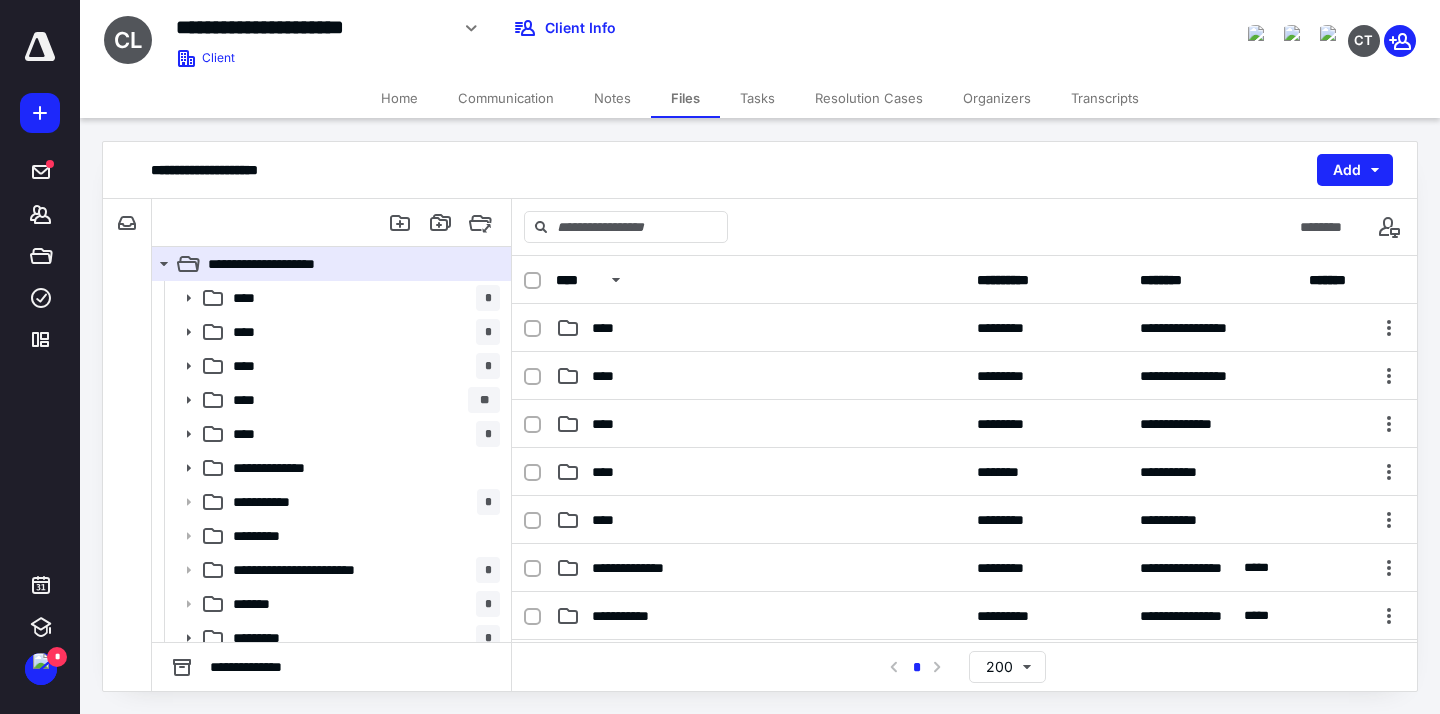 click on "Tasks" at bounding box center [757, 98] 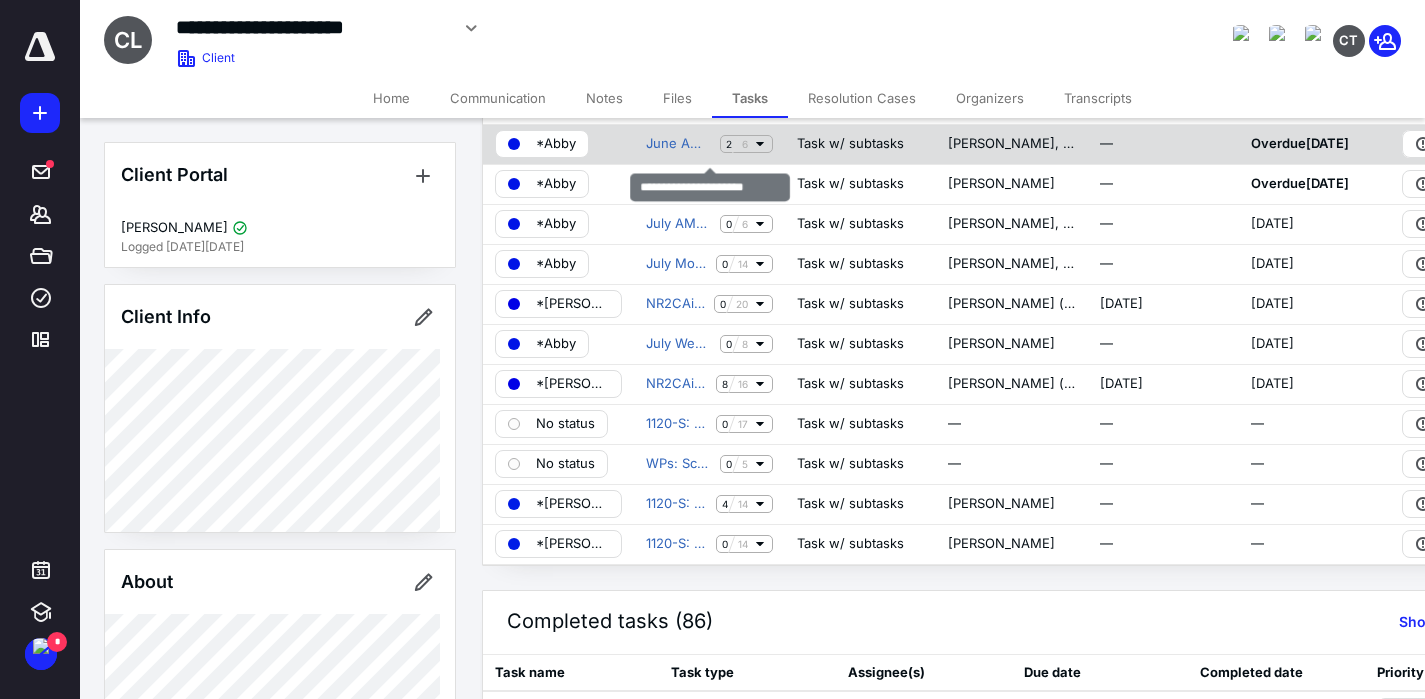 scroll, scrollTop: 167, scrollLeft: 0, axis: vertical 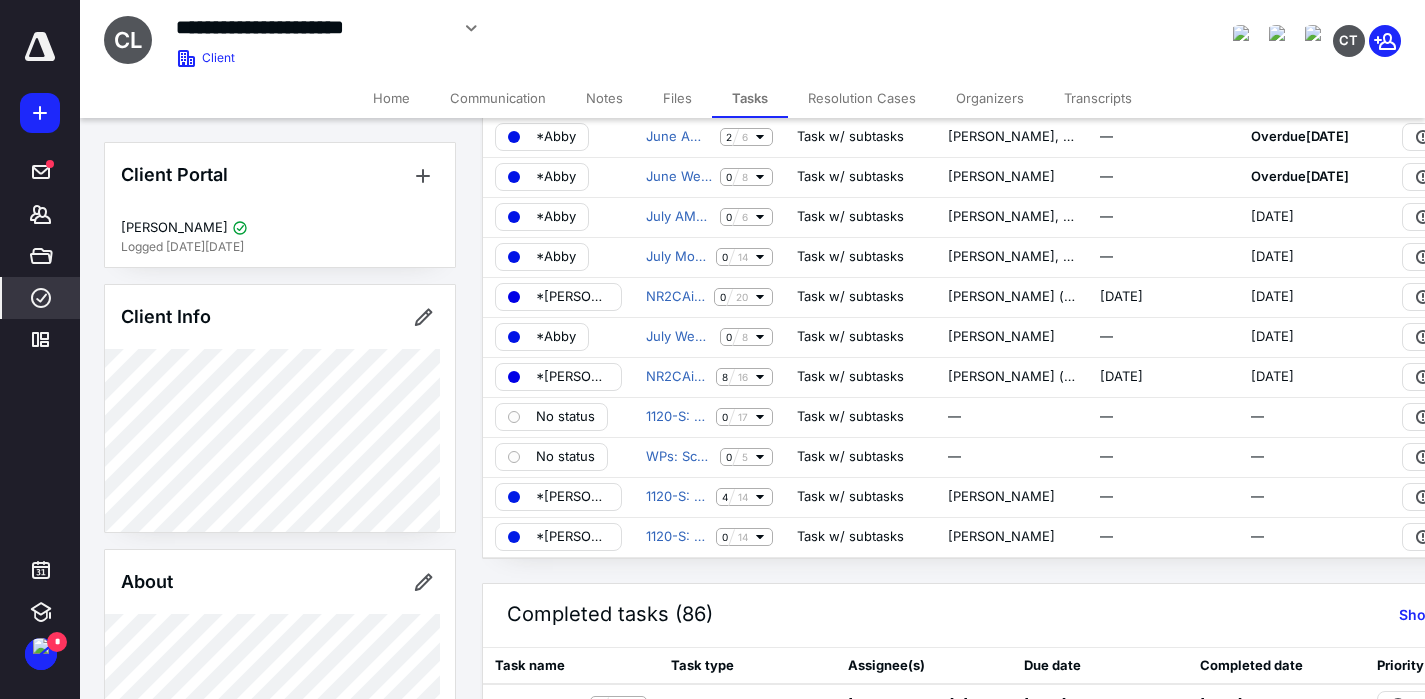click on "****" at bounding box center [41, 298] 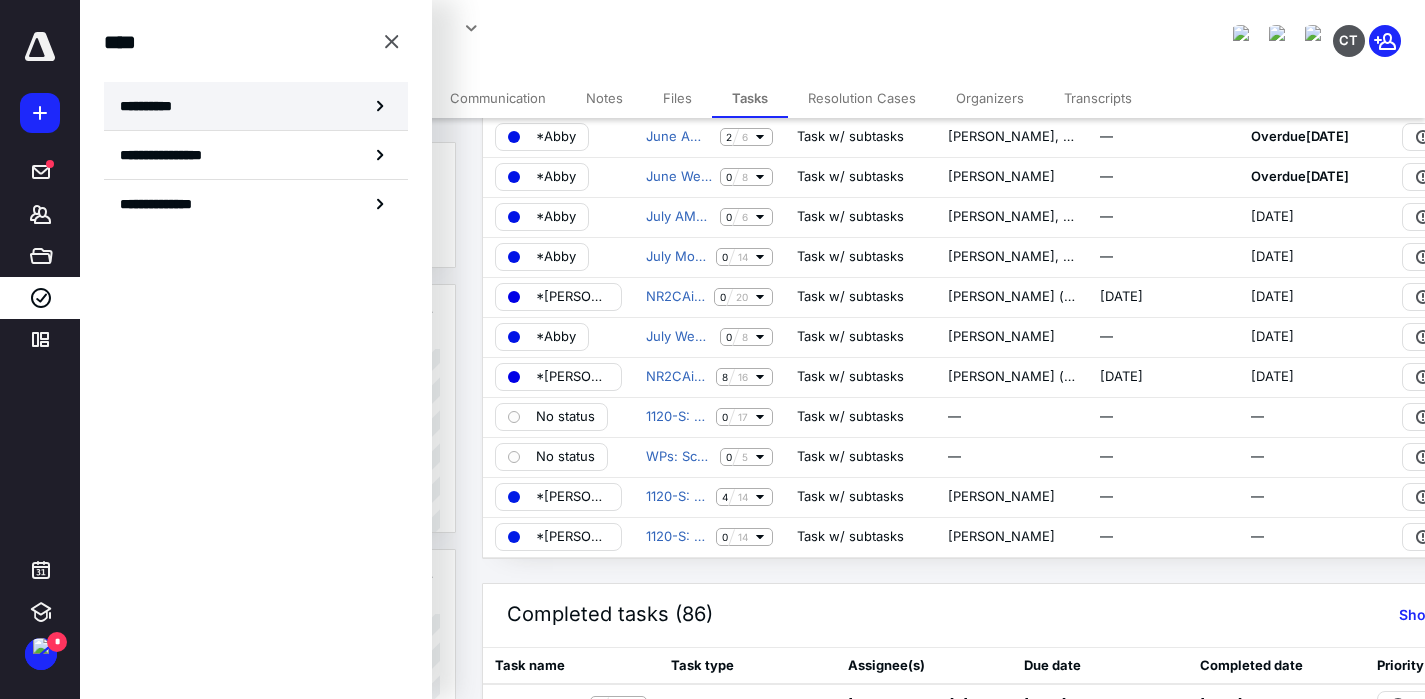 click on "**********" at bounding box center (256, 106) 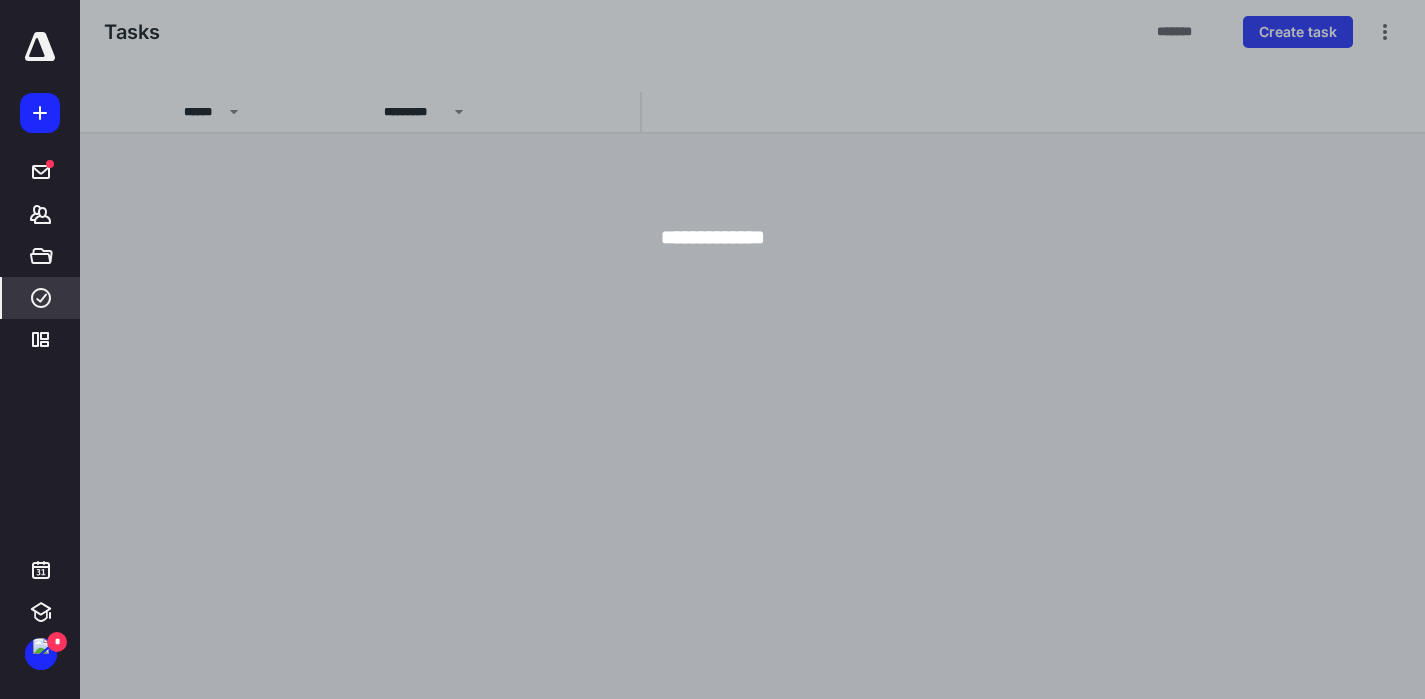 scroll, scrollTop: 0, scrollLeft: 0, axis: both 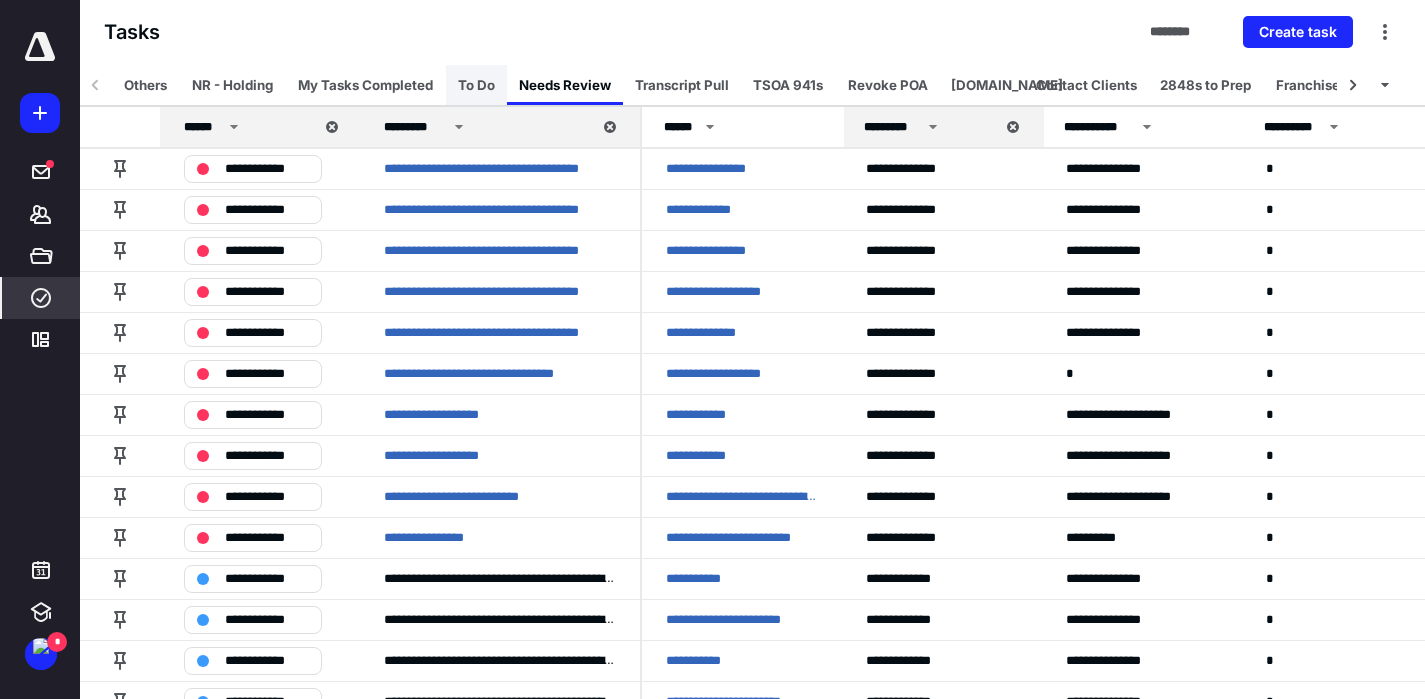 click on "To Do" at bounding box center (476, 85) 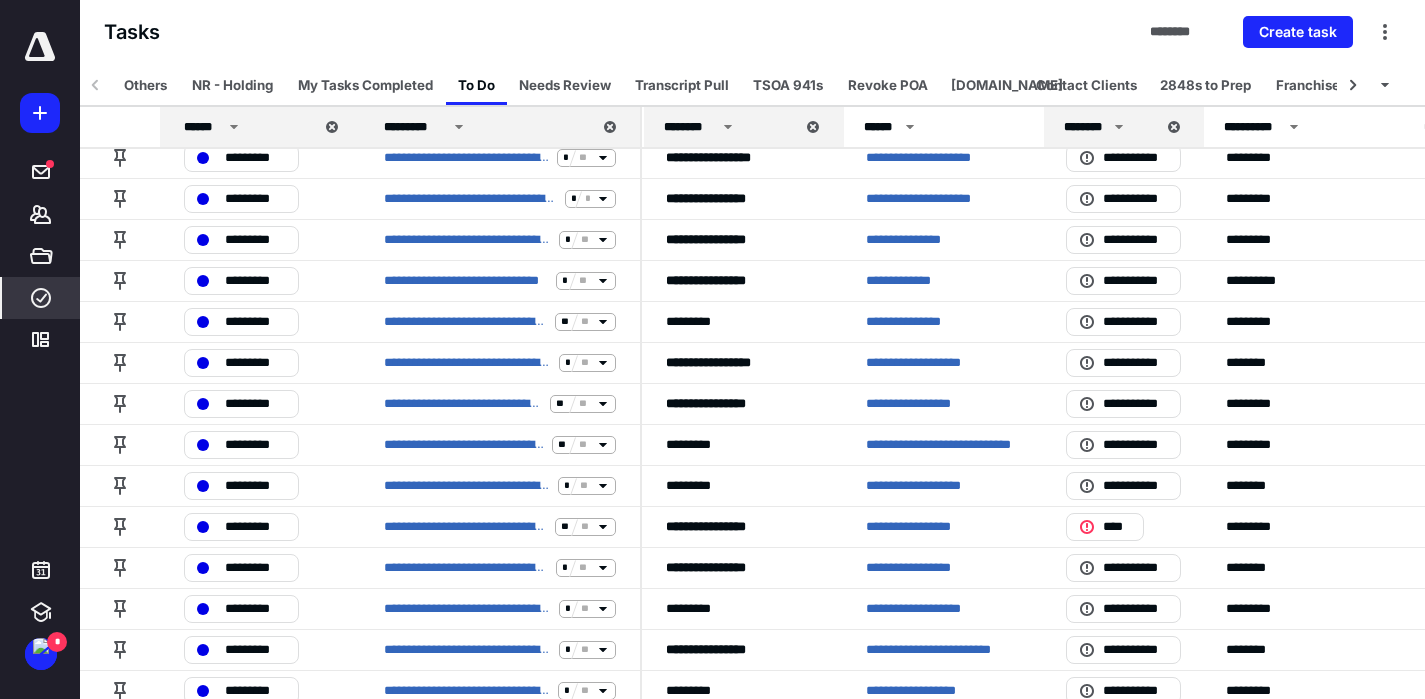 scroll, scrollTop: 239, scrollLeft: 0, axis: vertical 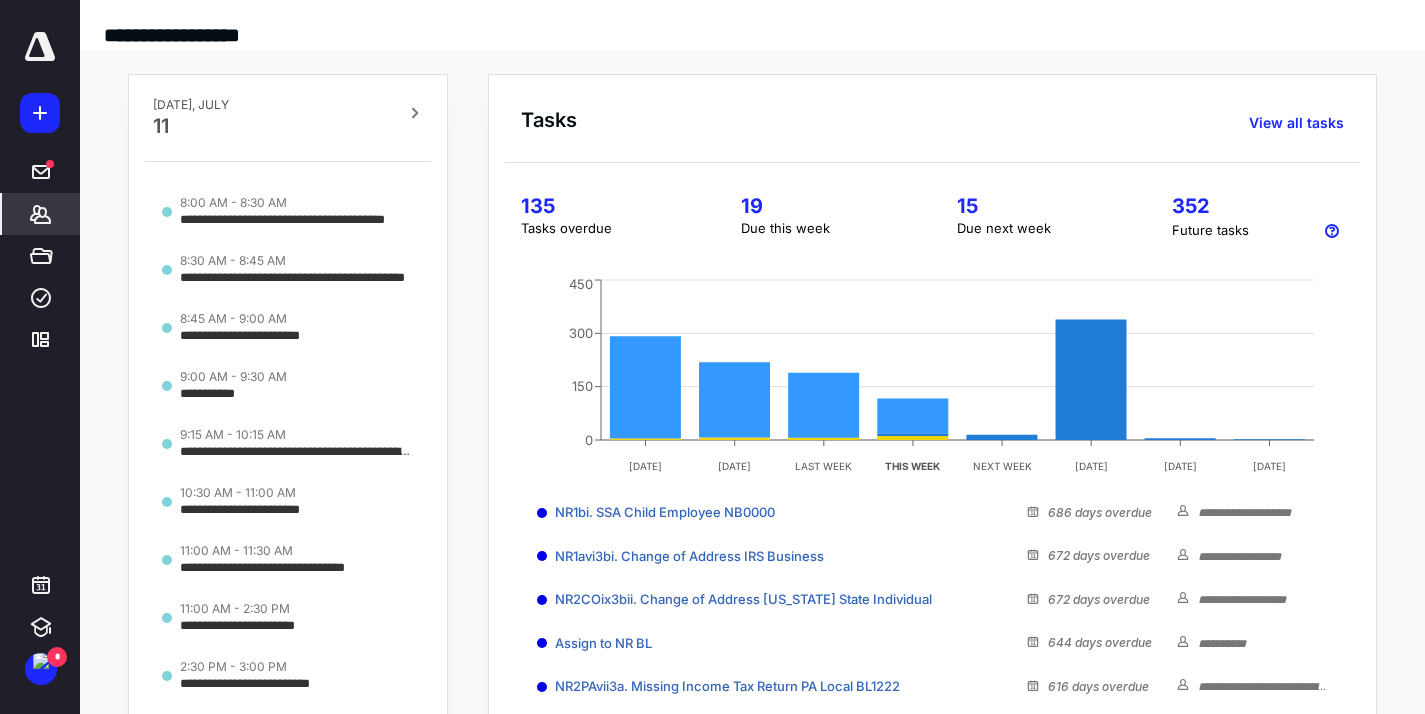click on "*******" at bounding box center [41, 214] 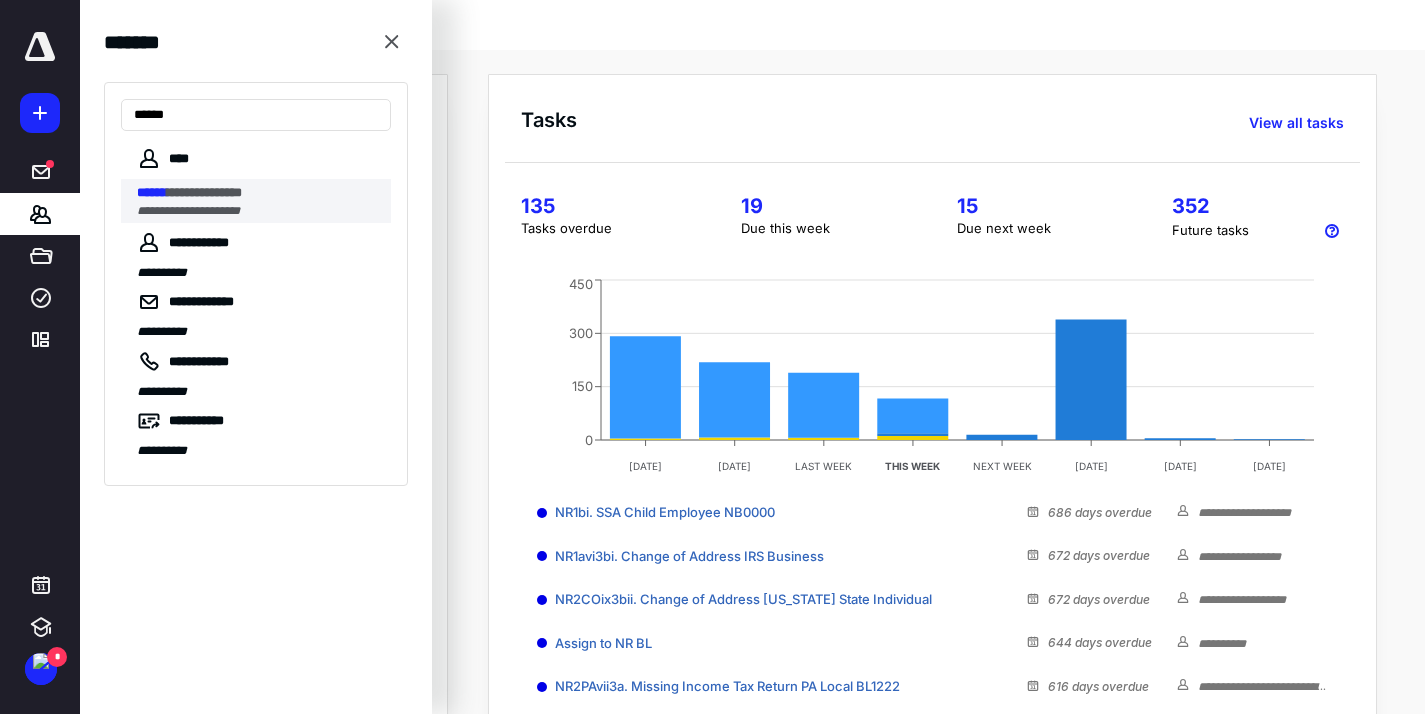 type on "******" 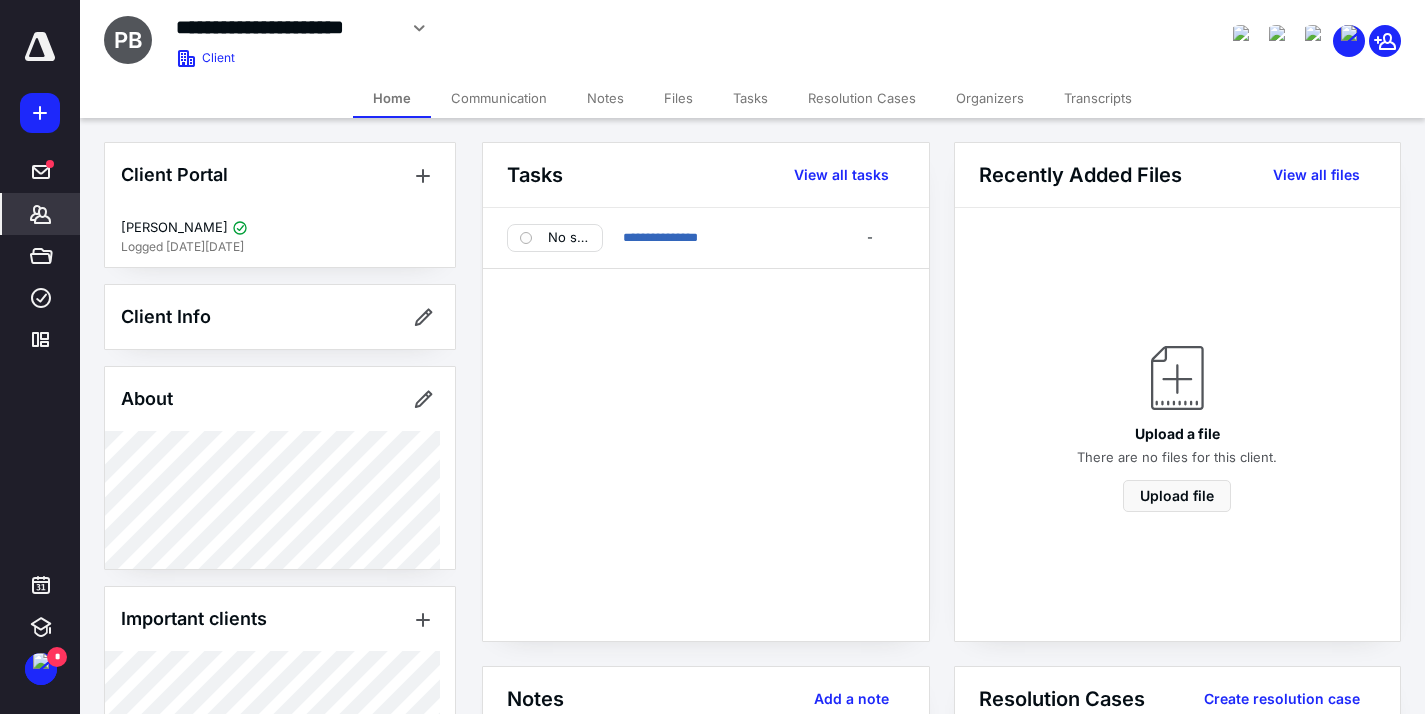 click on "Notes" at bounding box center (605, 98) 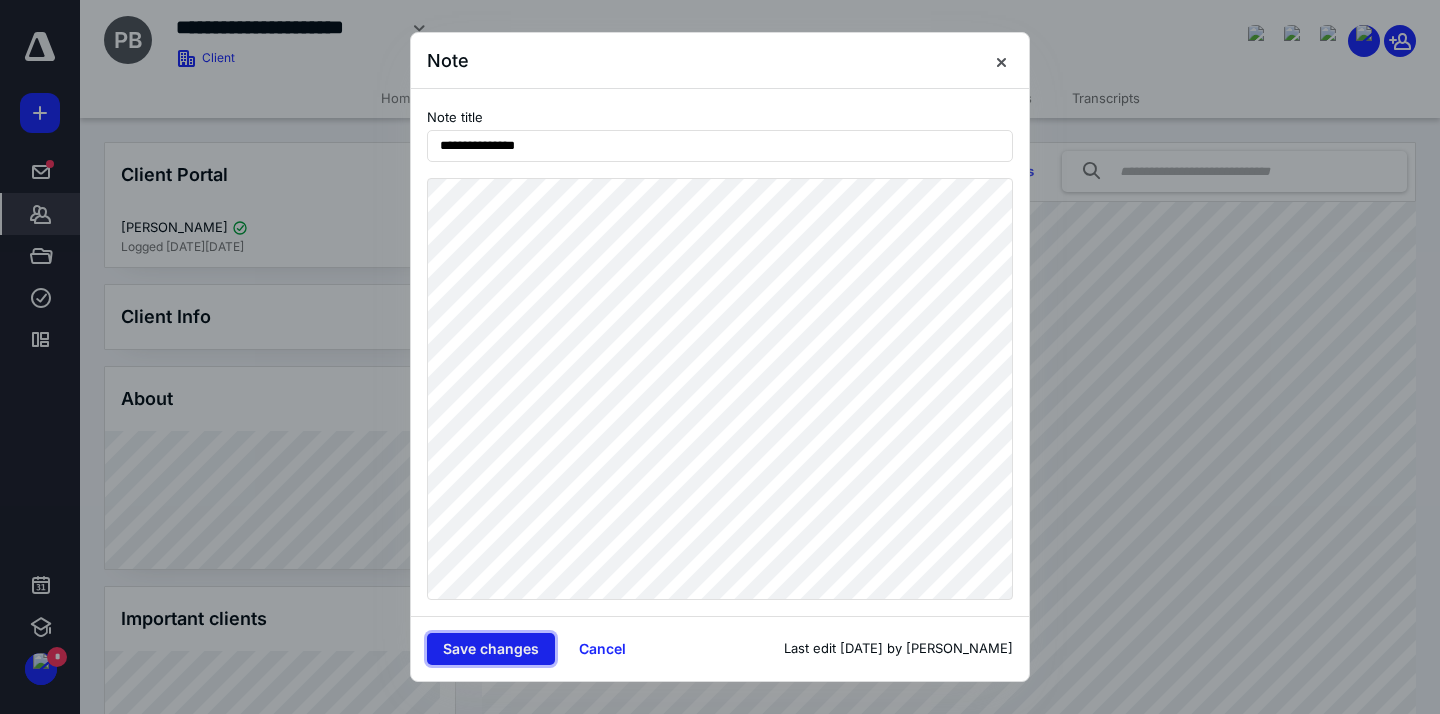 click on "Save changes" at bounding box center [491, 649] 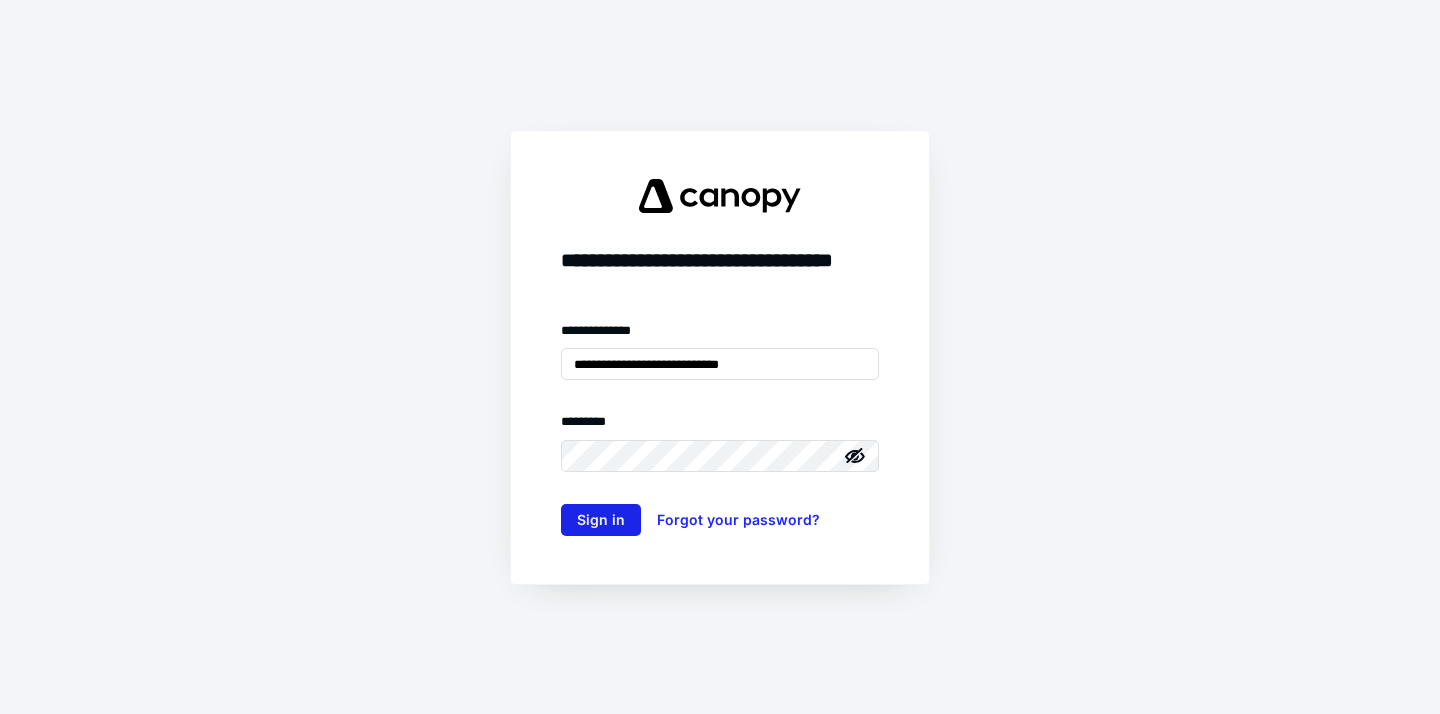 scroll, scrollTop: 0, scrollLeft: 0, axis: both 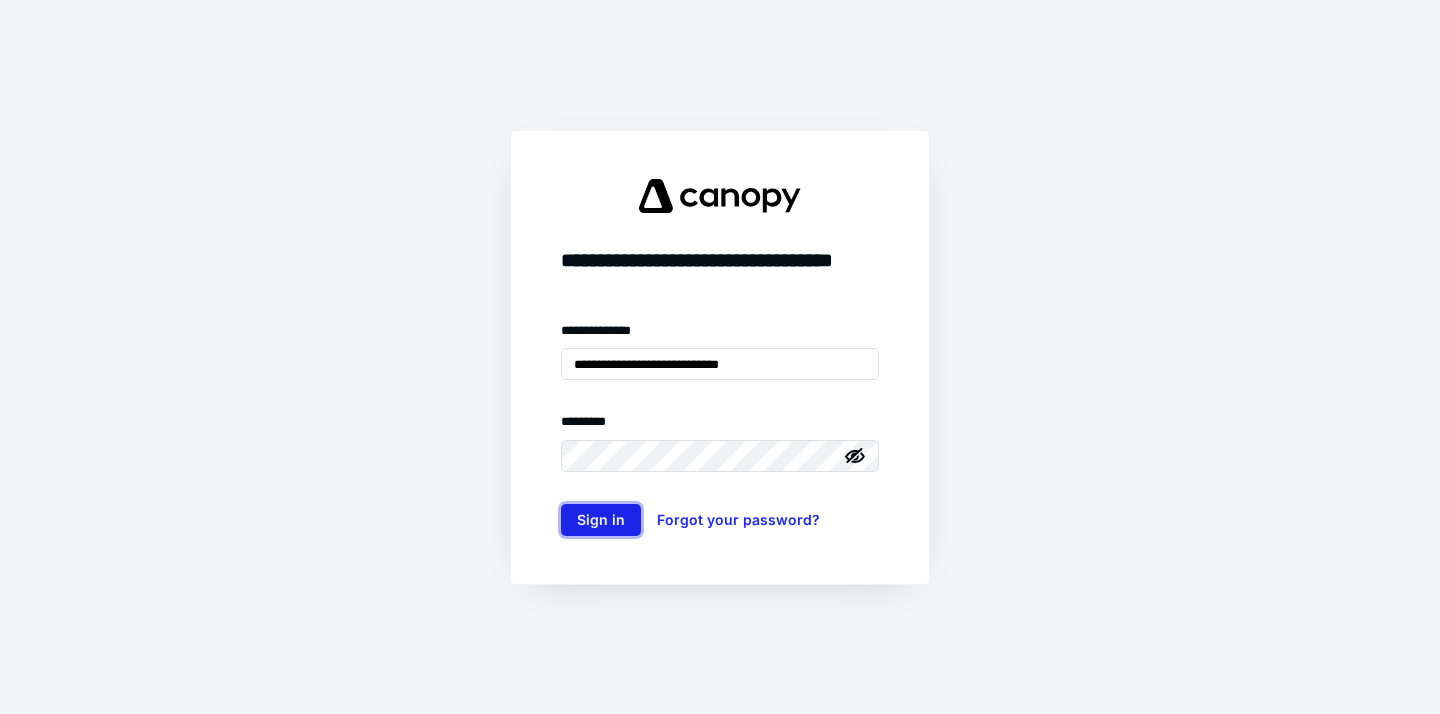 click on "Sign in" at bounding box center (601, 520) 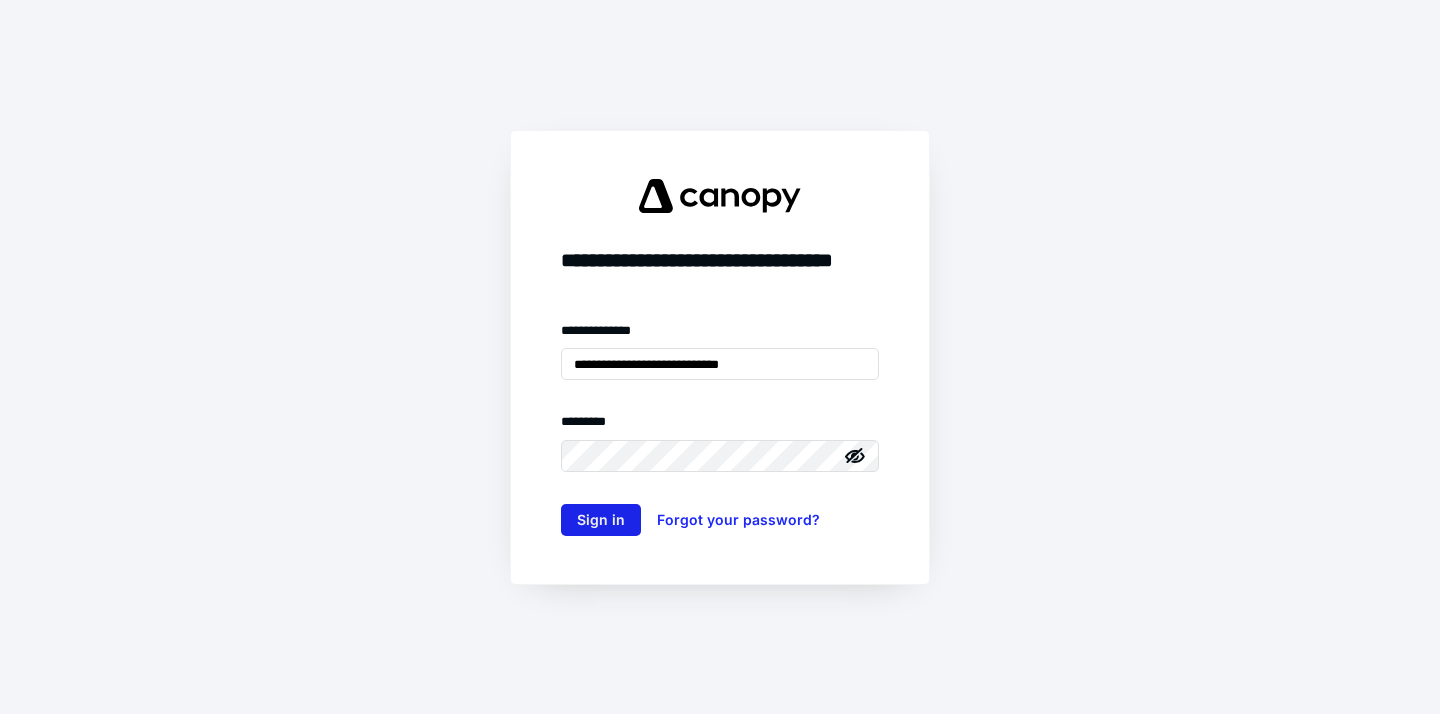 scroll, scrollTop: 0, scrollLeft: 0, axis: both 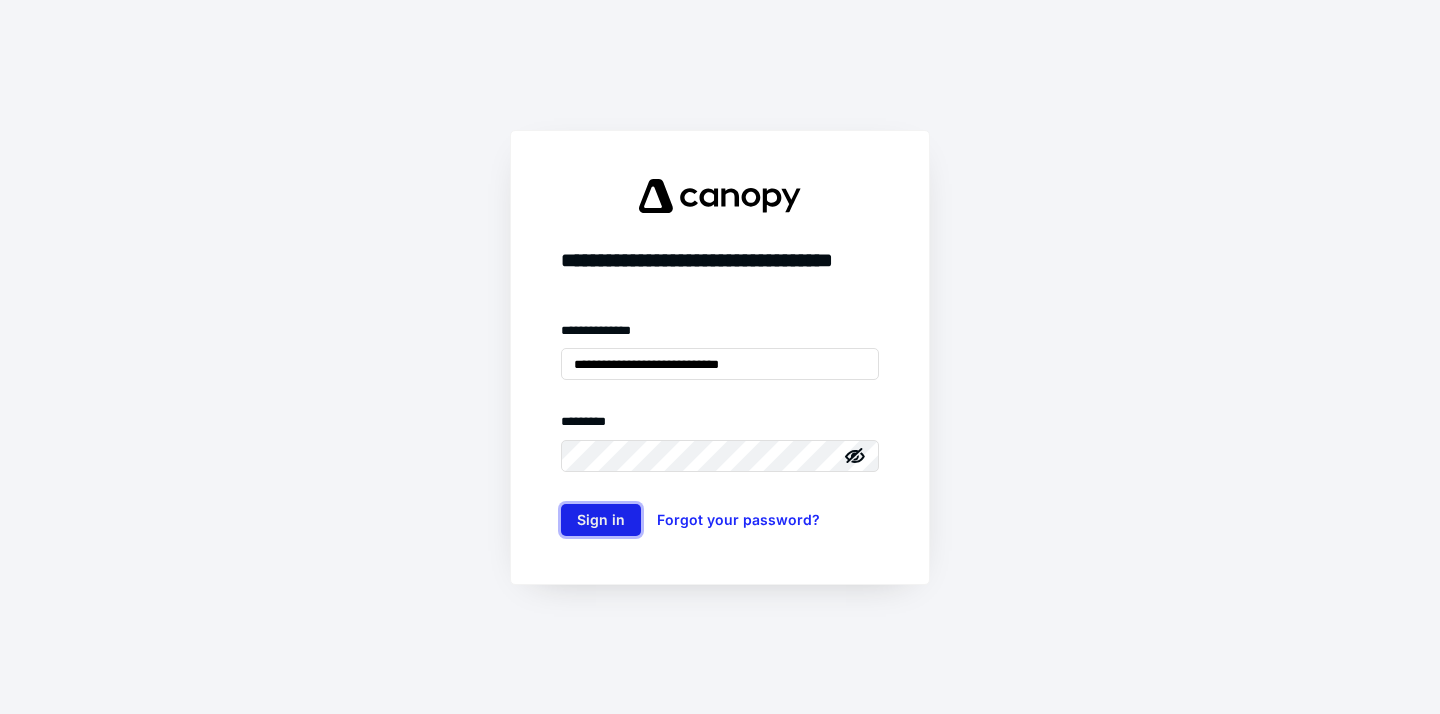 click on "Sign in" at bounding box center (601, 520) 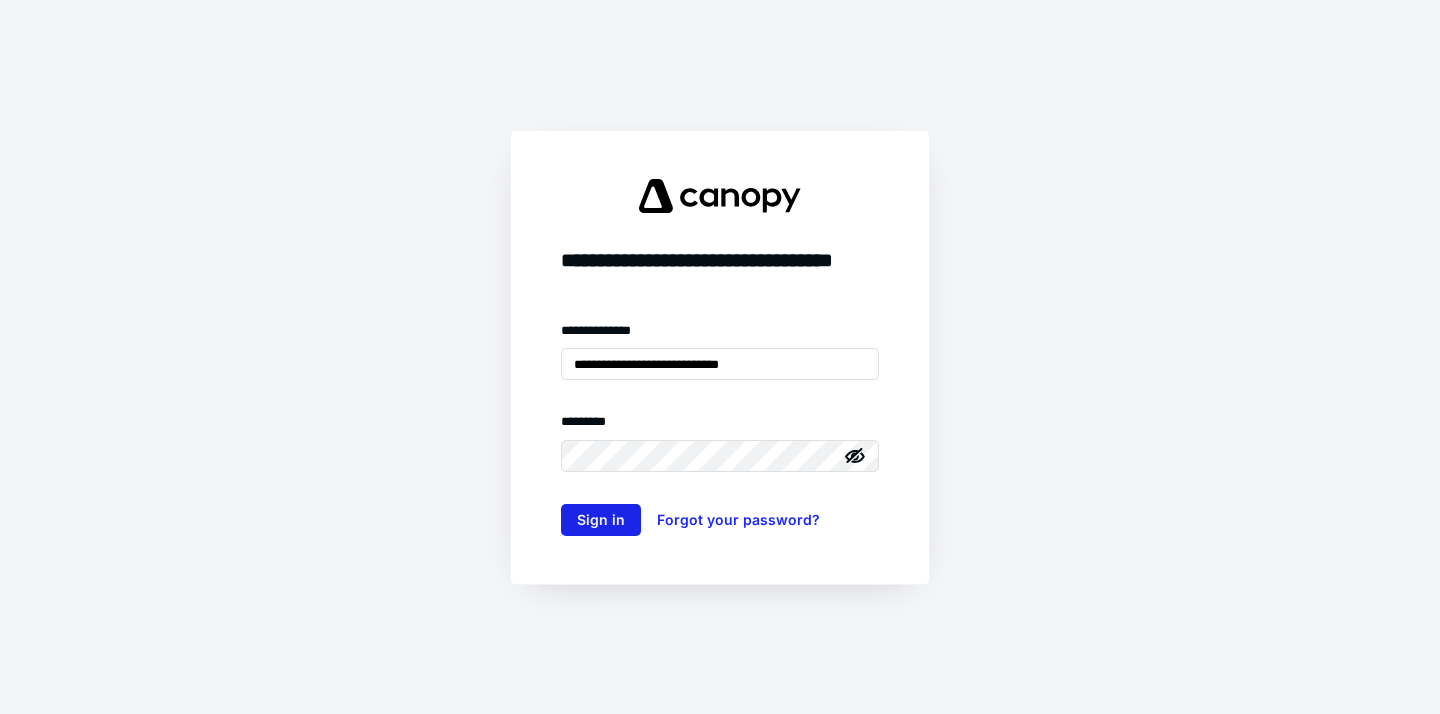 scroll, scrollTop: 0, scrollLeft: 0, axis: both 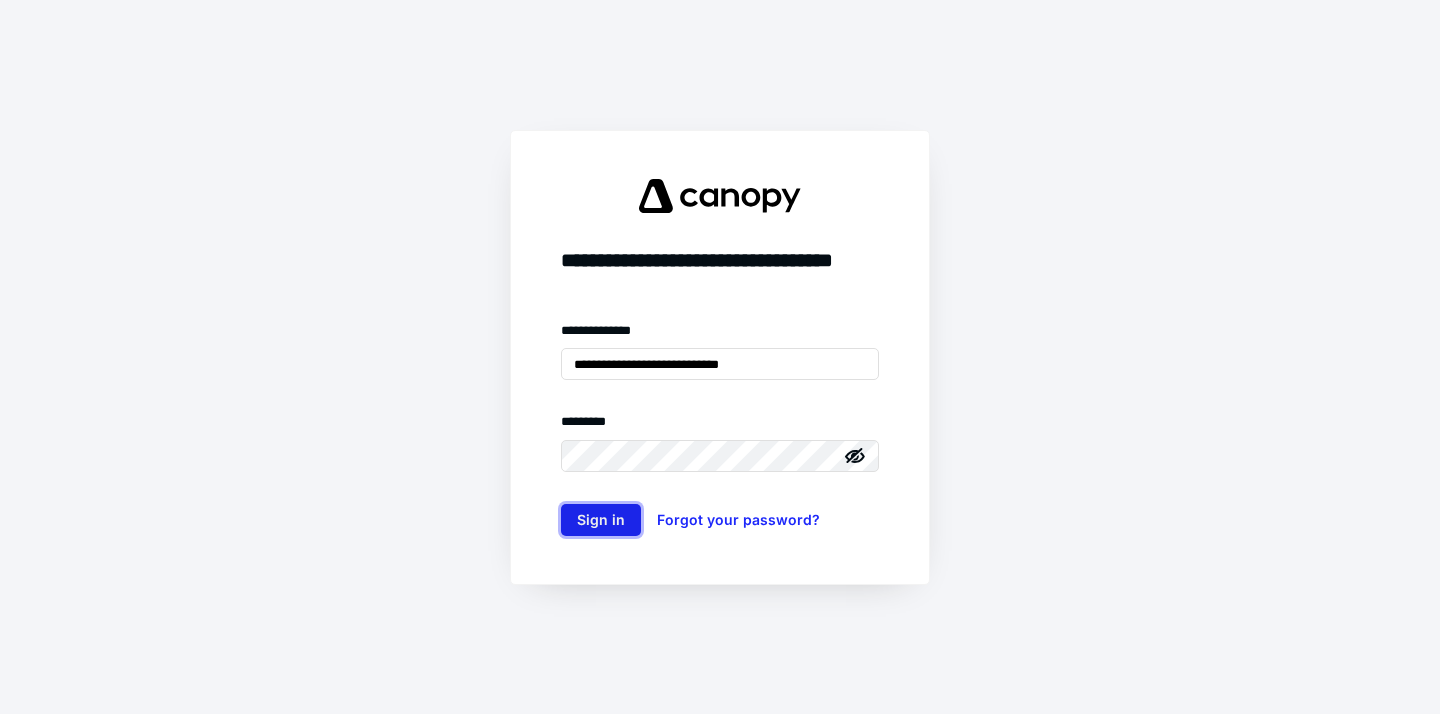 click on "Sign in" at bounding box center [601, 520] 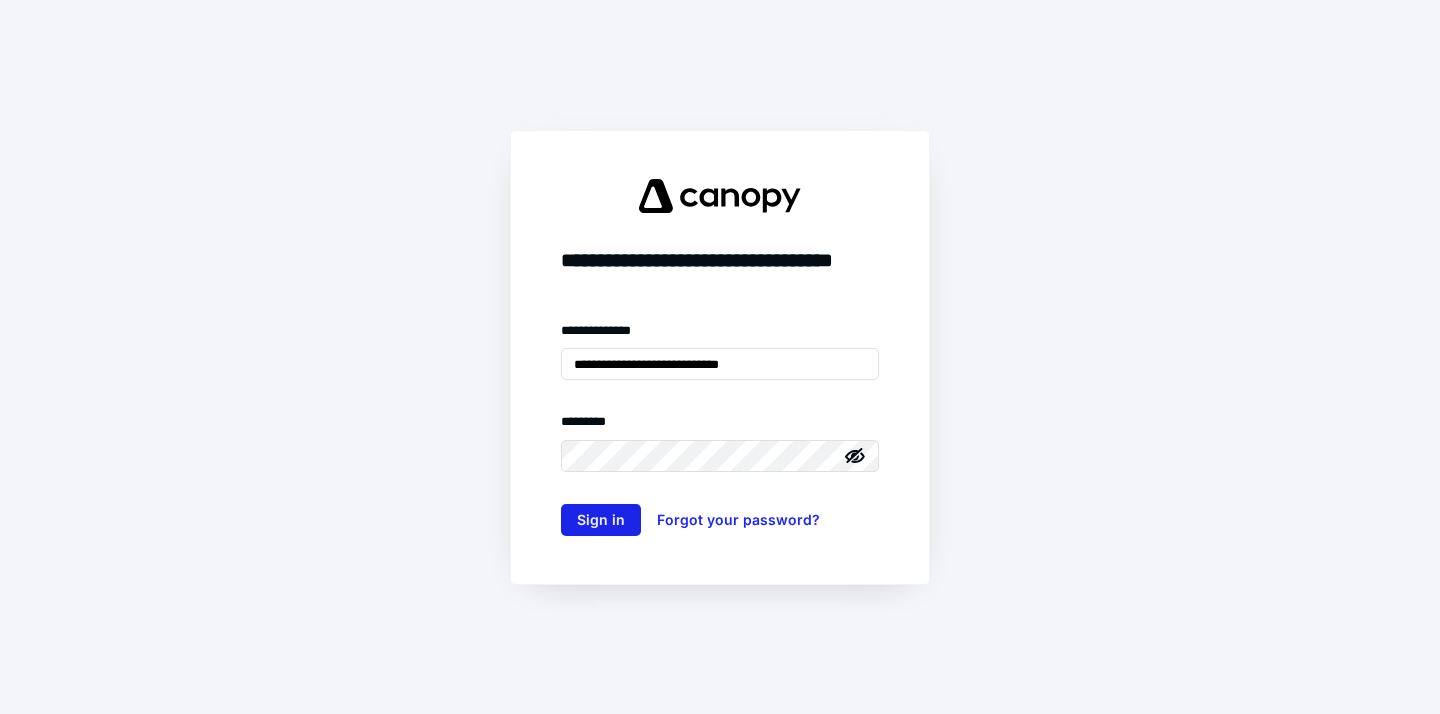 scroll, scrollTop: 0, scrollLeft: 0, axis: both 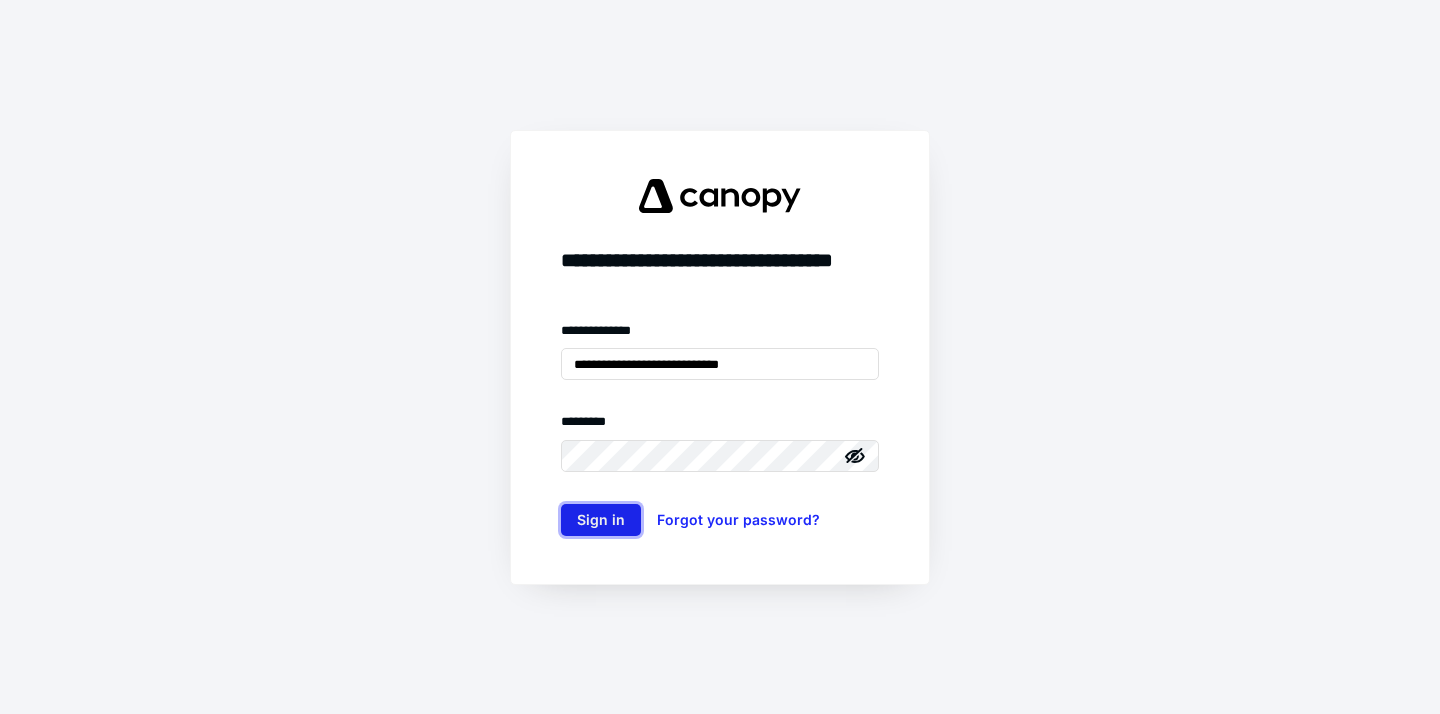 click on "Sign in" at bounding box center (601, 520) 